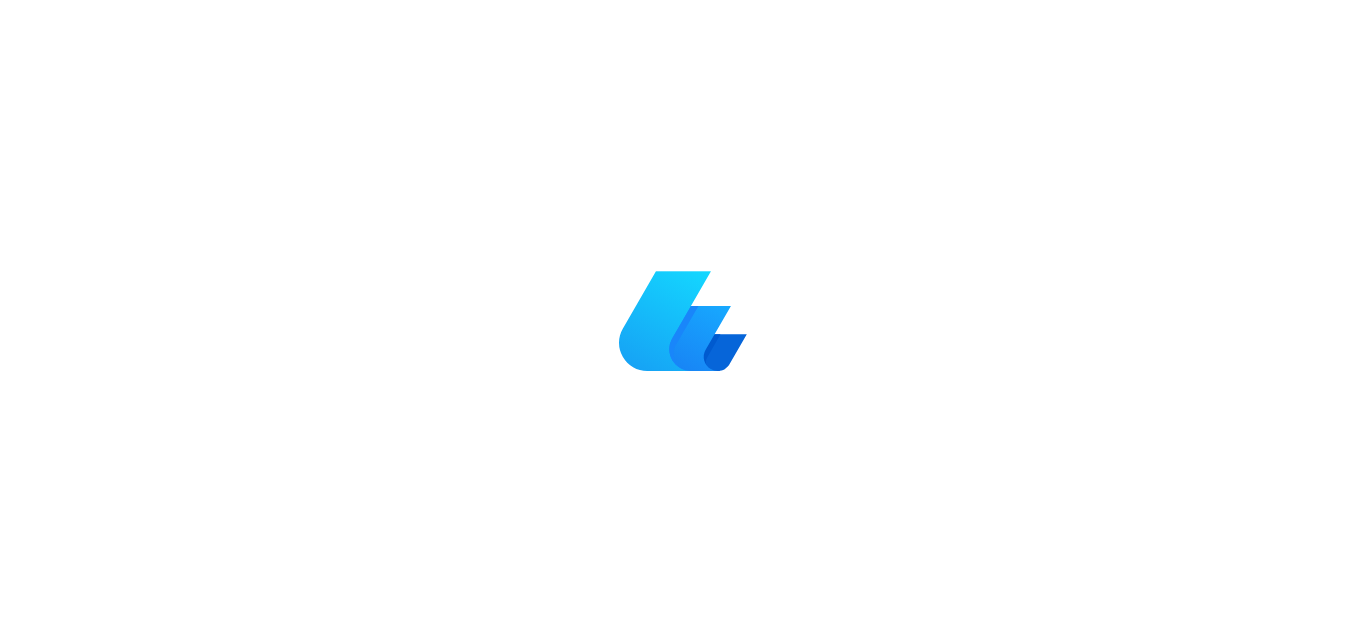 scroll, scrollTop: 0, scrollLeft: 0, axis: both 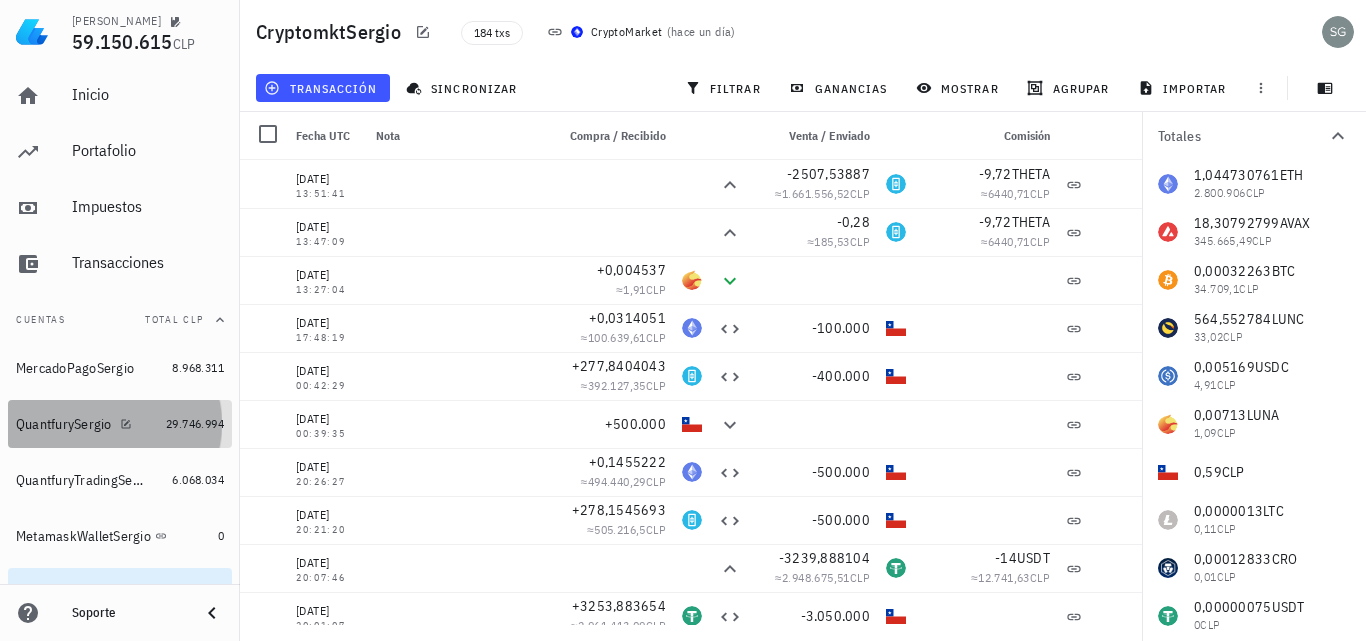 click on "QuantfurySergio" at bounding box center [87, 424] 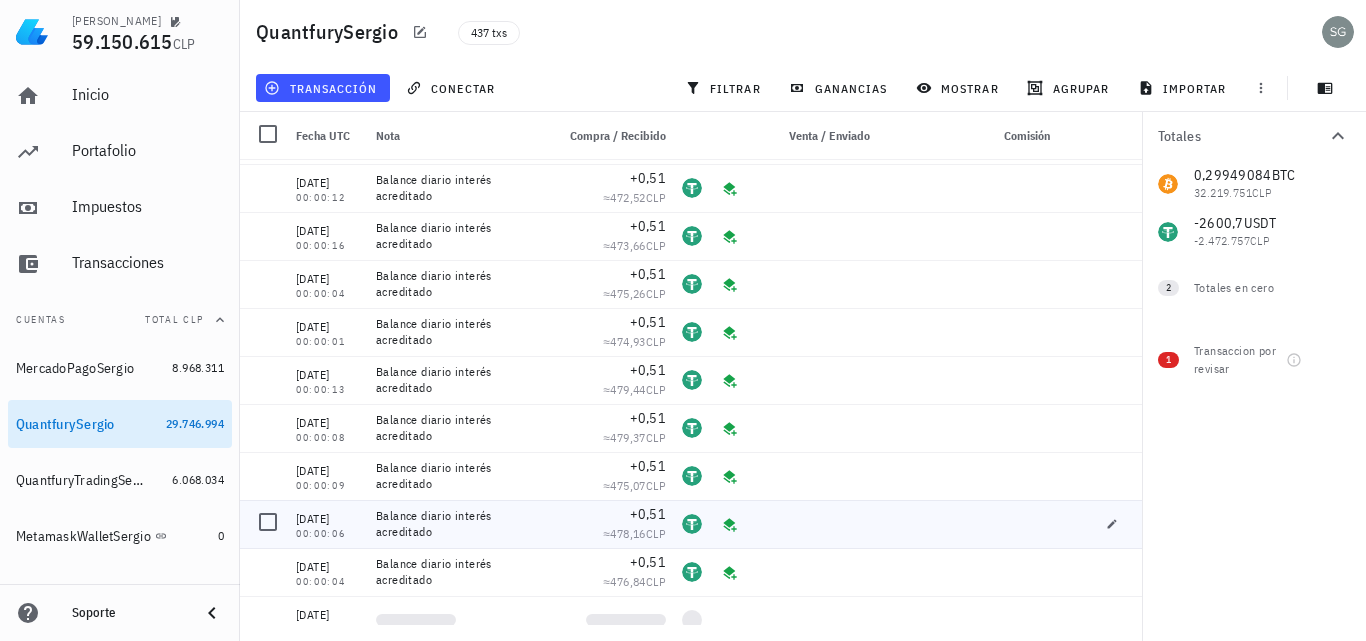scroll, scrollTop: 400, scrollLeft: 0, axis: vertical 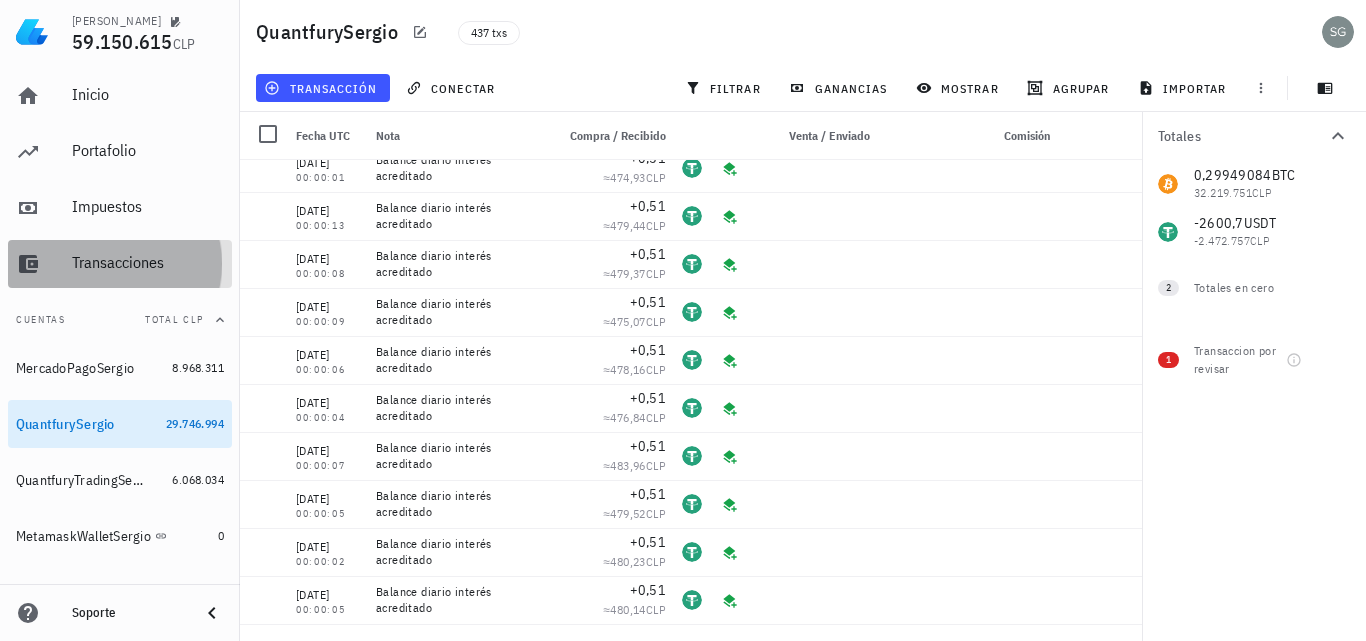 click on "Transacciones" at bounding box center [148, 262] 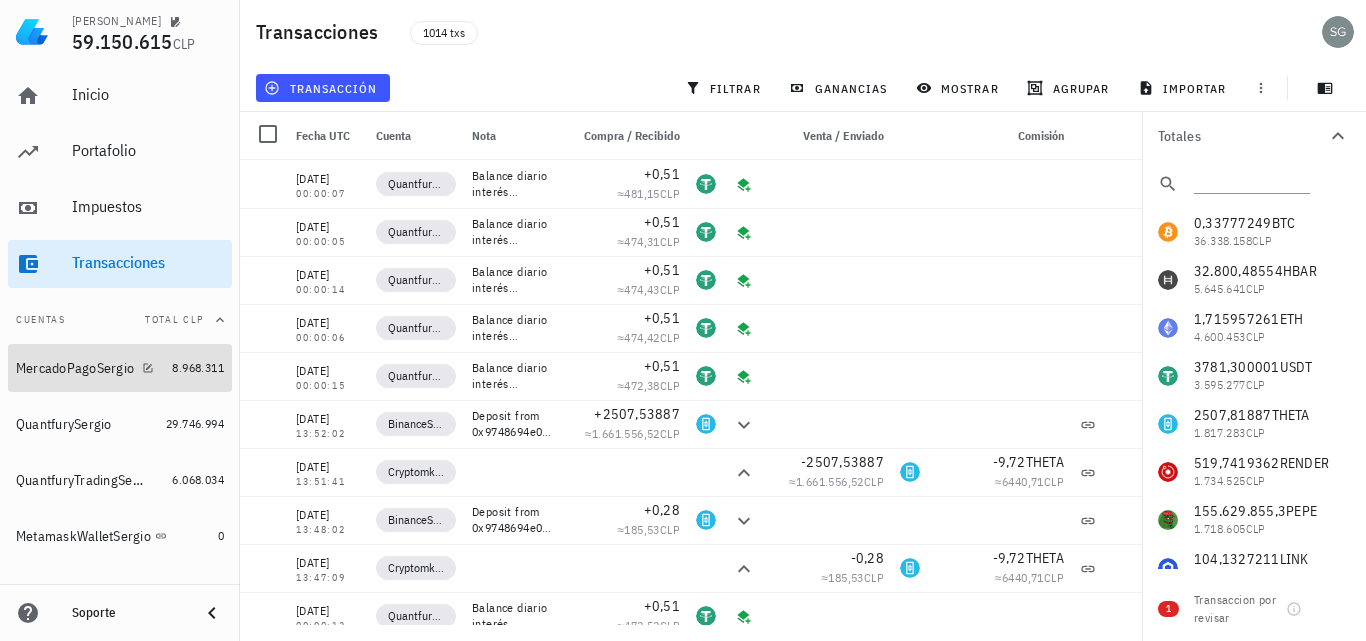 click on "MercadoPagoSergio" at bounding box center [75, 368] 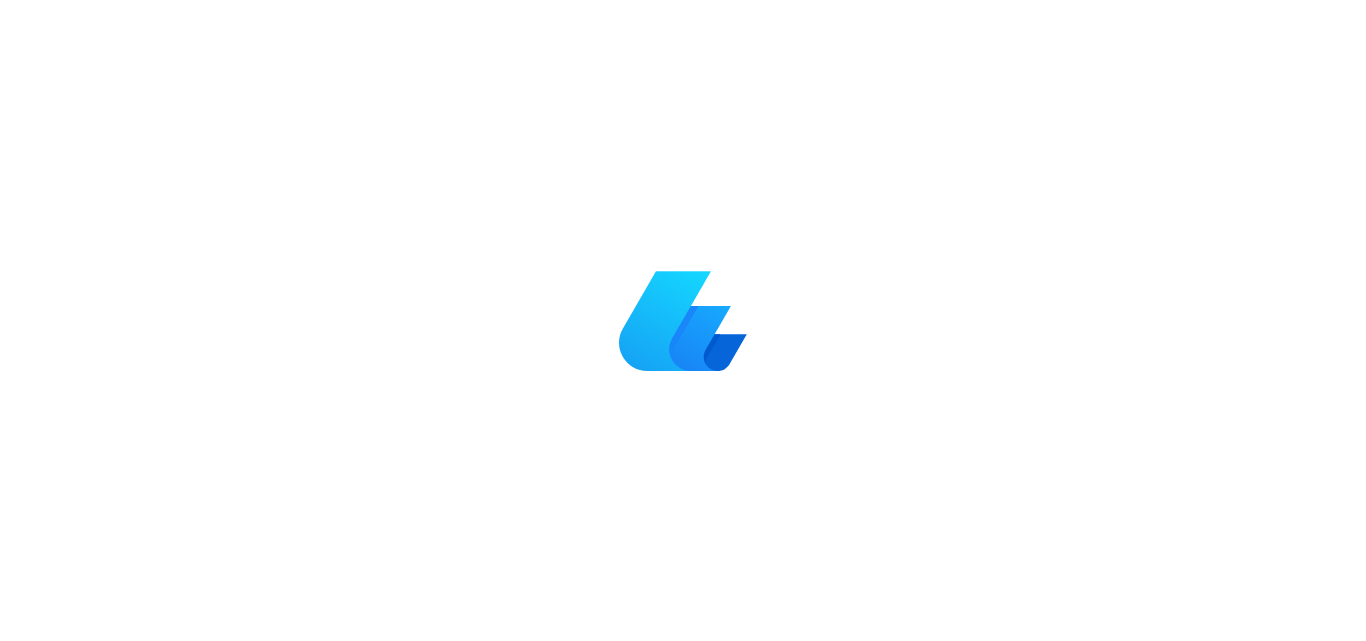 scroll, scrollTop: 0, scrollLeft: 0, axis: both 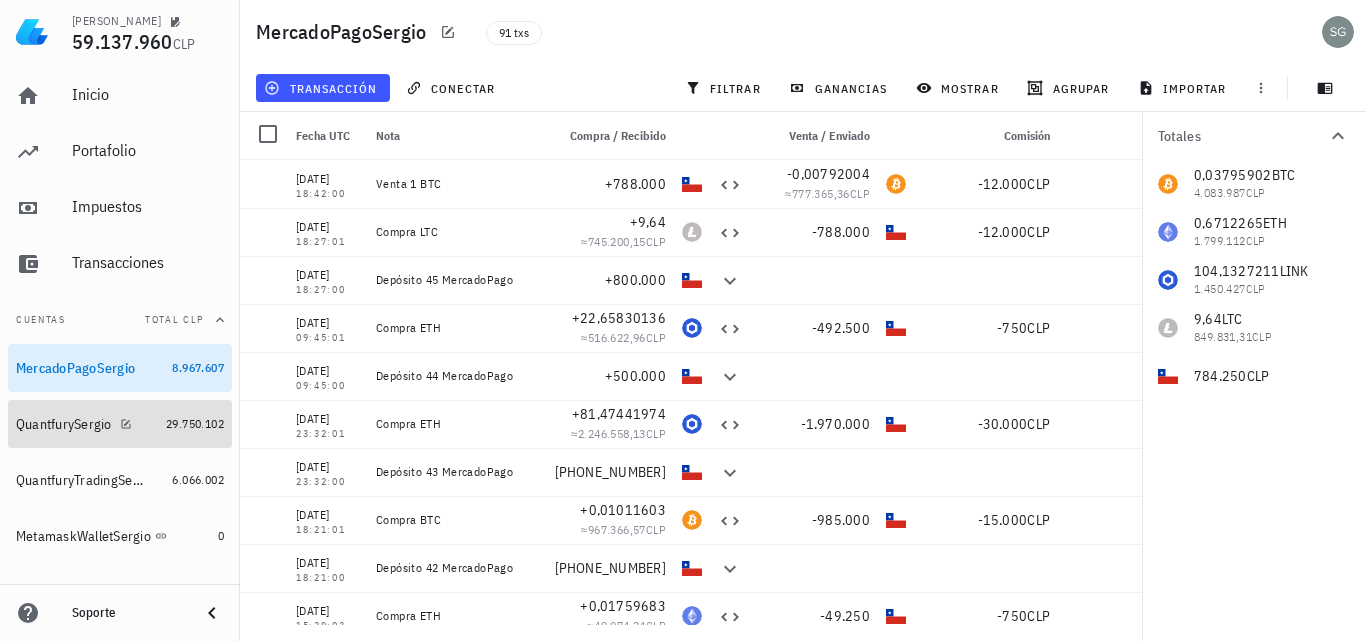 click on "QuantfurySergio" at bounding box center (64, 424) 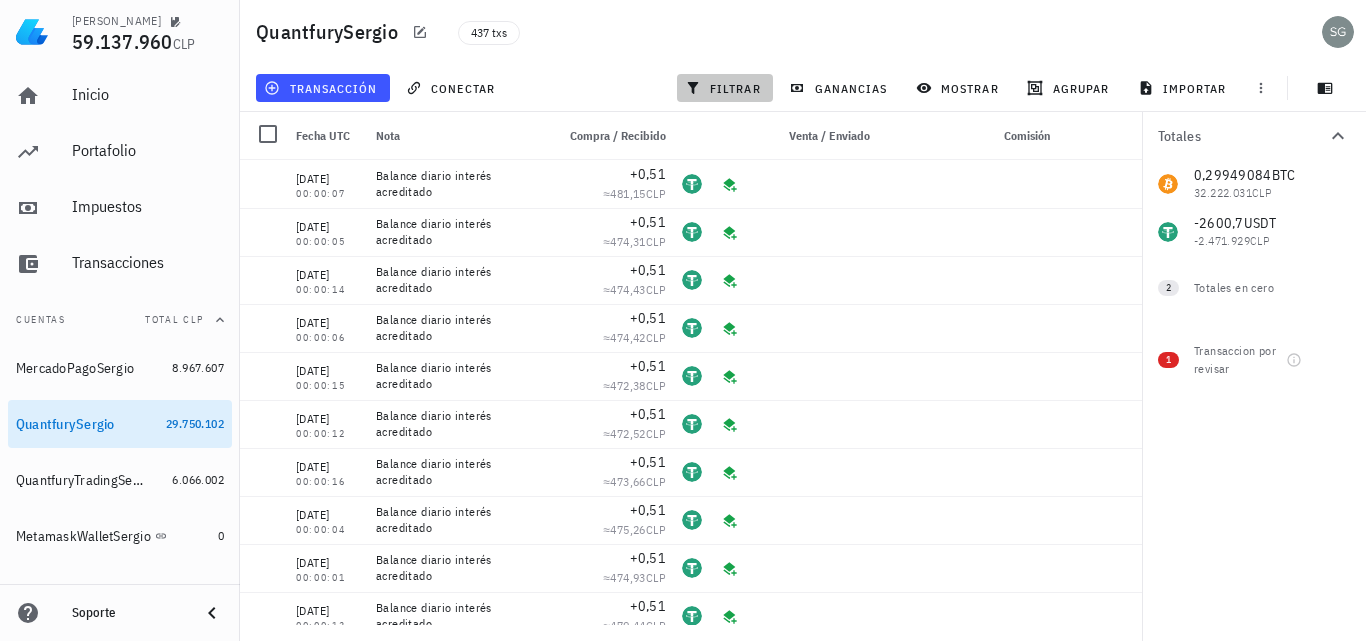 click on "filtrar" at bounding box center [725, 88] 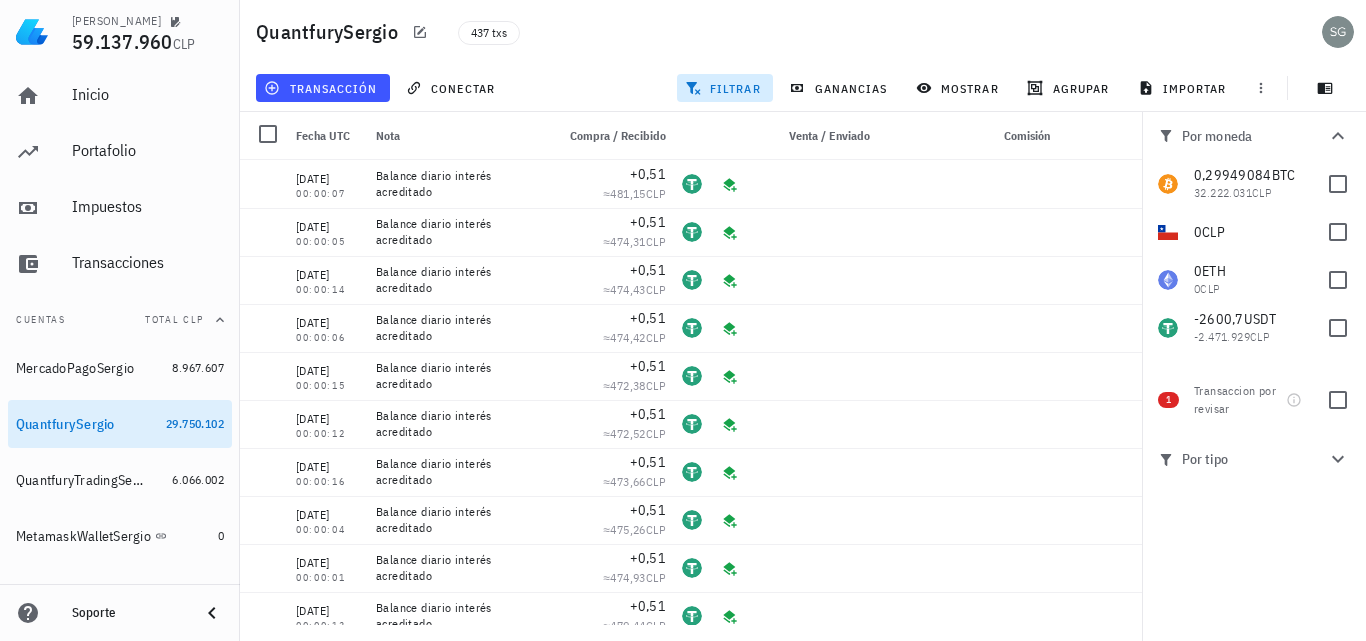 click on "filtrar" at bounding box center [725, 88] 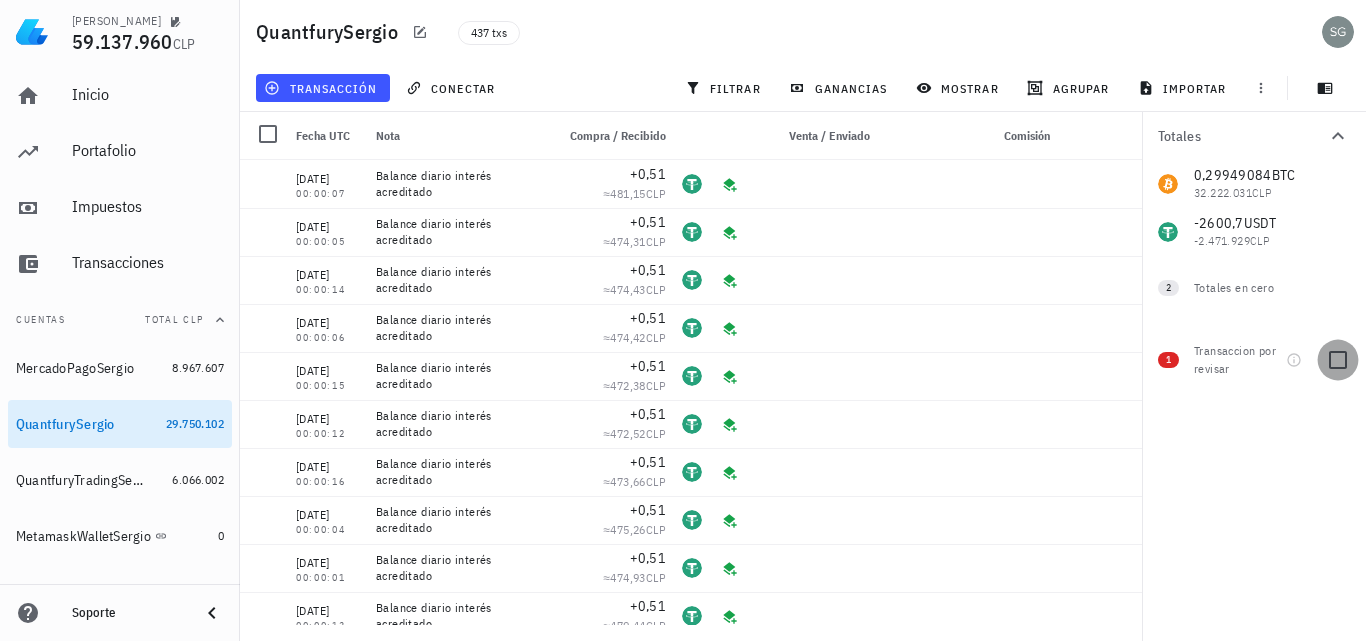 click at bounding box center (1338, 360) 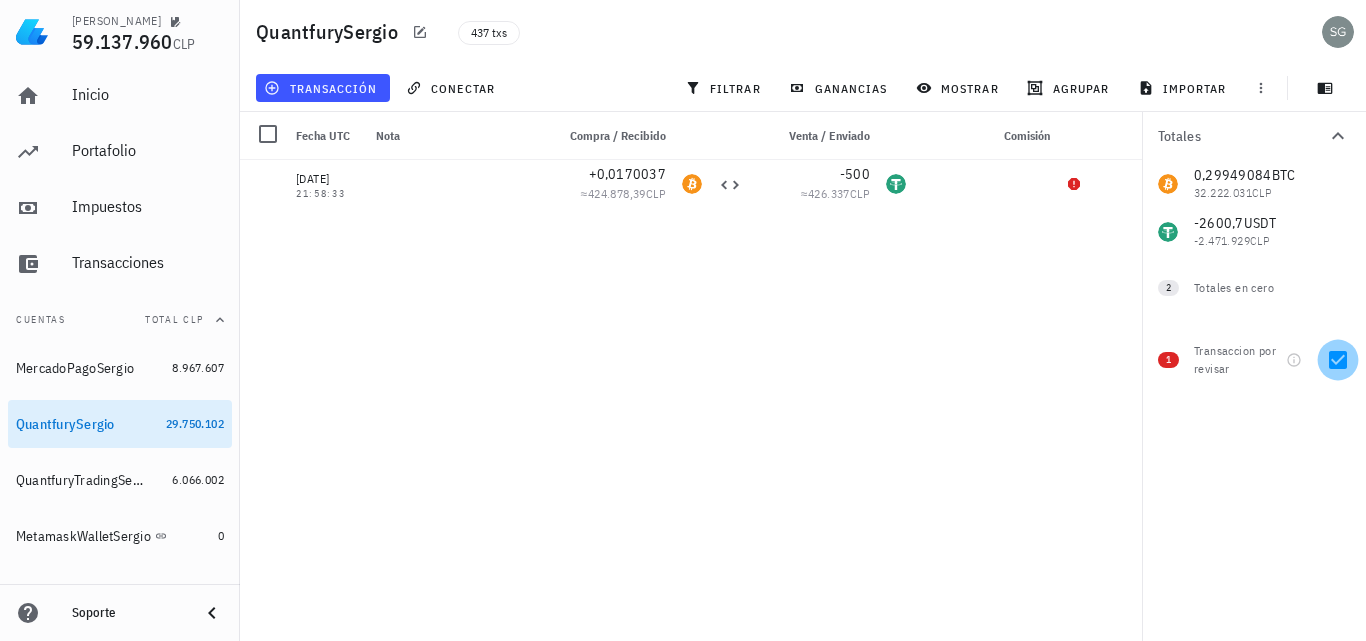 click at bounding box center (1338, 360) 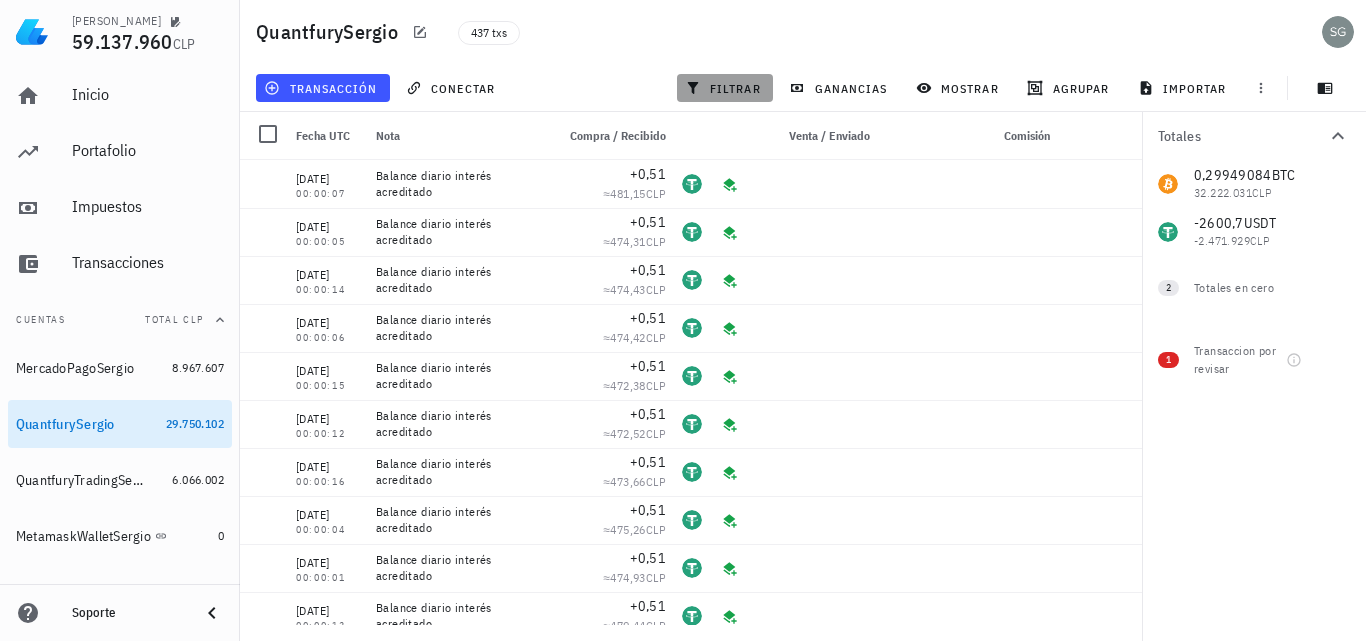 click on "filtrar" at bounding box center [725, 88] 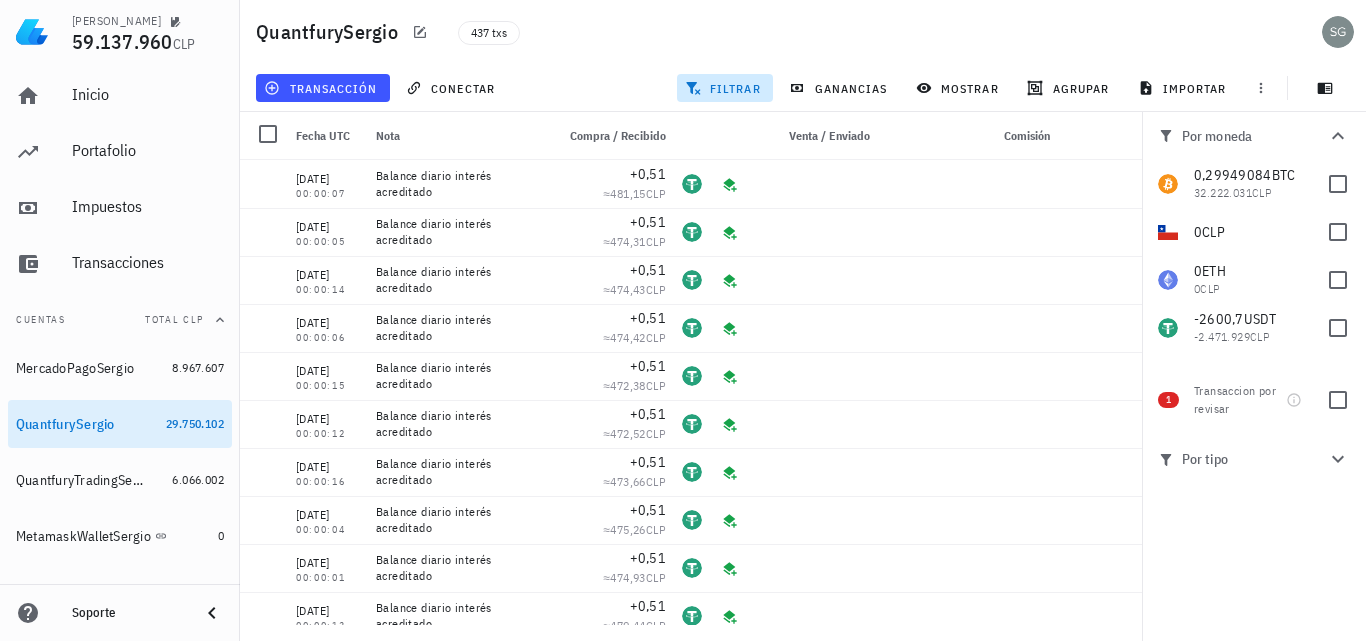 click on "Por tipo" at bounding box center [1242, 459] 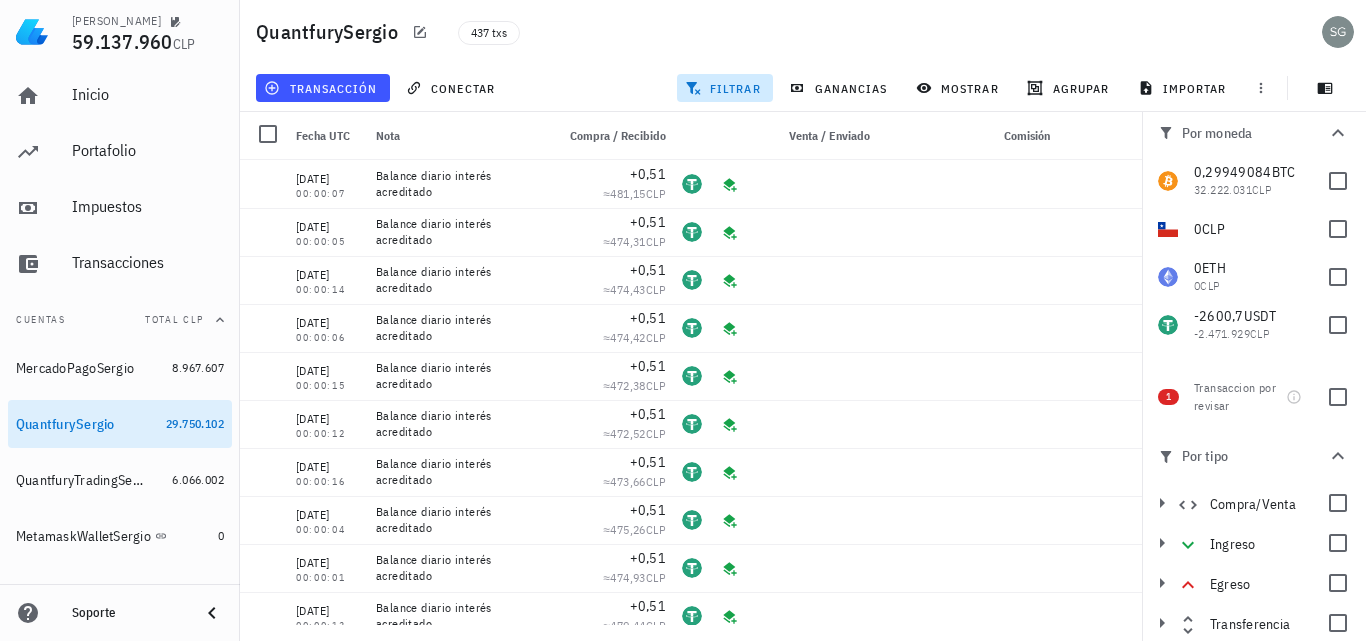 scroll, scrollTop: 5, scrollLeft: 0, axis: vertical 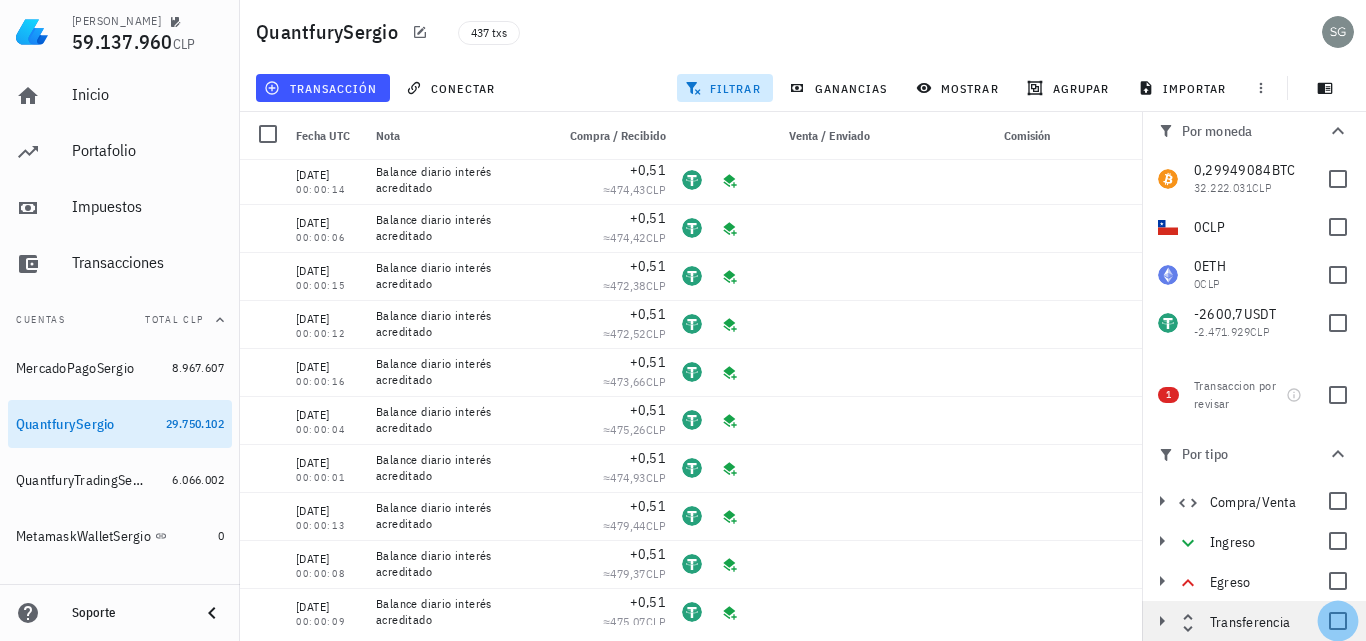 click at bounding box center [1338, 621] 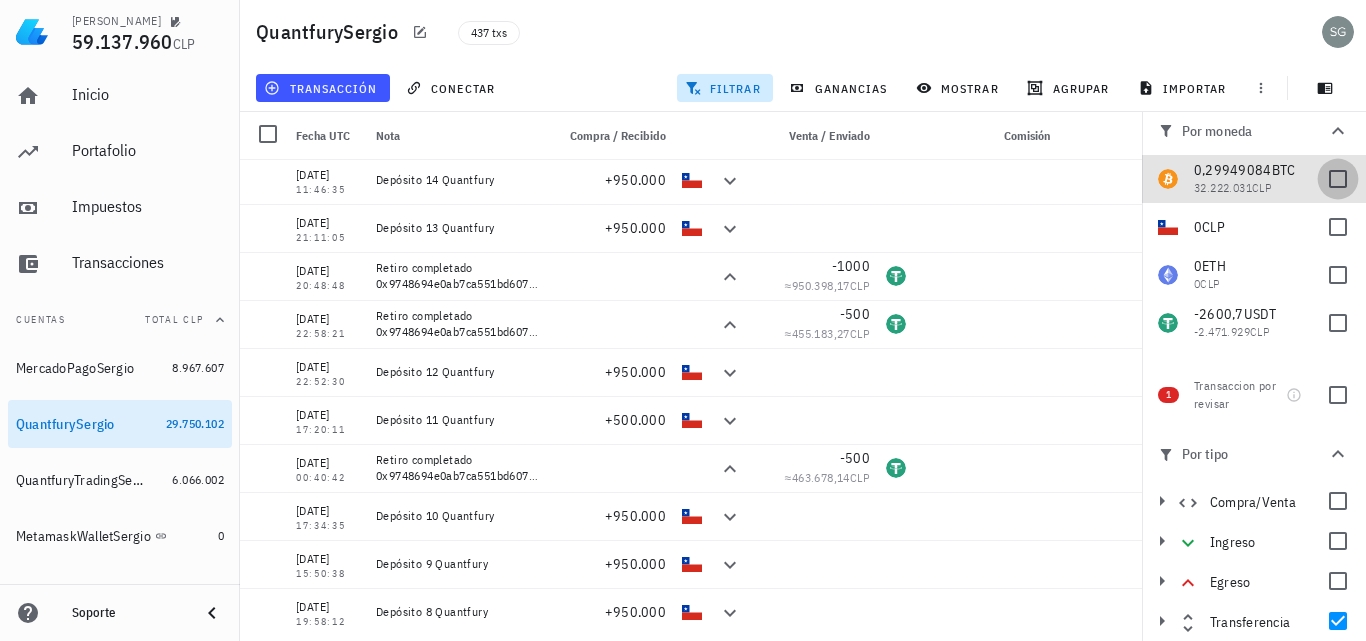 click at bounding box center (1338, 179) 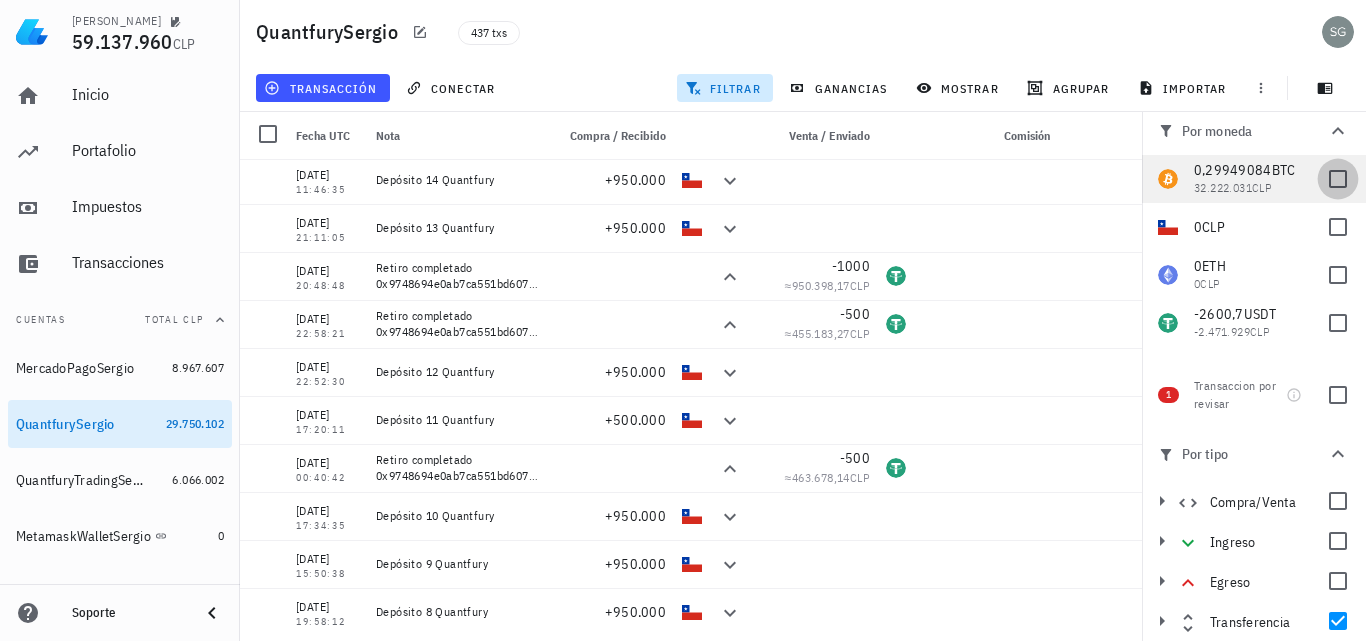 checkbox on "true" 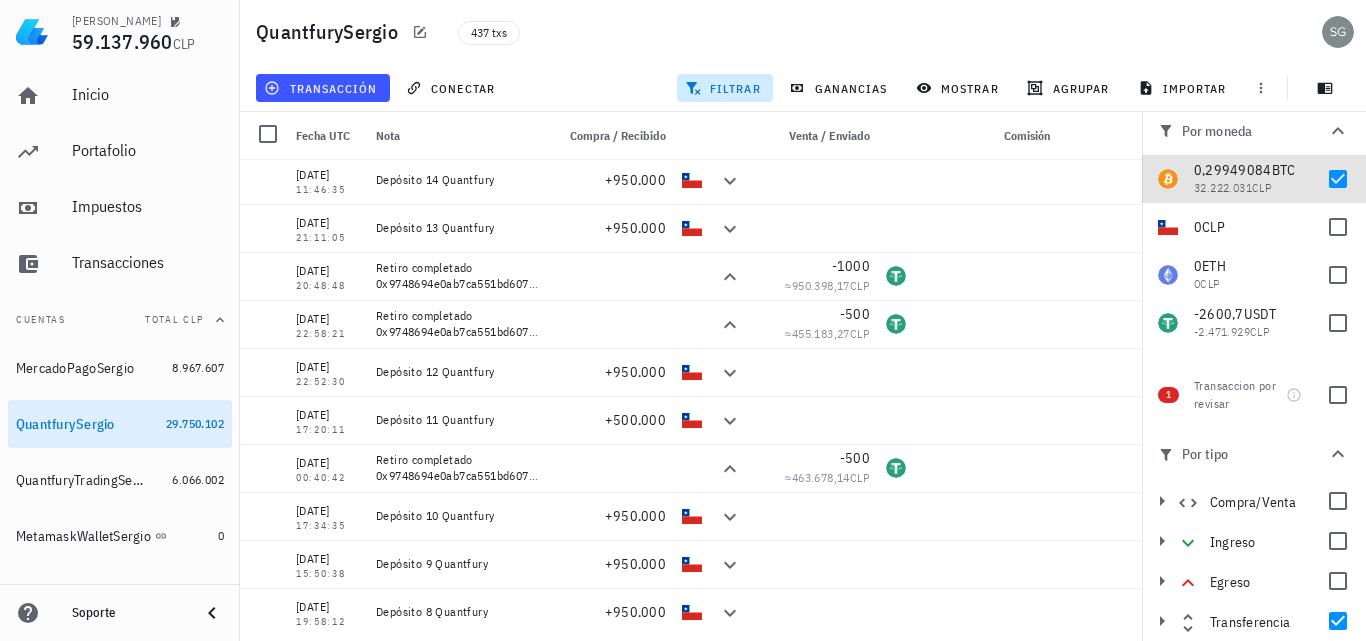 scroll, scrollTop: 0, scrollLeft: 0, axis: both 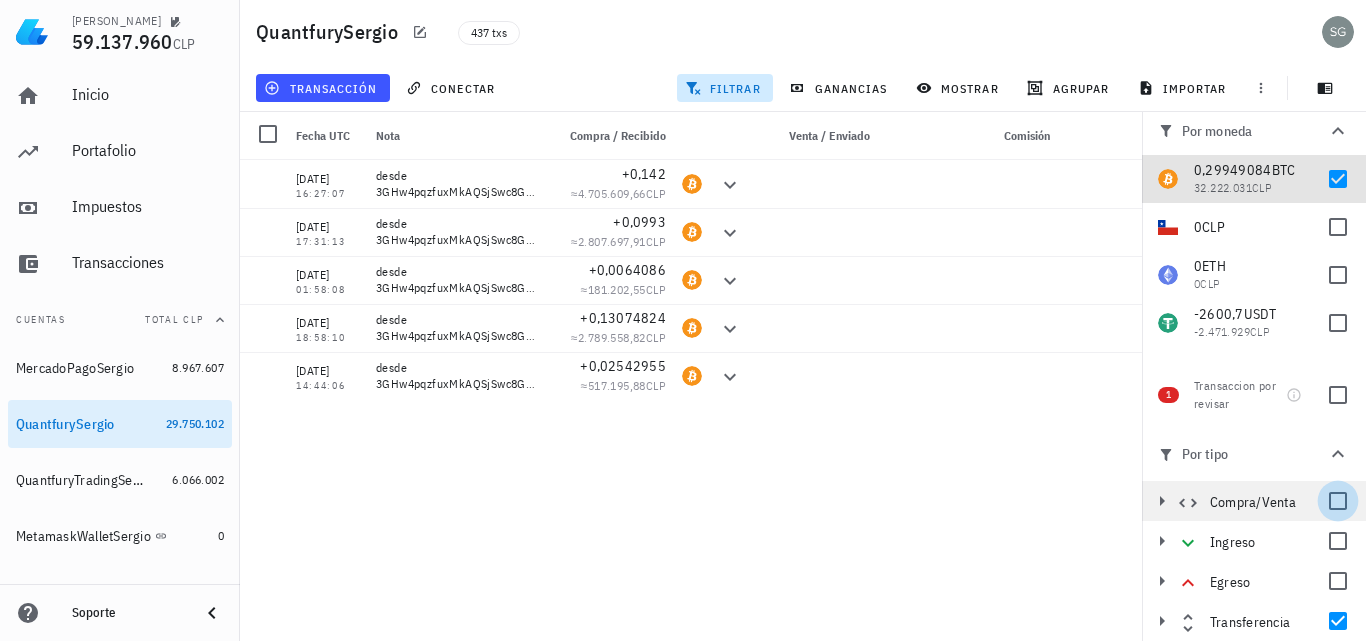 click at bounding box center [1338, 501] 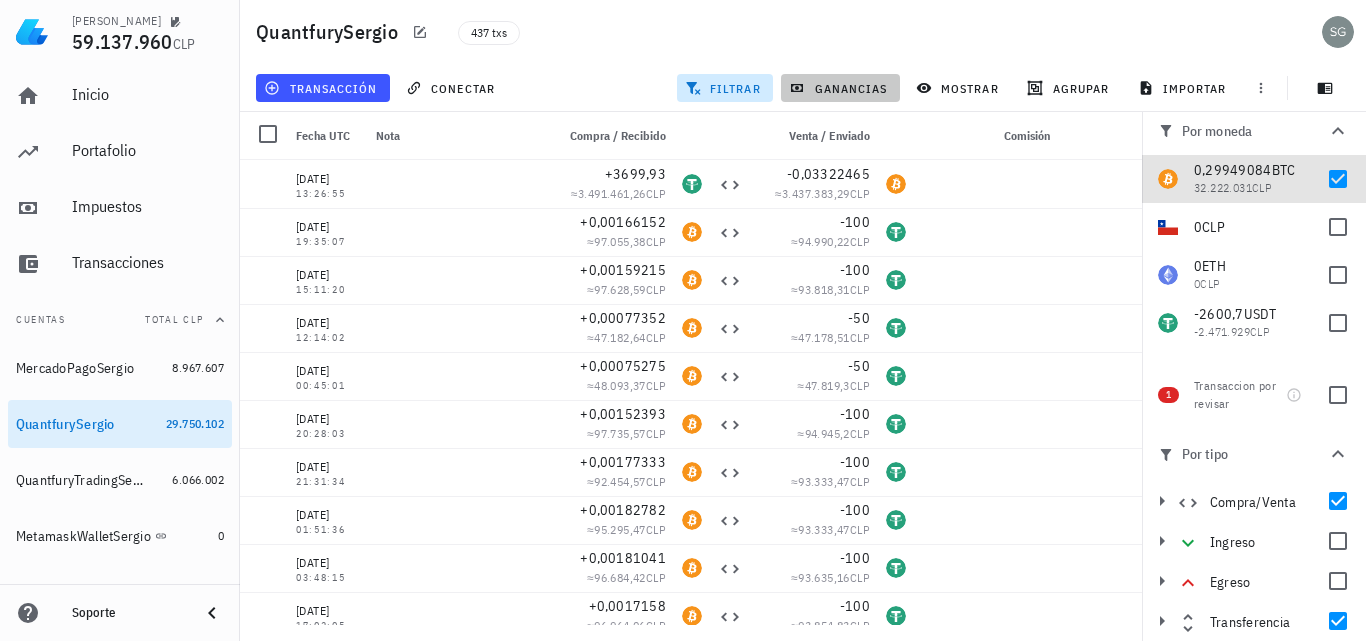 click on "ganancias" at bounding box center (840, 88) 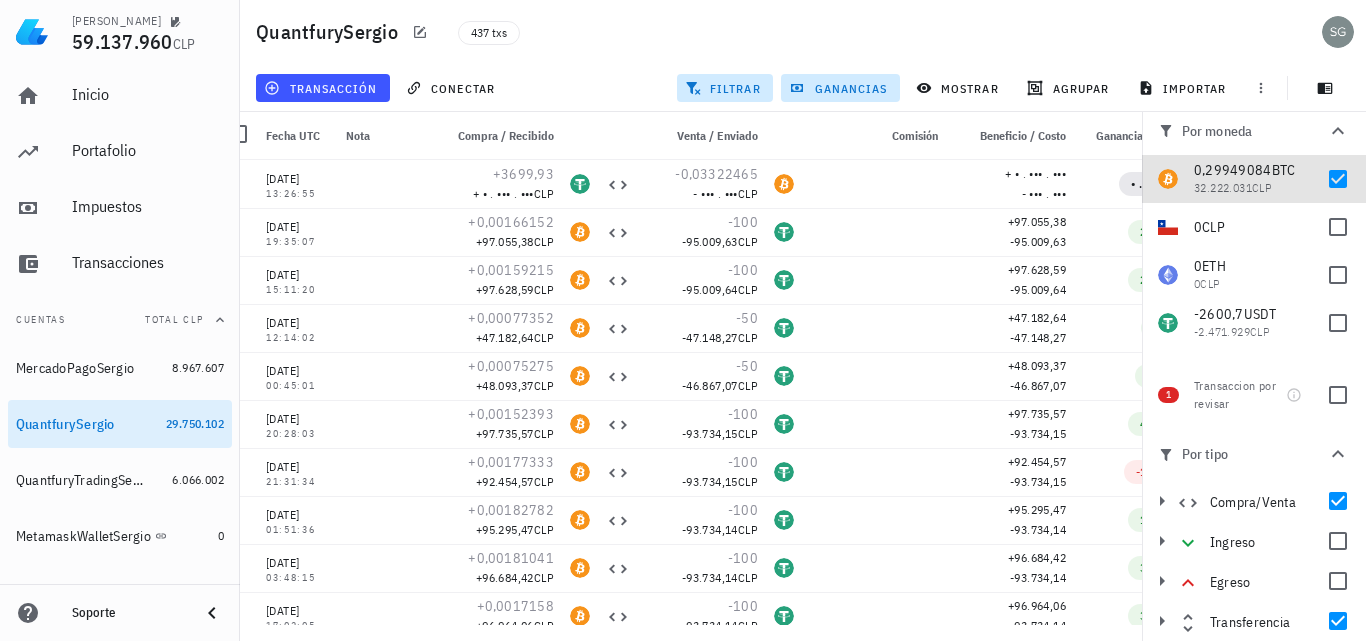 scroll, scrollTop: 0, scrollLeft: 0, axis: both 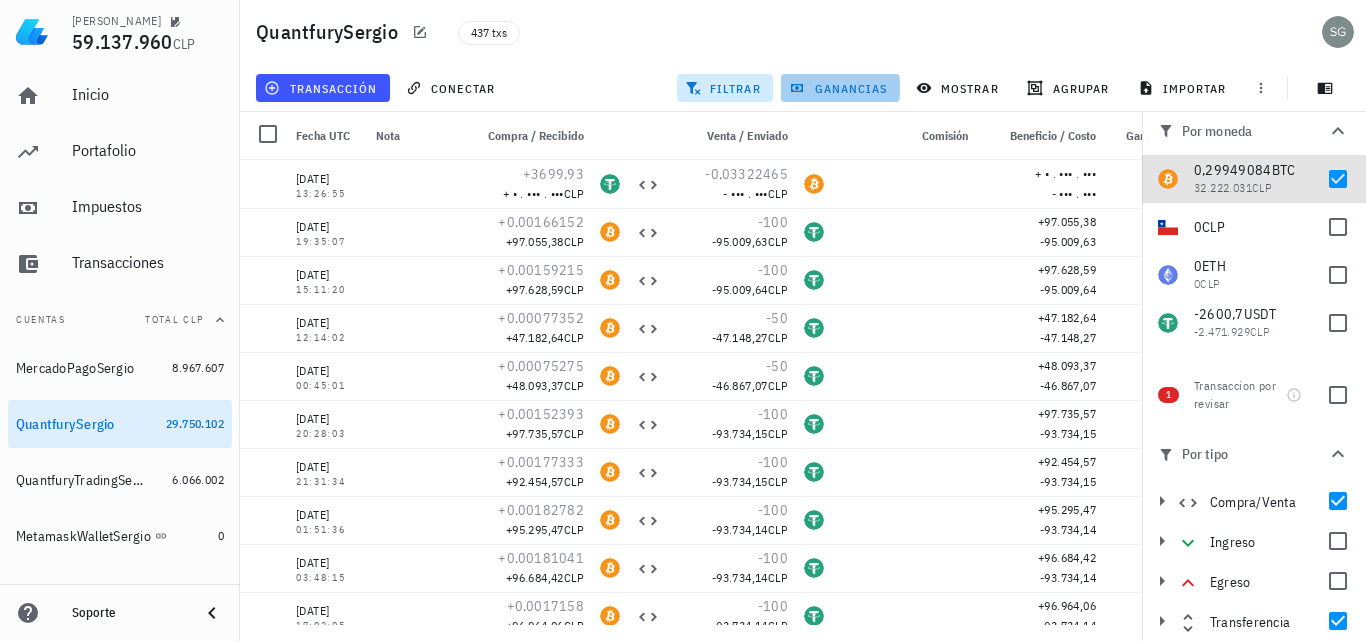 click on "ganancias" at bounding box center (840, 88) 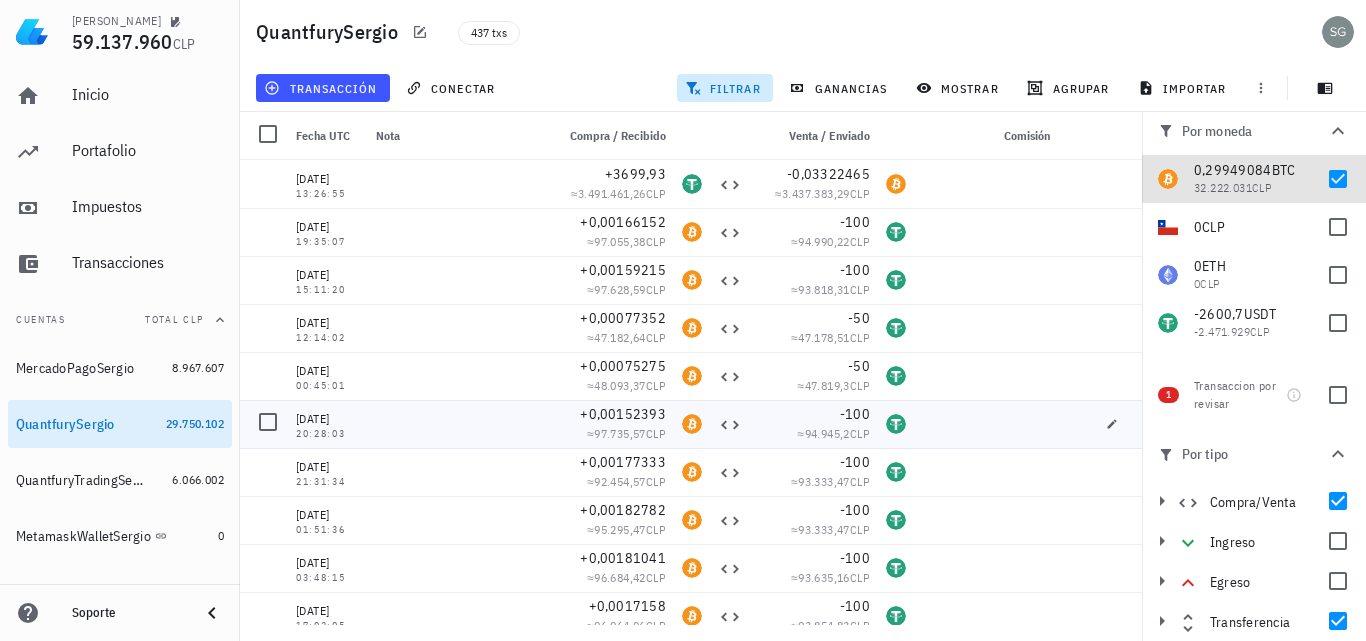 click at bounding box center (457, 424) 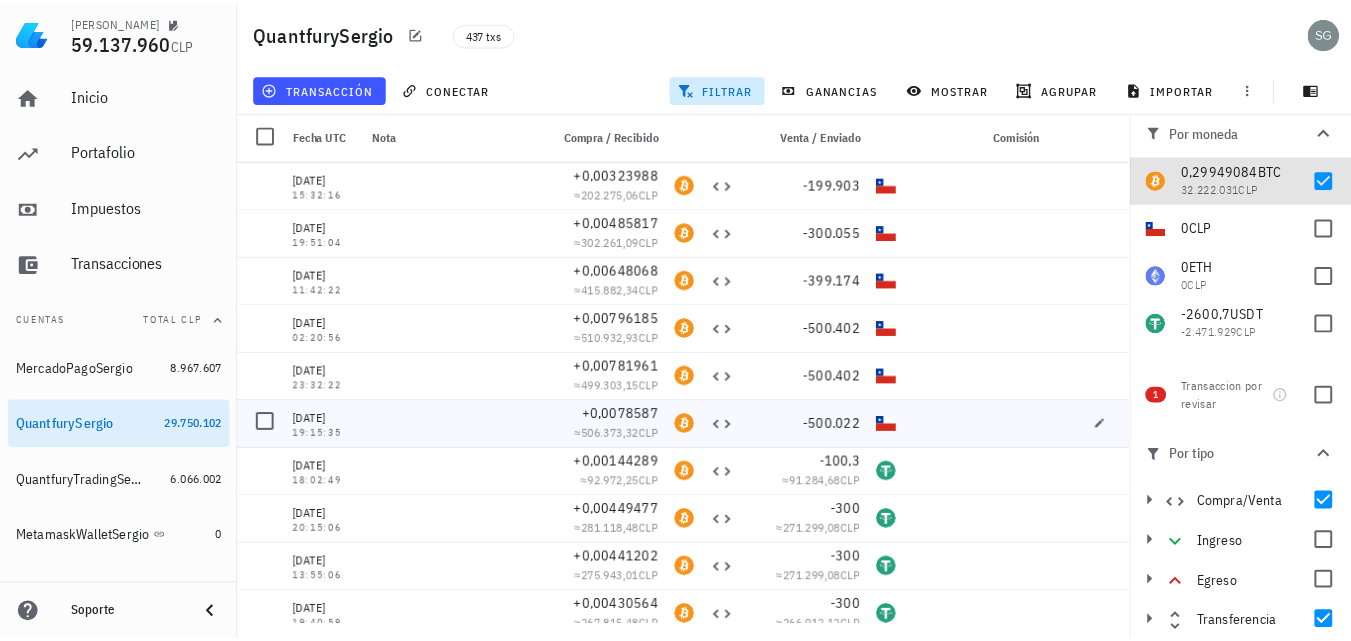 scroll, scrollTop: 1100, scrollLeft: 0, axis: vertical 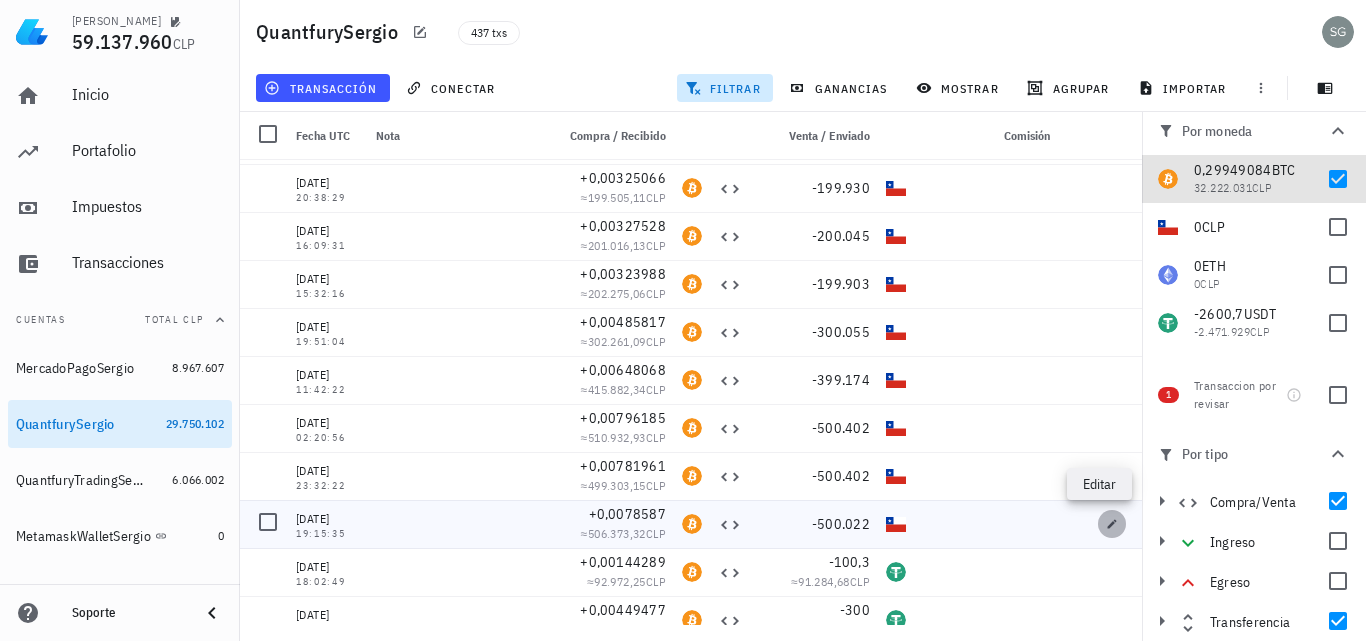 click 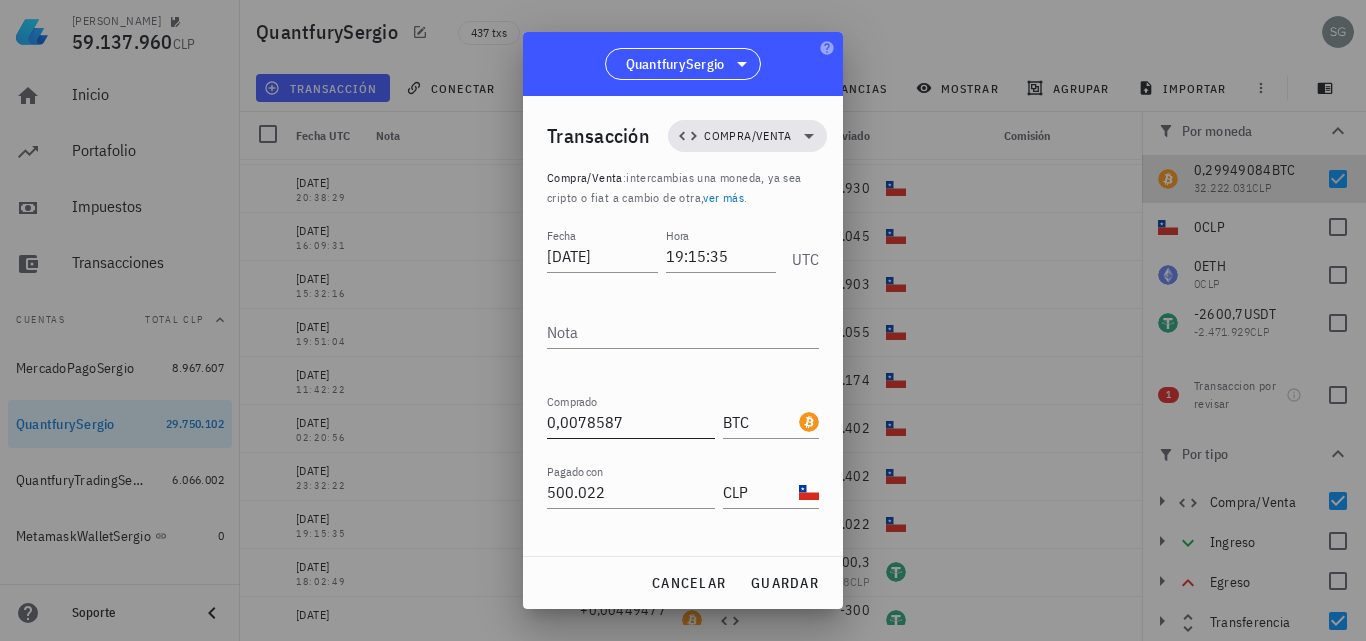 click on "0,0078587" at bounding box center (631, 422) 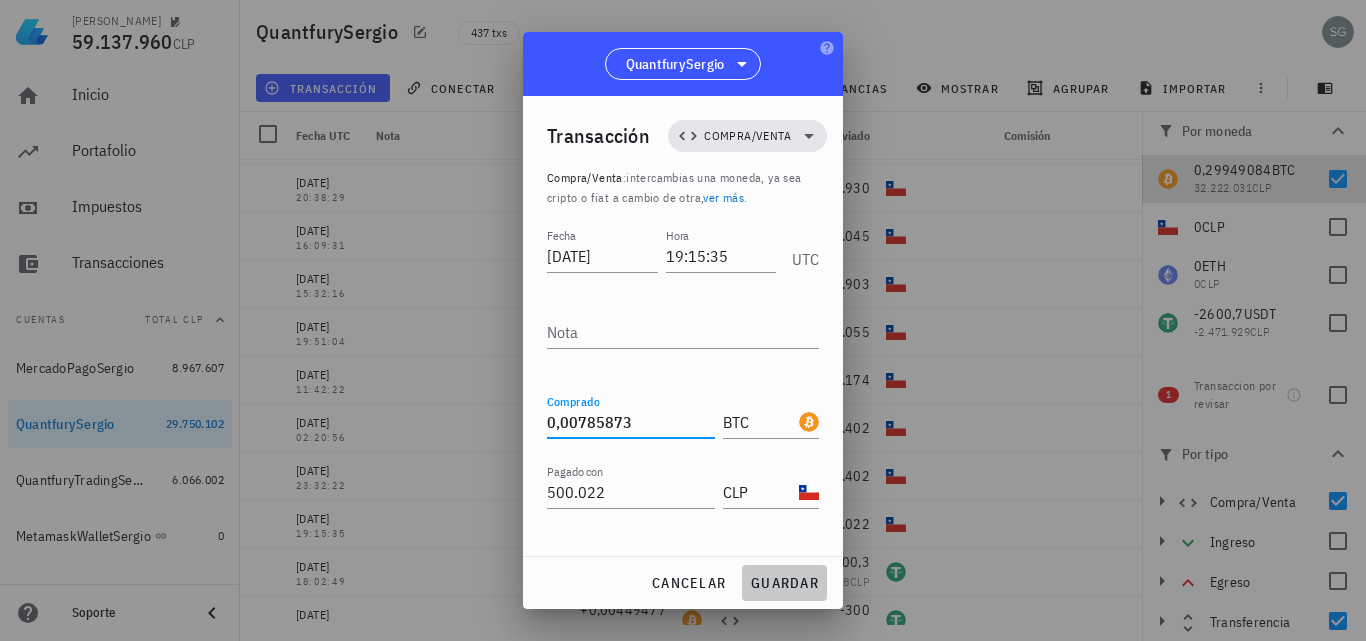 click on "guardar" at bounding box center (784, 583) 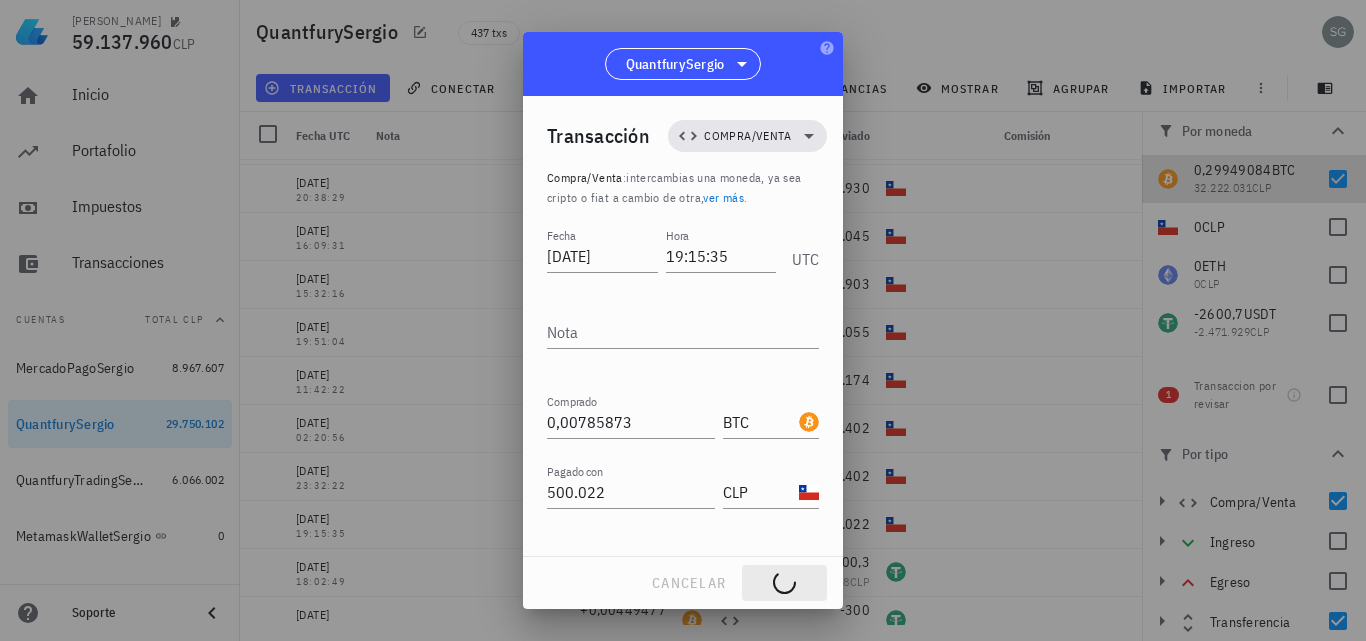 type on "0,0078587" 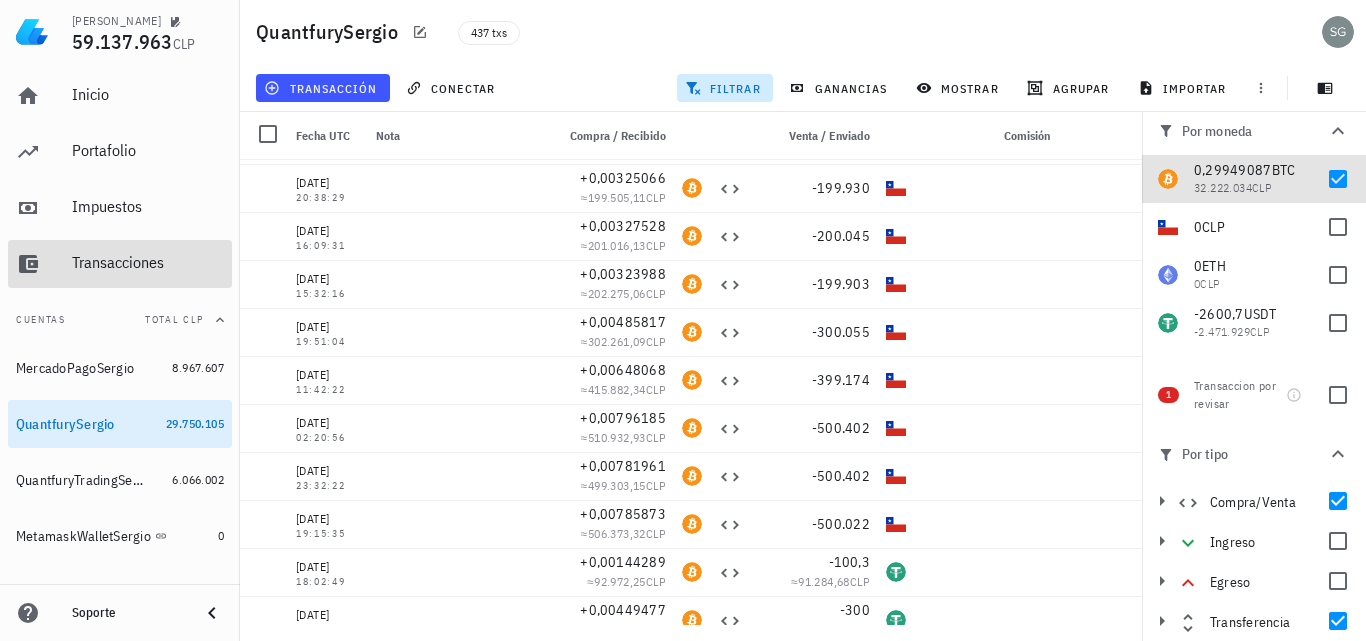 click on "Transacciones" at bounding box center [148, 262] 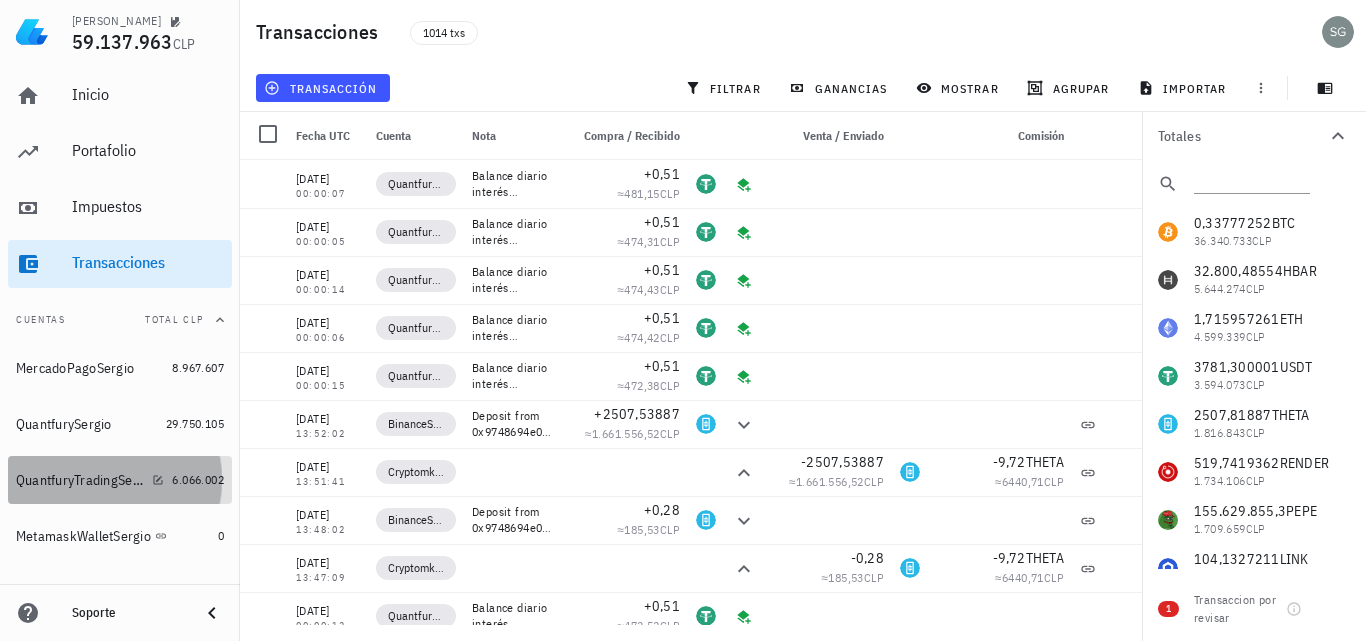 click on "QuantfuryTradingSergio" at bounding box center [80, 480] 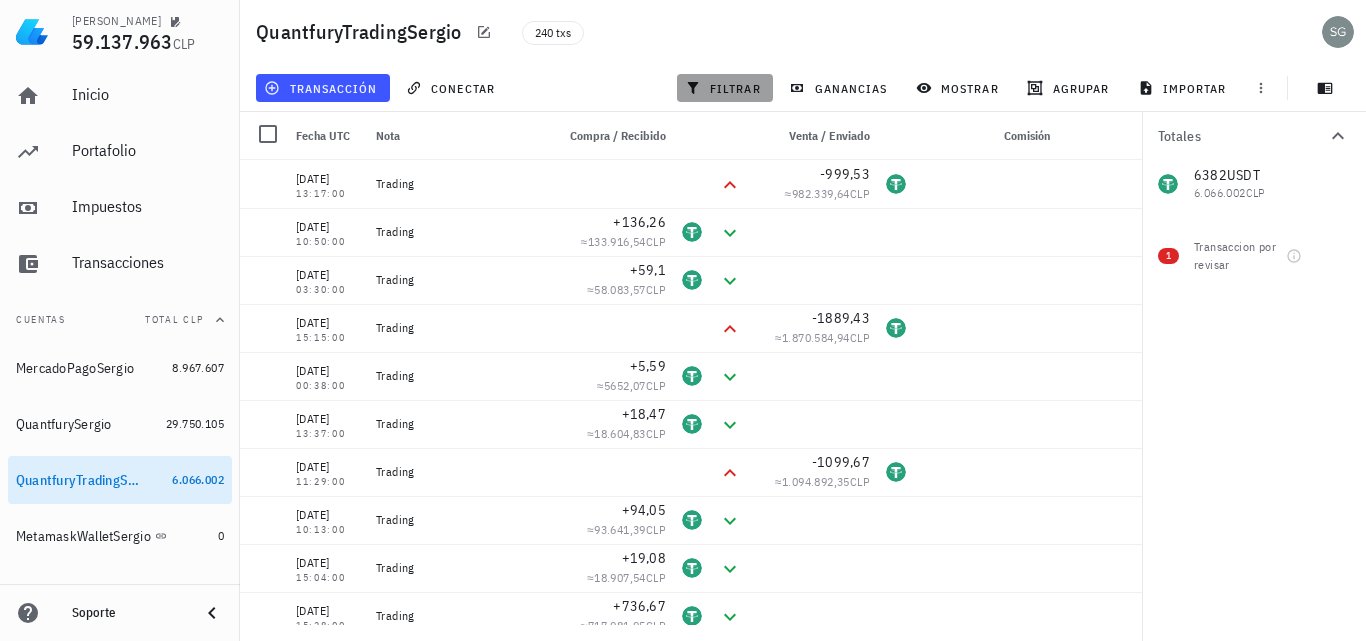 click on "filtrar" at bounding box center (725, 88) 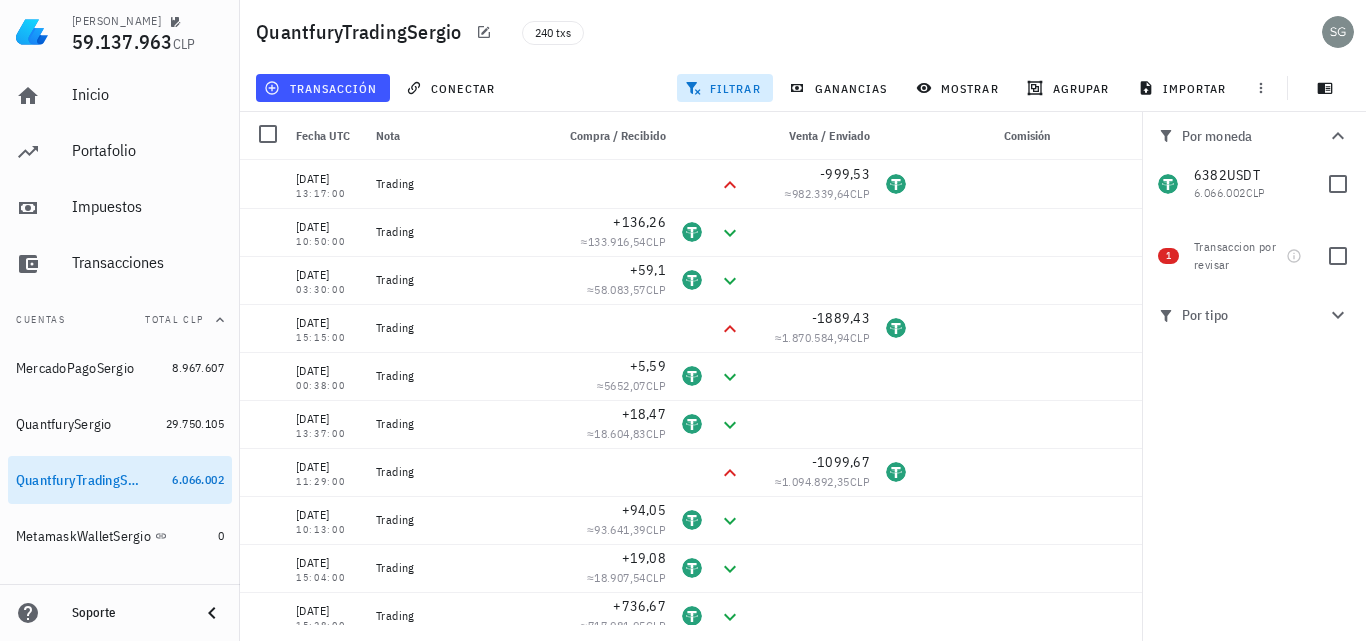 click on "filtrar" at bounding box center (725, 88) 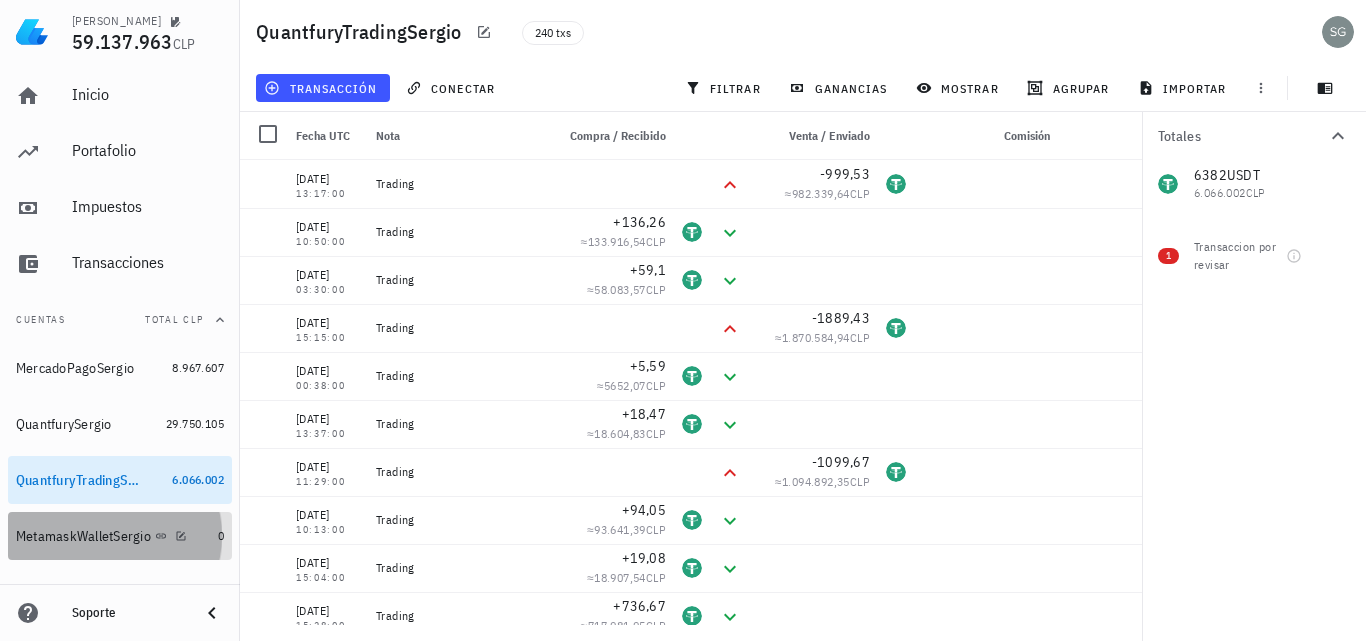 click on "MetamaskWalletSergio" at bounding box center [83, 536] 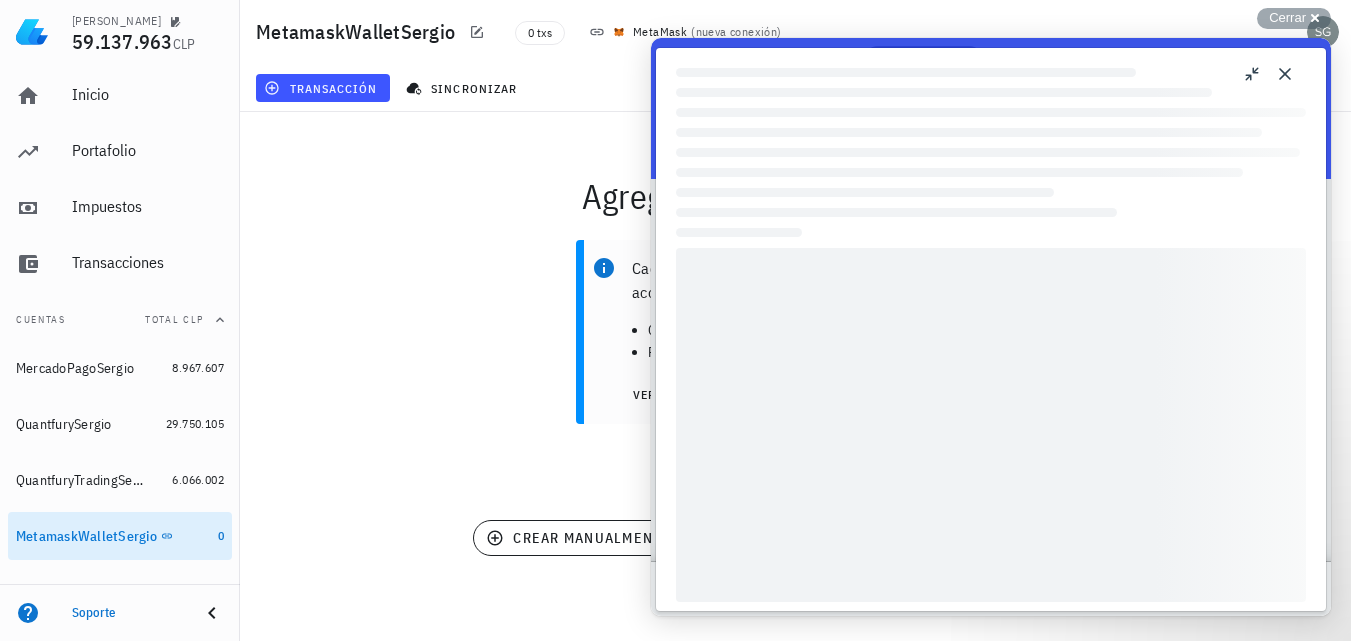 scroll, scrollTop: 0, scrollLeft: 0, axis: both 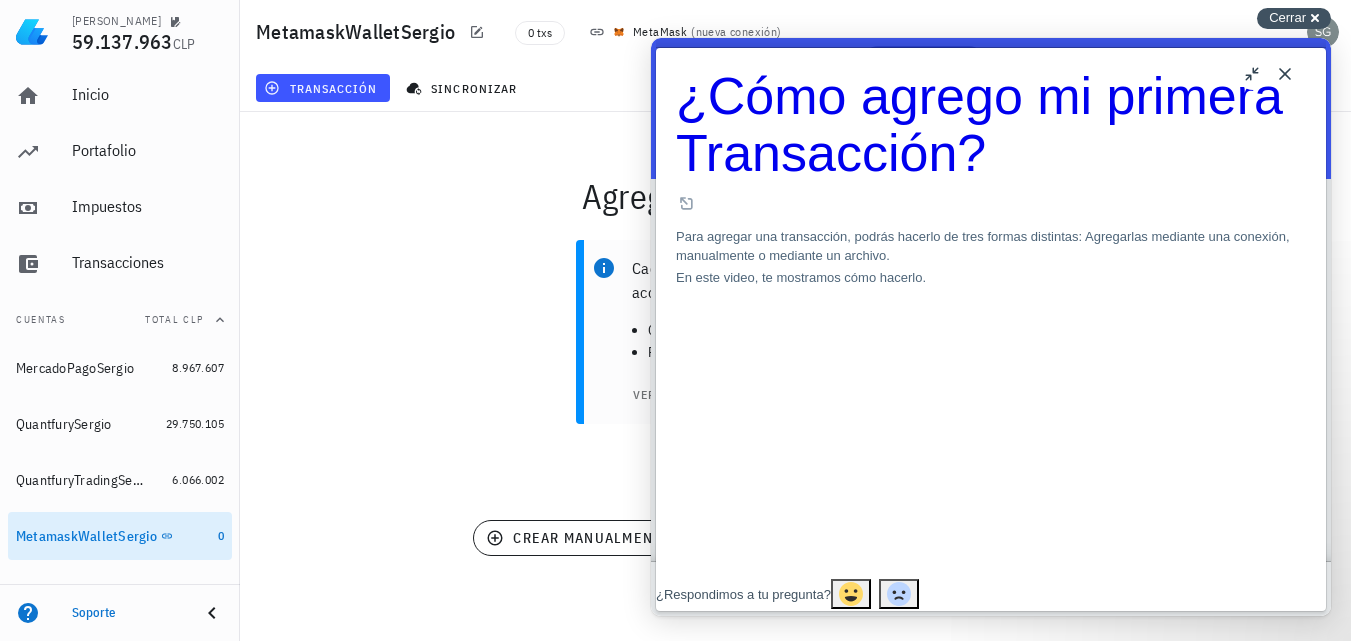 click on "Cerrar" at bounding box center [1287, 17] 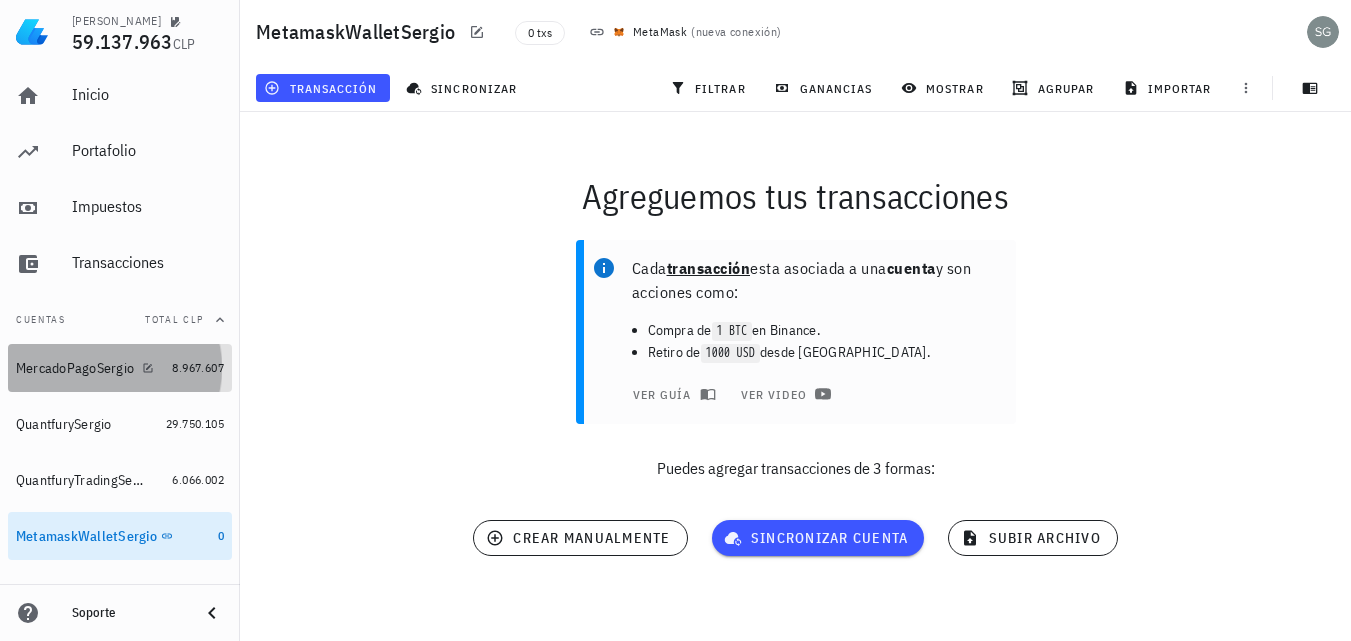 click on "MercadoPagoSergio" at bounding box center [75, 368] 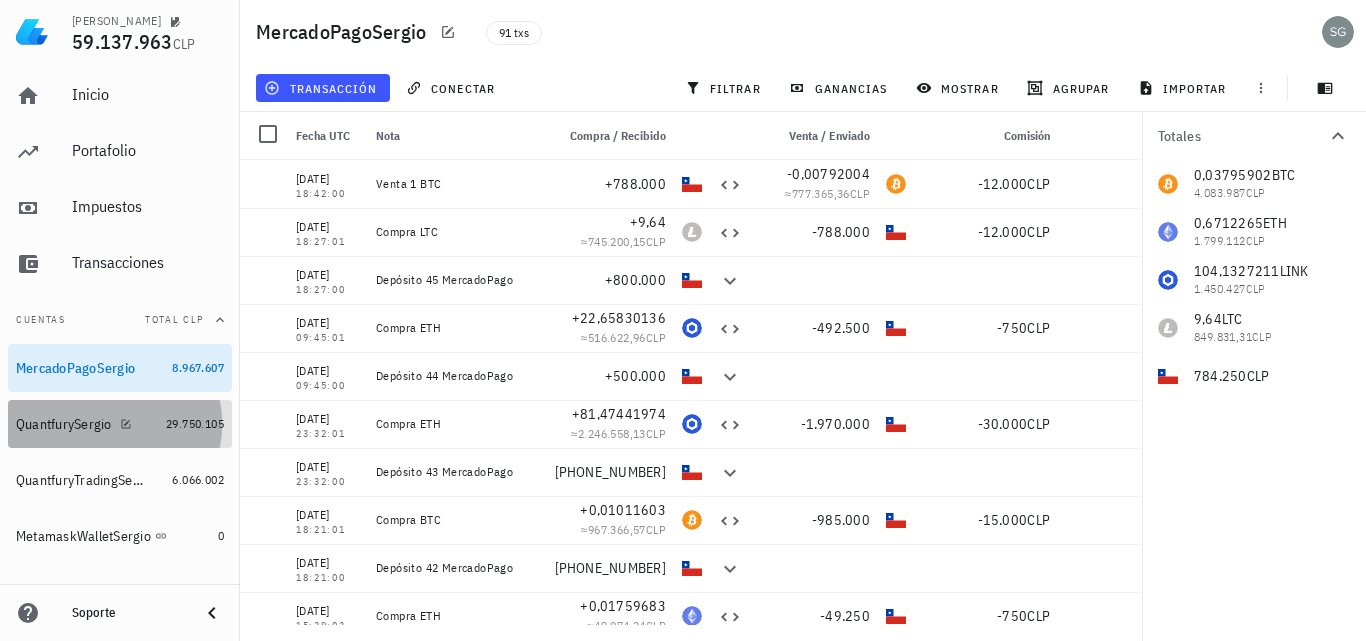 click on "QuantfurySergio" at bounding box center (64, 424) 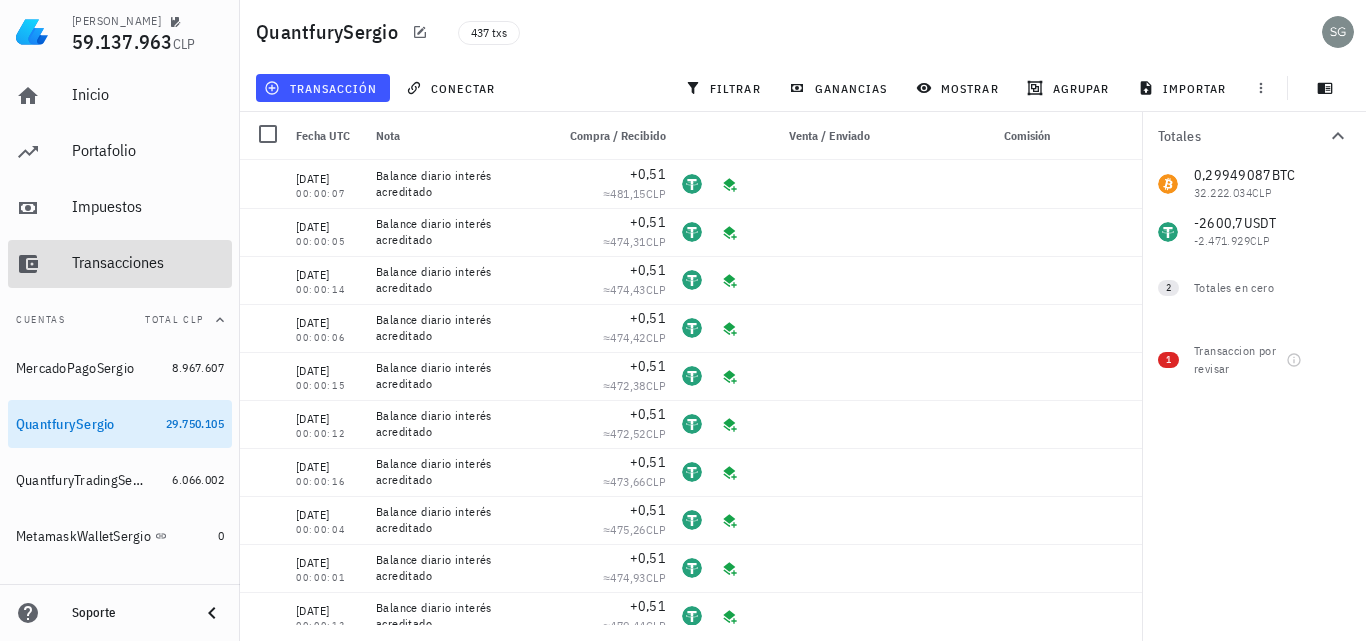 click on "Transacciones" at bounding box center [148, 262] 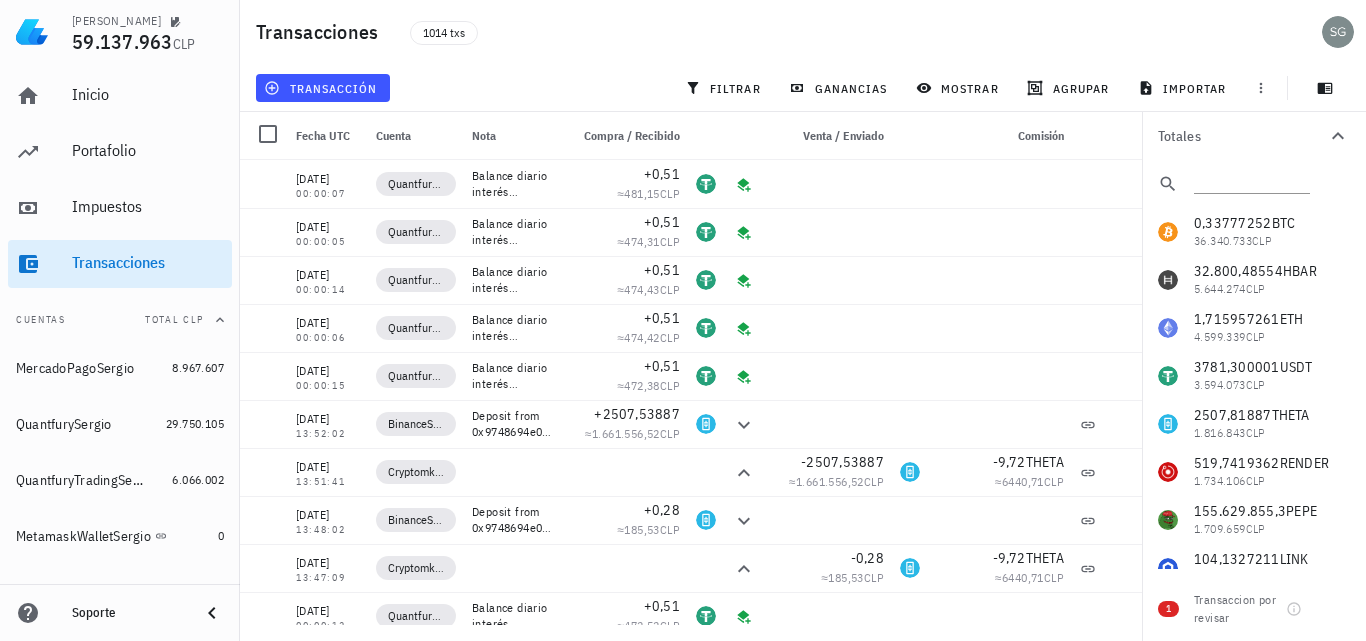 click on "0,33777252  BTC   36.340.733  CLP     32.800,48554  HBAR   5.644.274  CLP     1,715957261  ETH   4.599.339  CLP     3781,300001  USDT   3.594.073  CLP     2507,81887  THETA   1.816.843  CLP     519,7419362  RENDER   1.734.106  CLP     155.629.855,3  PEPE   1.709.659  CLP     104,1327211  LINK   1.450.427  CLP     9,6400013  LTC   849.831,42  CLP     784.250,59  CLP       18,30792799  AVAX   345.581,83  CLP     211,5616052  WLD   197.442,55  CLP     7,93299925  [PERSON_NAME]   71.362,2  CLP     564,552784  LUNC   32,99  CLP     0,005169  USDC   4,91  CLP     0,00713  [PERSON_NAME]   1,09  CLP     0,00012833  CRO   0,01  CLP     0  ADA   0  CLP     0  BNB   0  CLP     0  SOL   0  CLP     0  TRX   0  CLP     0  XTZ   0  CLP     0  BUSD   0  CLP     0  NEXO   0  CLP     519,7450702  RNDR       0  MATIC" at bounding box center (1254, 640) 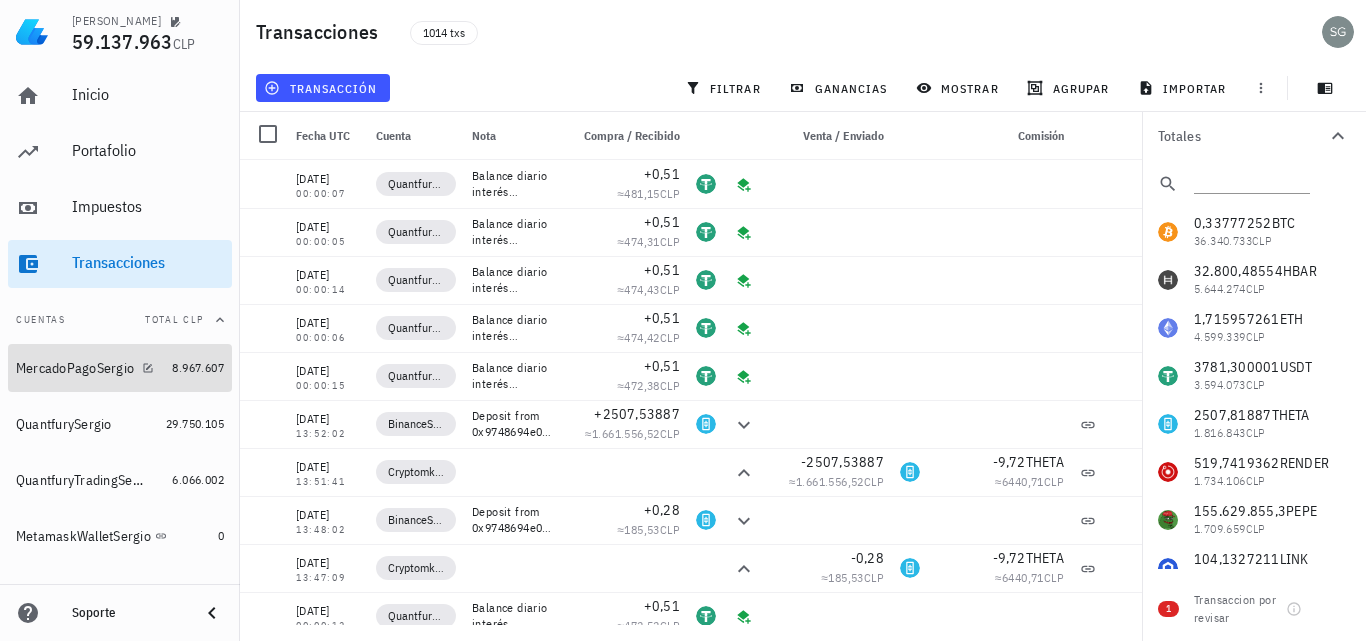 click on "MercadoPagoSergio" at bounding box center [90, 368] 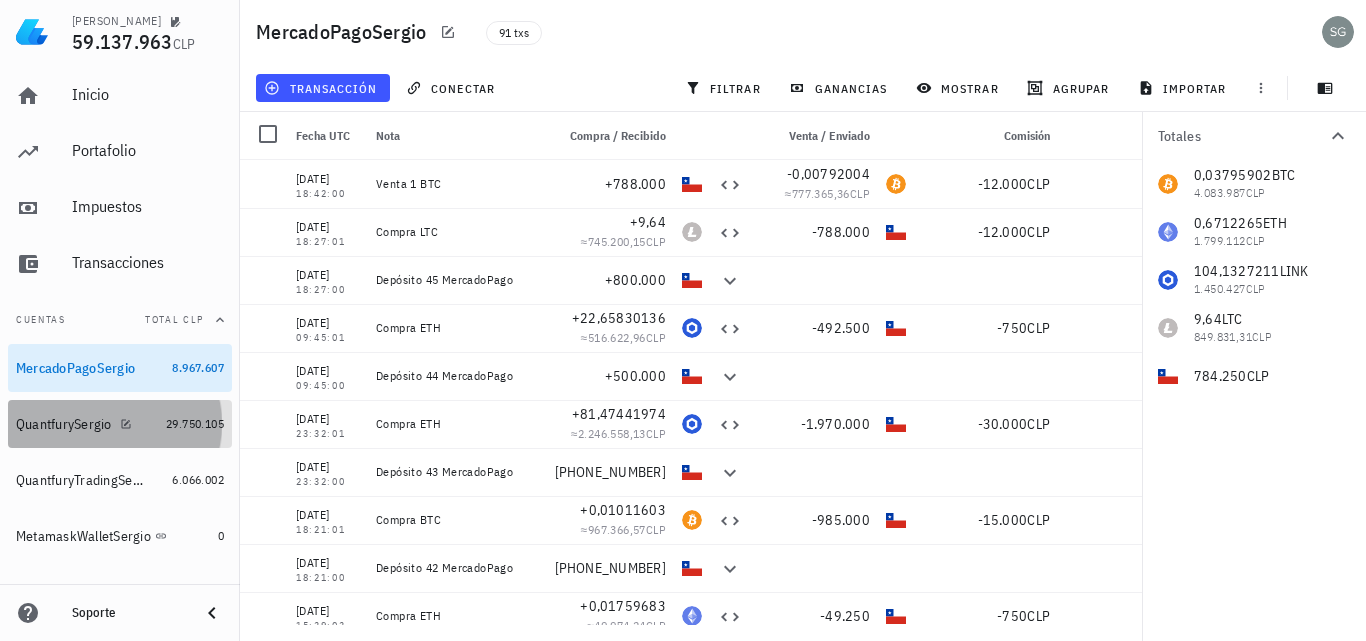 click on "QuantfurySergio" at bounding box center (64, 424) 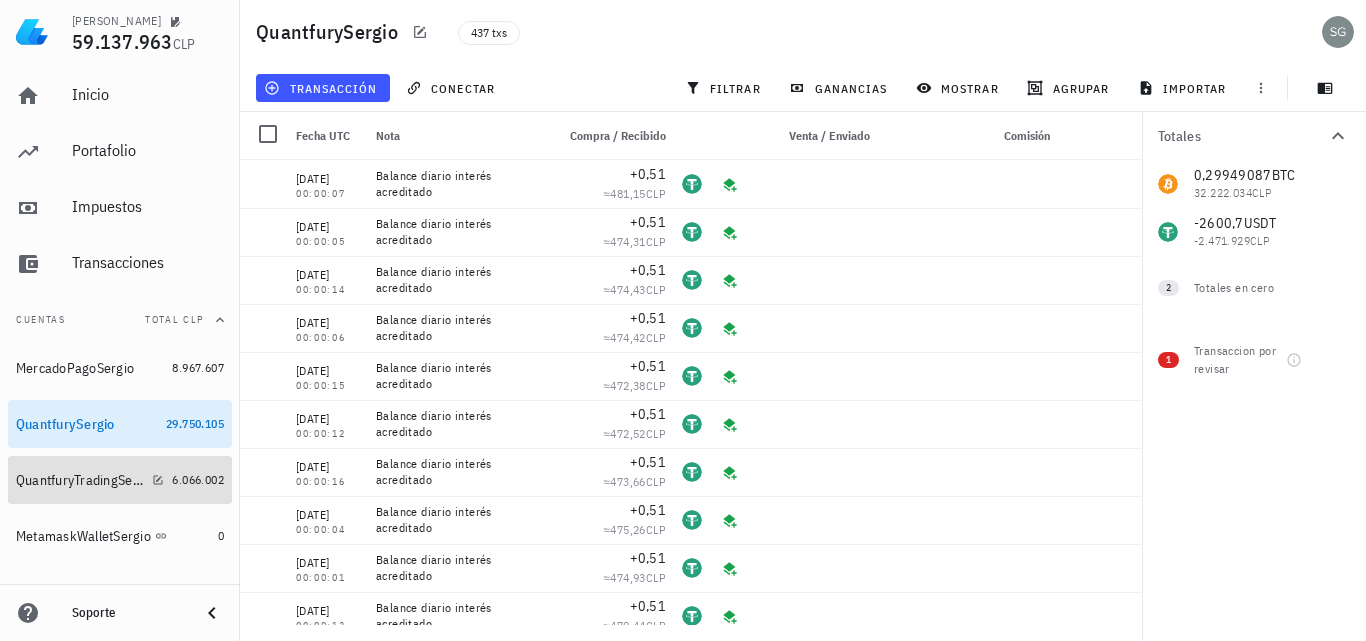 click on "QuantfuryTradingSergio" at bounding box center (90, 480) 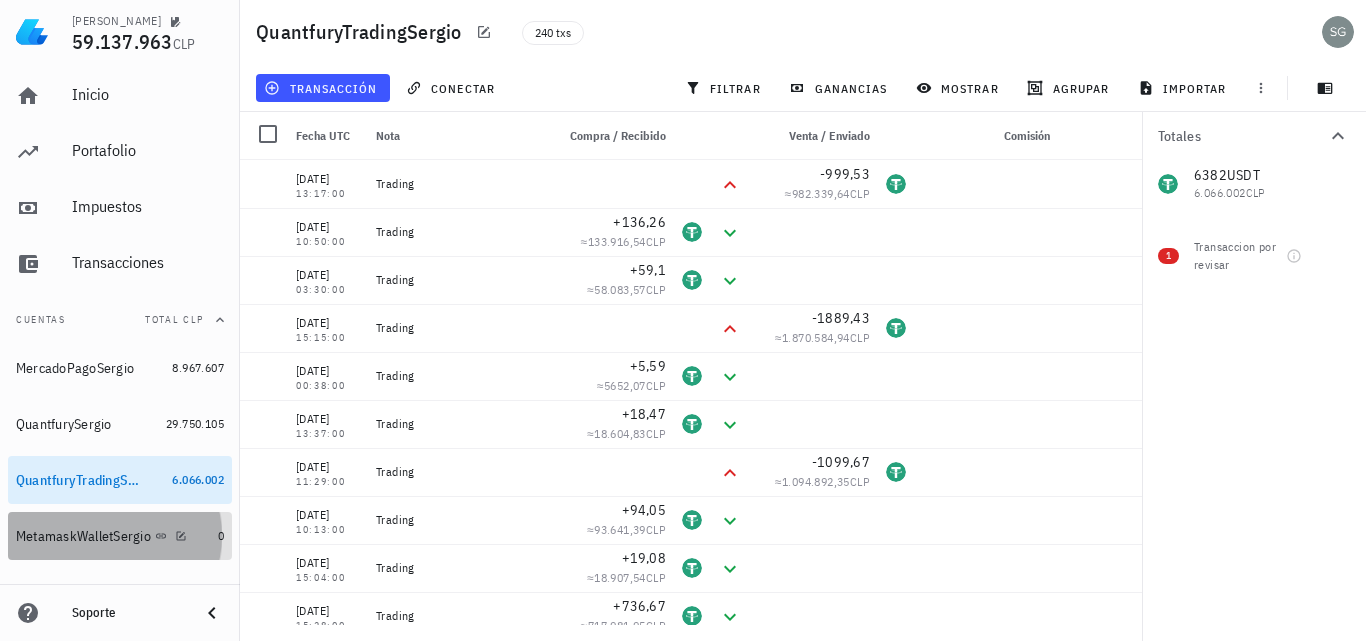 click on "MetamaskWalletSergio" at bounding box center [83, 536] 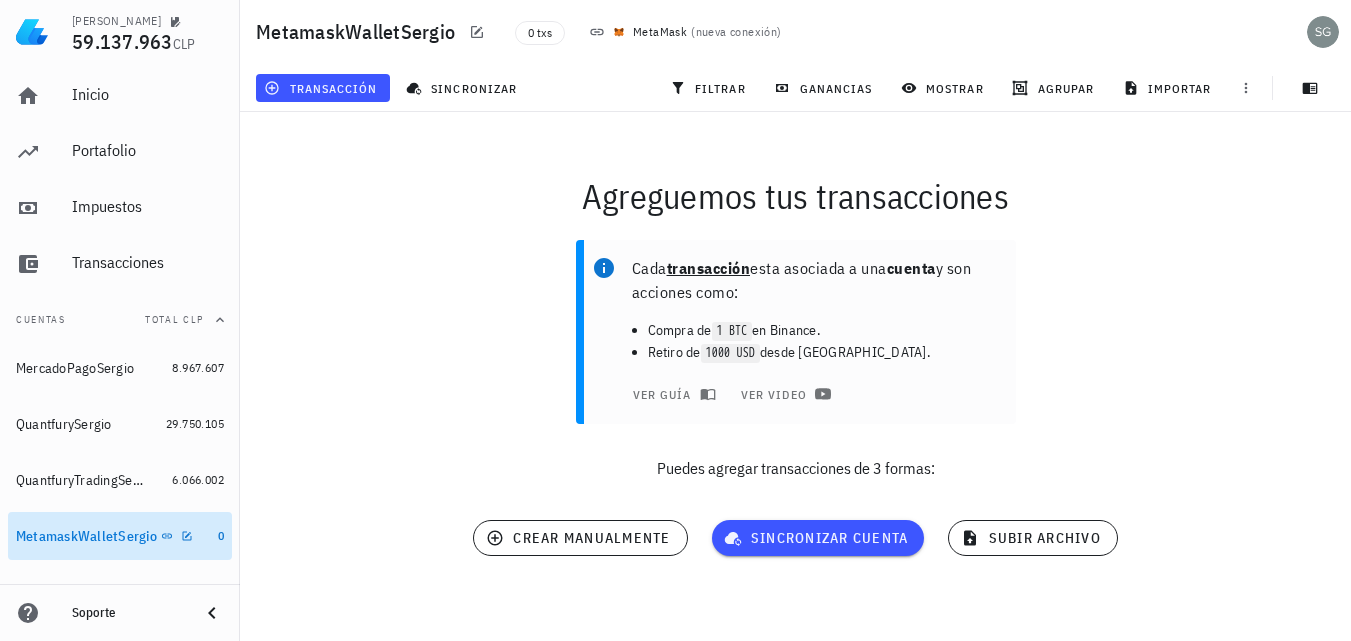 drag, startPoint x: 84, startPoint y: 545, endPoint x: 102, endPoint y: 546, distance: 18.027756 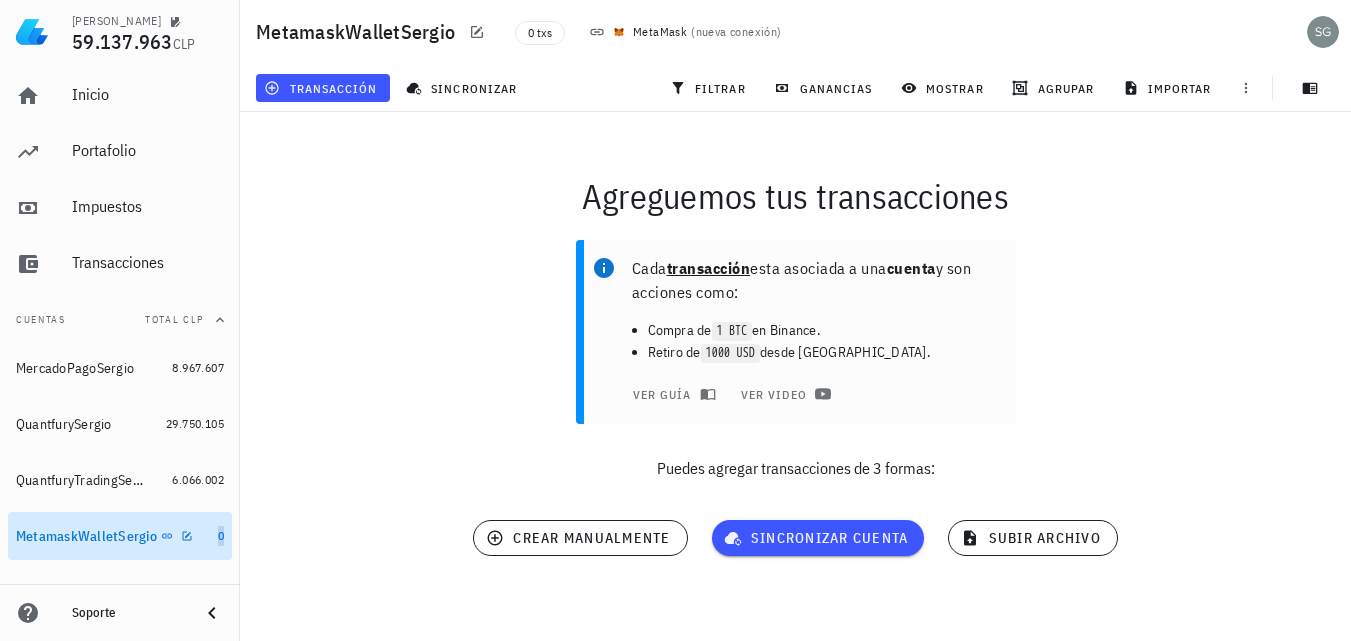 click on "0" at bounding box center [221, 535] 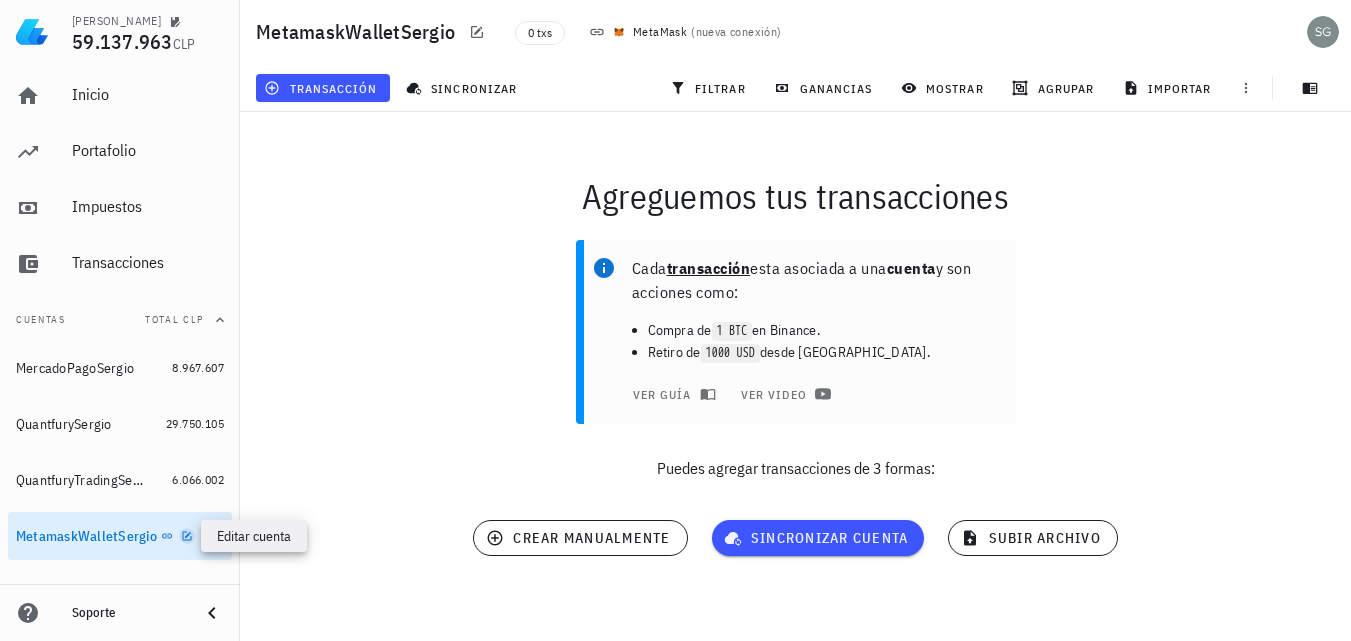 click 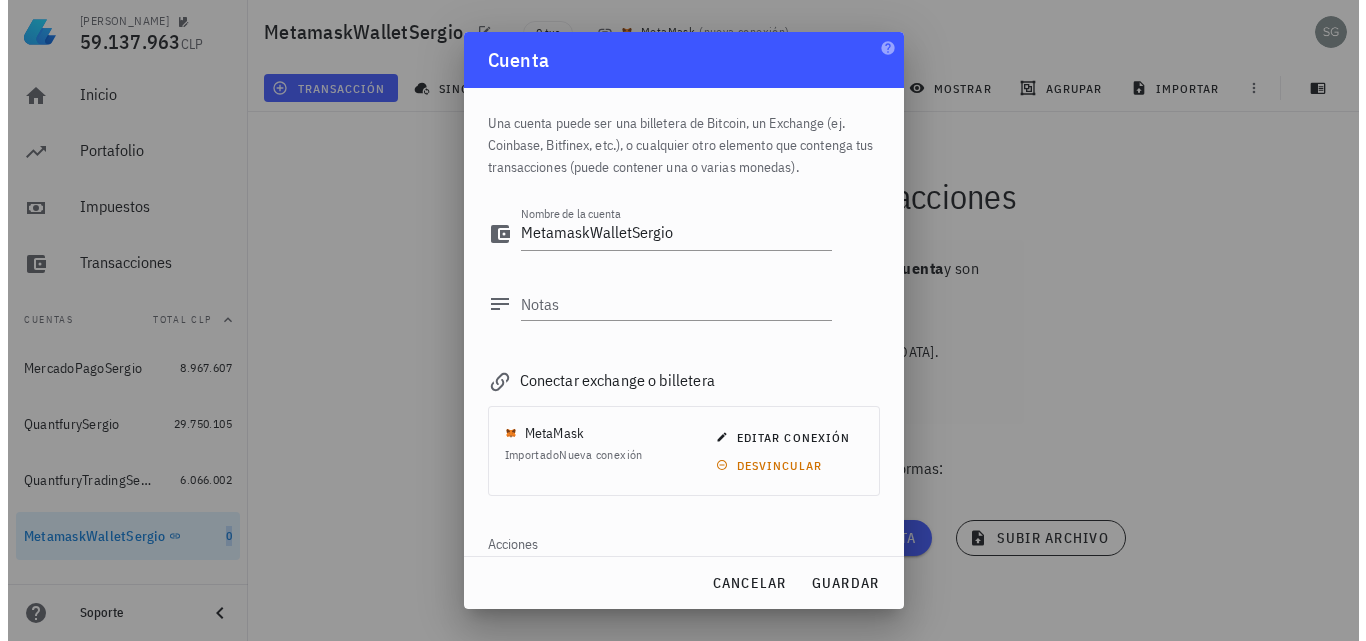 scroll, scrollTop: 60, scrollLeft: 0, axis: vertical 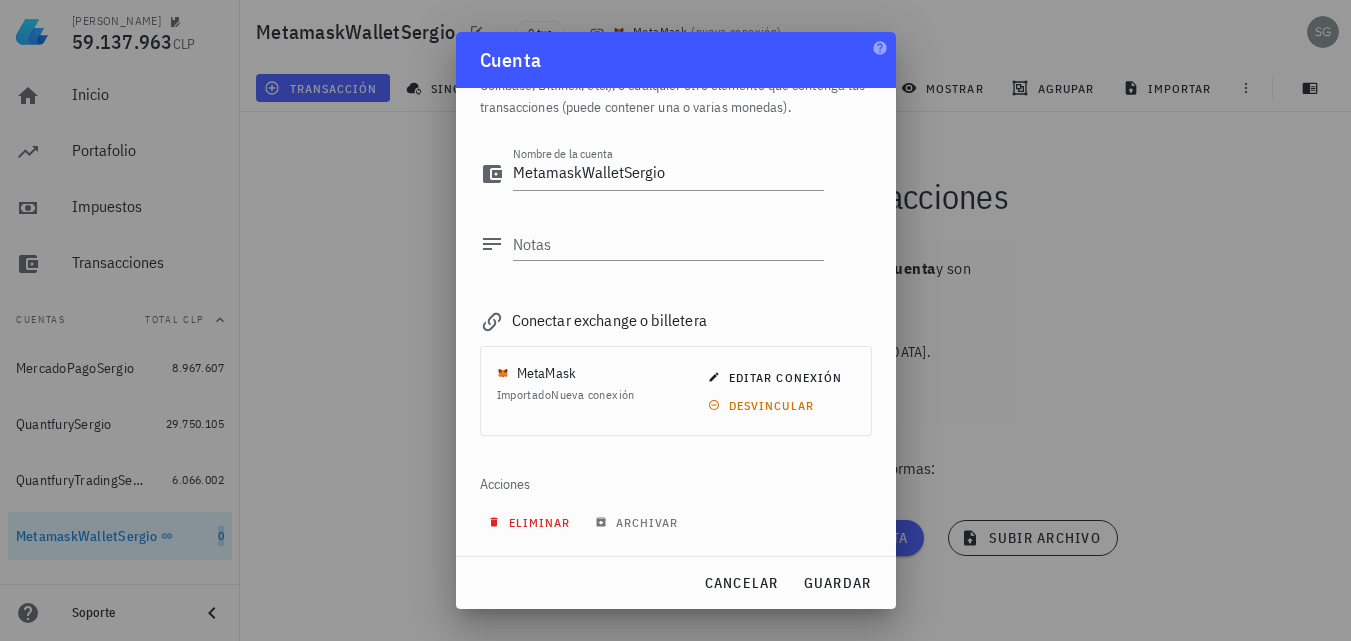 click on "eliminar" at bounding box center [531, 522] 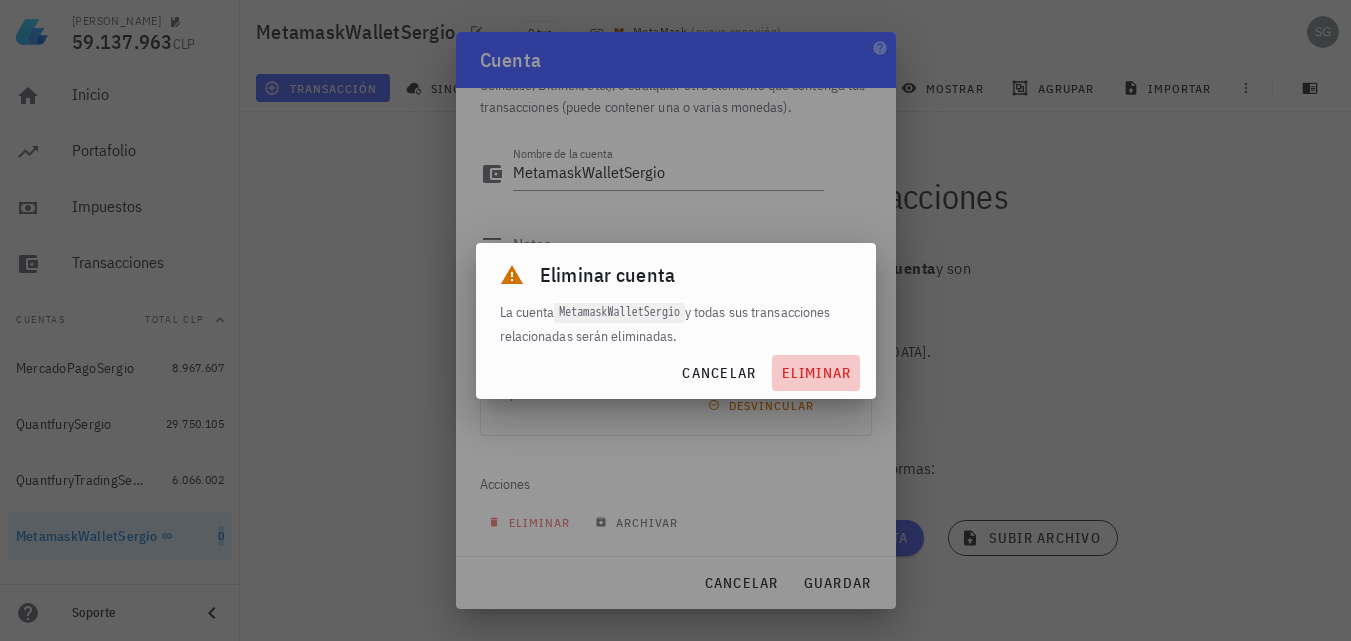 click on "eliminar" at bounding box center (815, 373) 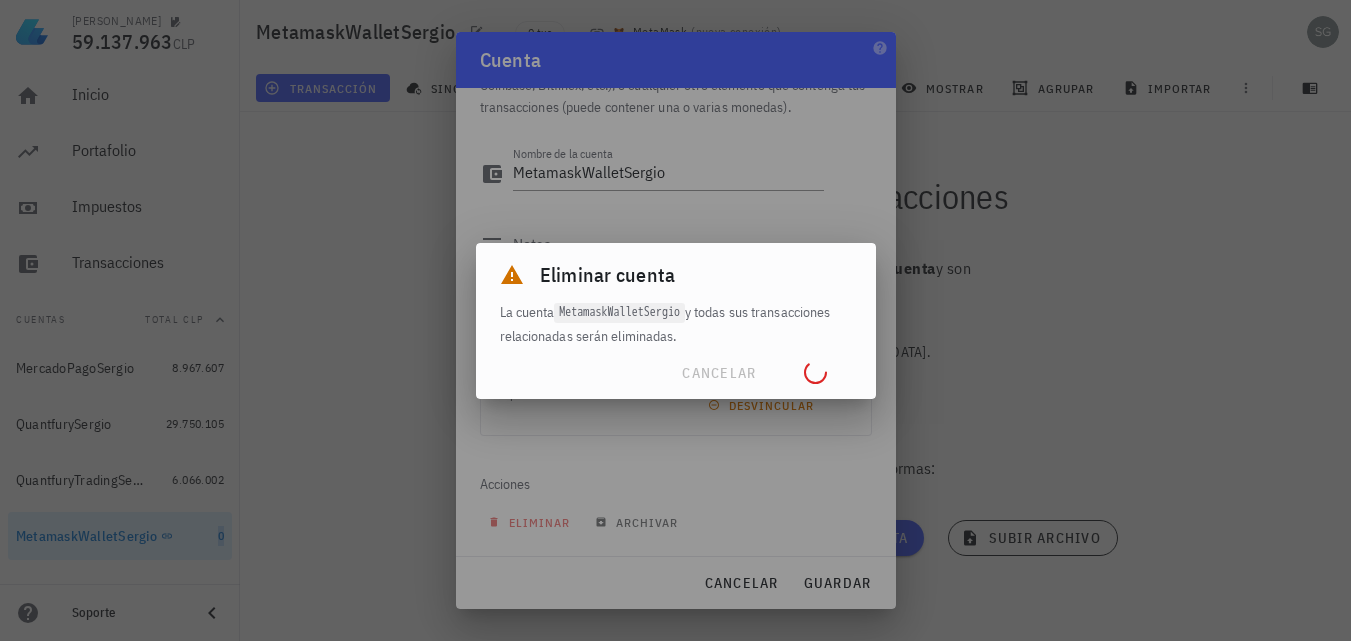 type 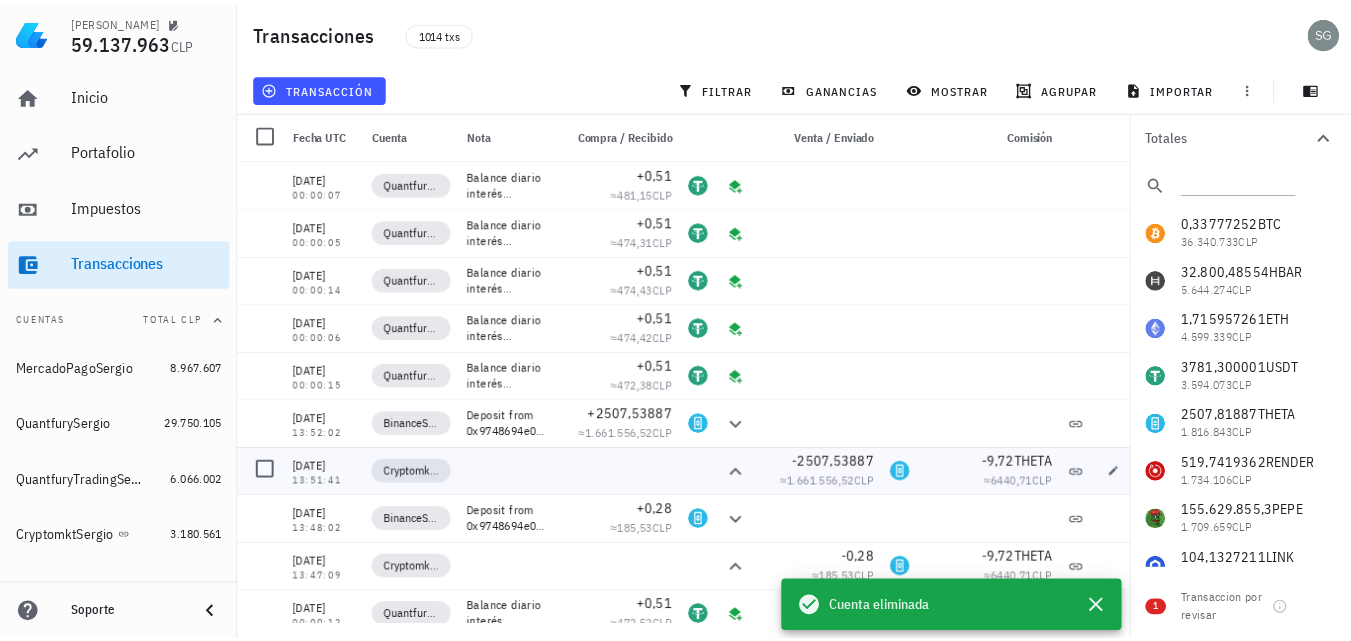 scroll, scrollTop: 0, scrollLeft: 0, axis: both 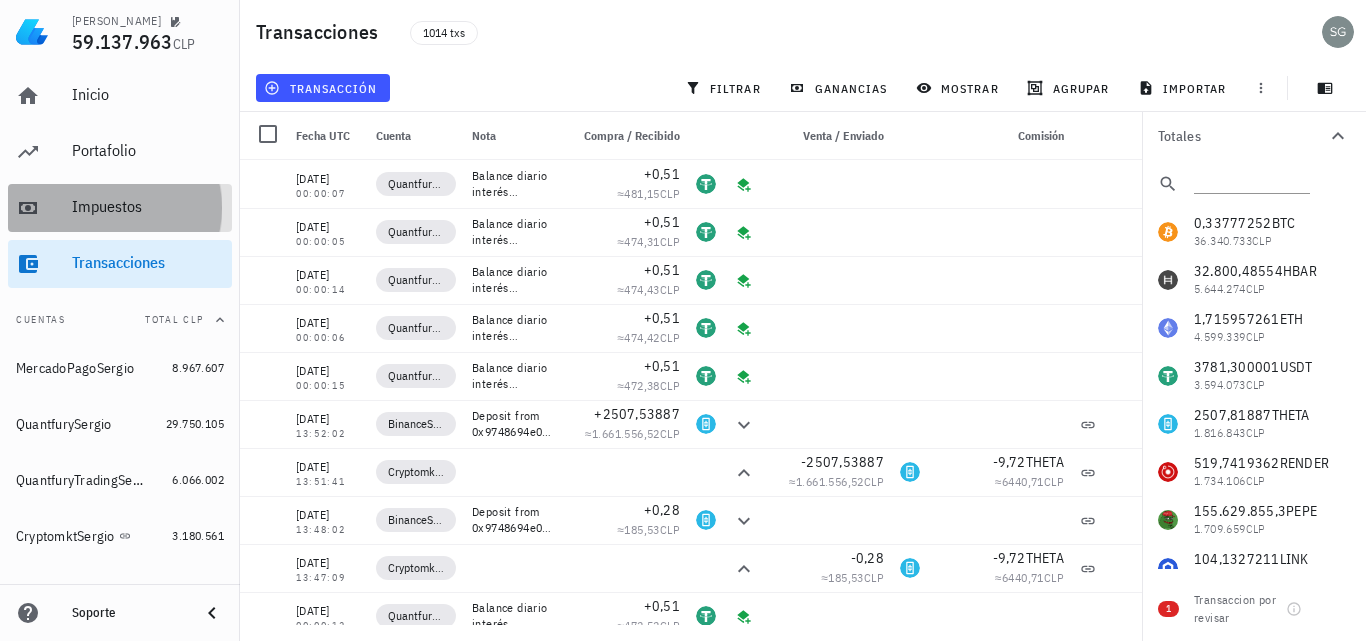 click on "Impuestos" at bounding box center [148, 207] 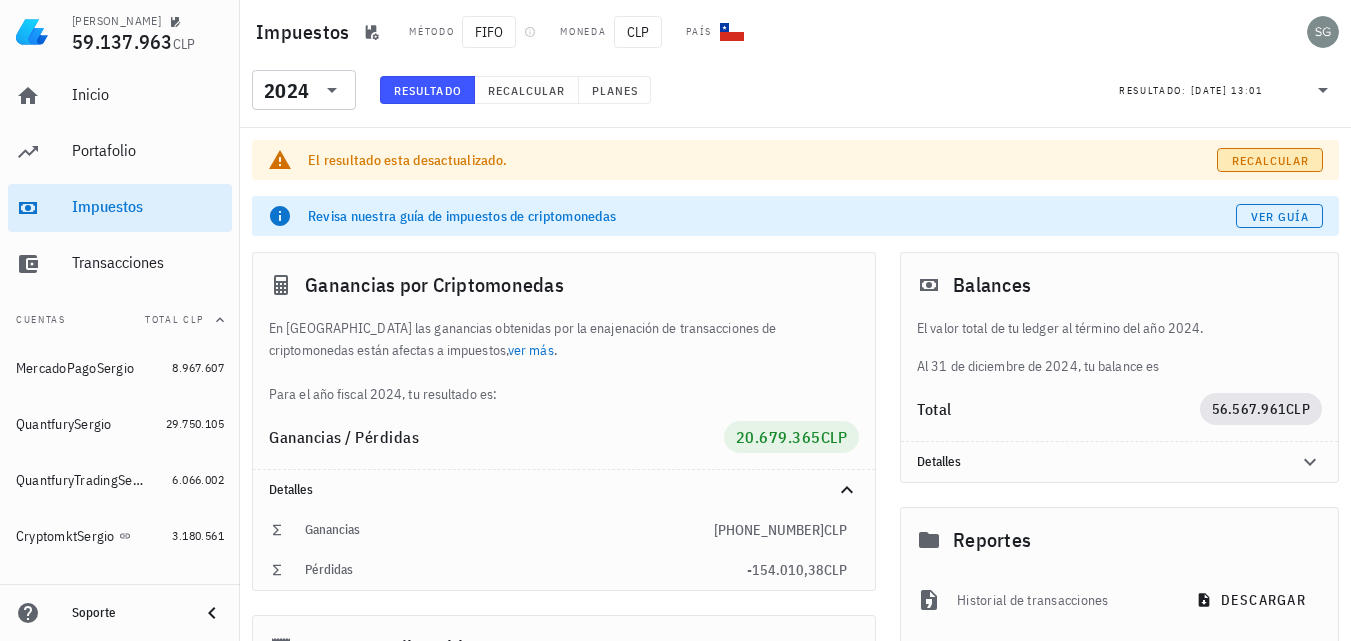 click on "Recalcular" at bounding box center [1270, 160] 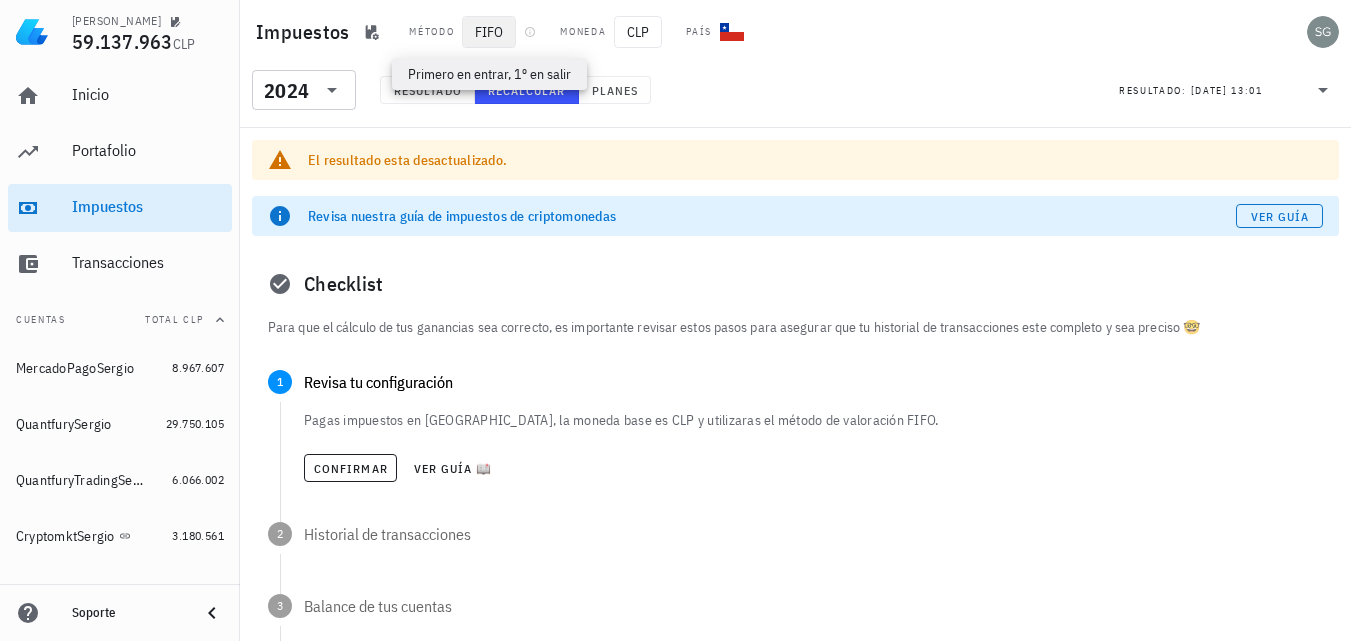 click on "FIFO" at bounding box center [489, 32] 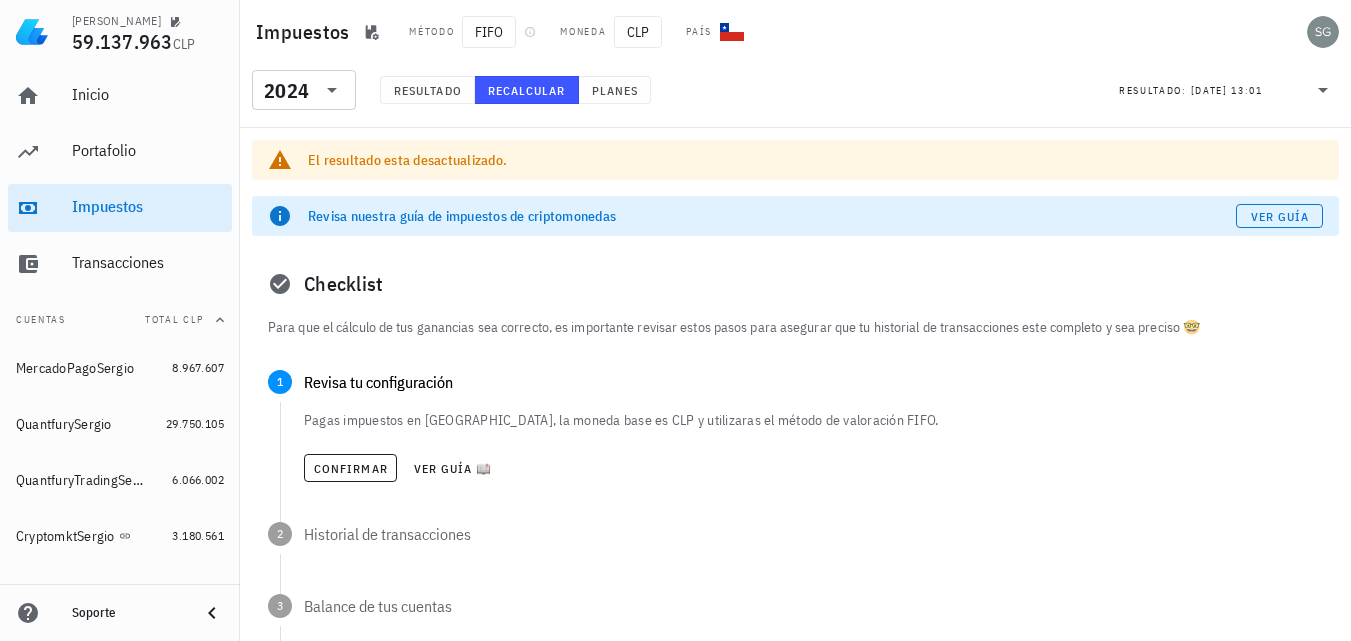 click on "Método" at bounding box center [431, 32] 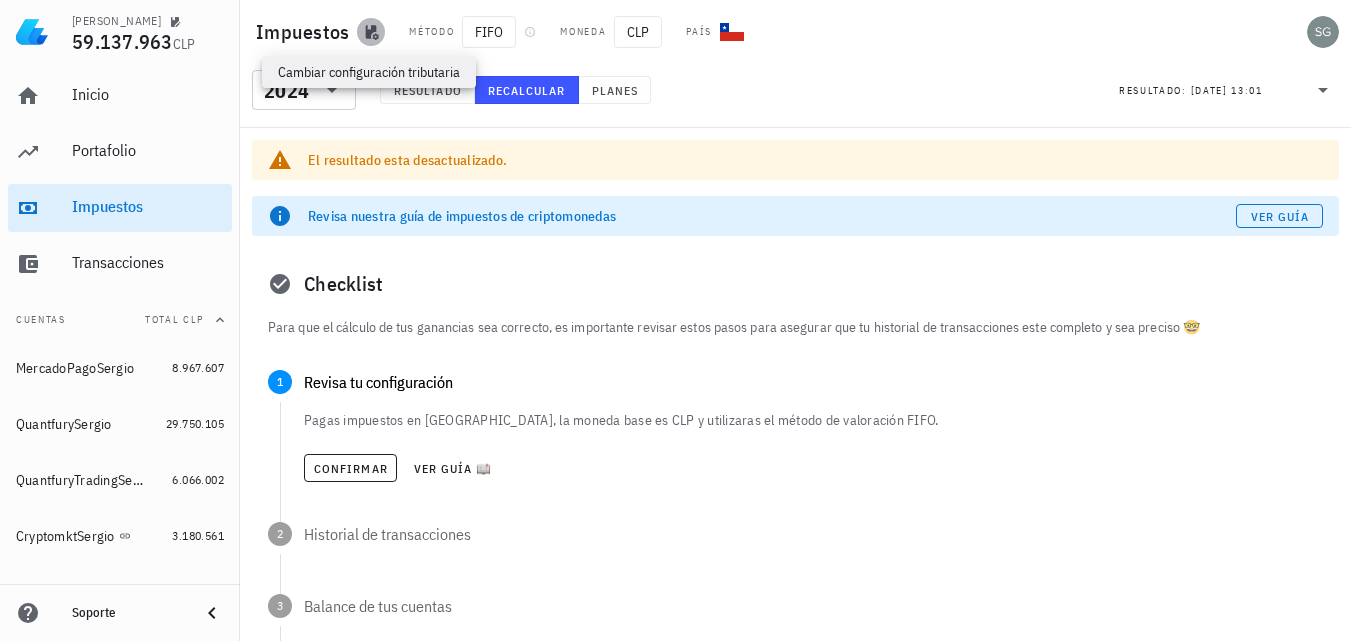 click 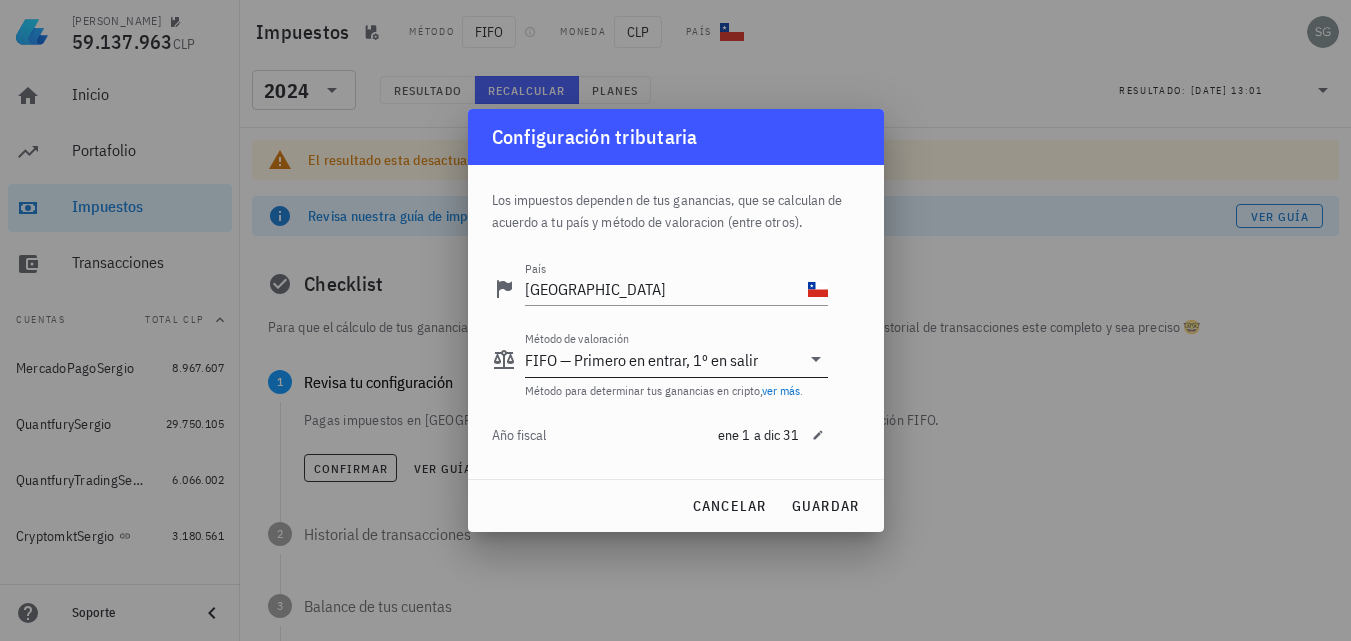click on "FIFO — Primero en entrar, 1º en salir" at bounding box center [641, 360] 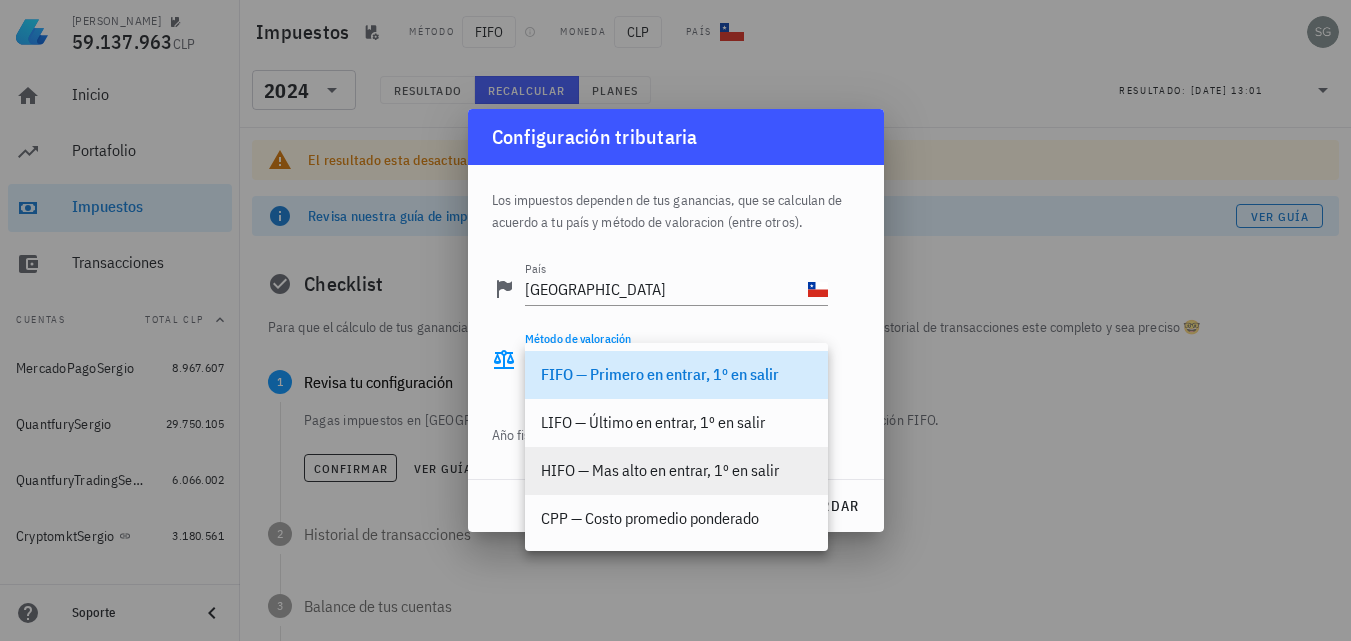 click on "HIFO — Mas alto en entrar, 1º en salir" at bounding box center (676, 470) 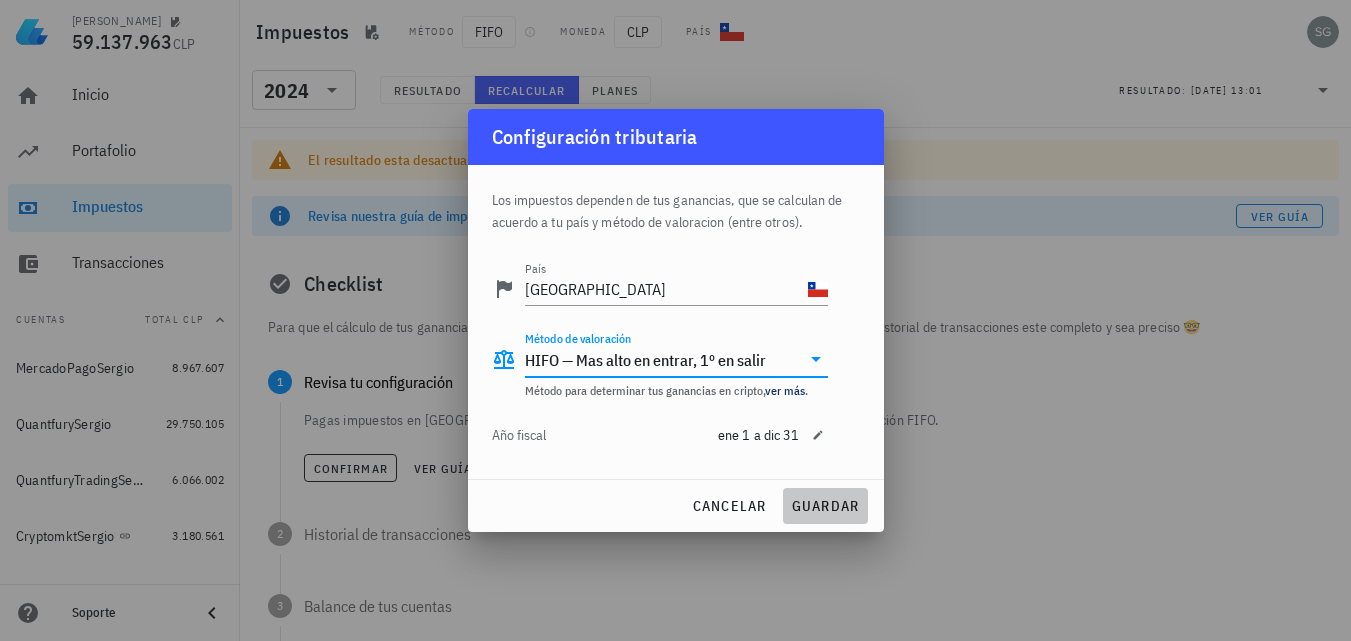 click on "guardar" at bounding box center (825, 506) 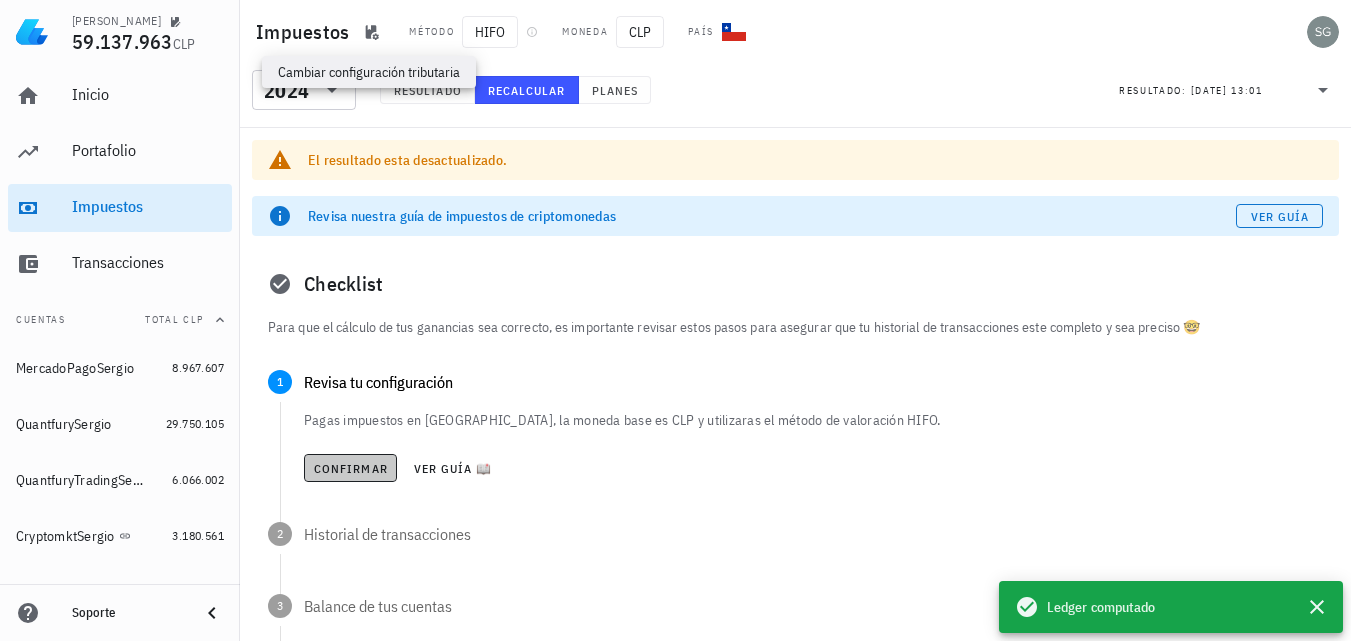 click on "Confirmar" at bounding box center (350, 468) 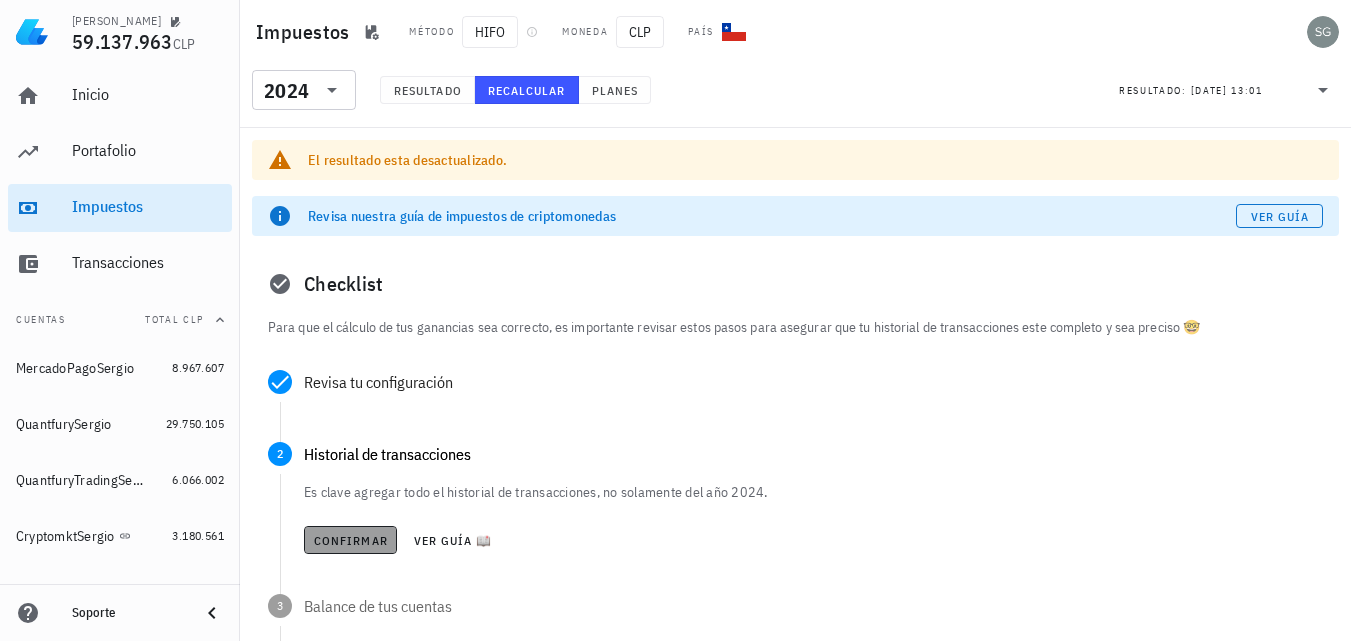click on "Confirmar" at bounding box center [350, 540] 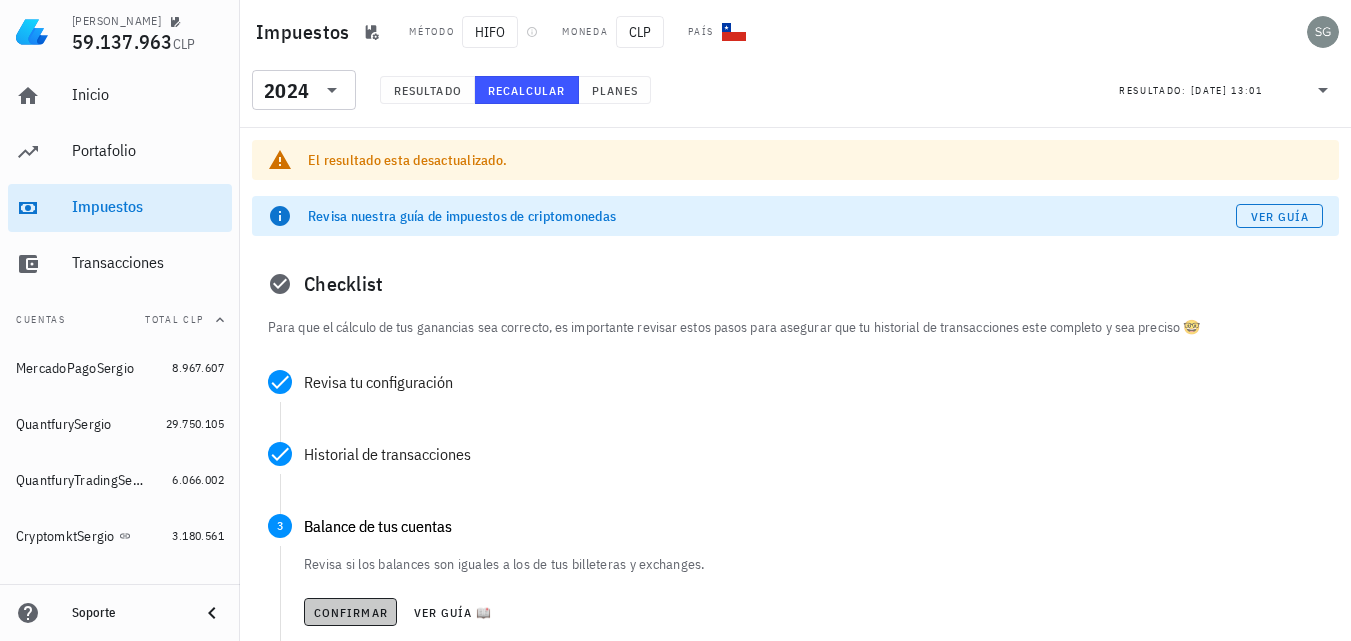 click on "Confirmar" at bounding box center [350, 612] 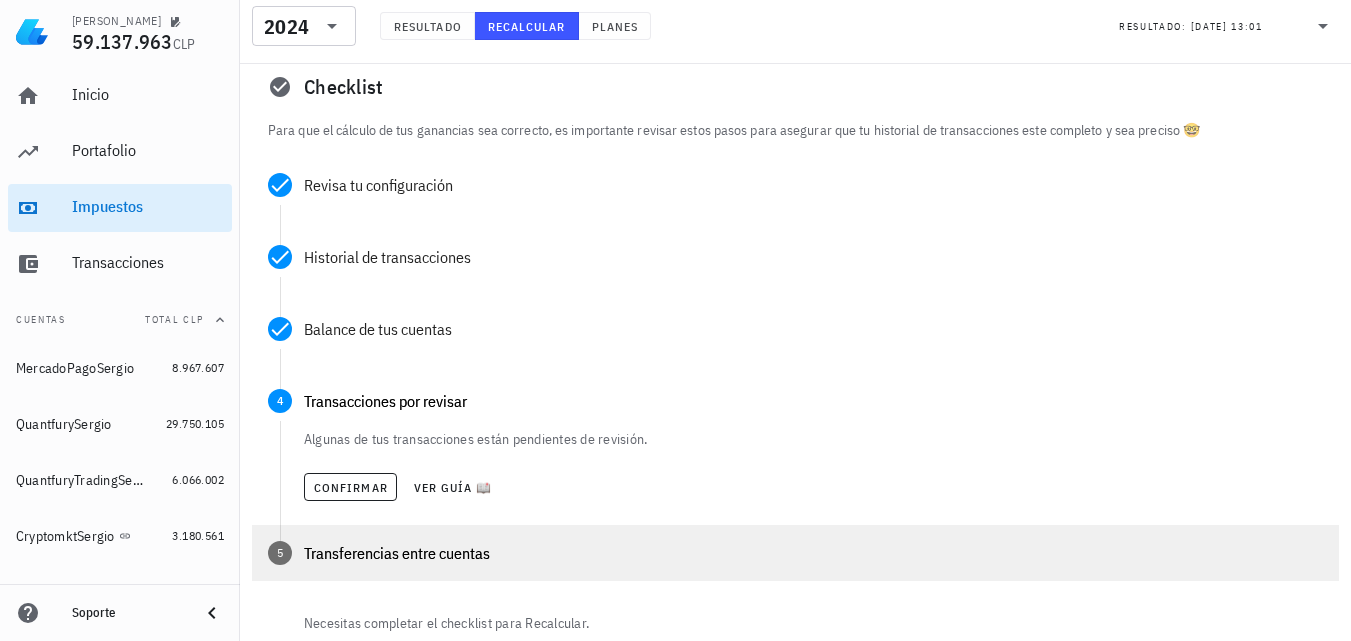 scroll, scrollTop: 200, scrollLeft: 0, axis: vertical 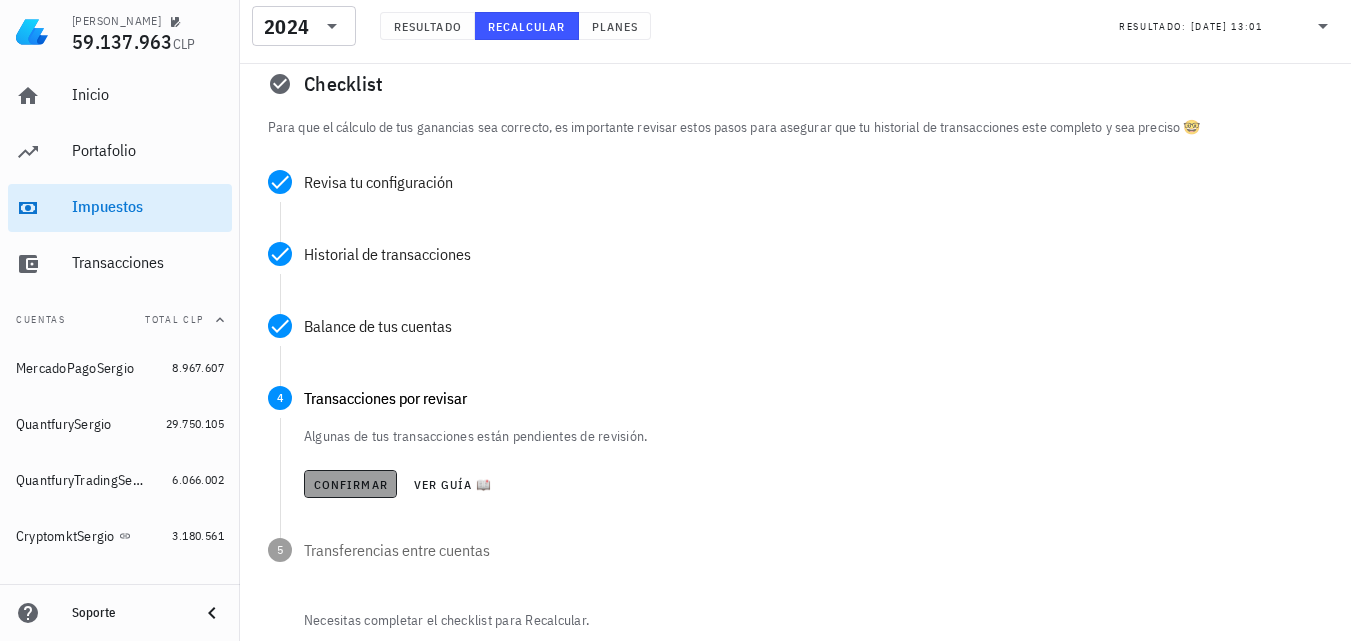 click on "Confirmar" at bounding box center (350, 484) 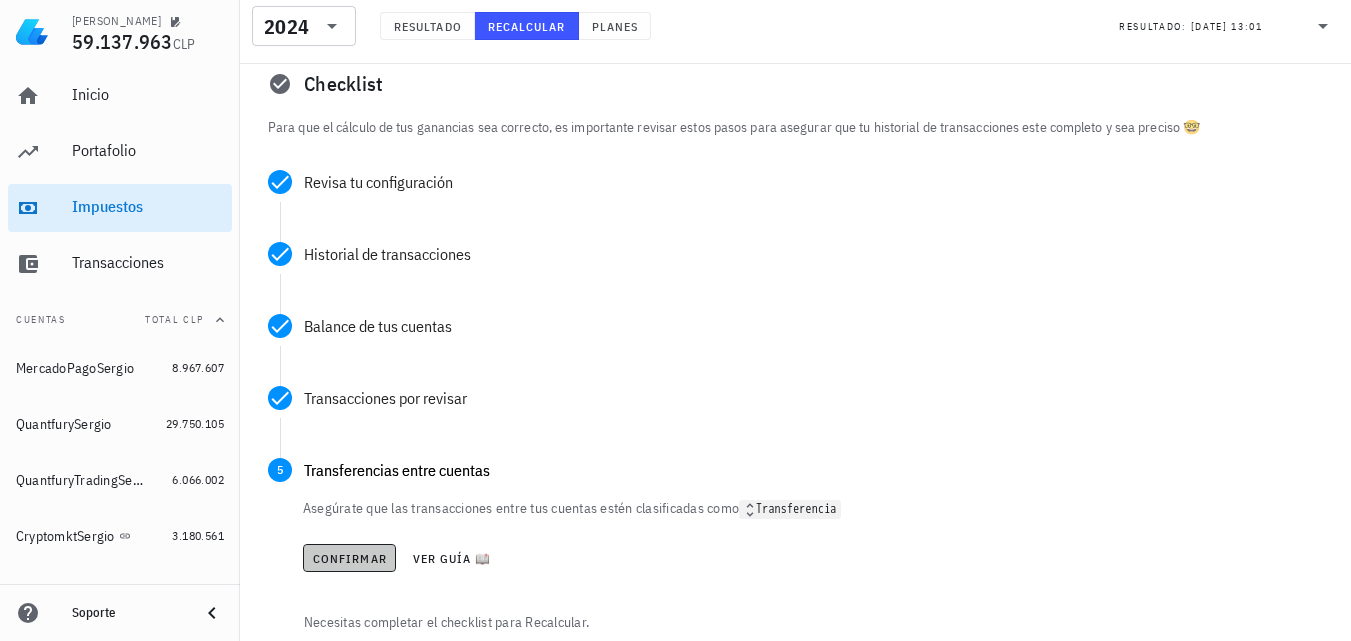click on "Confirmar" at bounding box center (349, 558) 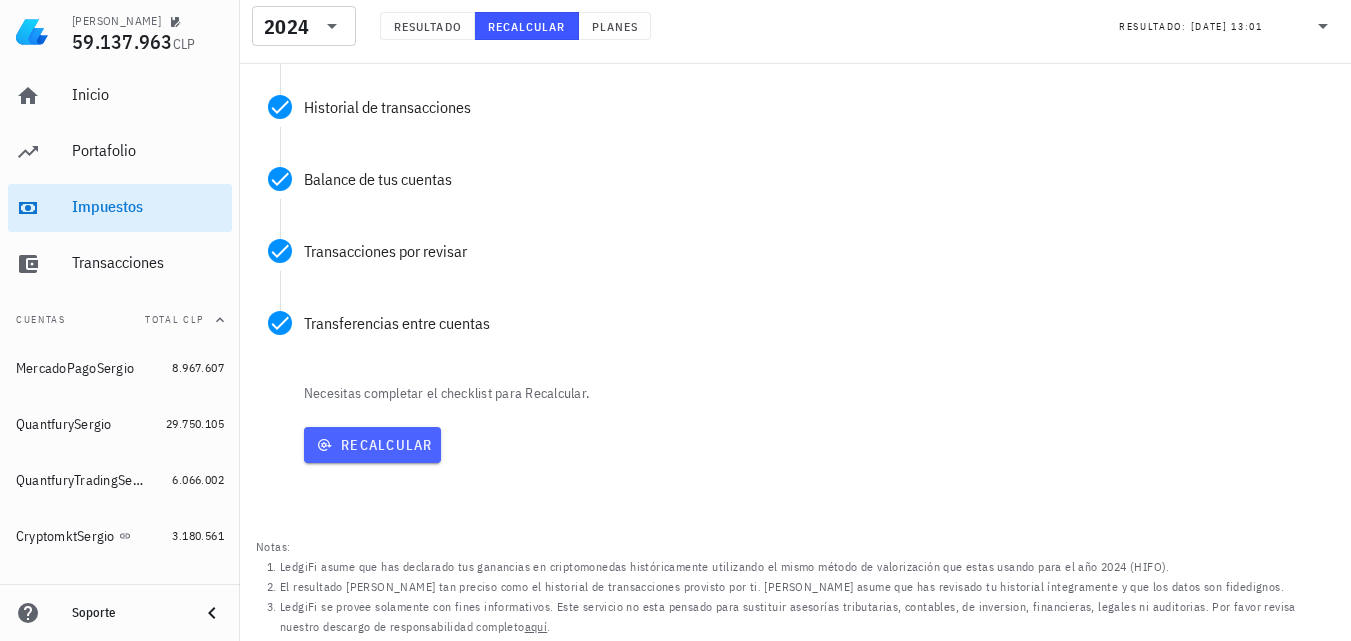 scroll, scrollTop: 349, scrollLeft: 0, axis: vertical 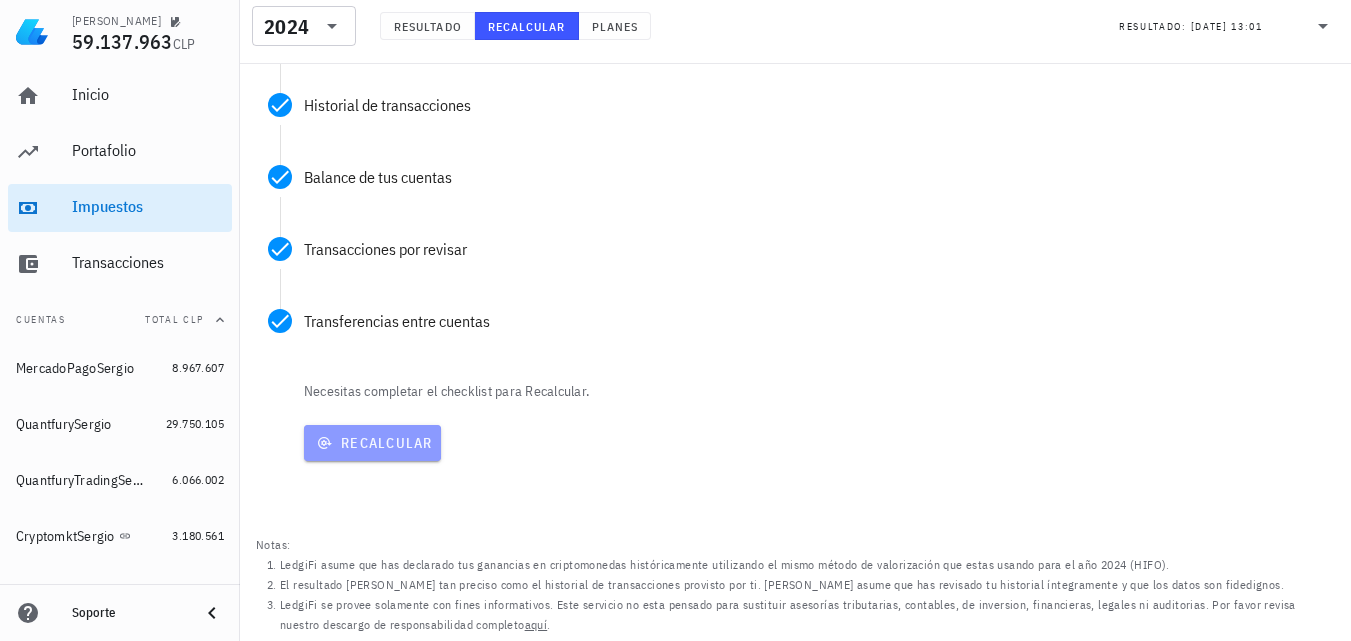 click on "Recalcular" at bounding box center (372, 443) 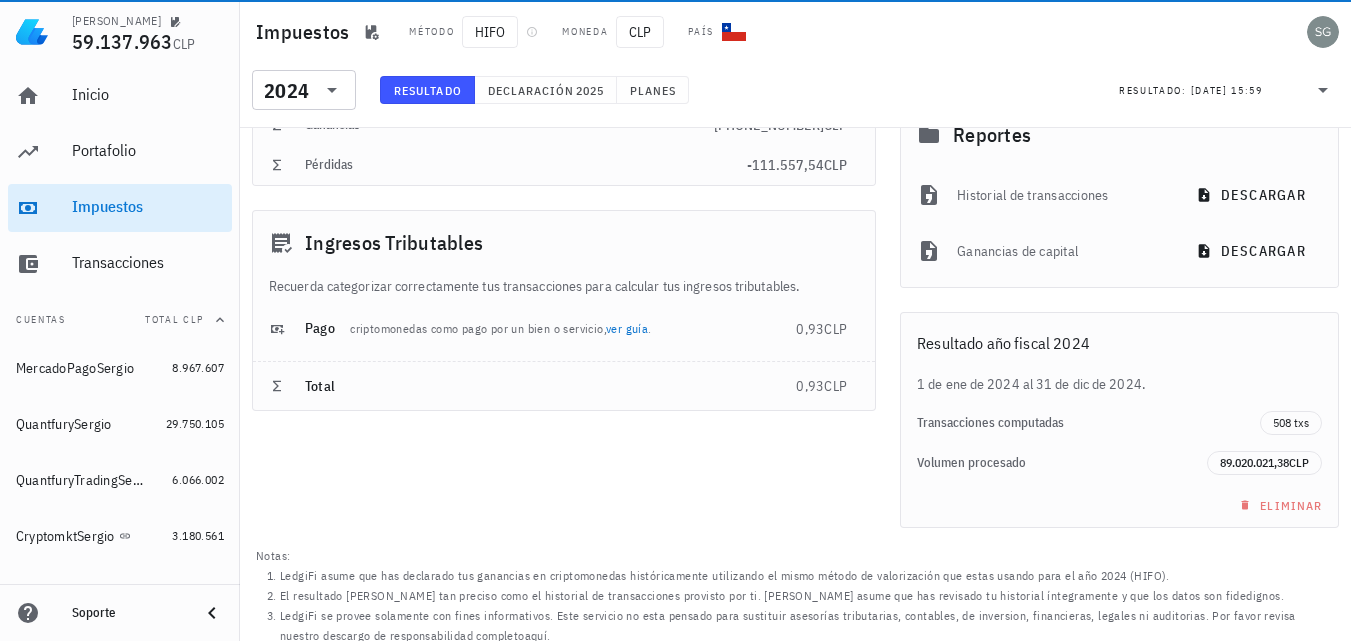 scroll, scrollTop: 0, scrollLeft: 0, axis: both 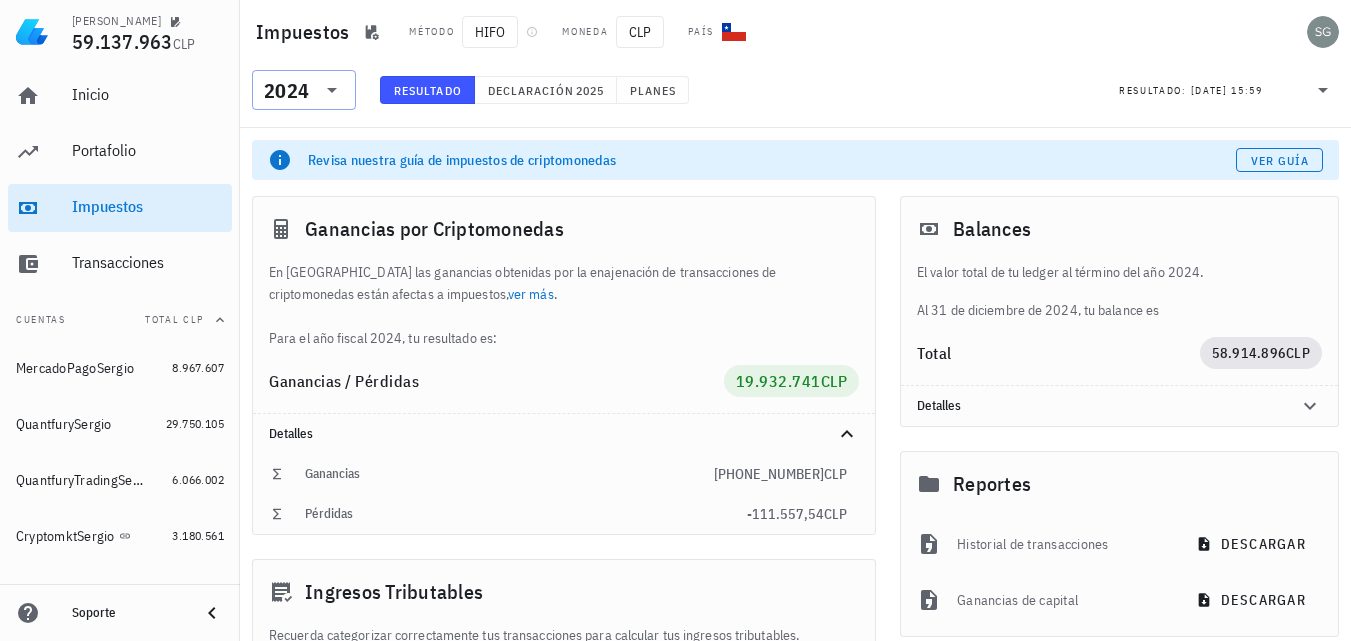 click 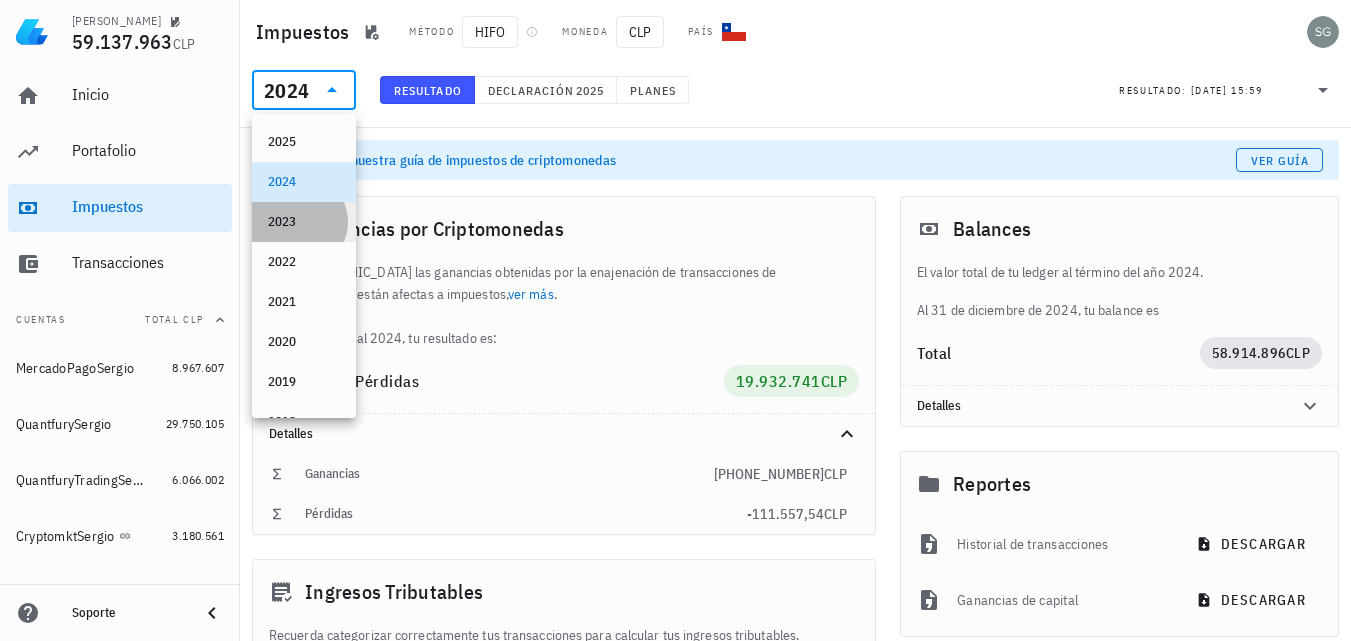 click on "2023" at bounding box center [304, 222] 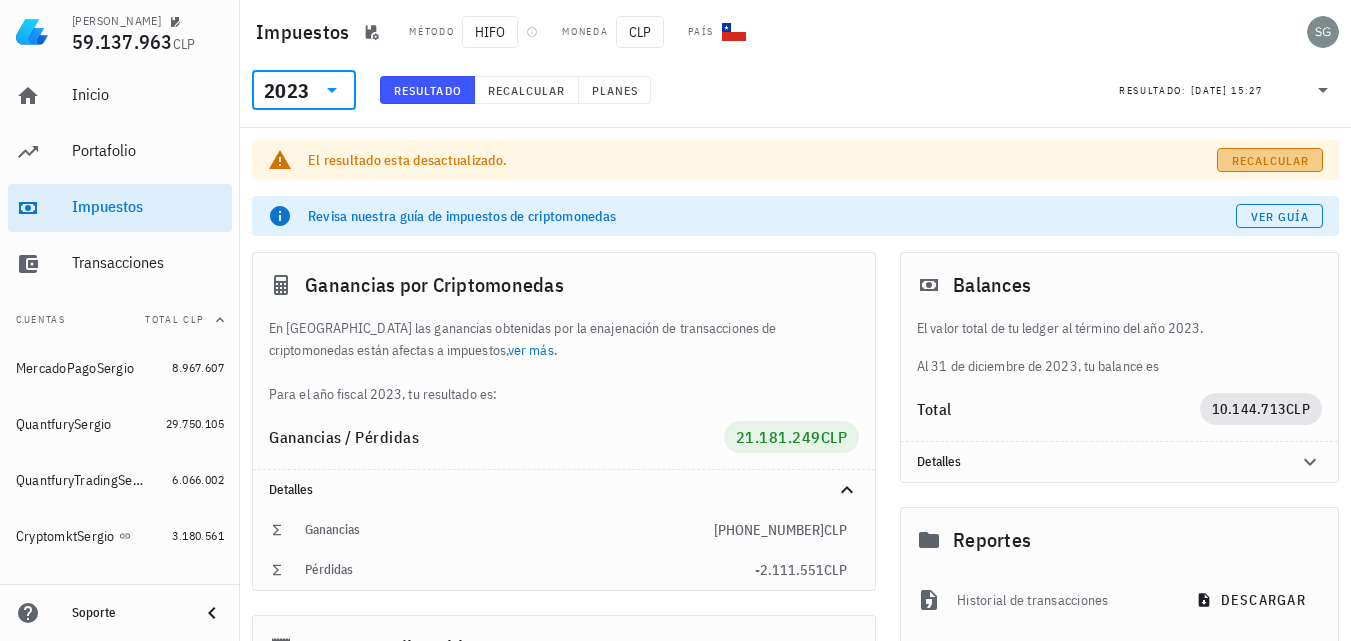 click on "Recalcular" at bounding box center [1270, 160] 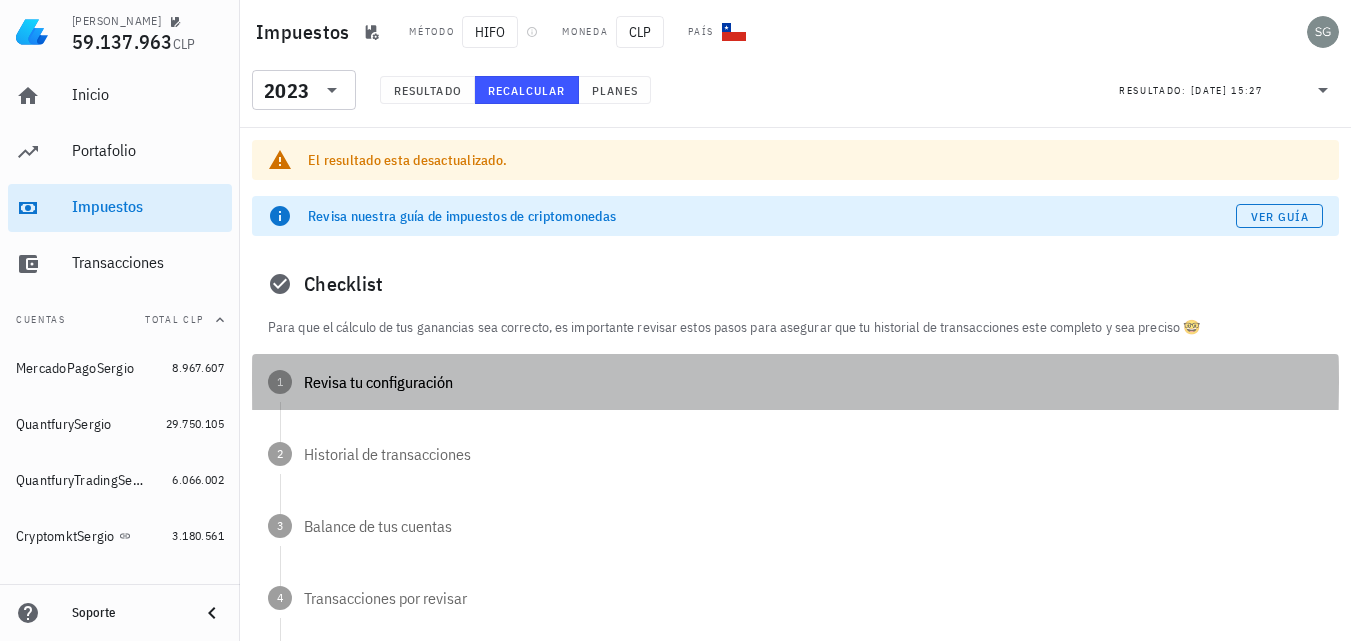 click on "1
Revisa tu configuración" at bounding box center [795, 382] 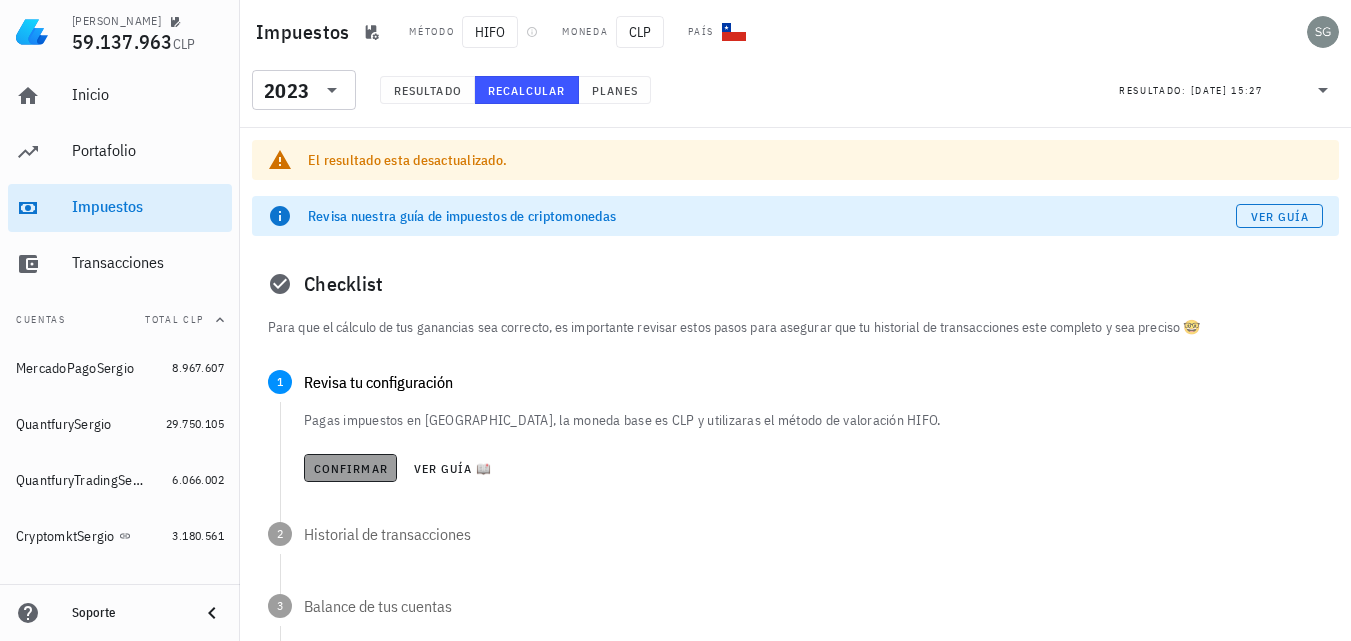 click on "Confirmar" at bounding box center [350, 468] 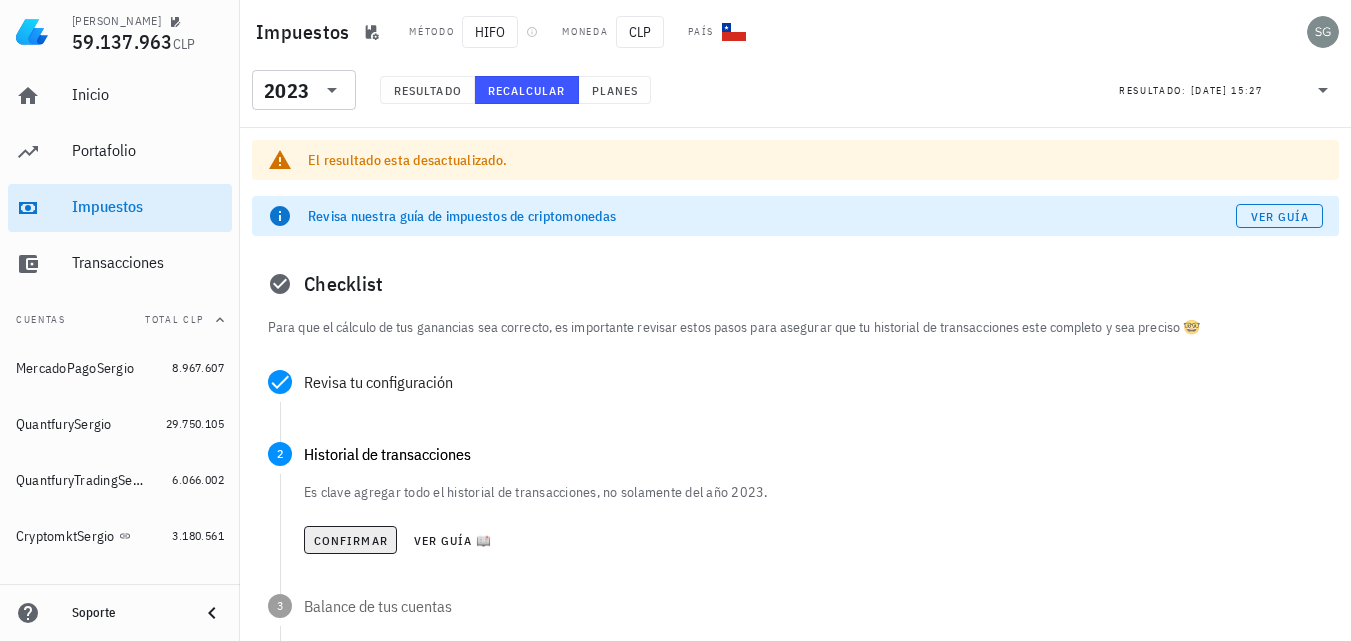 click on "Confirmar
Ver guía 📖" at bounding box center (813, 540) 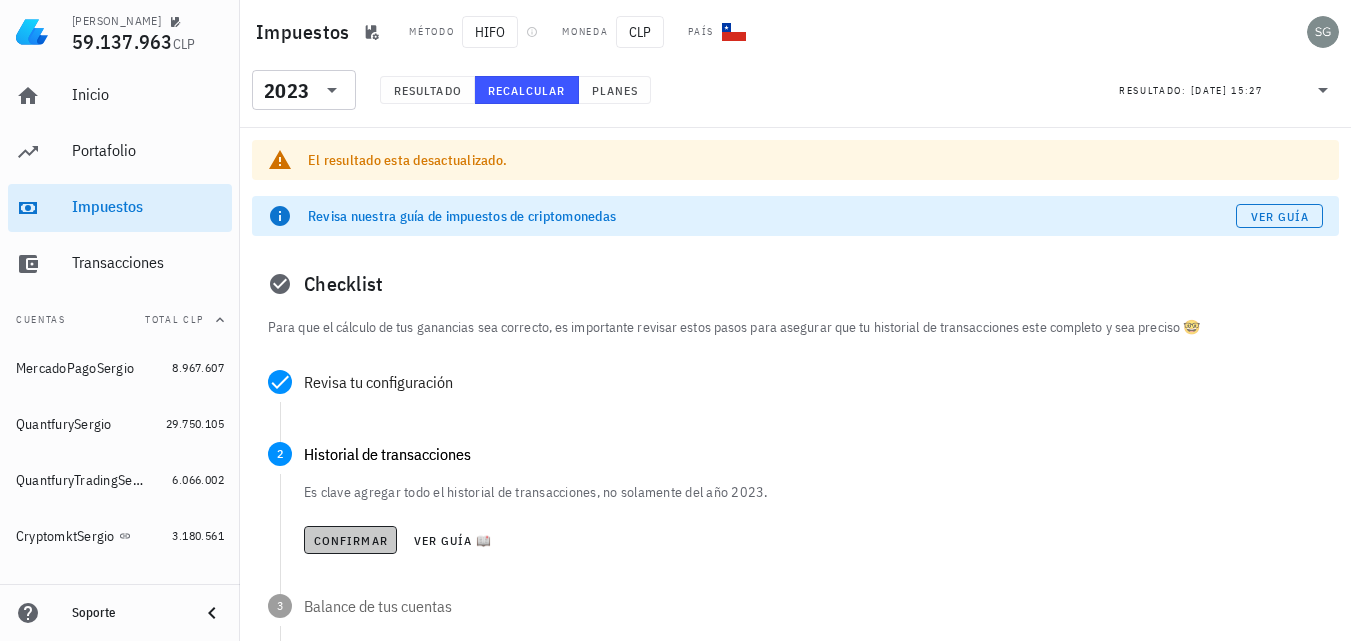 click on "Confirmar" at bounding box center [350, 540] 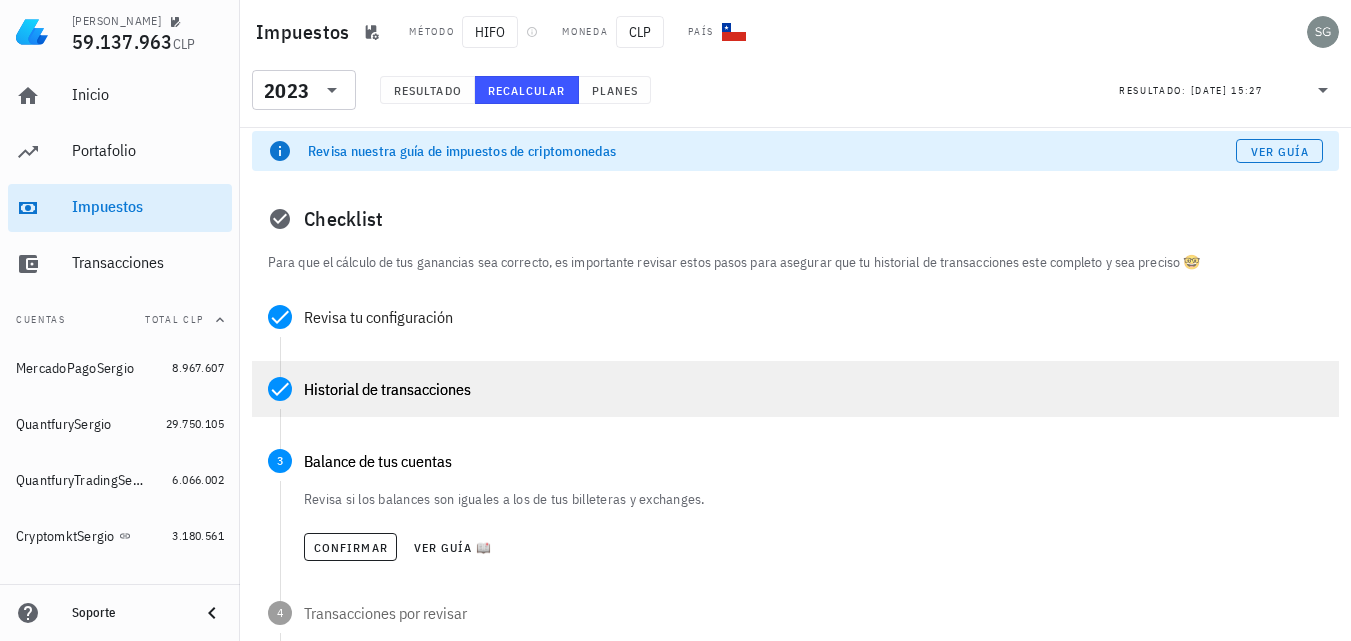 scroll, scrollTop: 100, scrollLeft: 0, axis: vertical 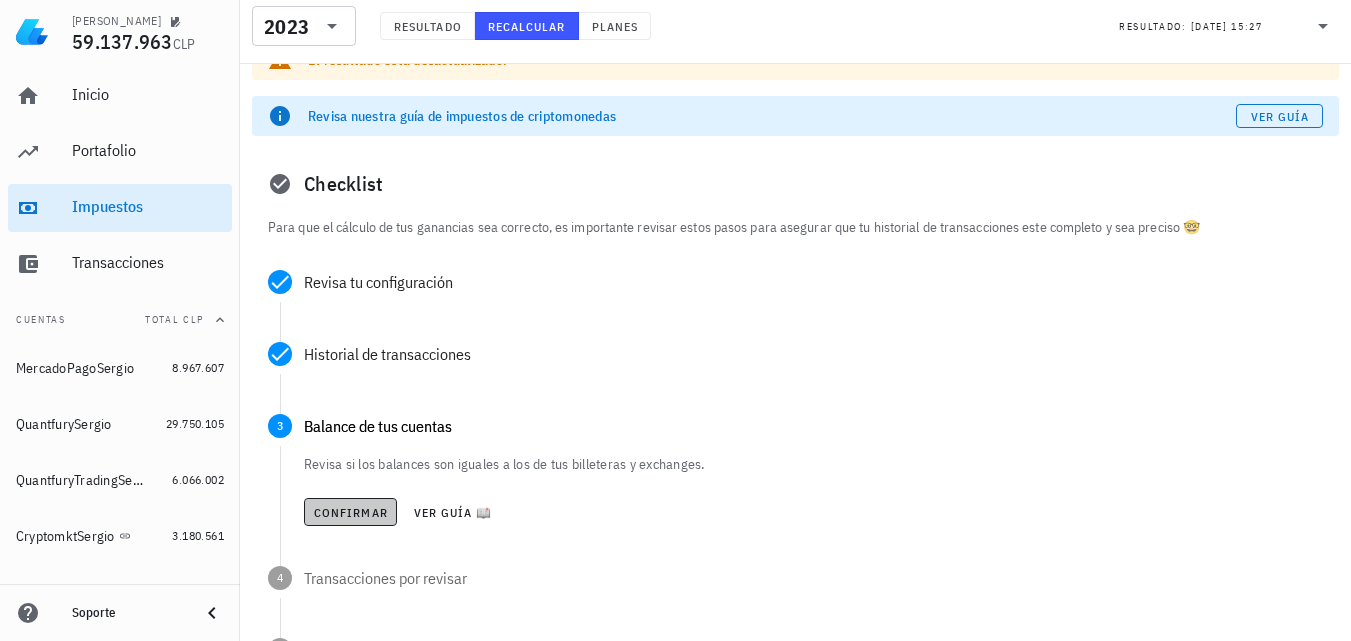 click on "Confirmar" at bounding box center (350, 512) 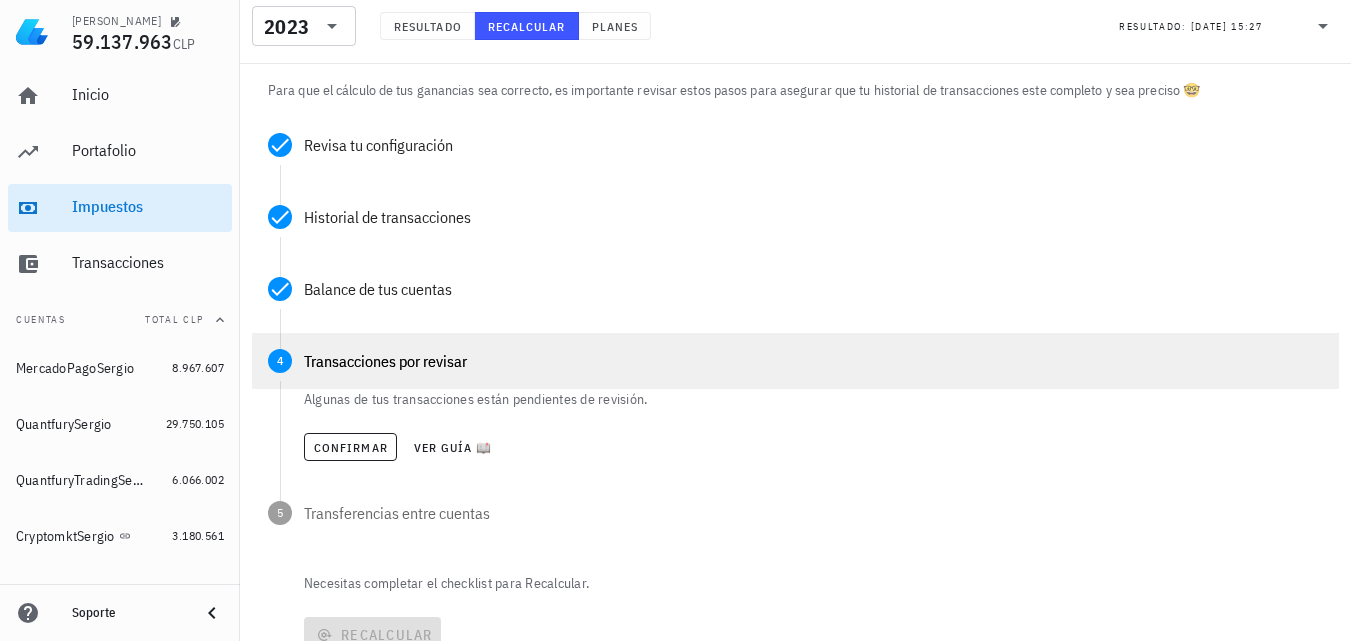 scroll, scrollTop: 300, scrollLeft: 0, axis: vertical 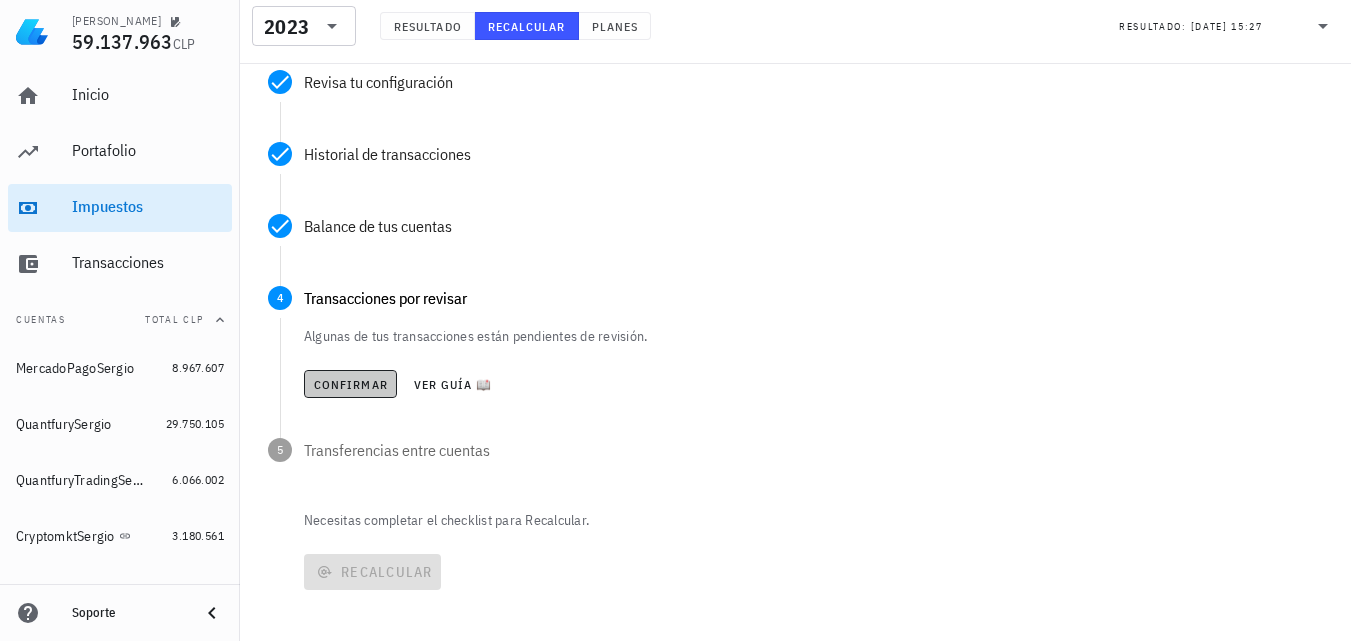 click on "Confirmar" at bounding box center [350, 384] 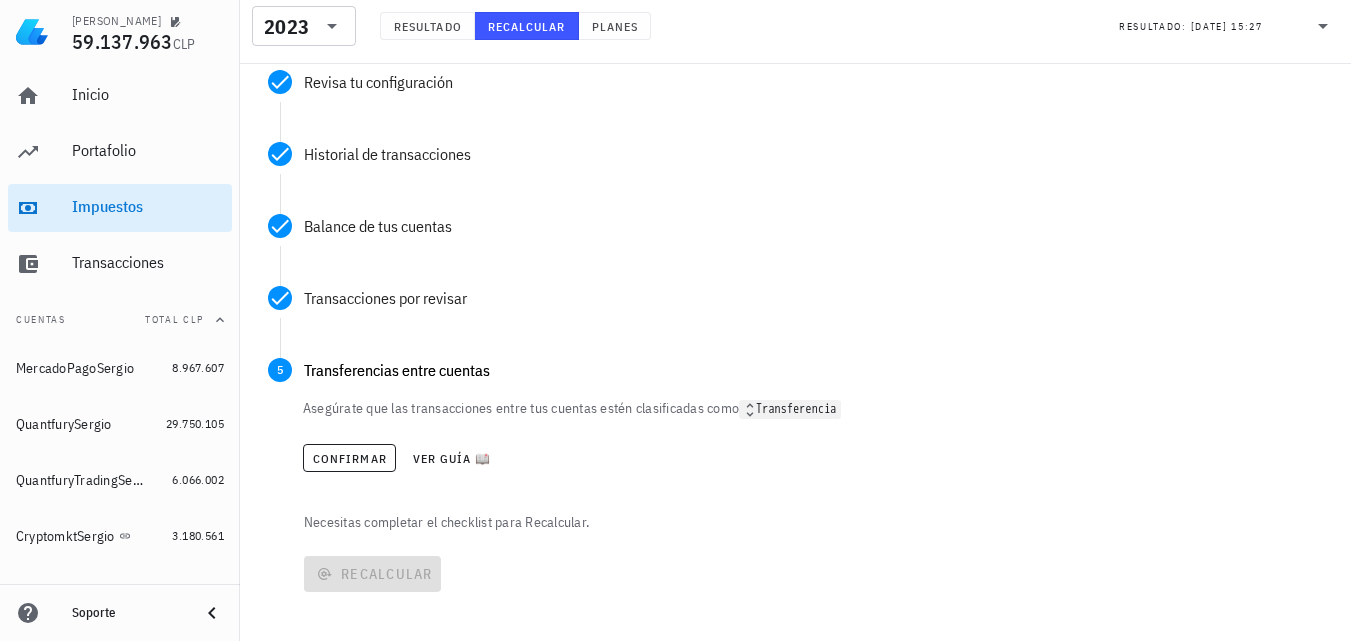 click on "Confirmar
Ver guía 📖" at bounding box center (813, 458) 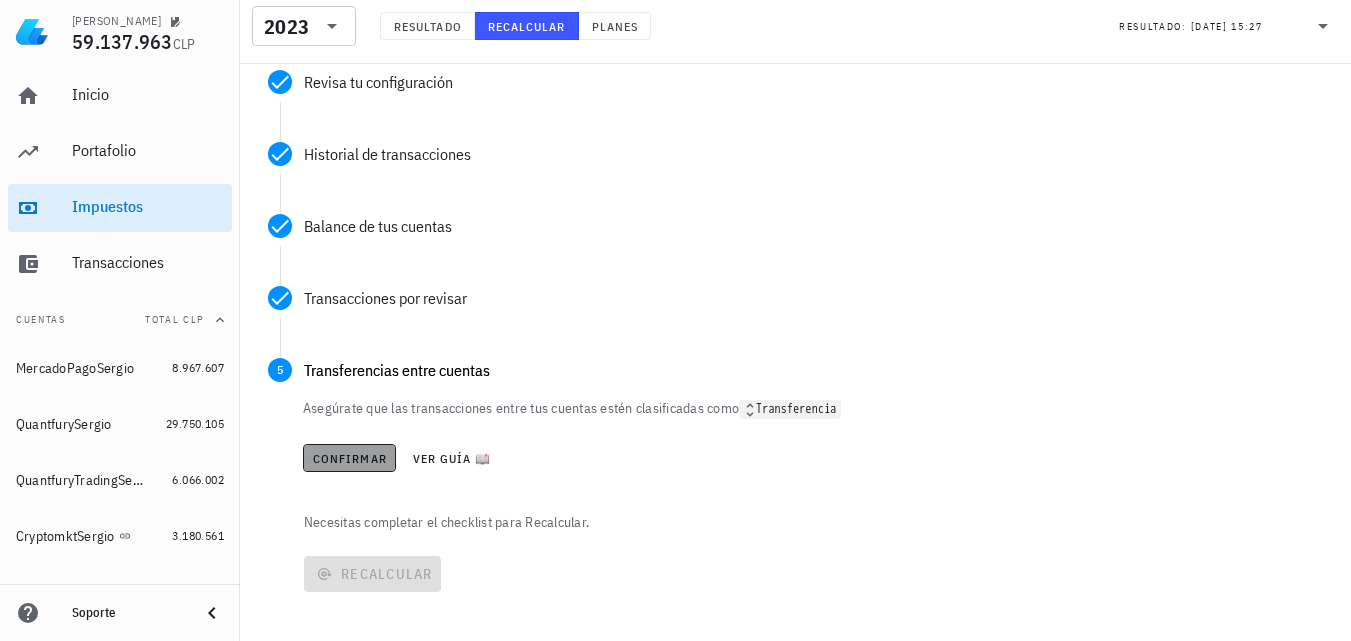 click on "Confirmar" at bounding box center [349, 458] 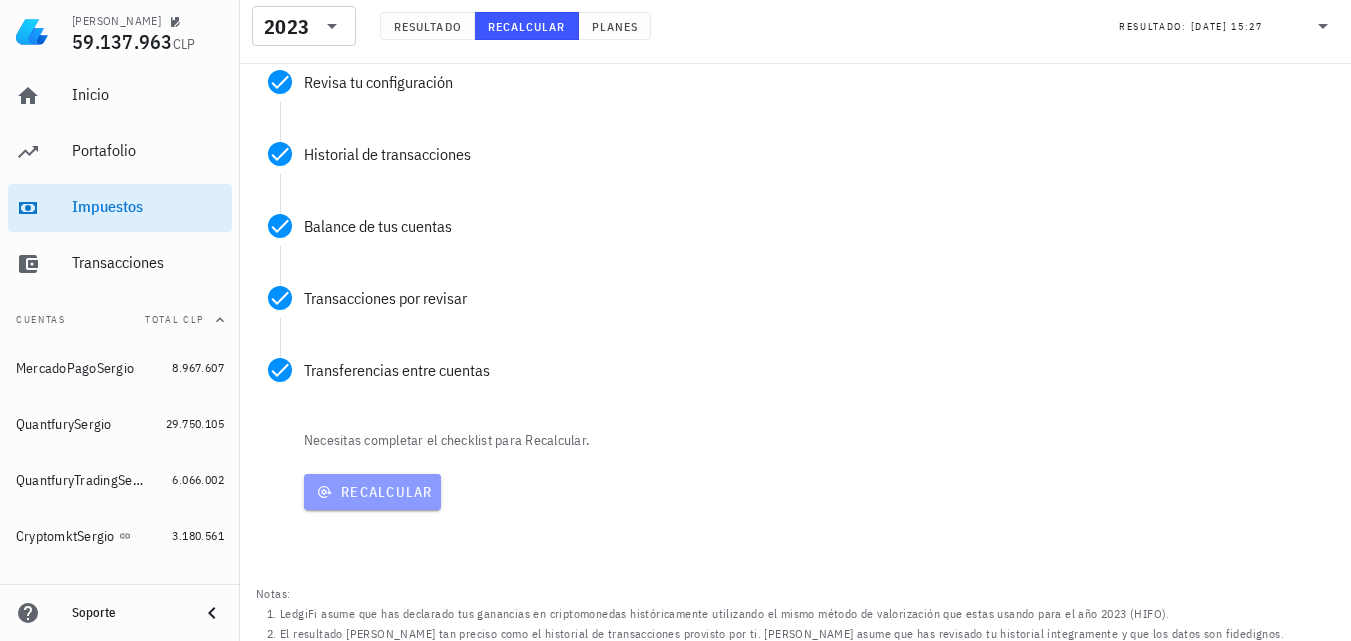 click on "Recalcular" at bounding box center (372, 492) 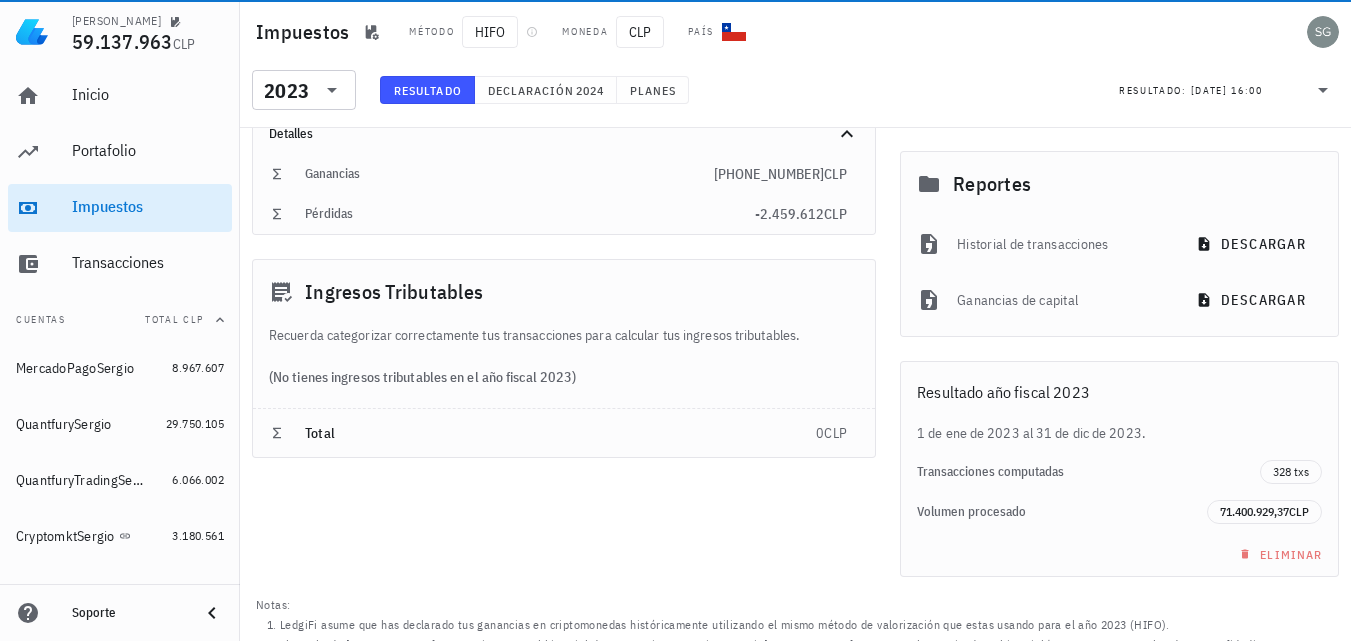 scroll, scrollTop: 0, scrollLeft: 0, axis: both 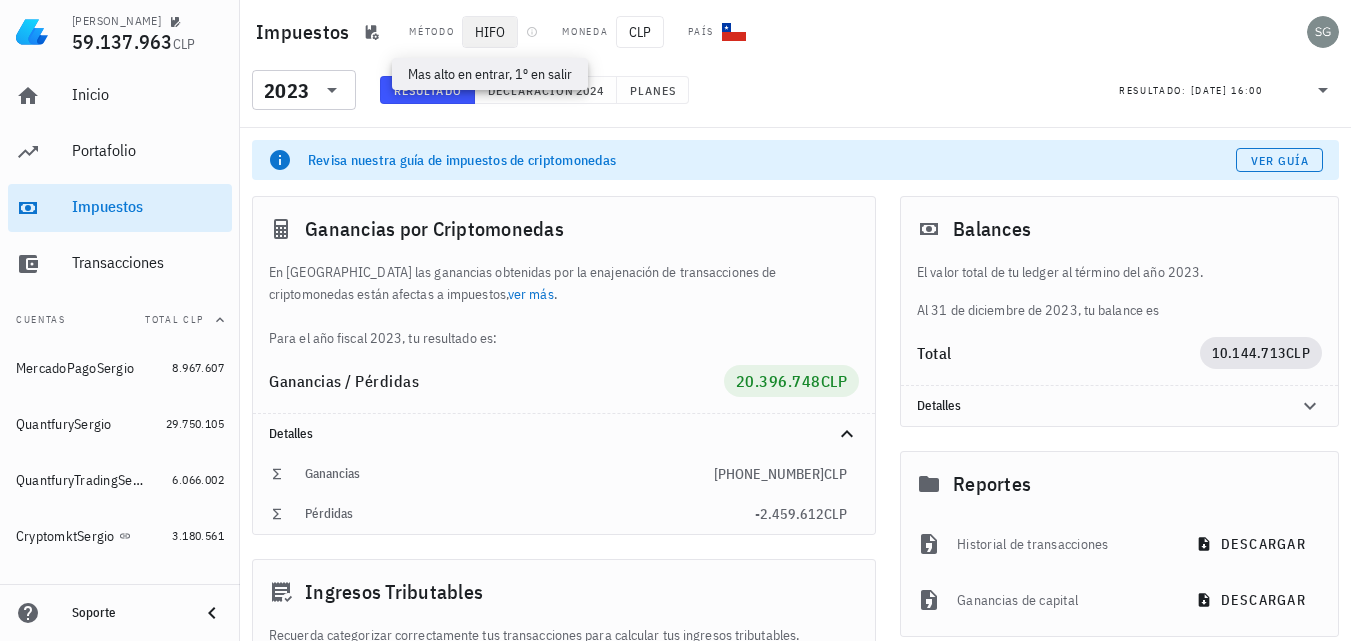 click on "HIFO" at bounding box center [490, 32] 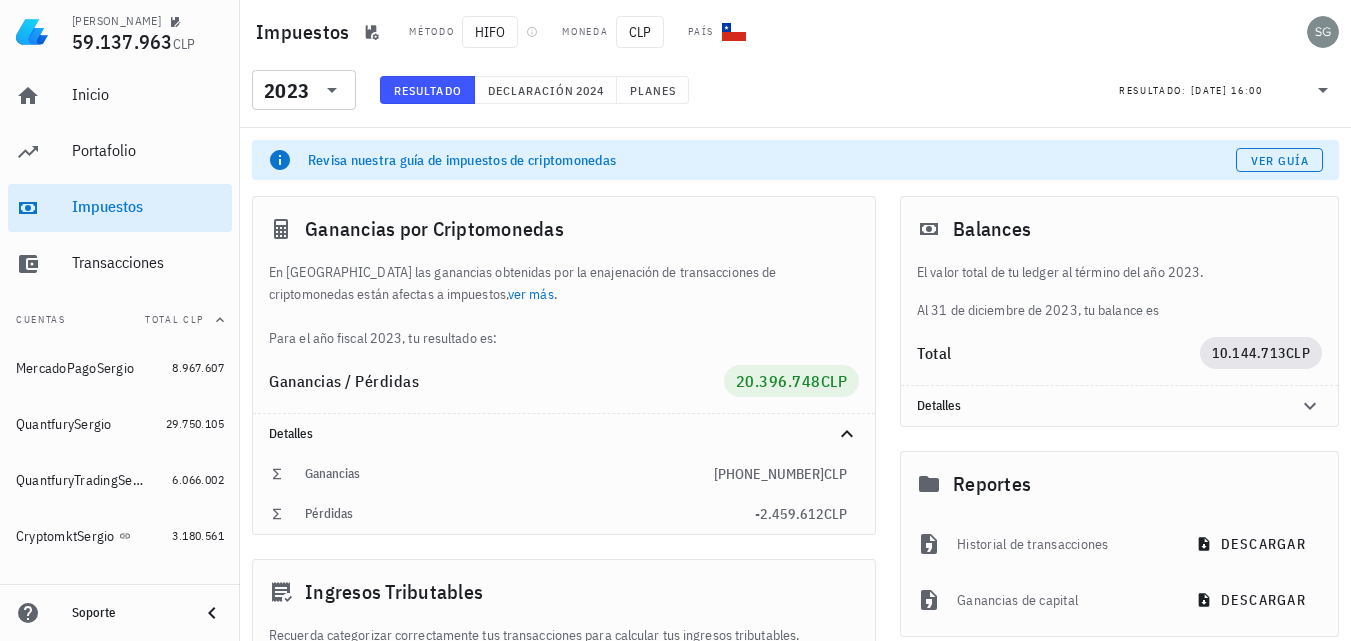 click on "Método" at bounding box center [431, 32] 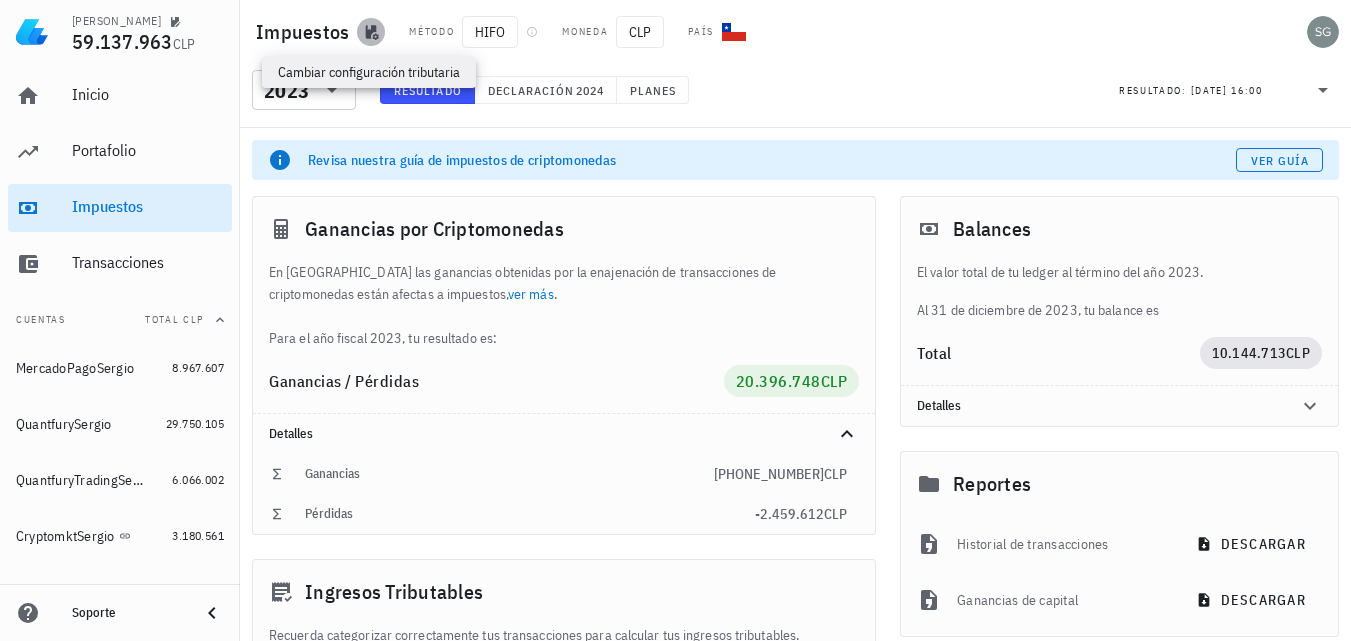 click 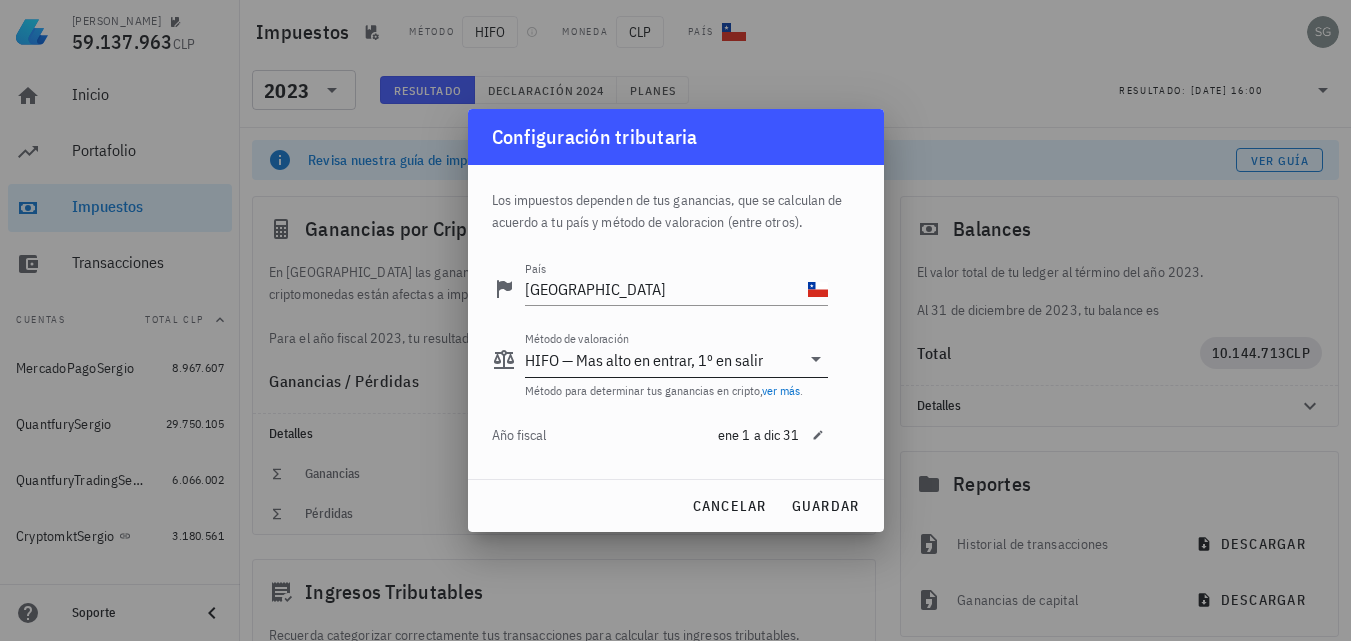 click on "Método de valoración" at bounding box center [783, 360] 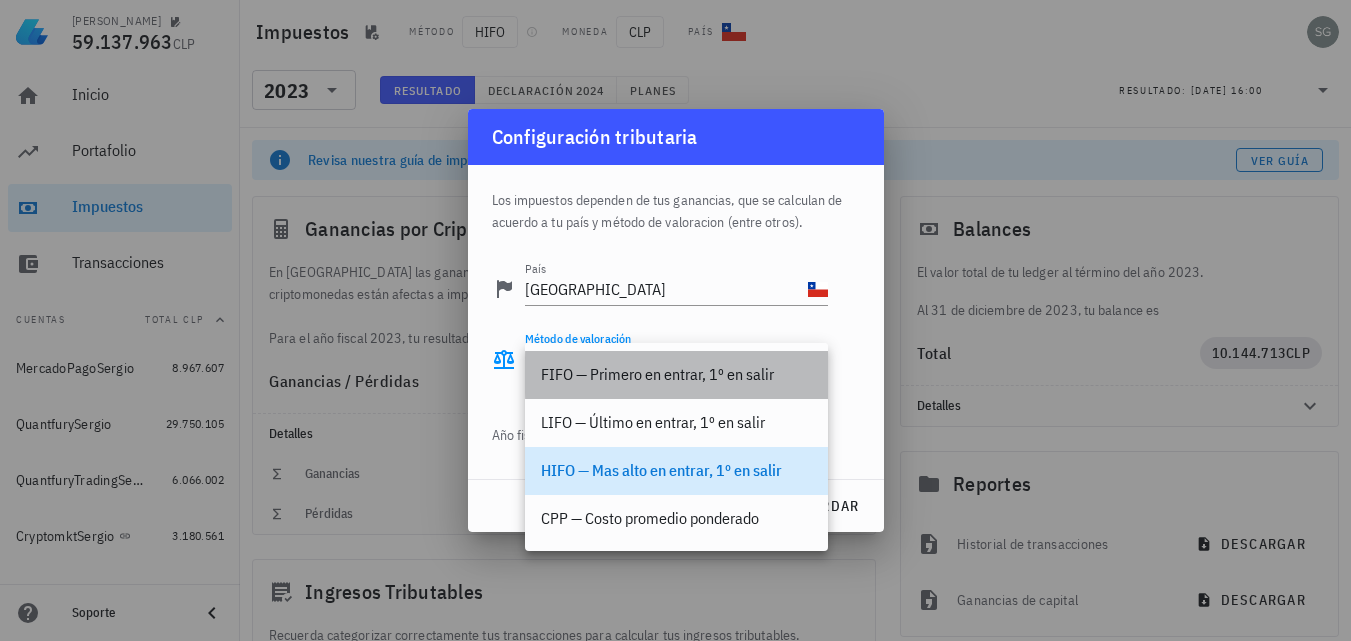click on "FIFO — Primero en entrar, 1º en salir" at bounding box center (676, 374) 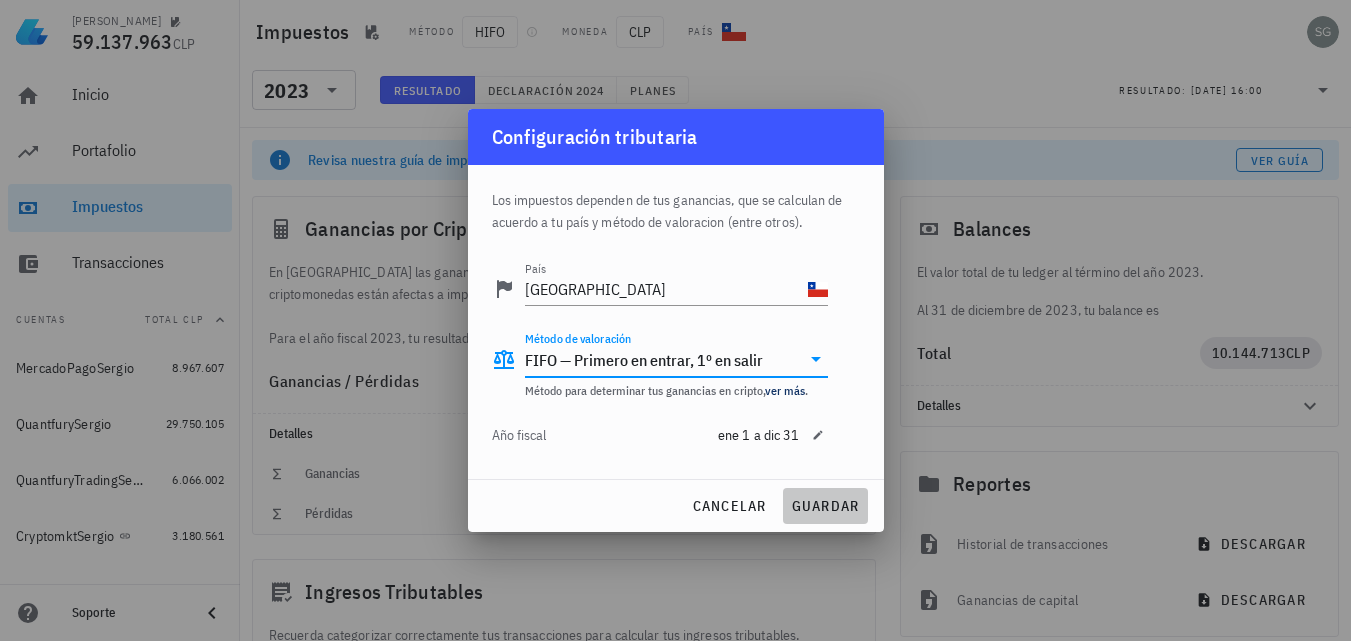 click on "guardar" at bounding box center (825, 506) 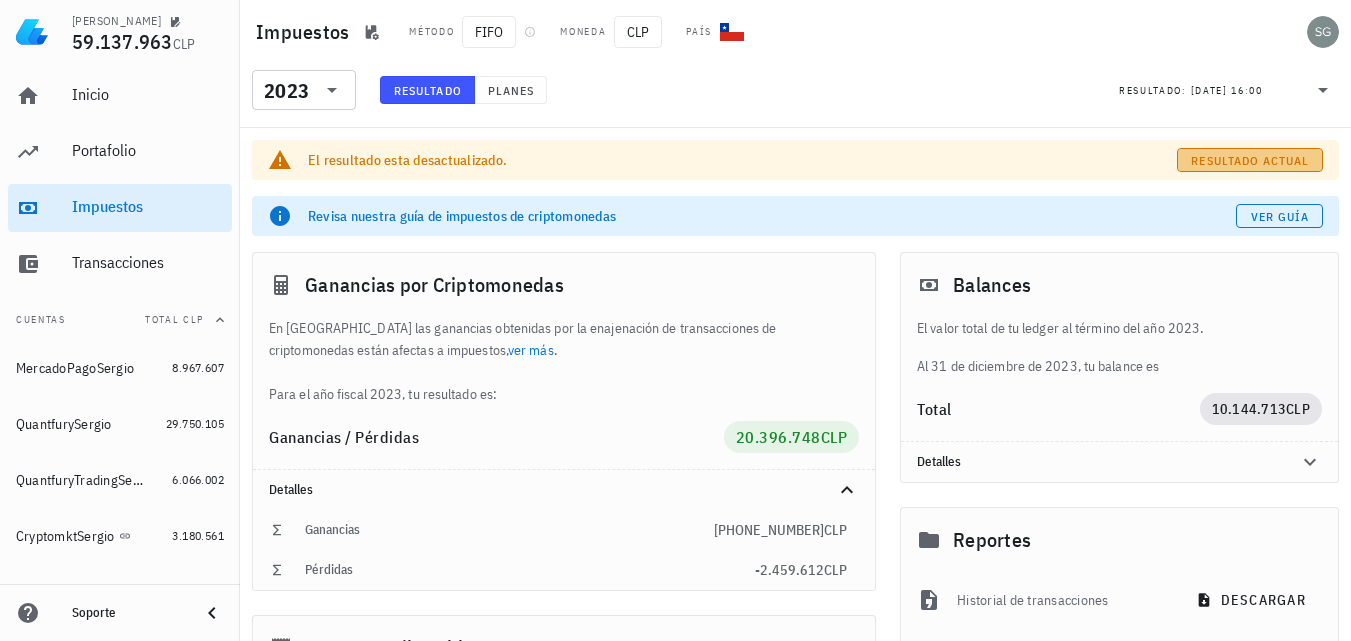 click on "Resultado actual" at bounding box center [1250, 160] 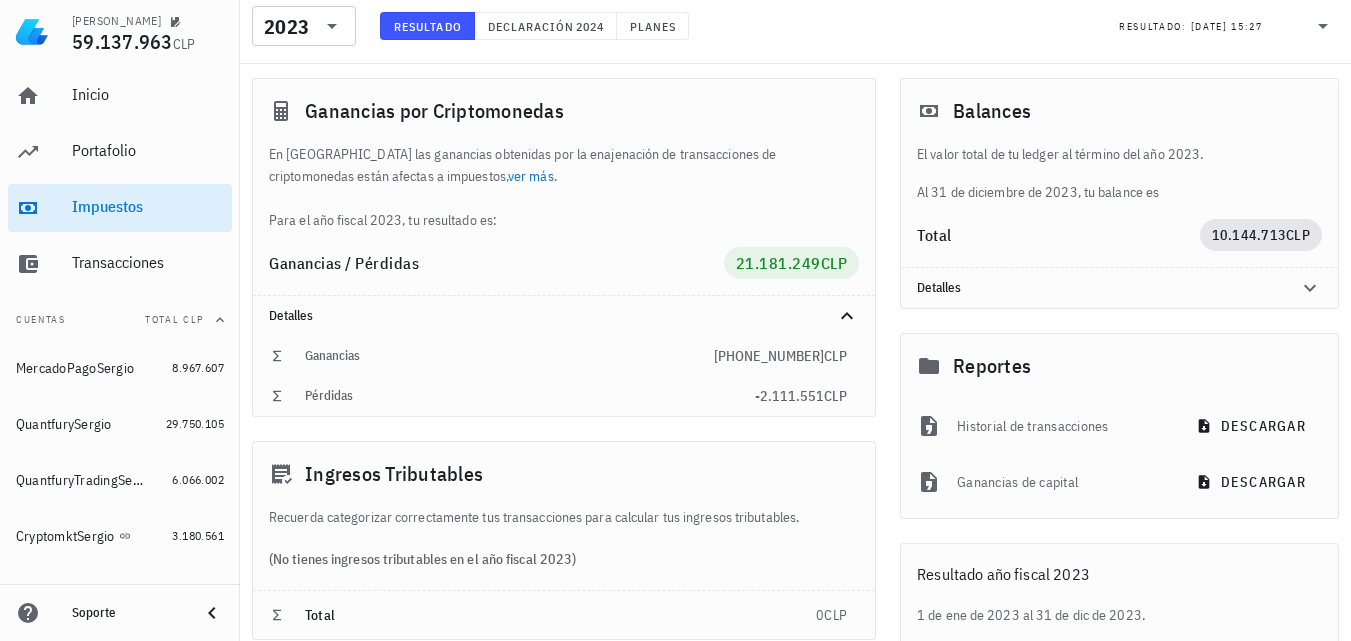 scroll, scrollTop: 0, scrollLeft: 0, axis: both 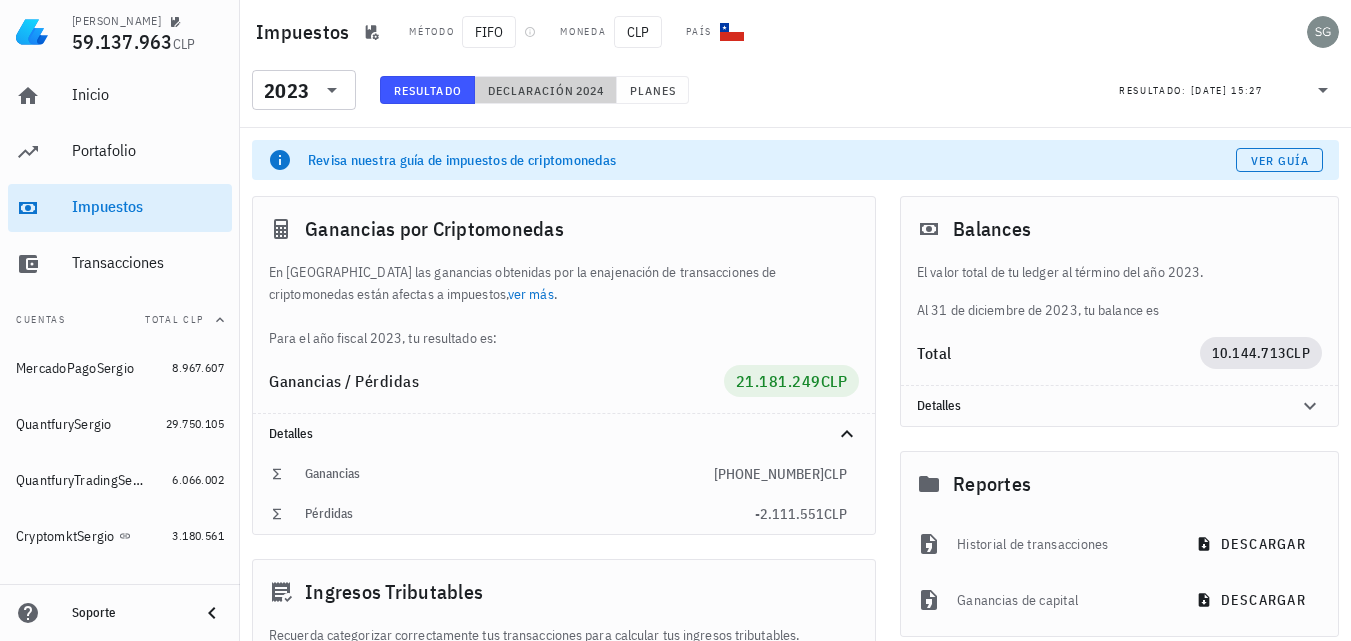click on "Declaración" at bounding box center [531, 90] 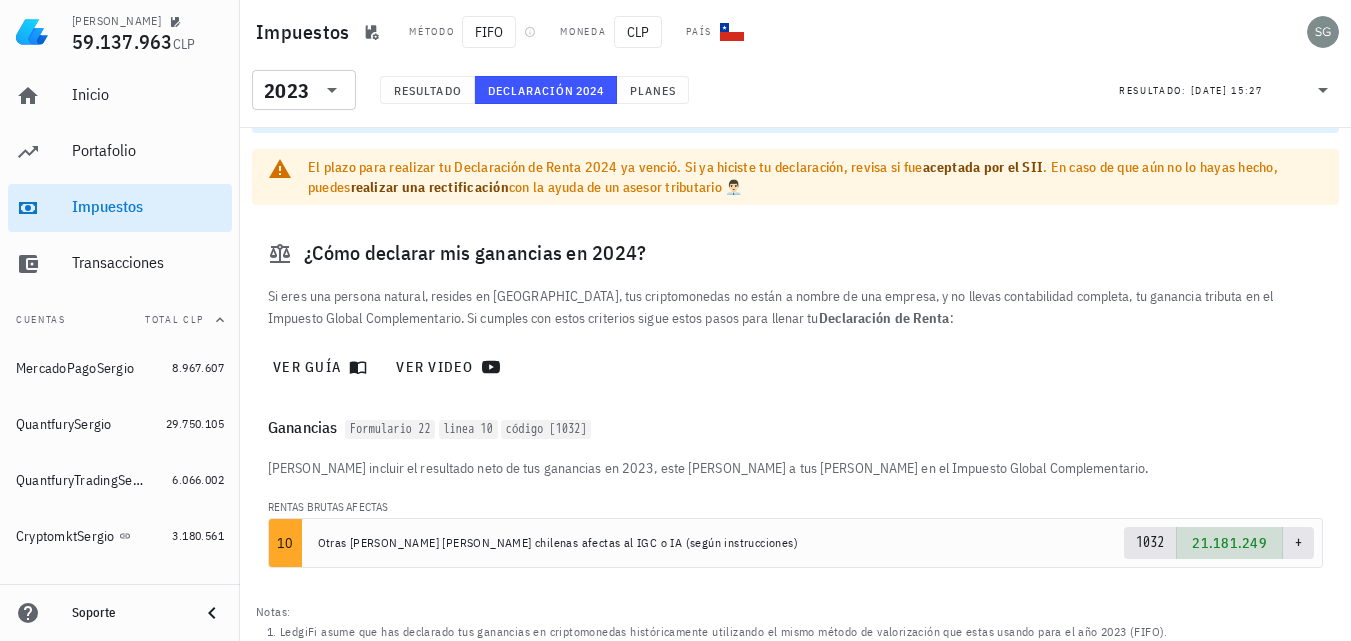 scroll, scrollTop: 0, scrollLeft: 0, axis: both 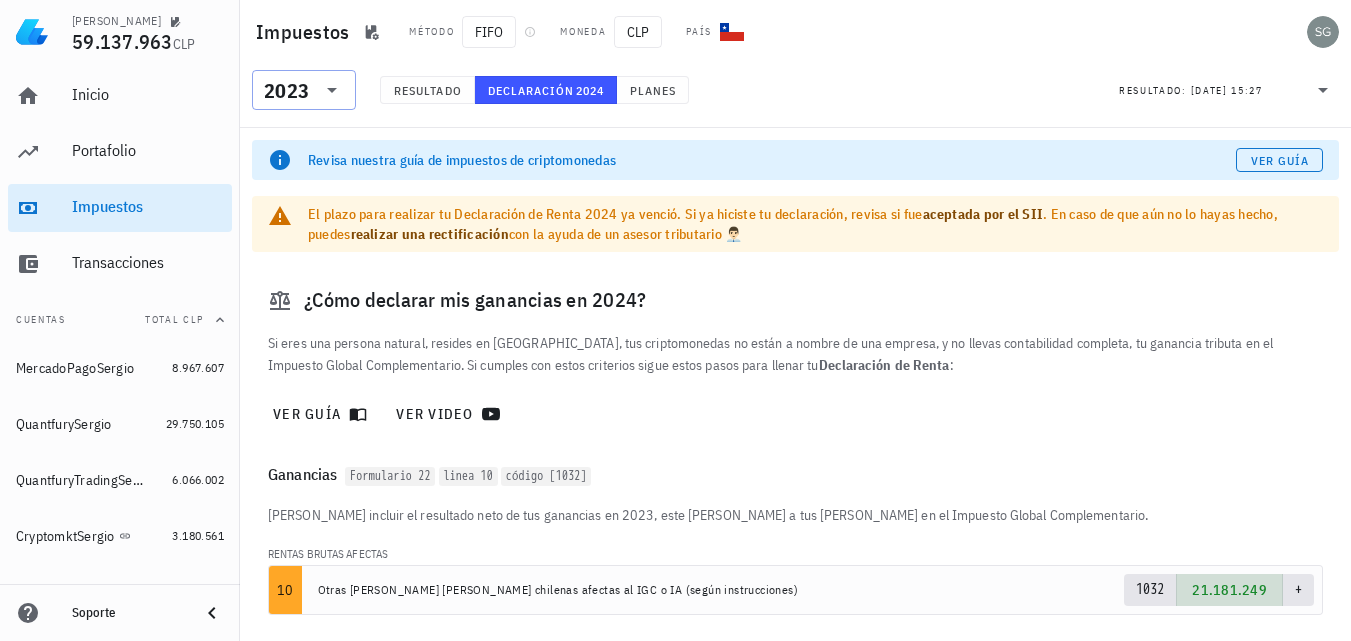 click on "​ 2023" at bounding box center [304, 90] 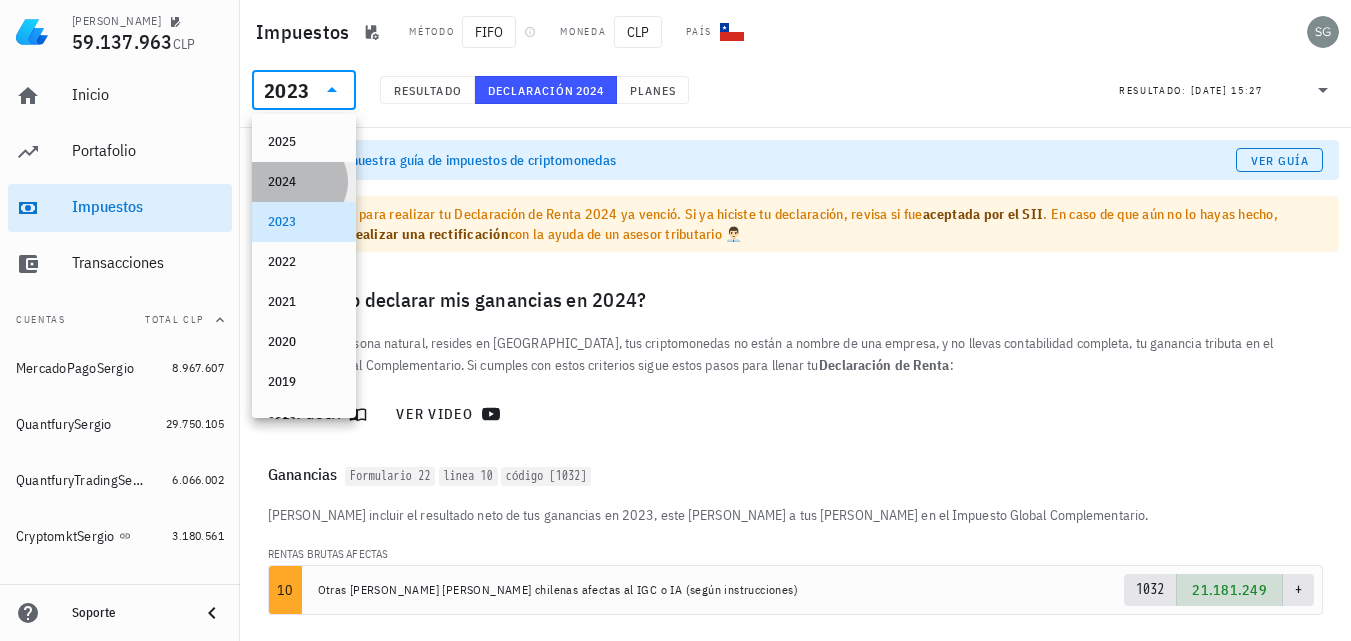 click on "2024" at bounding box center (304, 182) 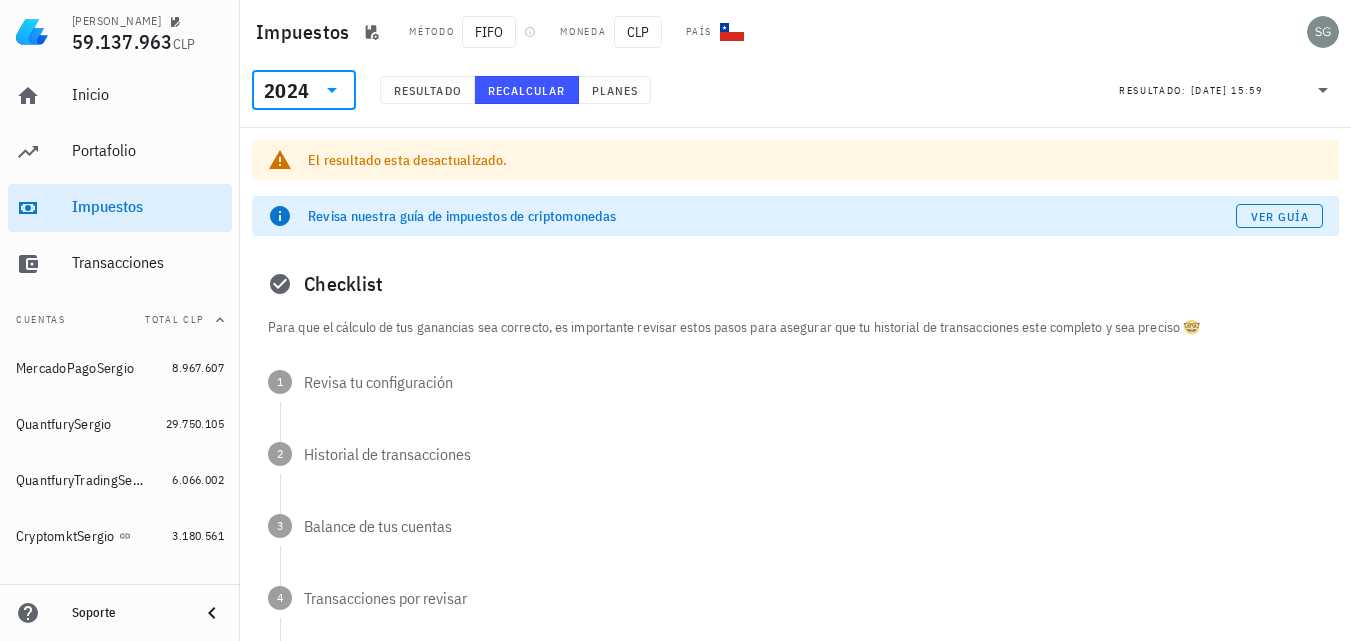 click on "El resultado esta desactualizado." at bounding box center [815, 160] 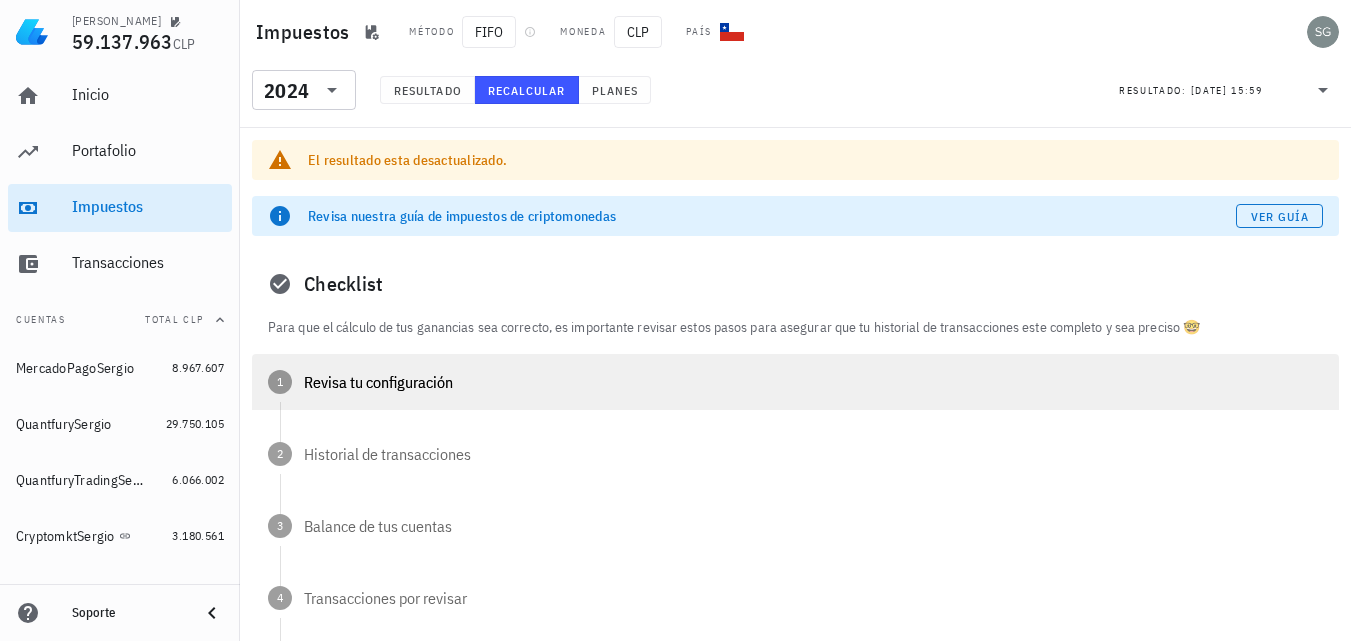 click on "1
Revisa tu configuración" at bounding box center (795, 382) 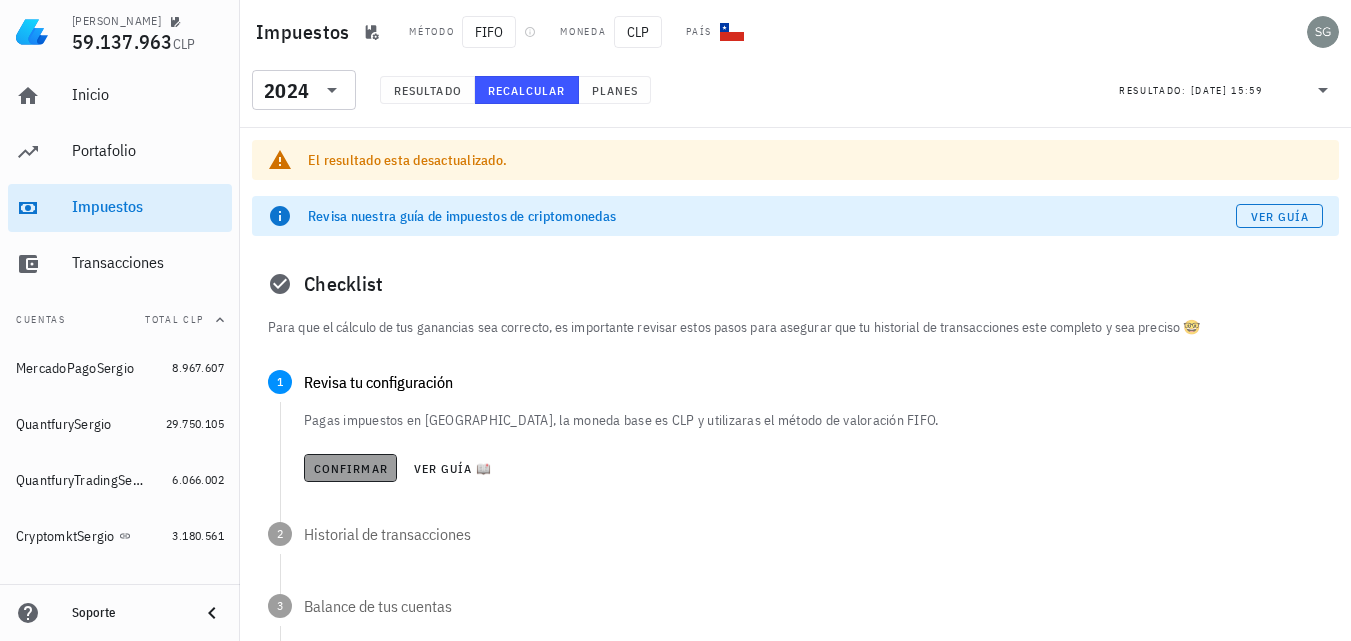 click on "Confirmar" at bounding box center [350, 468] 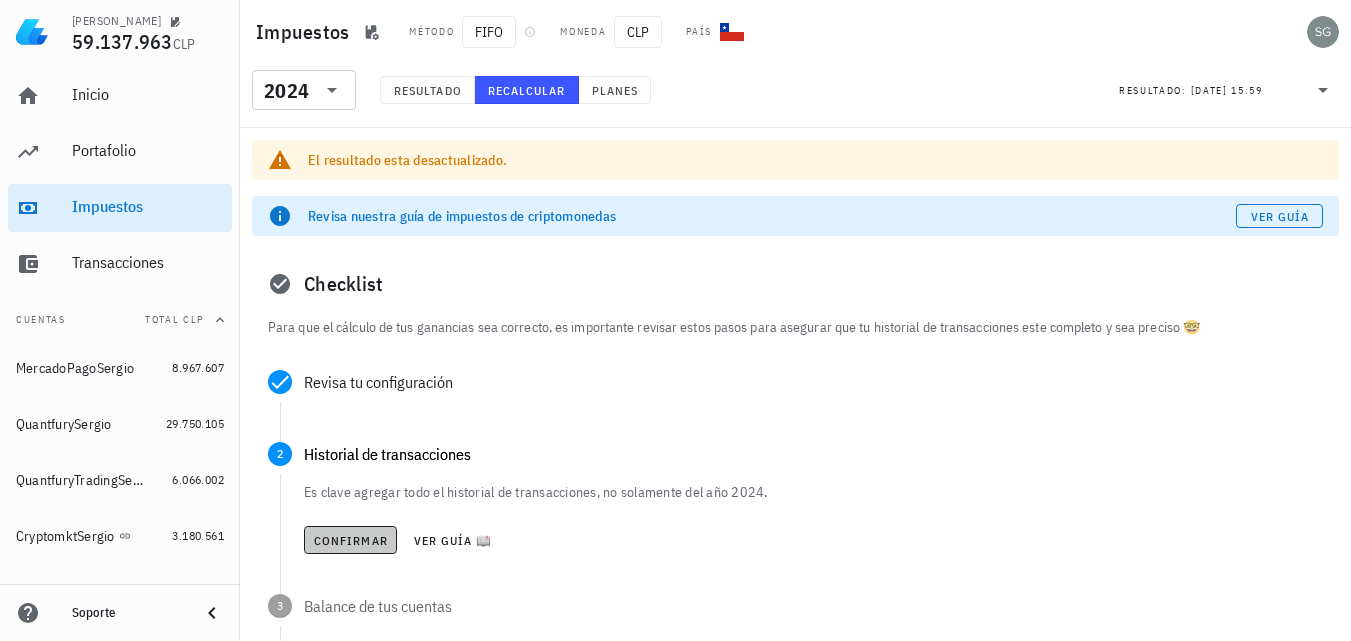 click on "Confirmar" at bounding box center [350, 540] 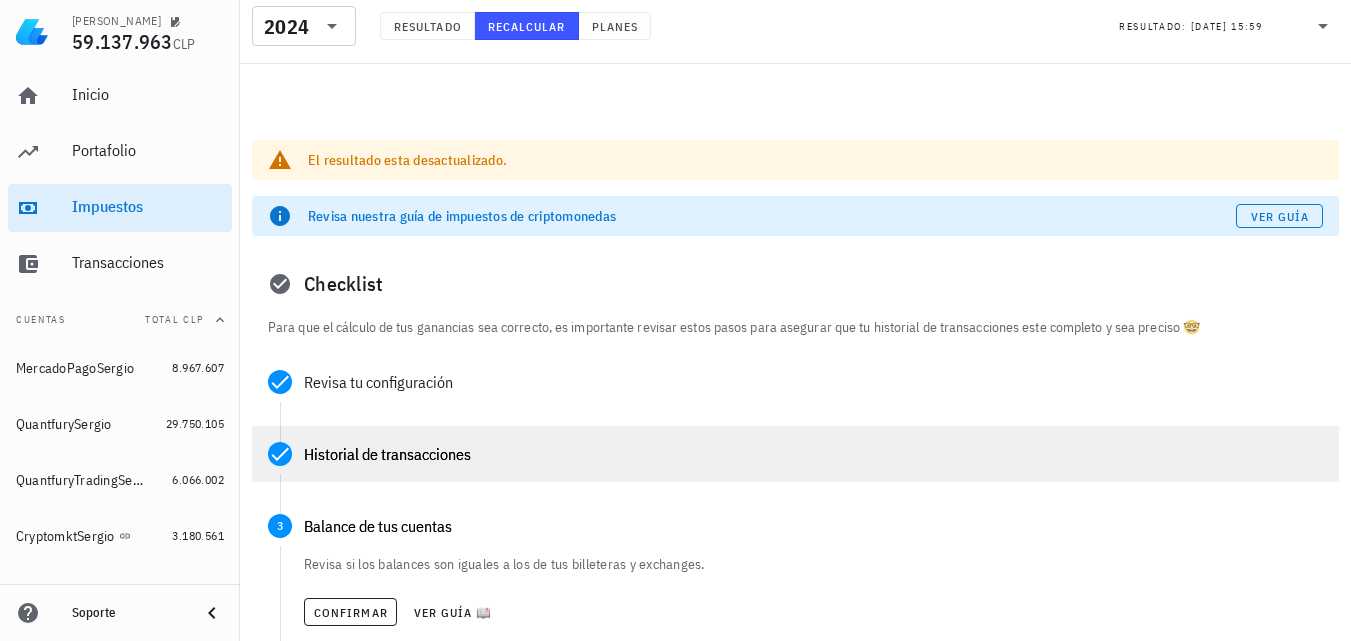 scroll, scrollTop: 100, scrollLeft: 0, axis: vertical 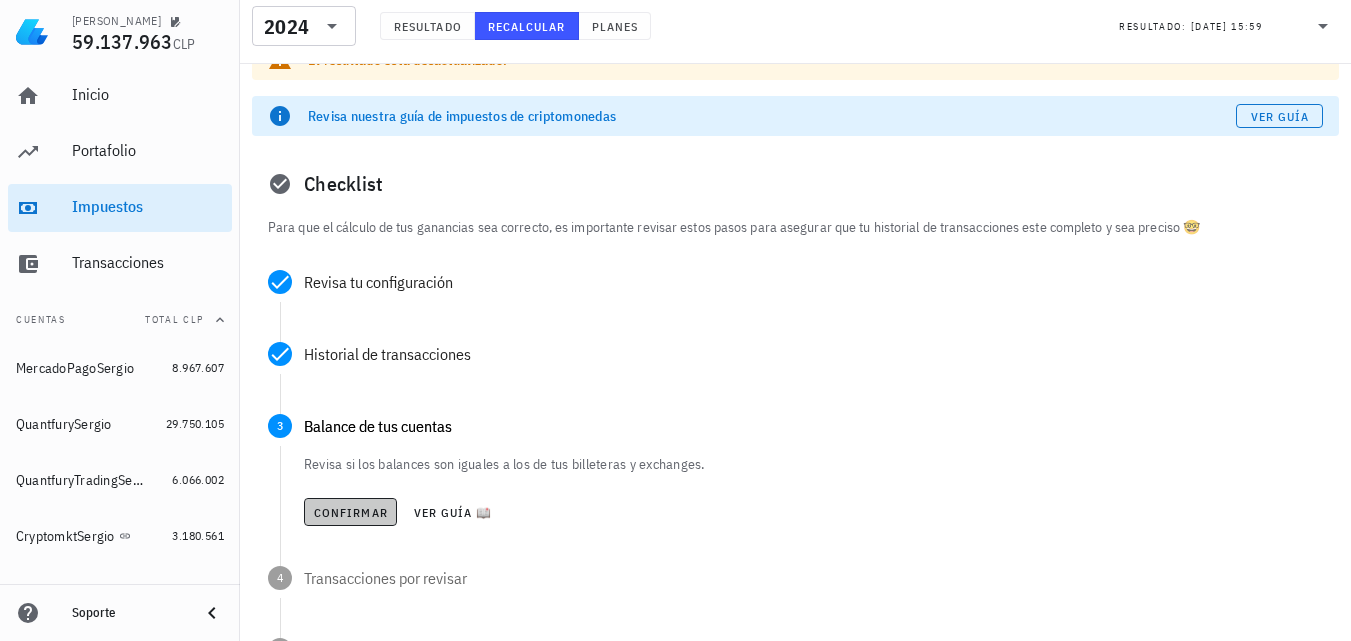 click on "Confirmar" at bounding box center (350, 512) 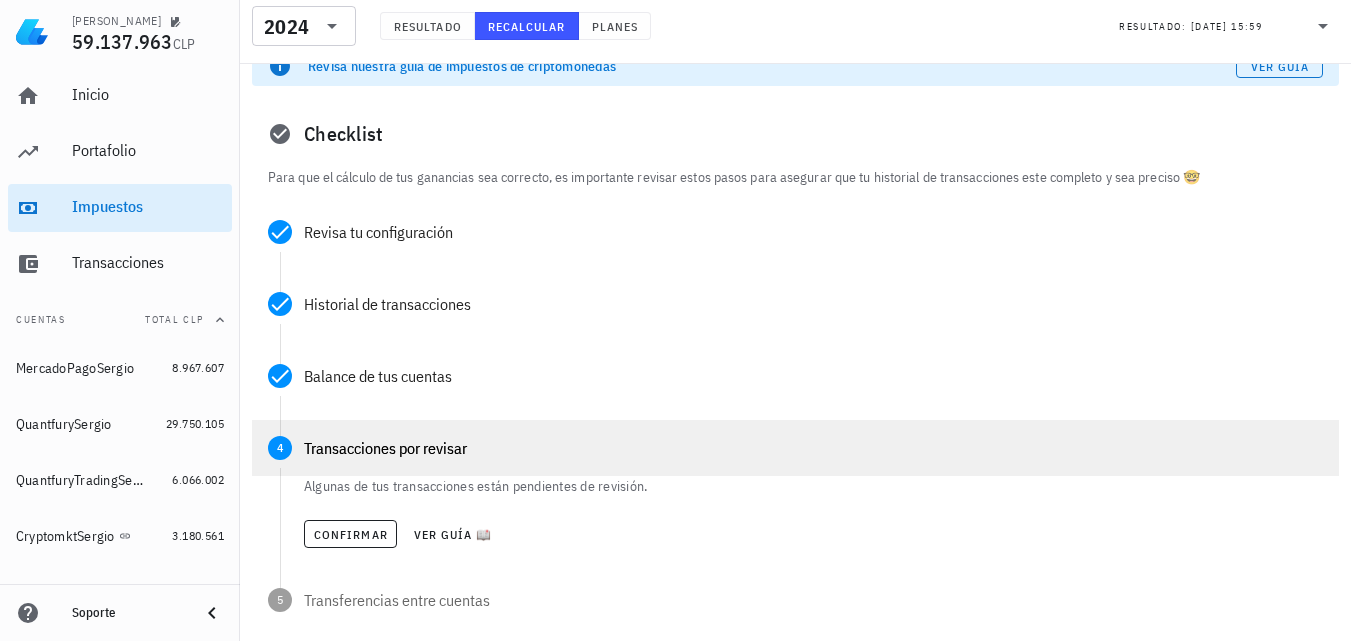scroll, scrollTop: 200, scrollLeft: 0, axis: vertical 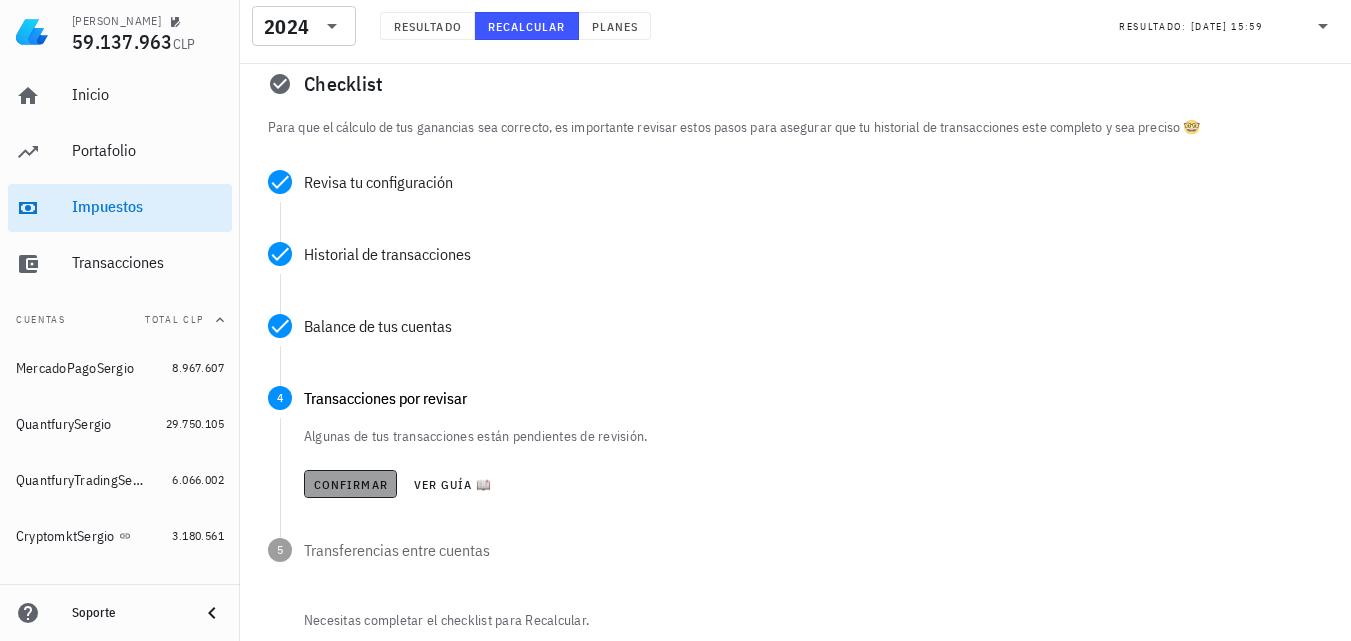 click on "Confirmar" at bounding box center (350, 484) 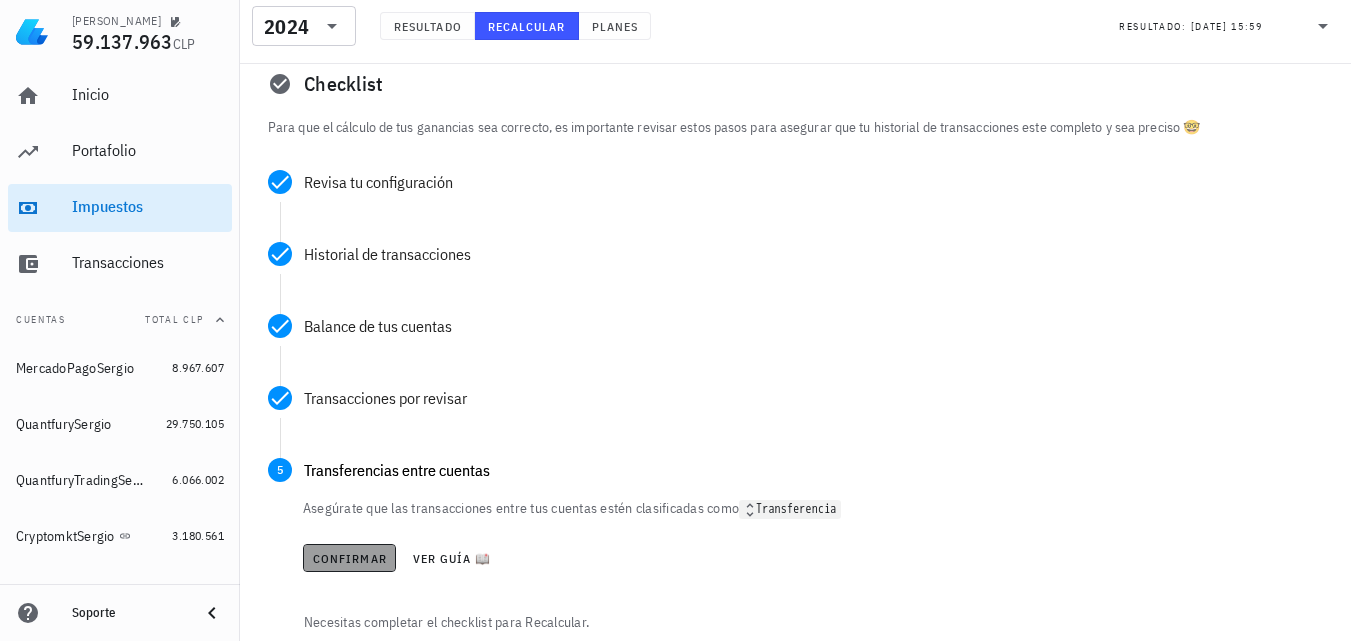 click on "Confirmar" at bounding box center [349, 558] 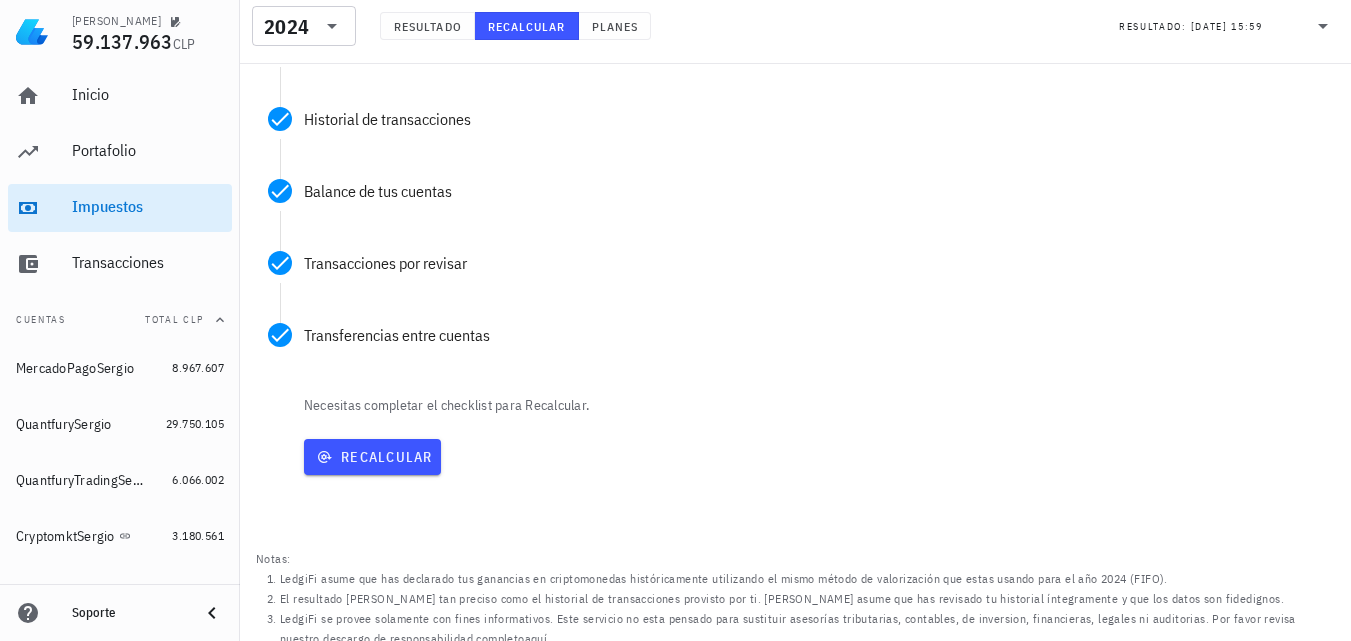 scroll, scrollTop: 349, scrollLeft: 0, axis: vertical 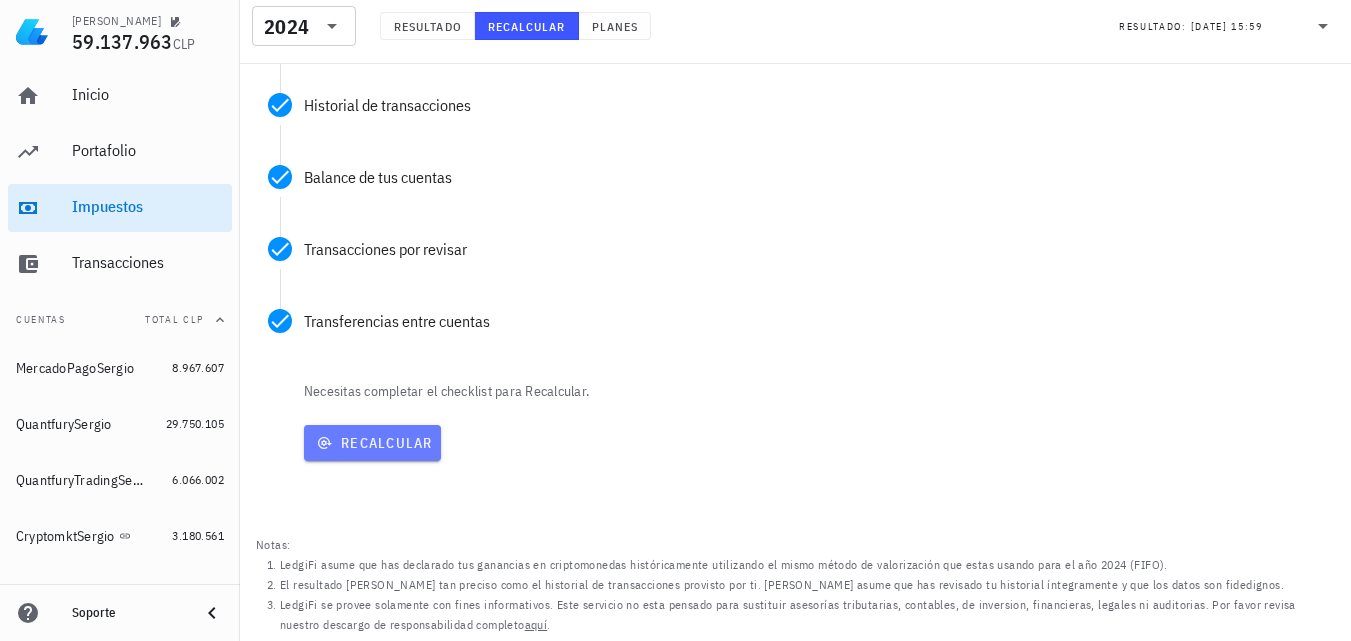 click on "Recalcular" at bounding box center (372, 443) 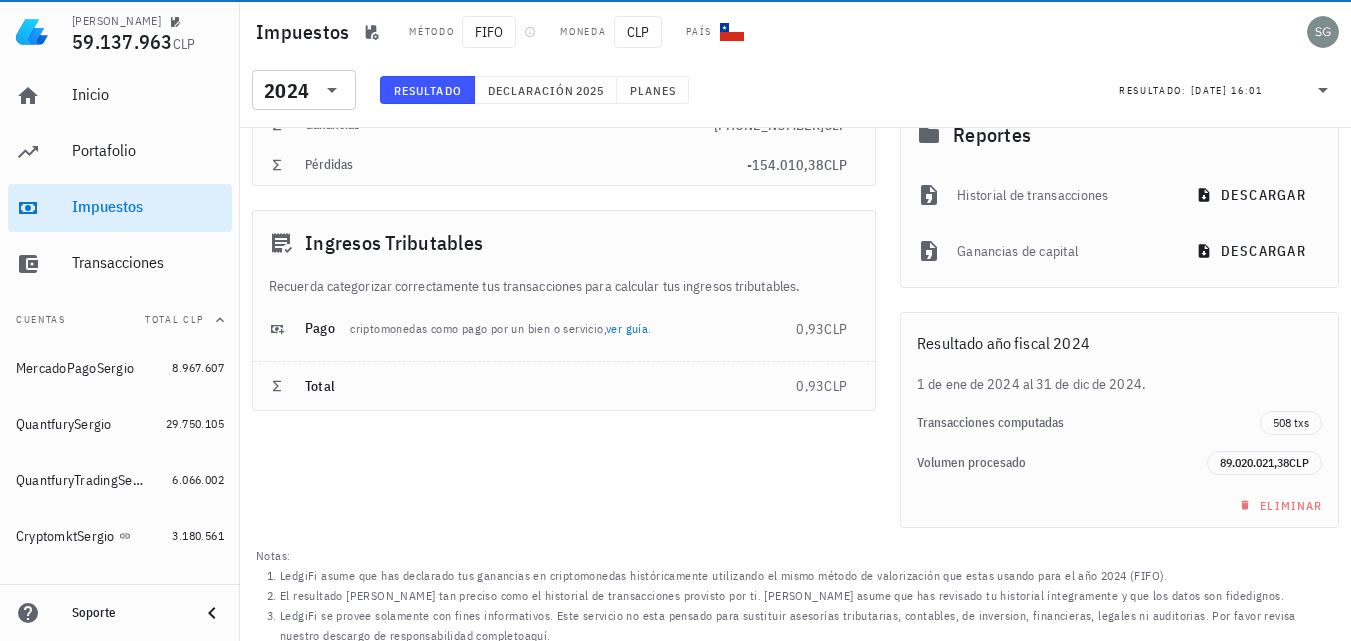 scroll, scrollTop: 0, scrollLeft: 0, axis: both 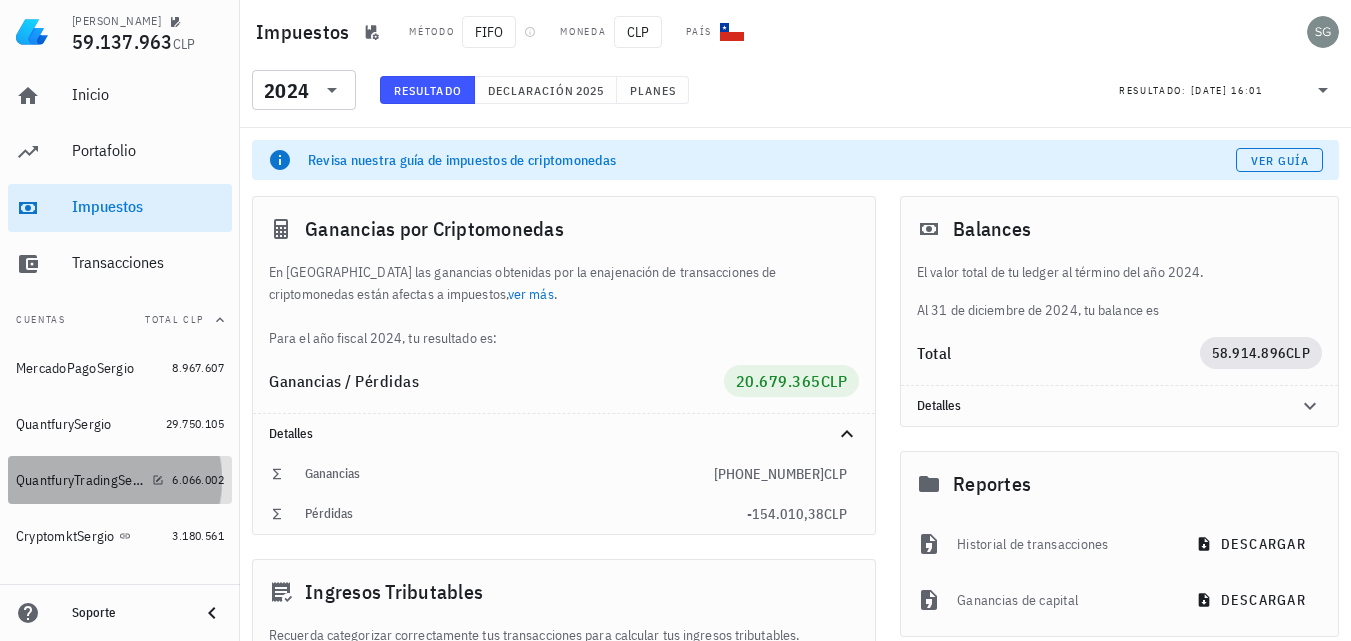click on "QuantfuryTradingSergio" at bounding box center [90, 480] 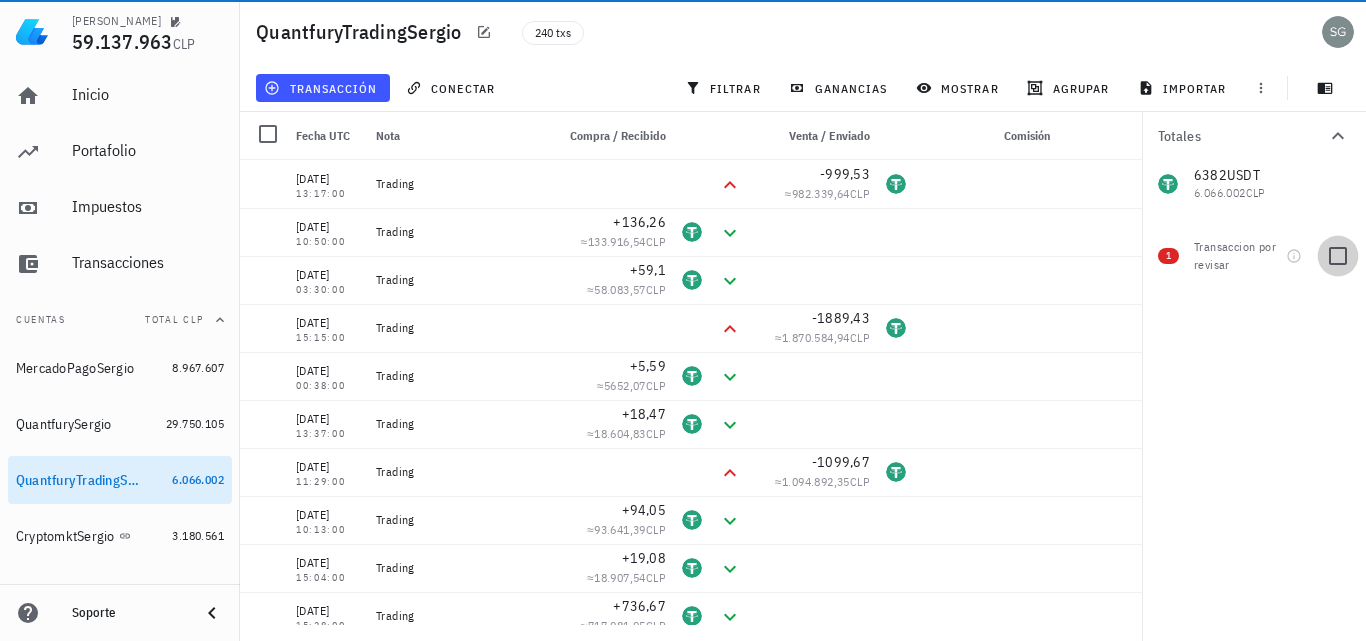click at bounding box center (1338, 256) 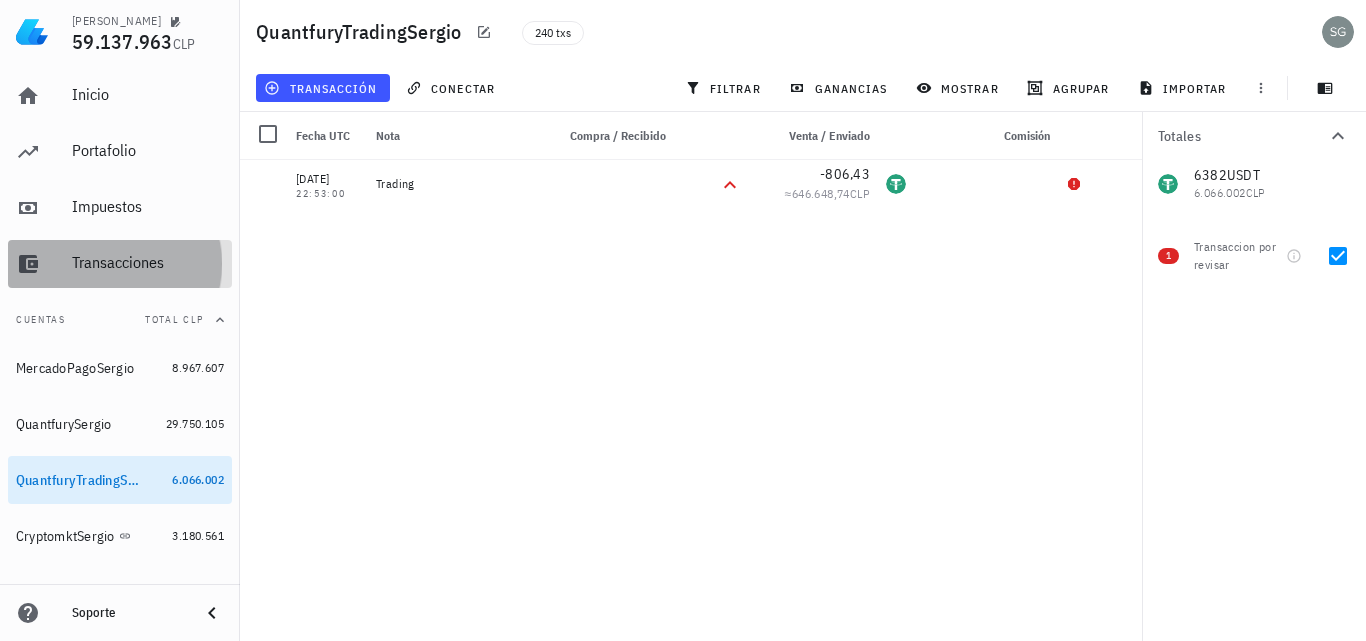 click on "Transacciones" at bounding box center [148, 263] 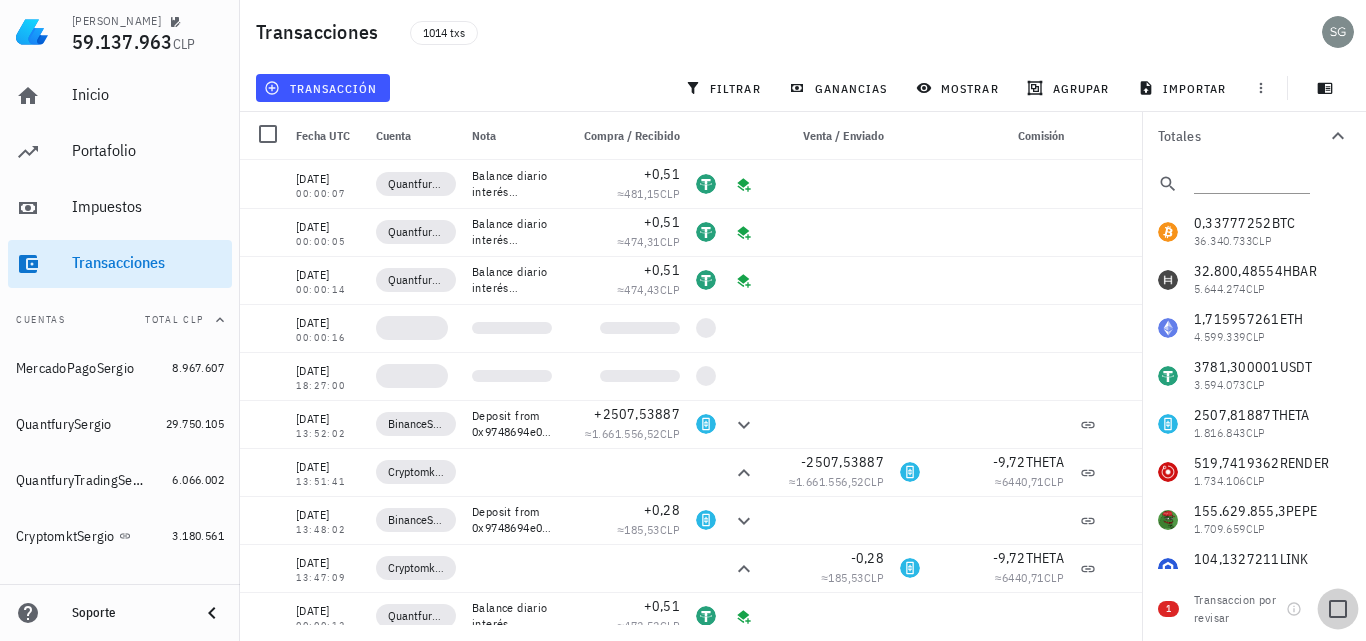 click at bounding box center [1338, 609] 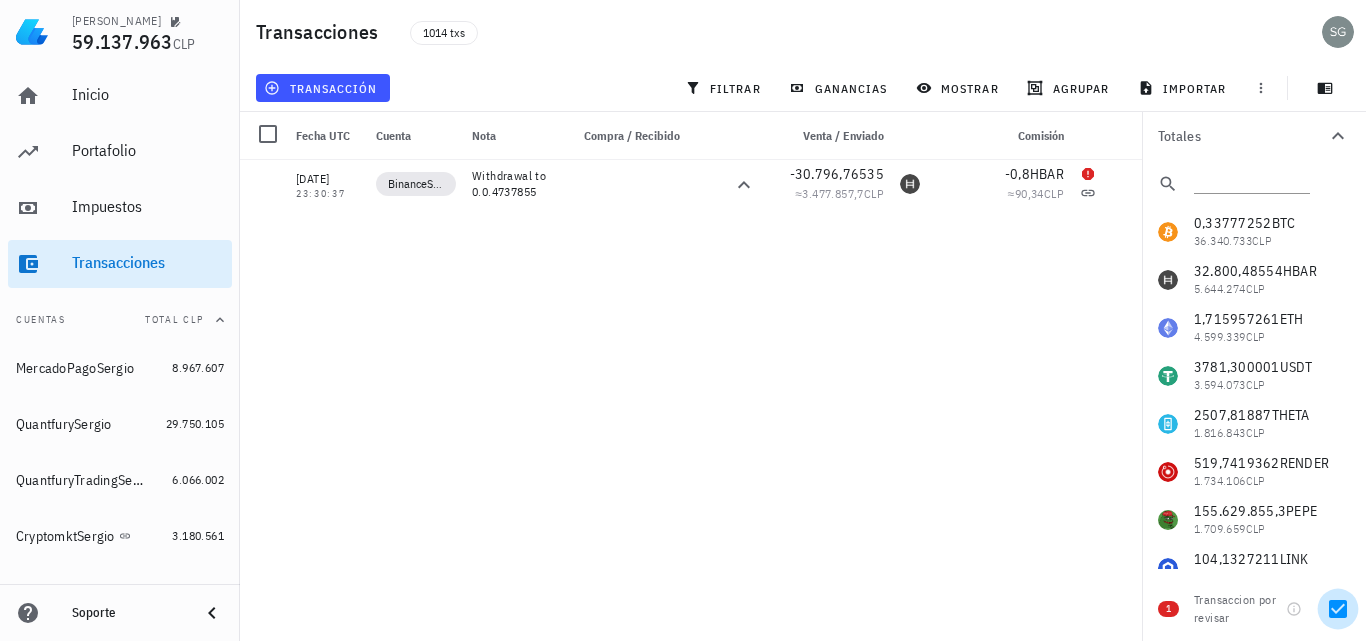 click at bounding box center (1338, 609) 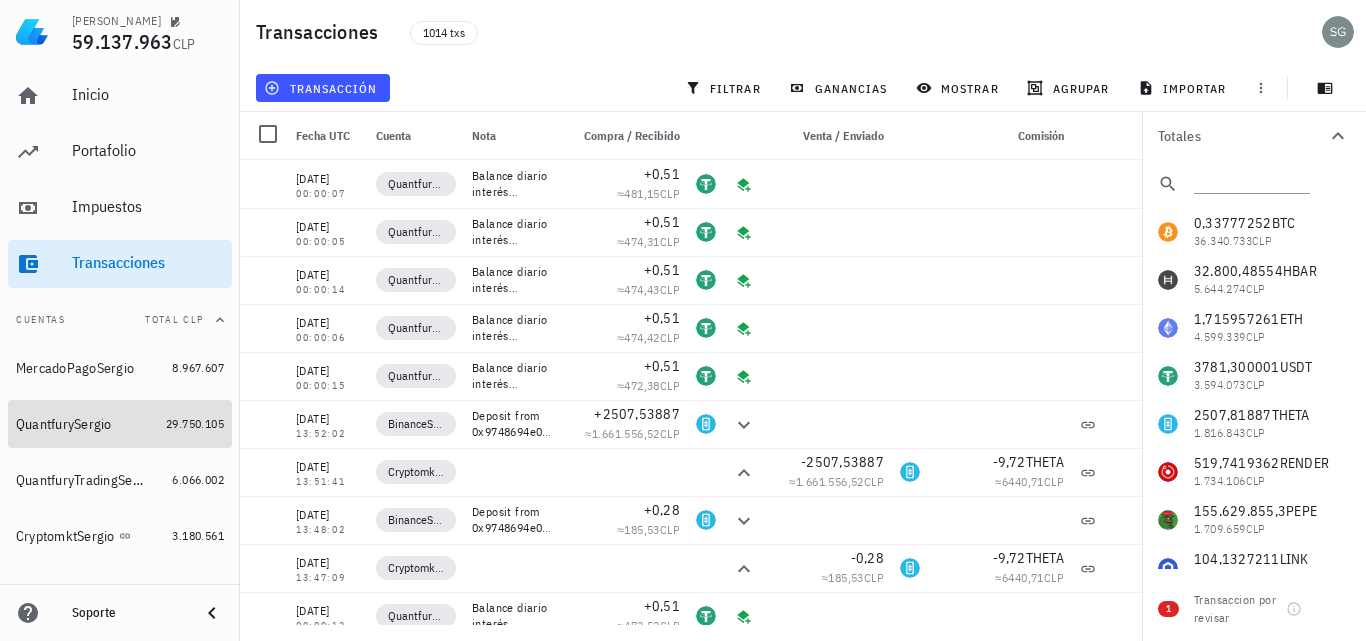 click on "QuantfurySergio" at bounding box center (64, 424) 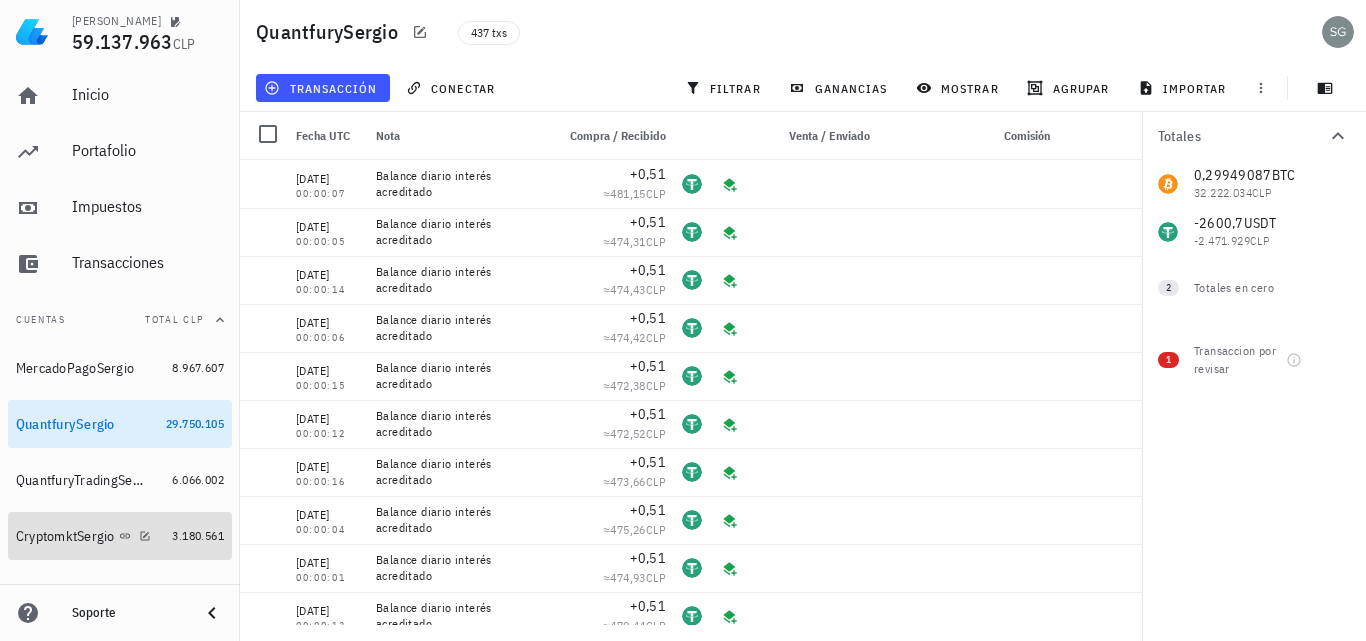 click on "CryptomktSergio" at bounding box center (90, 536) 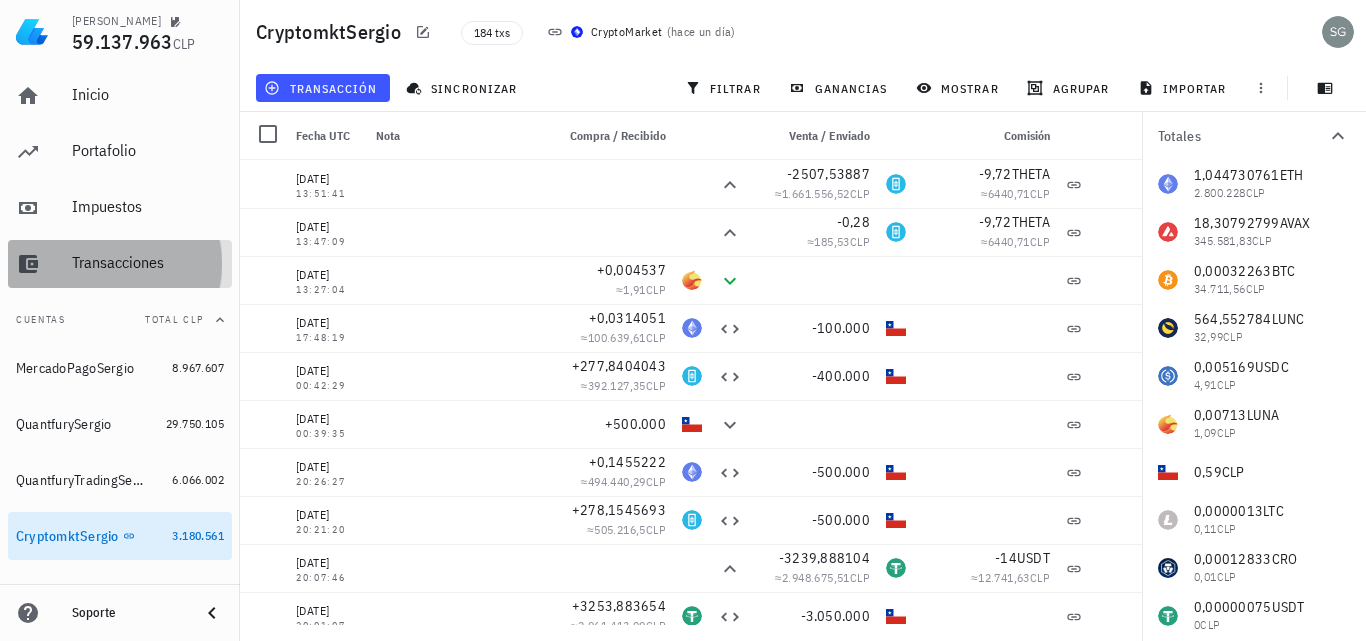 click on "Transacciones" at bounding box center (148, 262) 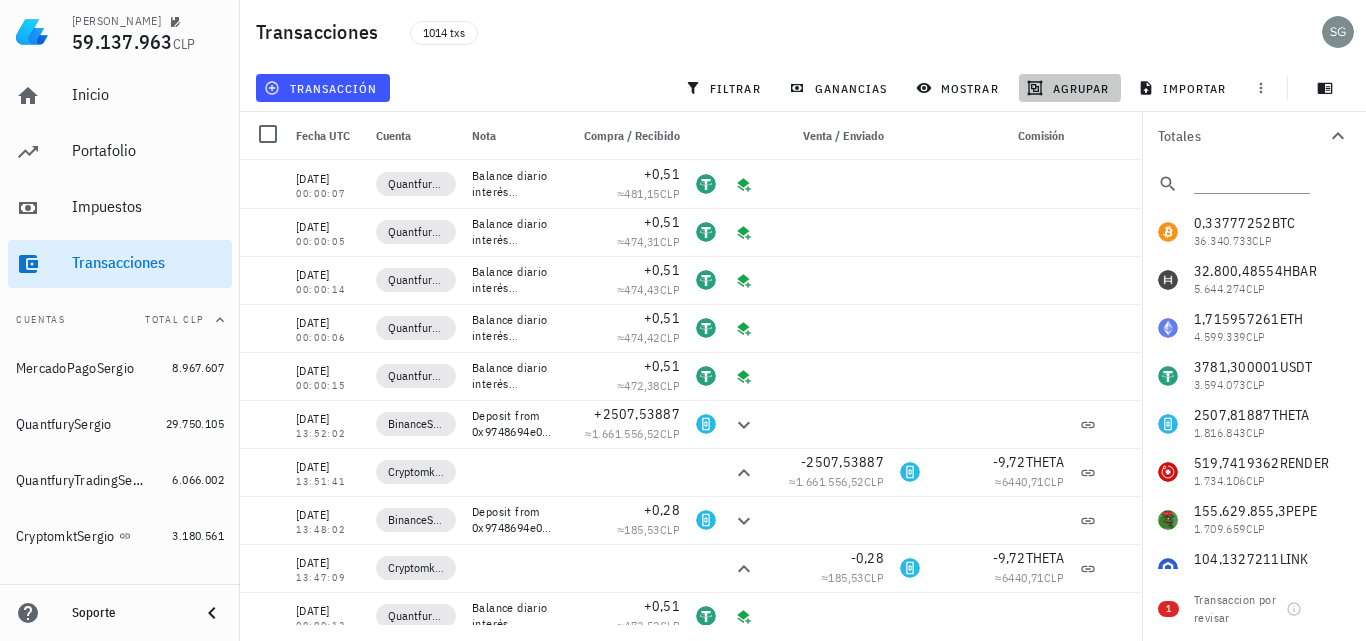 click on "agrupar" at bounding box center [1070, 88] 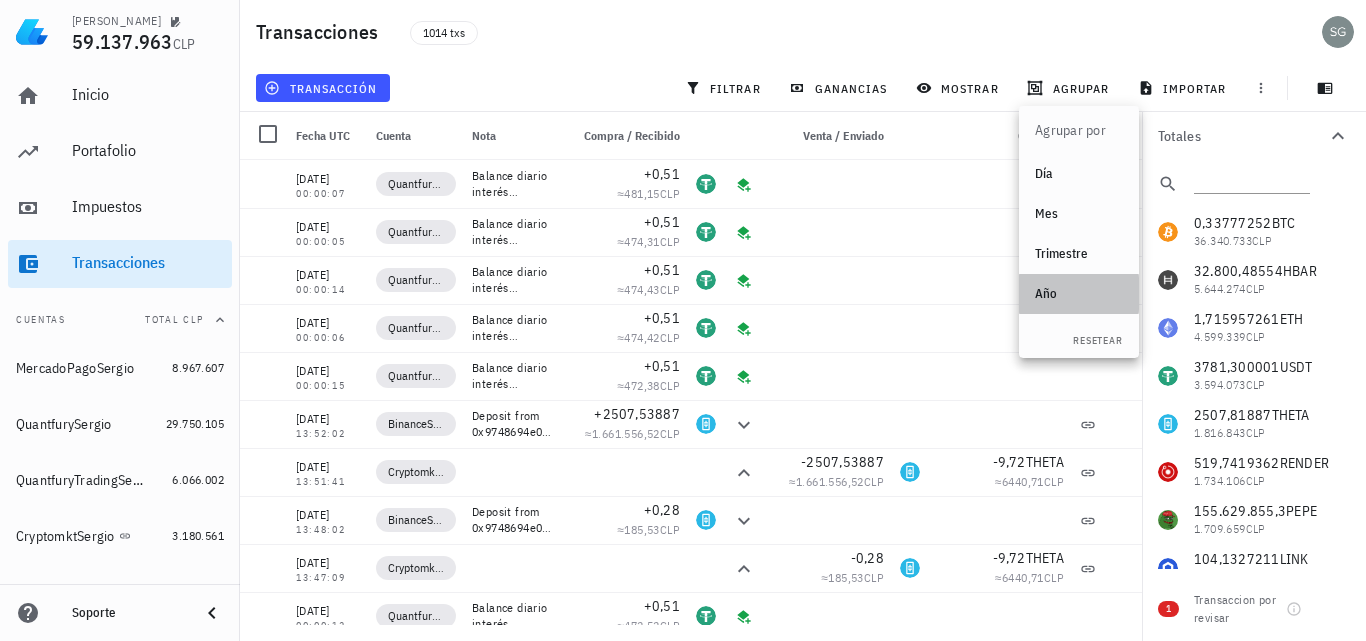 click on "Año" at bounding box center (1079, 294) 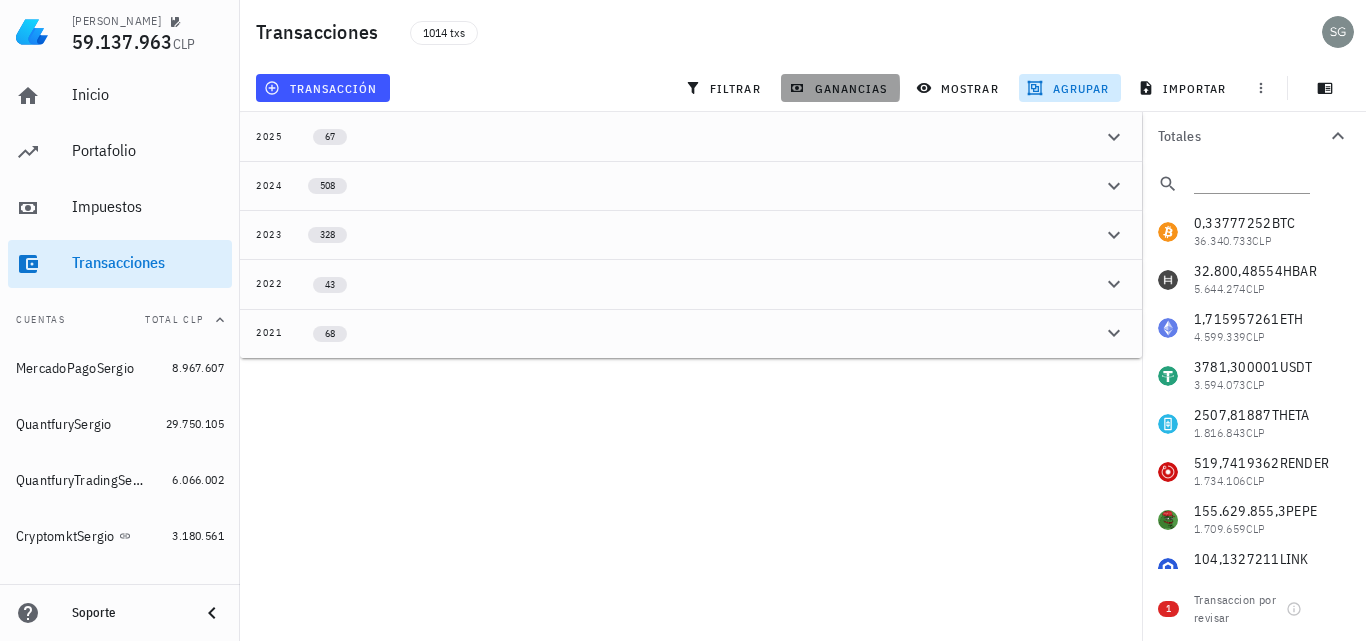 click on "ganancias" at bounding box center (840, 88) 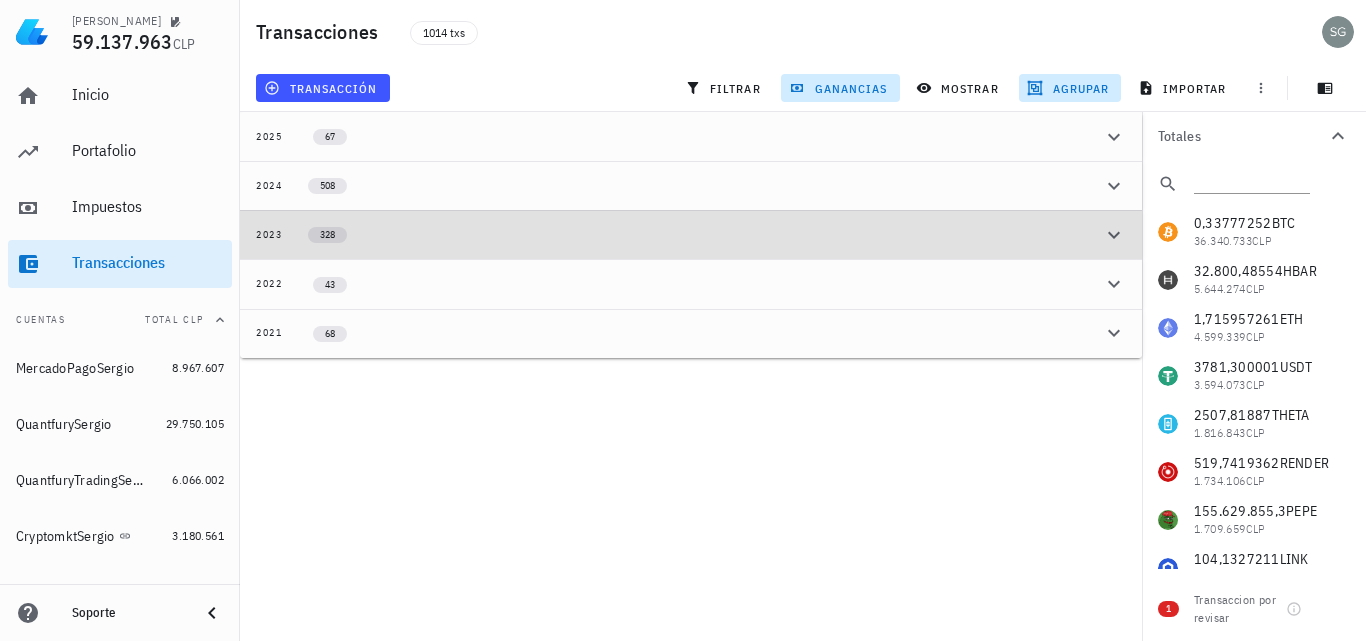 click on "2023" at bounding box center (269, 235) 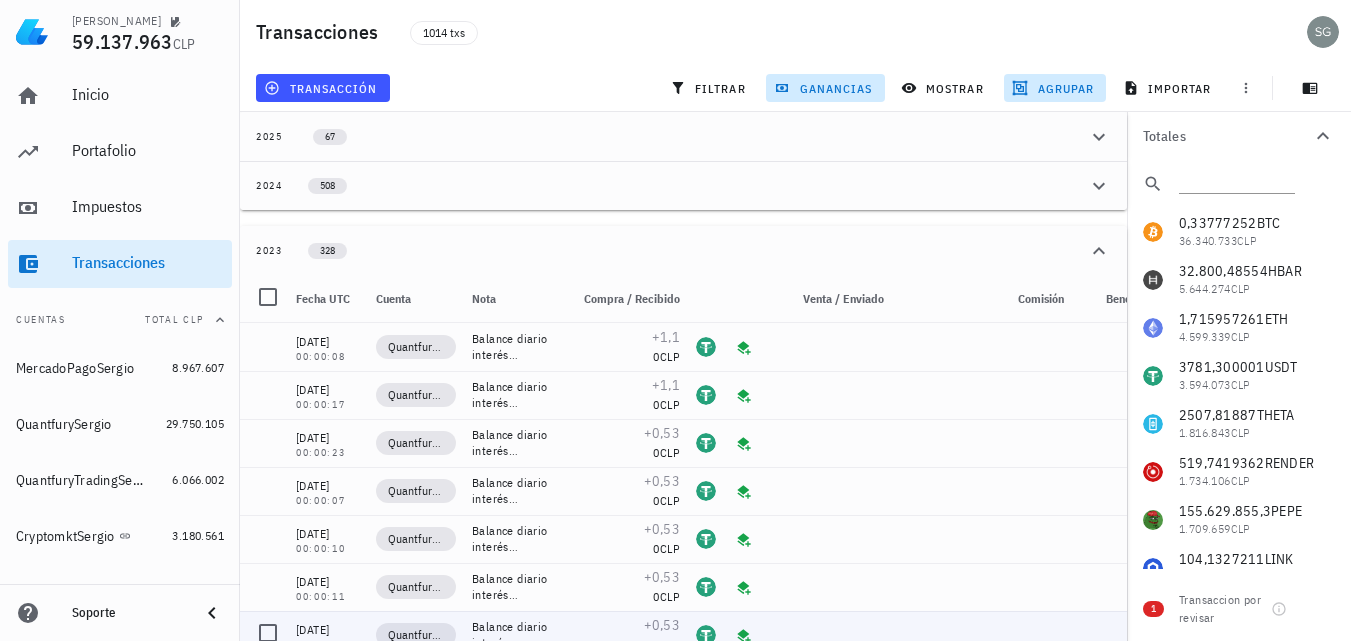 scroll, scrollTop: 200, scrollLeft: 0, axis: vertical 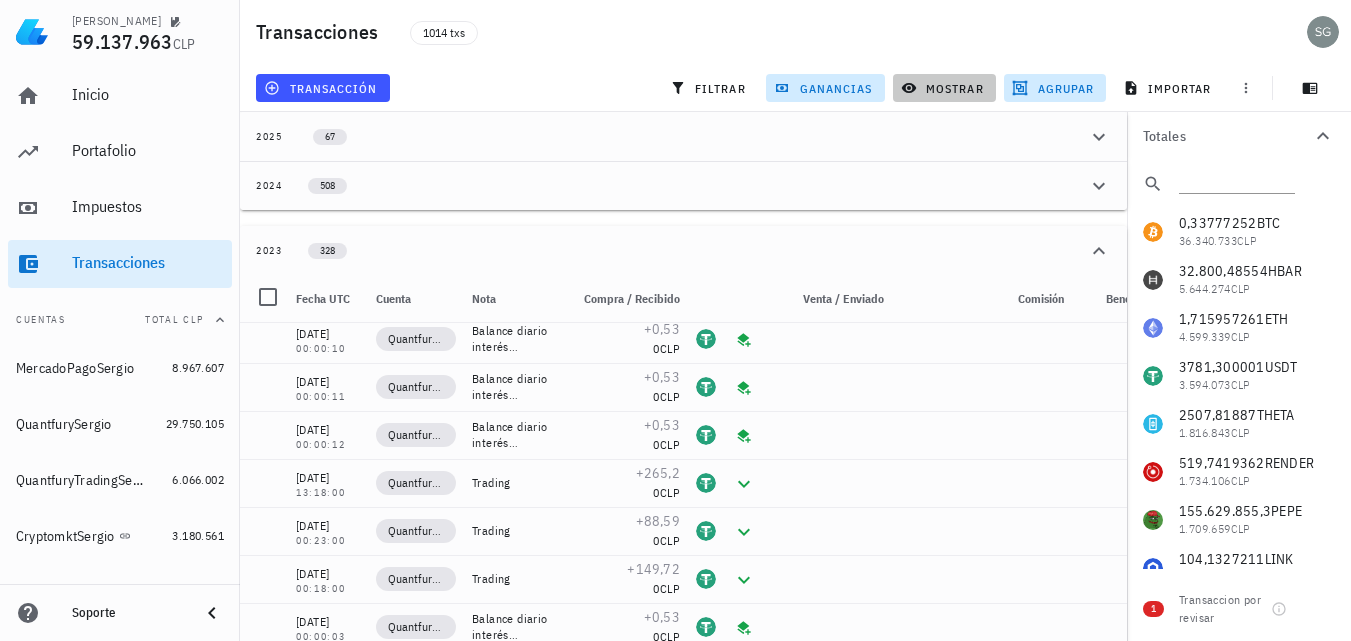 click on "mostrar" at bounding box center [944, 88] 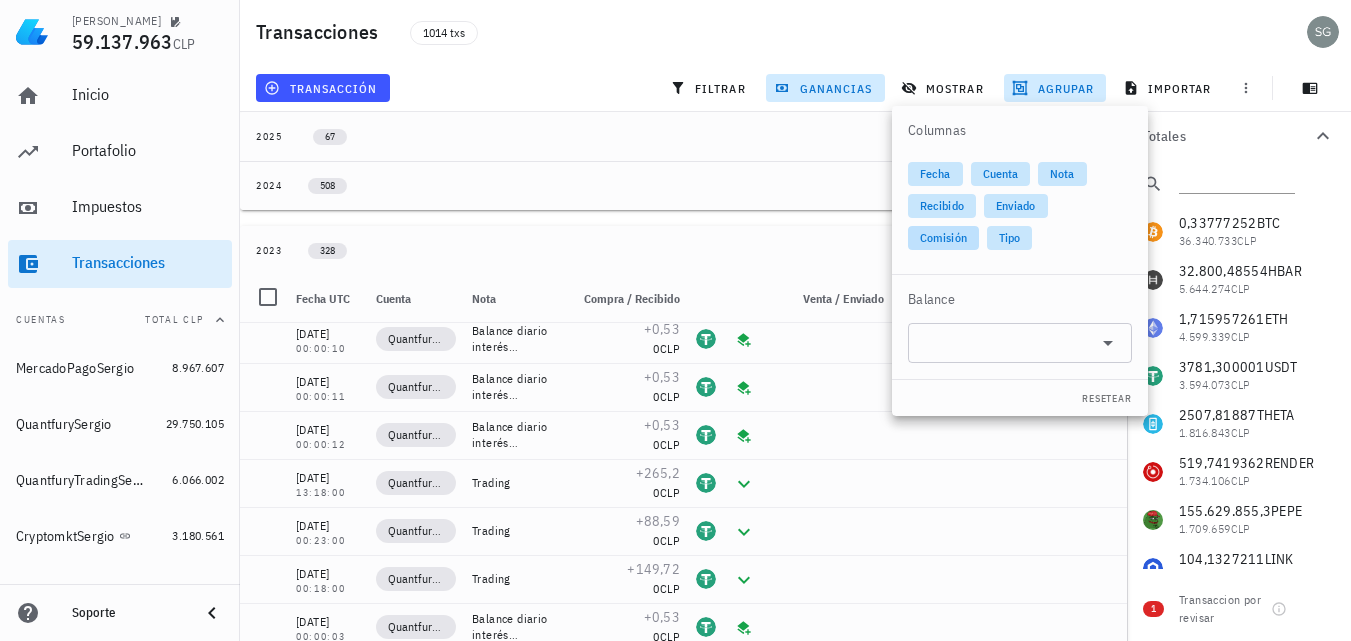 click on "Comisión" at bounding box center (943, 238) 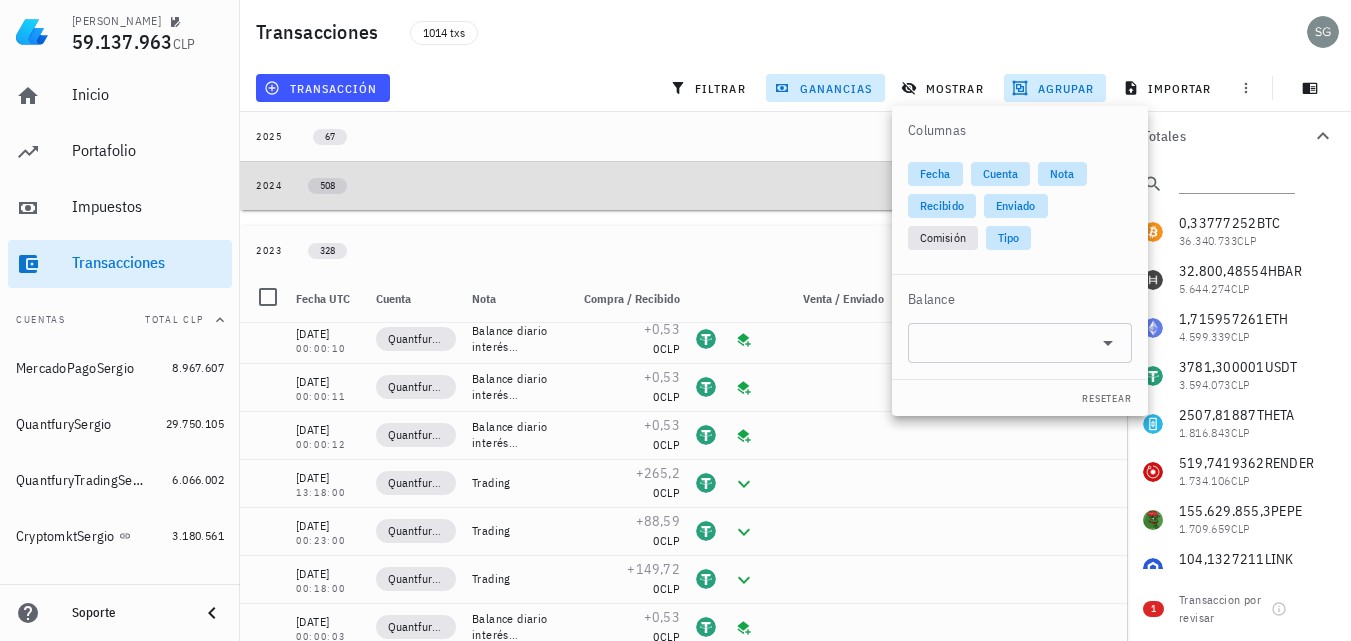 click on "2024
508" at bounding box center [683, 185] 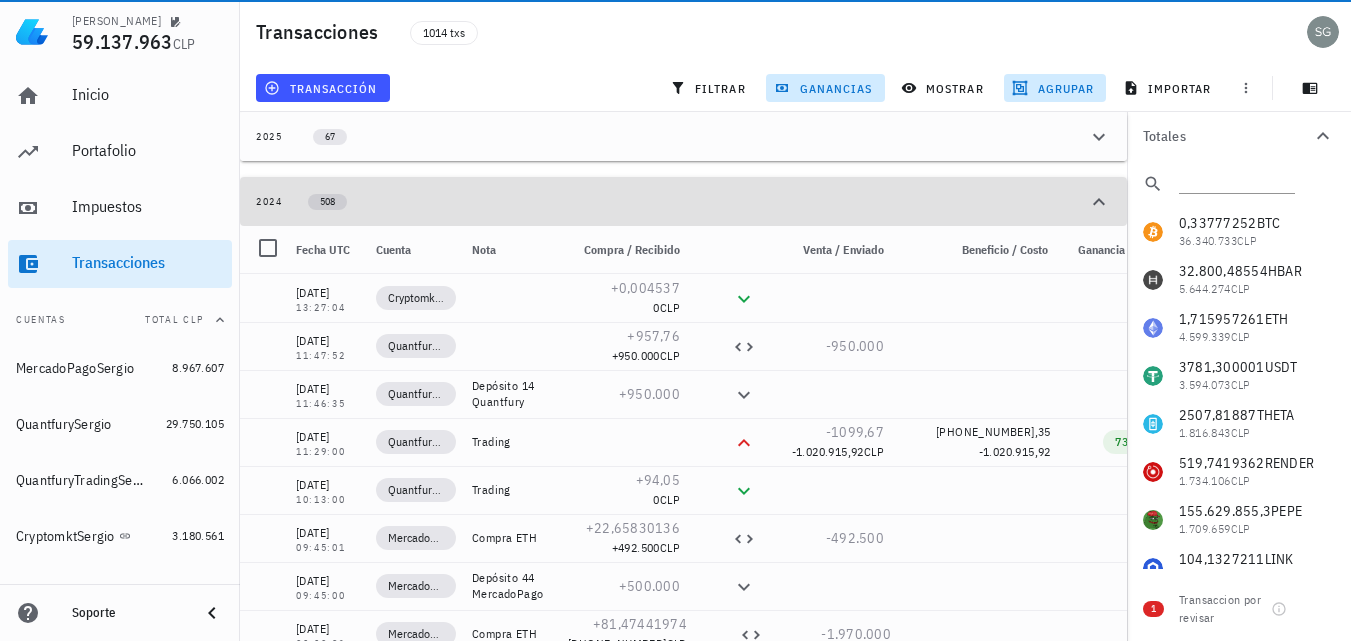 click 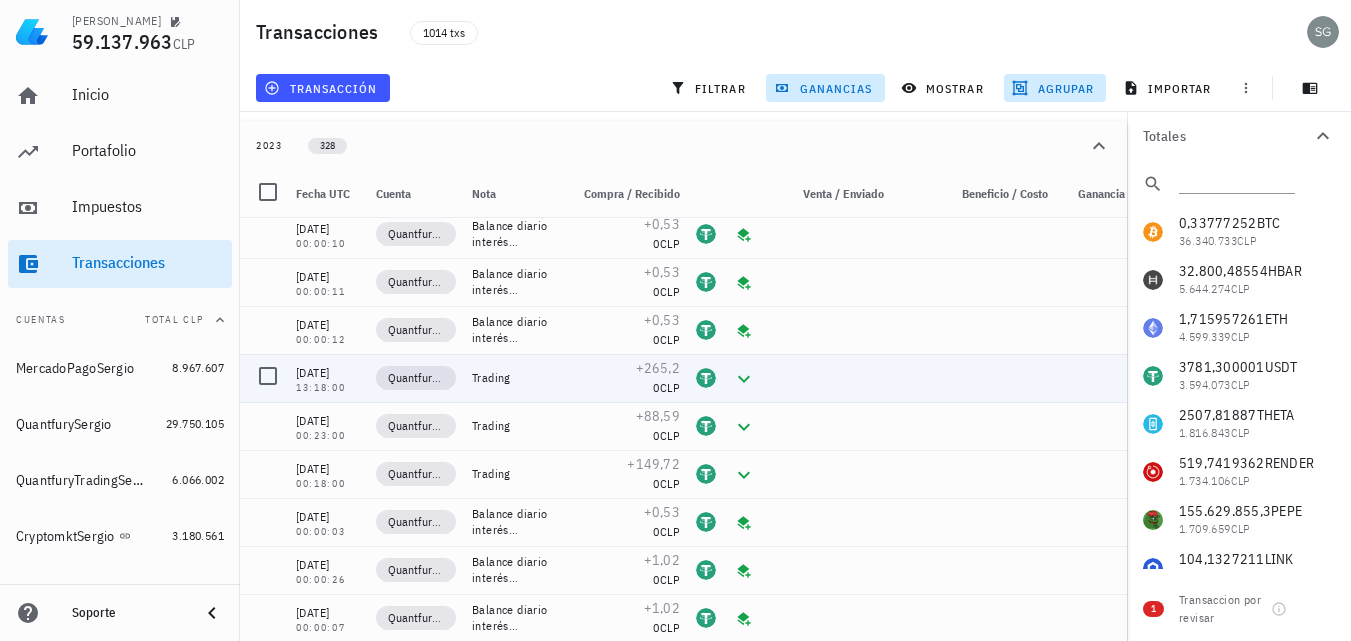 scroll, scrollTop: 293, scrollLeft: 0, axis: vertical 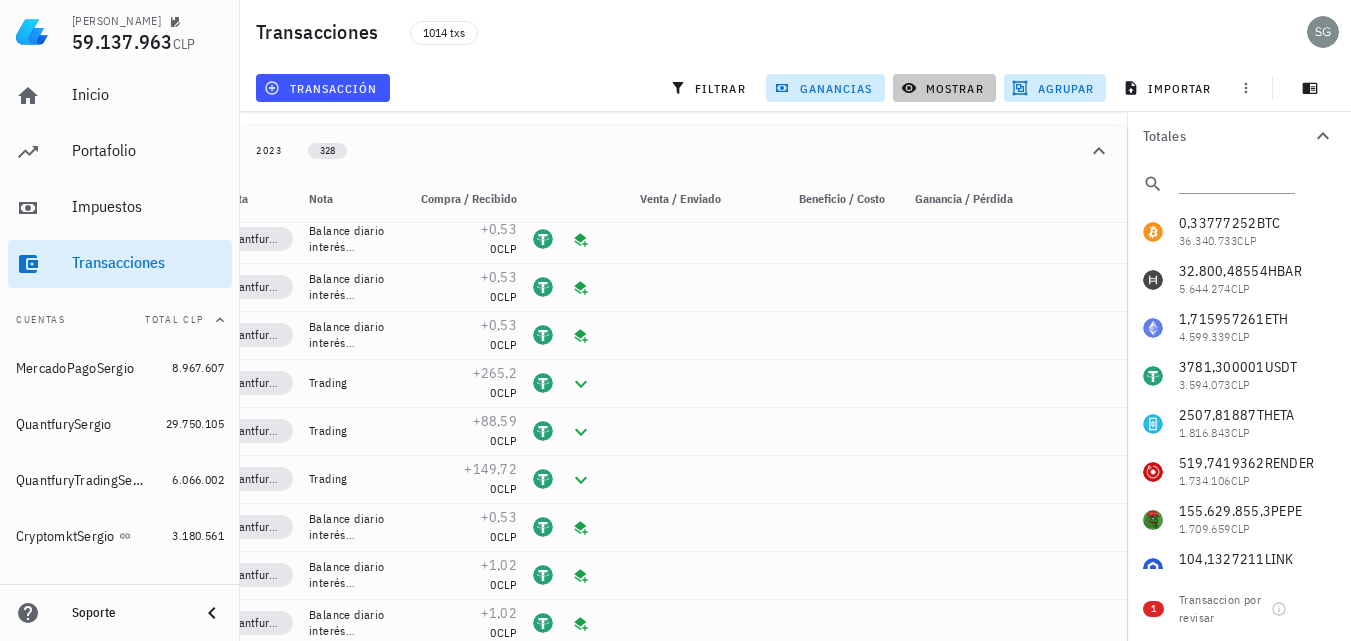 click on "mostrar" at bounding box center [944, 88] 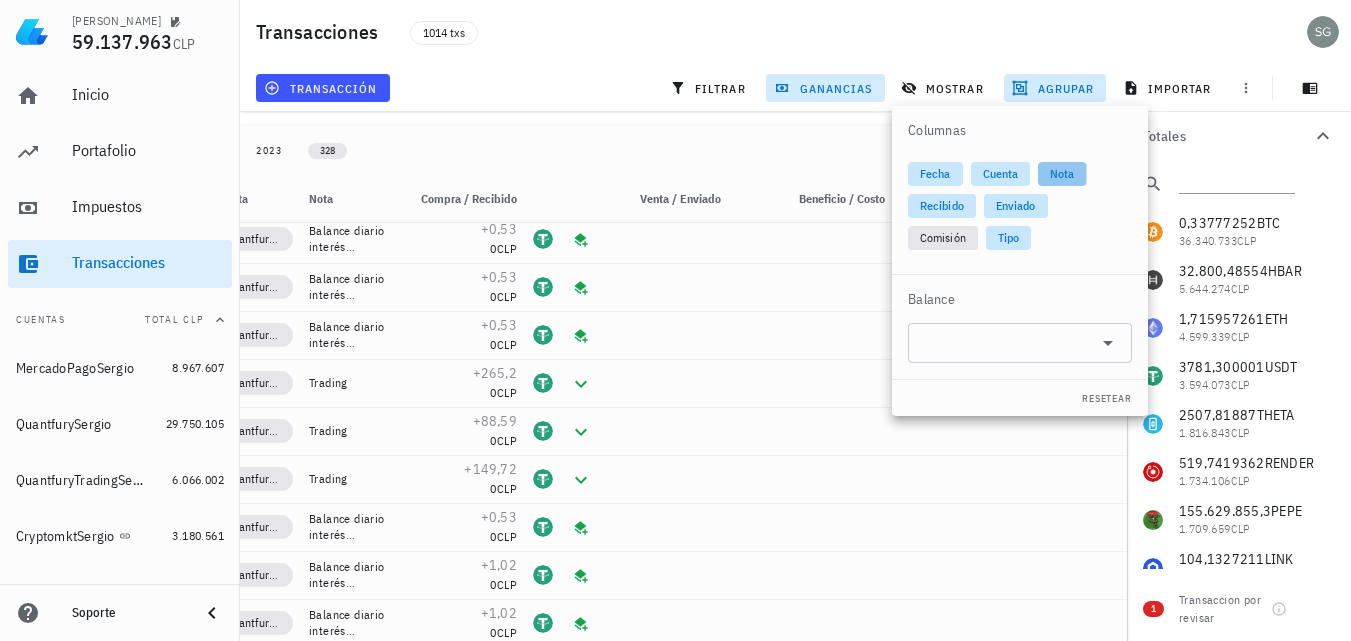 click on "Nota" at bounding box center [1062, 174] 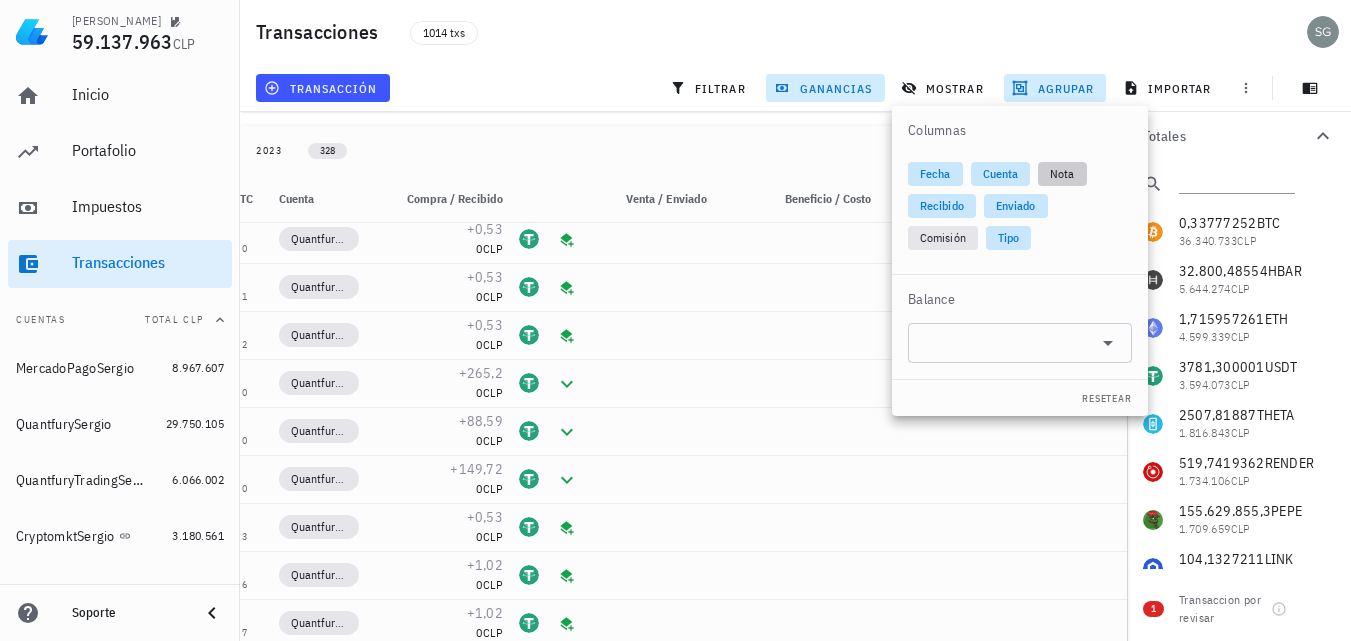 scroll, scrollTop: 0, scrollLeft: 97, axis: horizontal 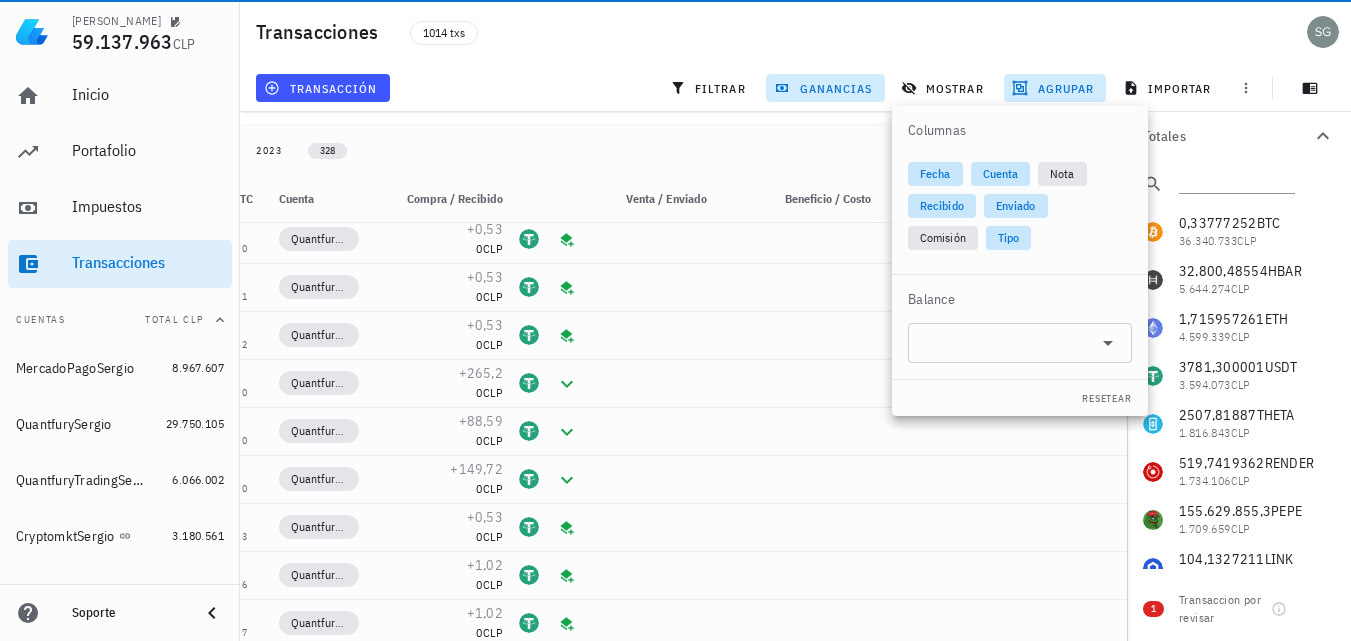 click on "2025
67
2024
508
Fecha UTC Cuenta Compra / Recibido Venta / Enviado Beneficio / Costo Ganancia / Pérdida
[DATE]
13:27:04
CryptomktSergio +0,004537     0  CLP
[DATE]
11:47:52
QuantfurySergio +957,76     +950.000  CLP   -950.000
[DATE]
11:46:35
QuantfurySergio +950.000
[DATE]
11:29:00
QuantfuryTradingSergio -1099,67     -1.020.915,92  CLP   [PHONE_NUMBER],35   -1.020.915,92 73.976,44
[DATE]
10:13:00
QuantfuryTradingSergio +94,05     0  CLP
[DATE]
09:45:01
MercadoPagoSergio +22,65830136     +492.500  CLP   -492.500
[DATE]
09:45:00
MercadoPagoSergio +500.000
[DATE]
23:32:01
MercadoPagoSergio +81,47441974" at bounding box center [683, 415] 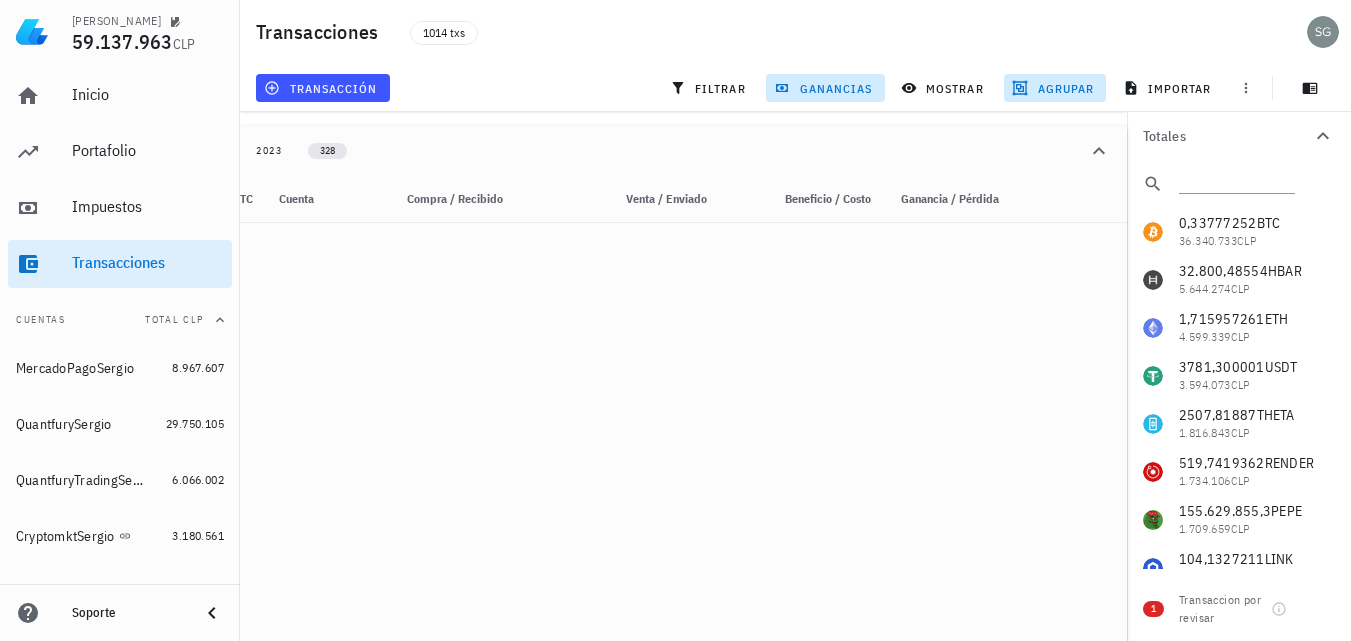 scroll, scrollTop: 2000, scrollLeft: 0, axis: vertical 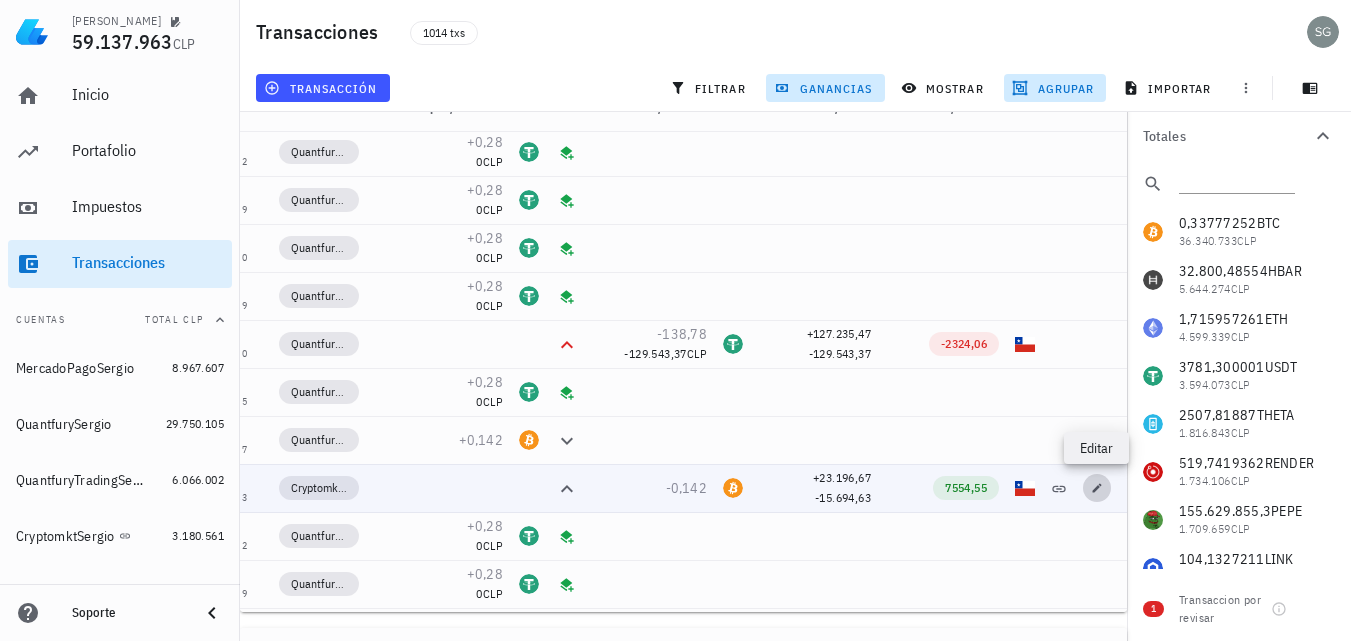 click 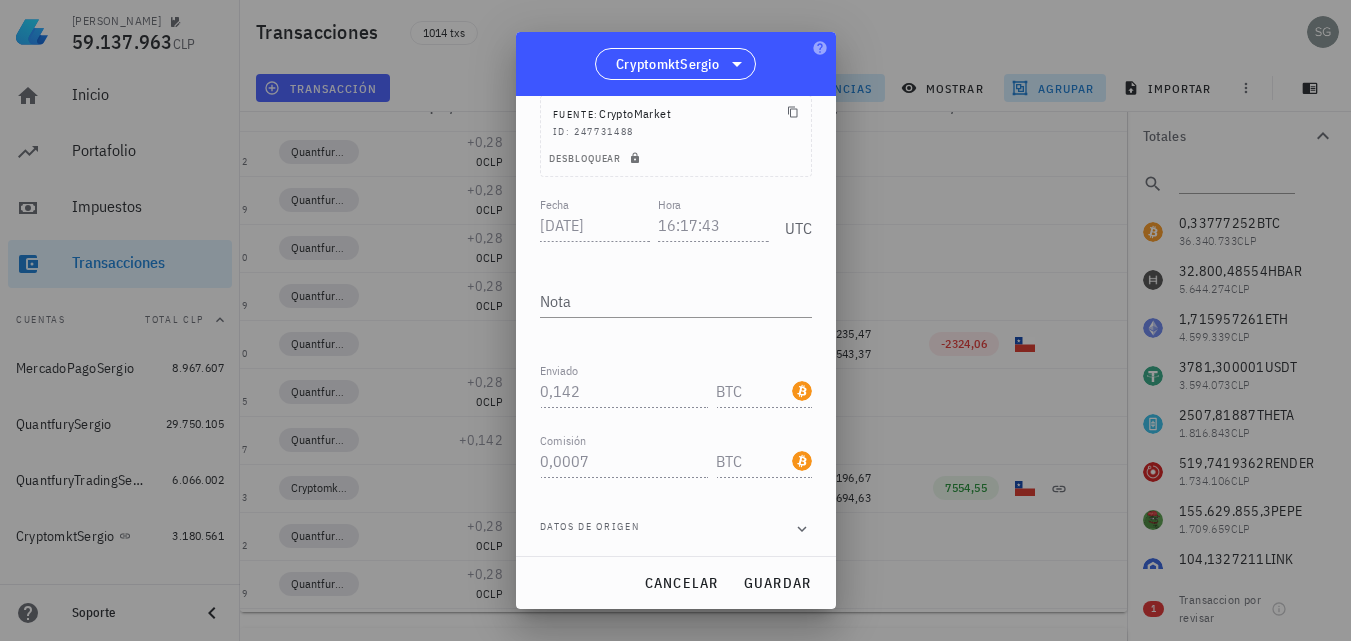 scroll, scrollTop: 132, scrollLeft: 0, axis: vertical 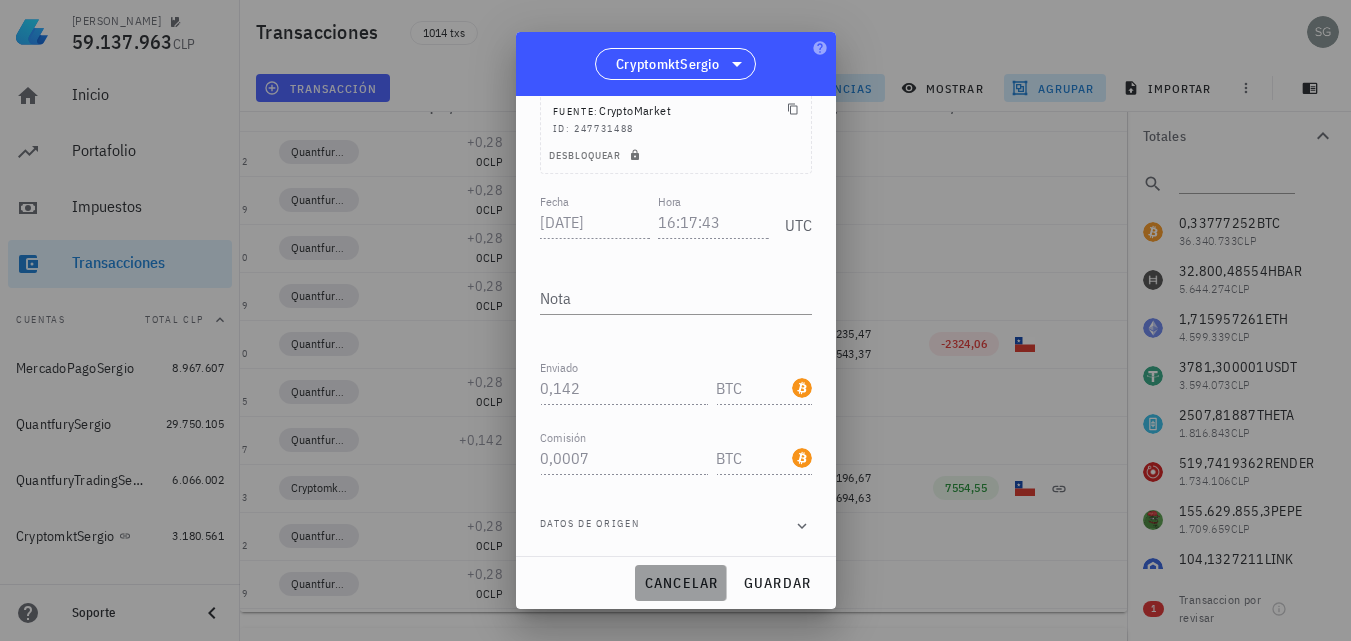 click on "cancelar" at bounding box center (680, 583) 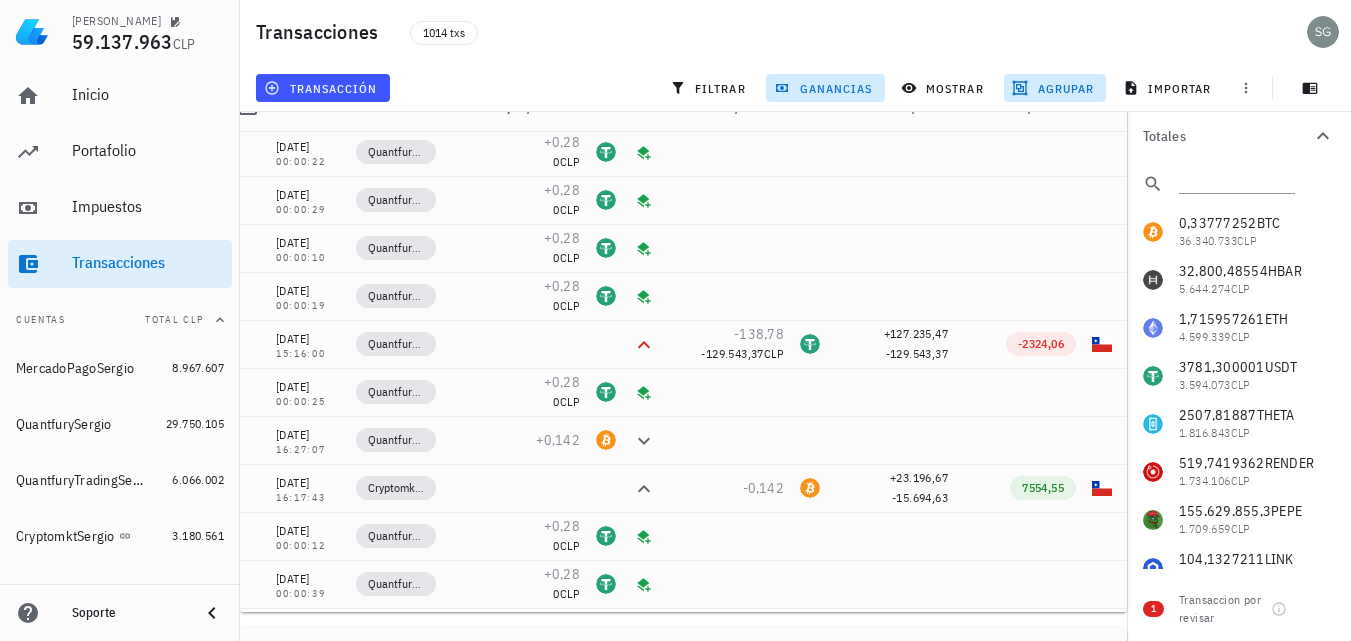 scroll, scrollTop: 0, scrollLeft: 0, axis: both 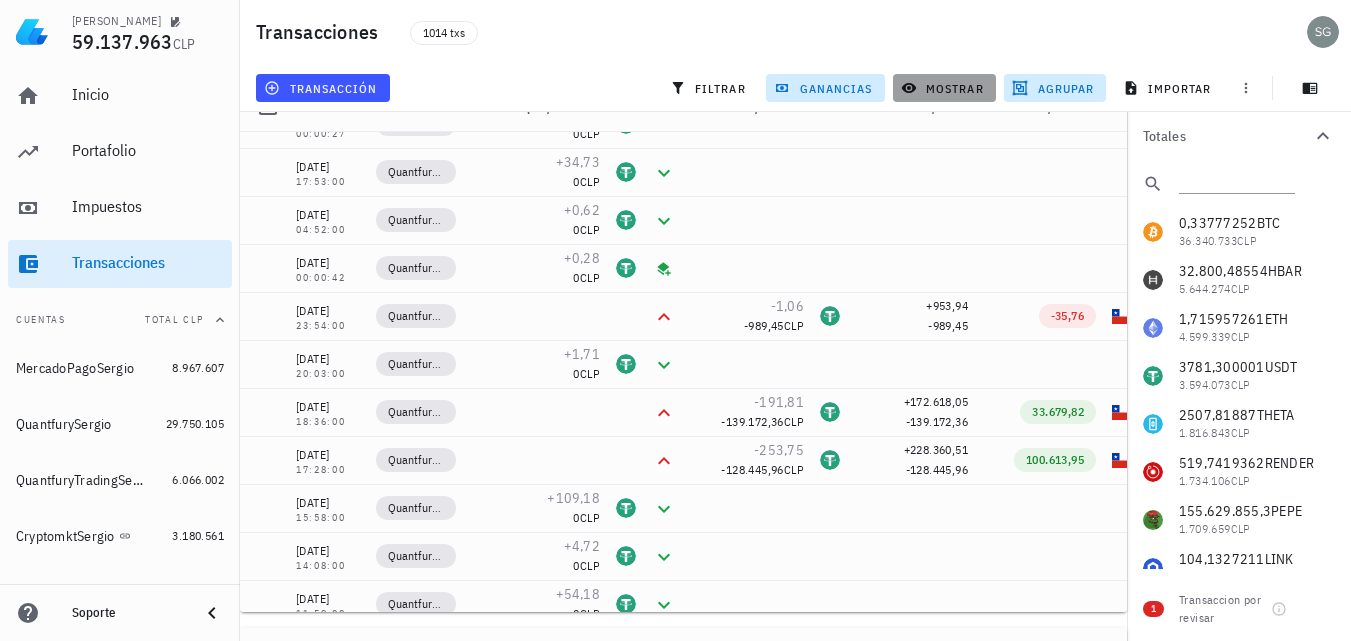 click on "mostrar" at bounding box center (944, 88) 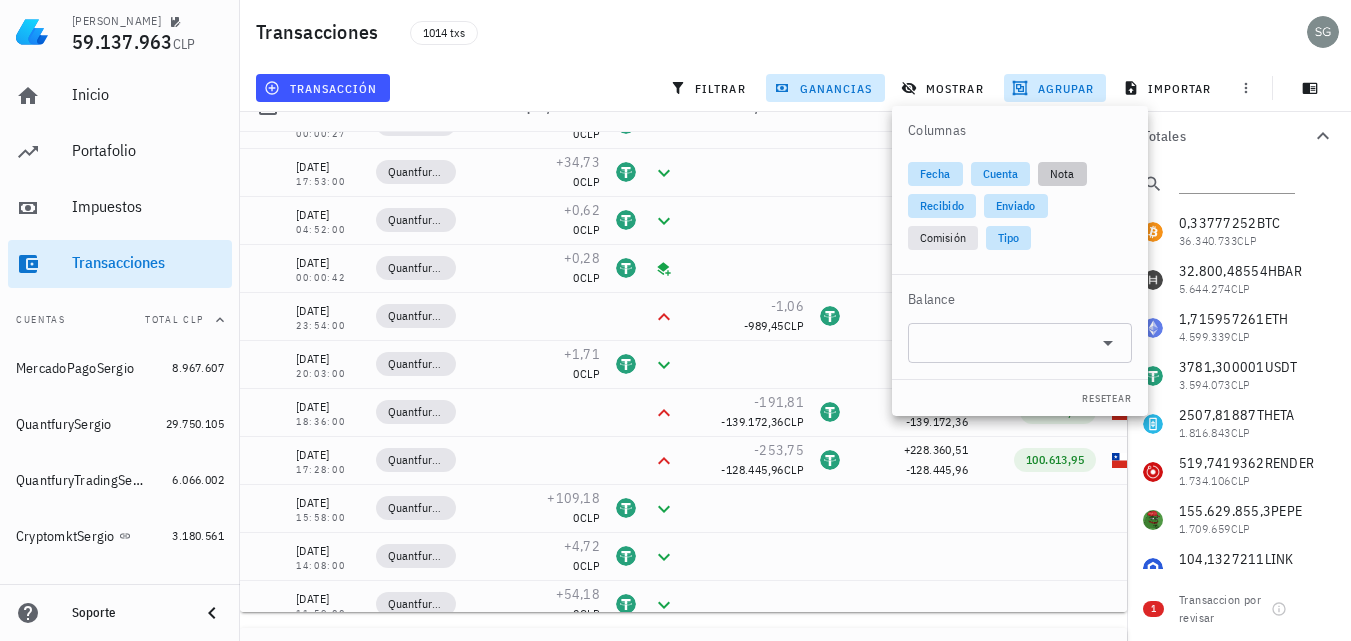 click on "Nota" at bounding box center (1062, 174) 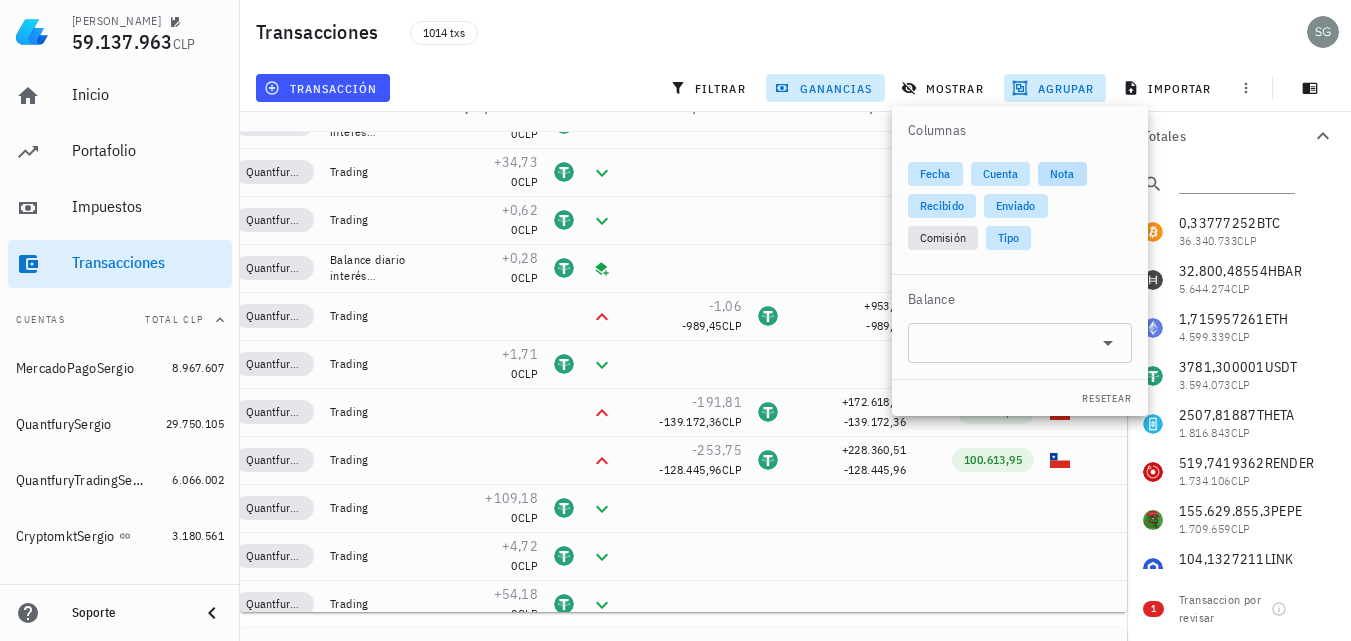 scroll, scrollTop: 0, scrollLeft: 145, axis: horizontal 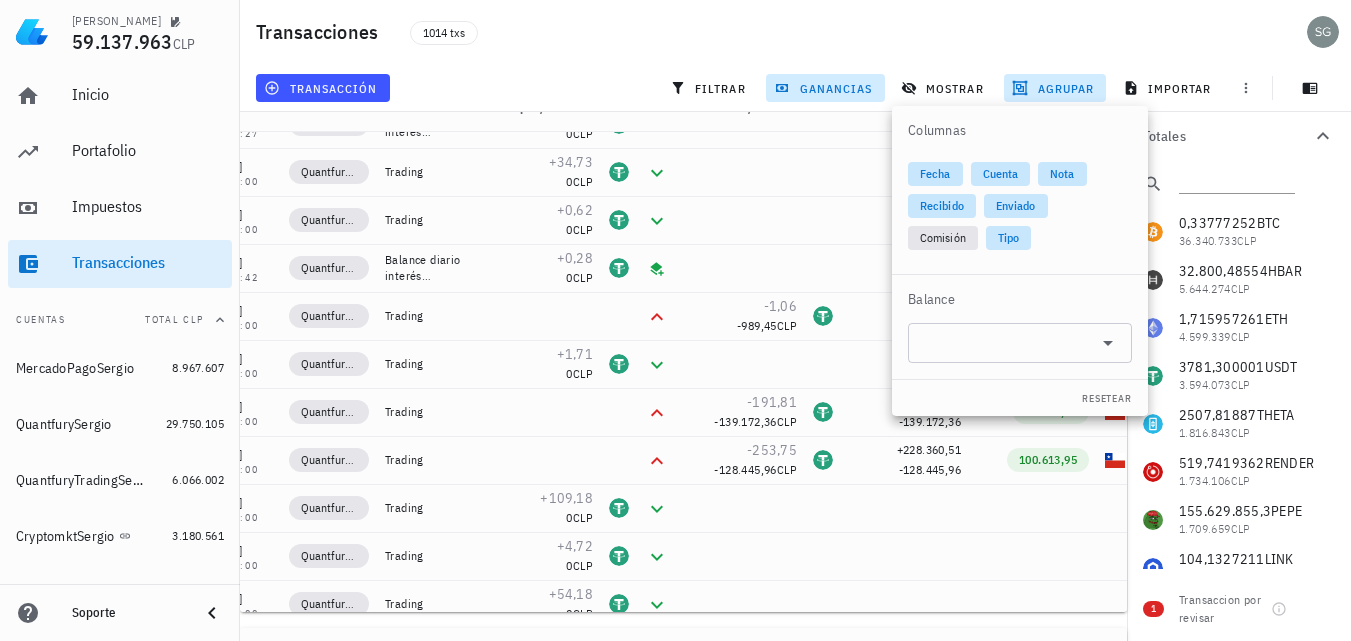 click on "1014 txs" at bounding box center (649, 32) 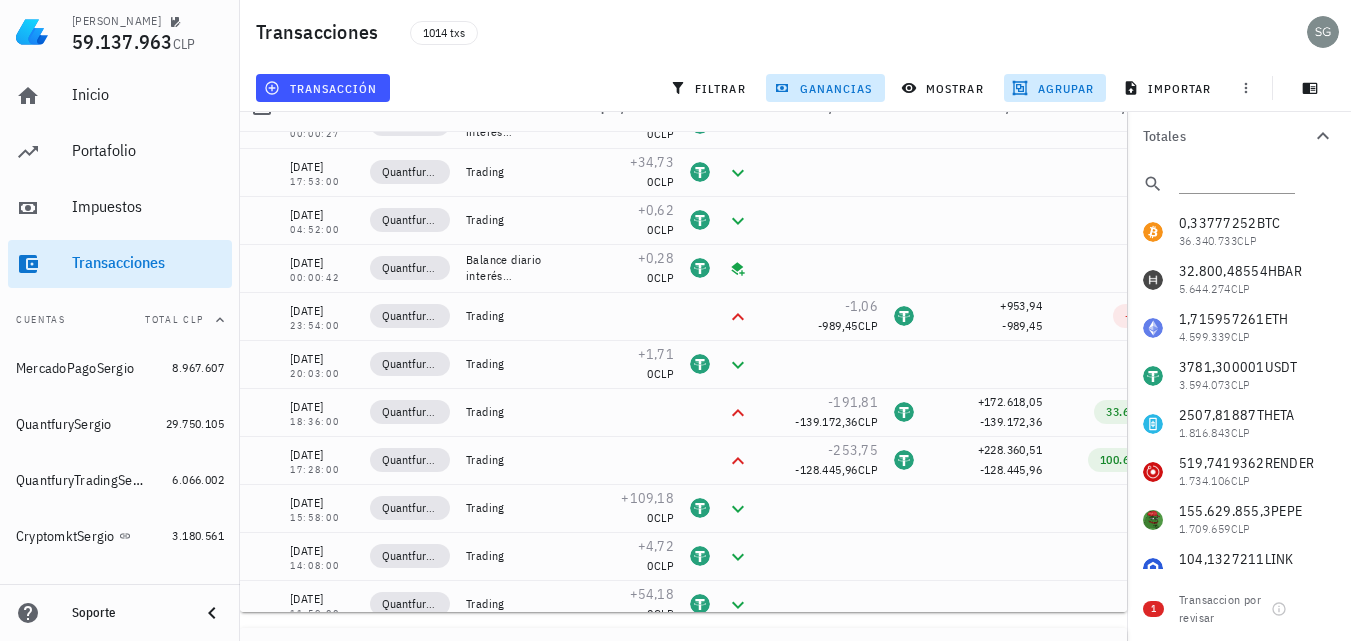 scroll, scrollTop: 0, scrollLeft: 0, axis: both 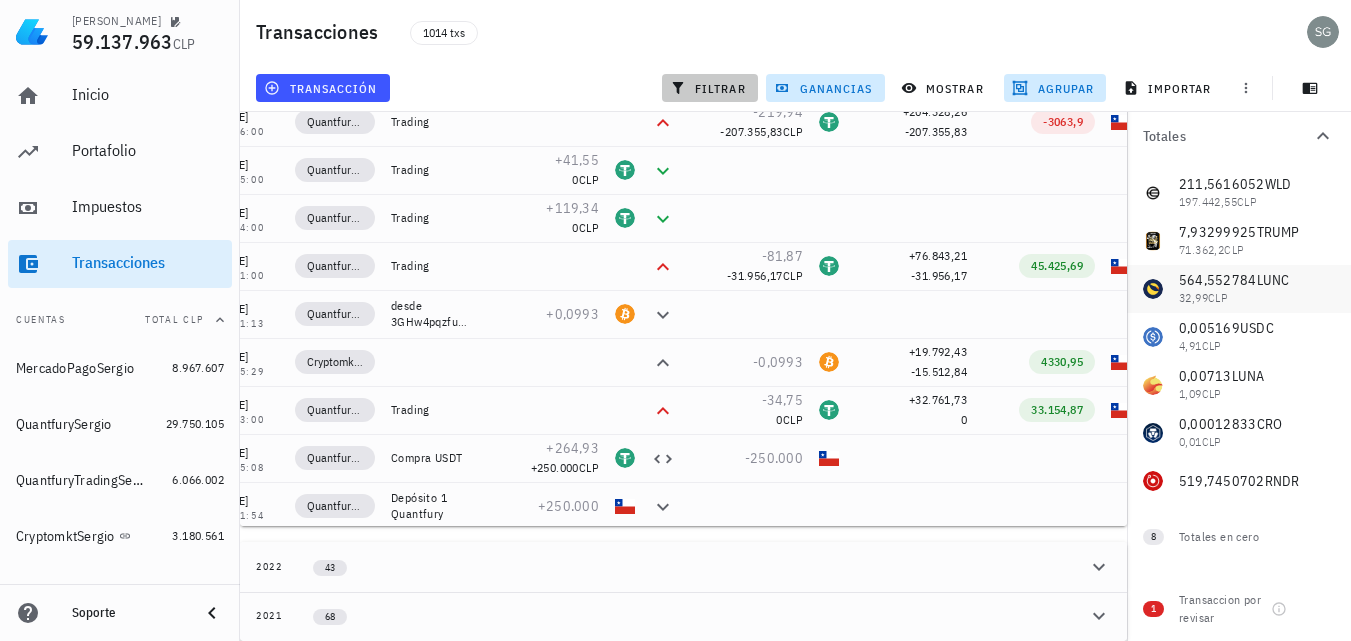 click on "filtrar" at bounding box center [710, 88] 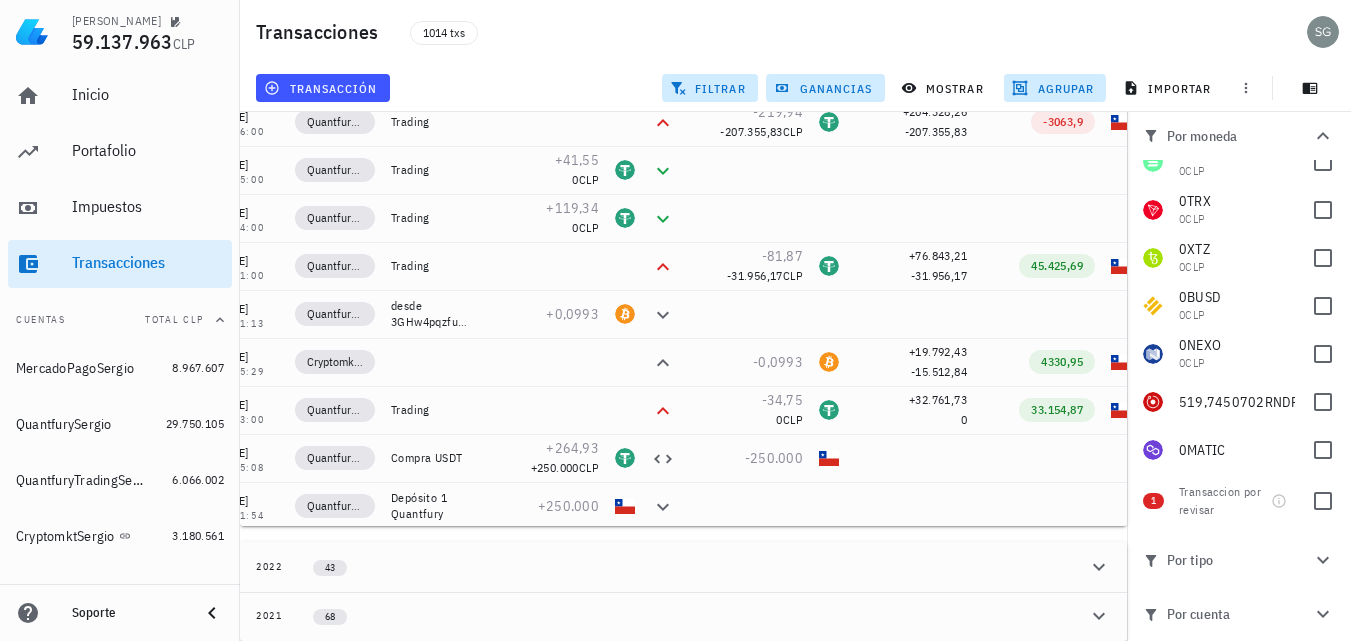 scroll, scrollTop: 1003, scrollLeft: 0, axis: vertical 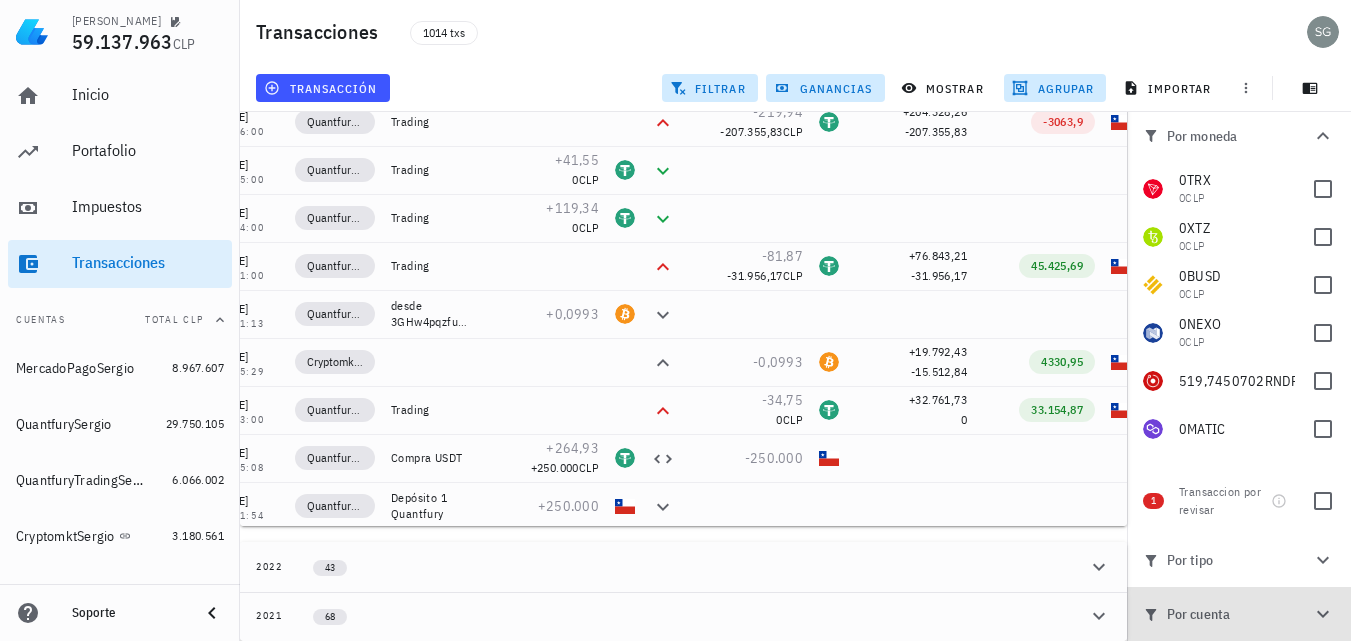 click 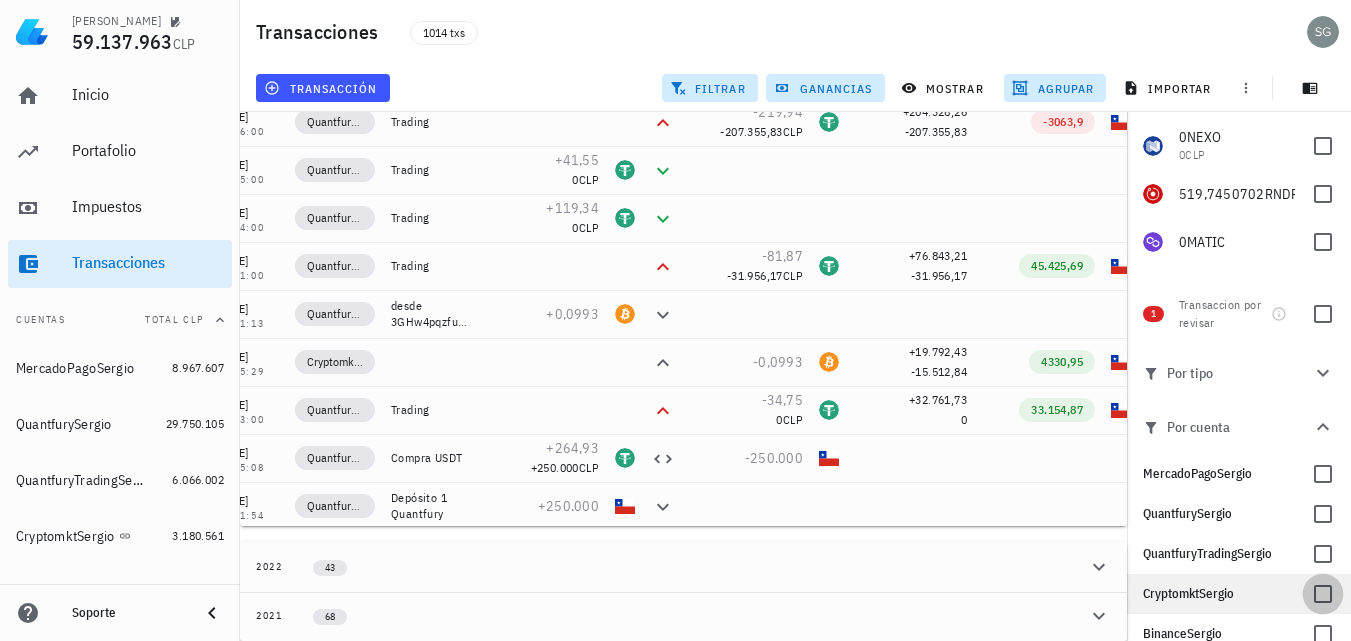 scroll, scrollTop: 208, scrollLeft: 0, axis: vertical 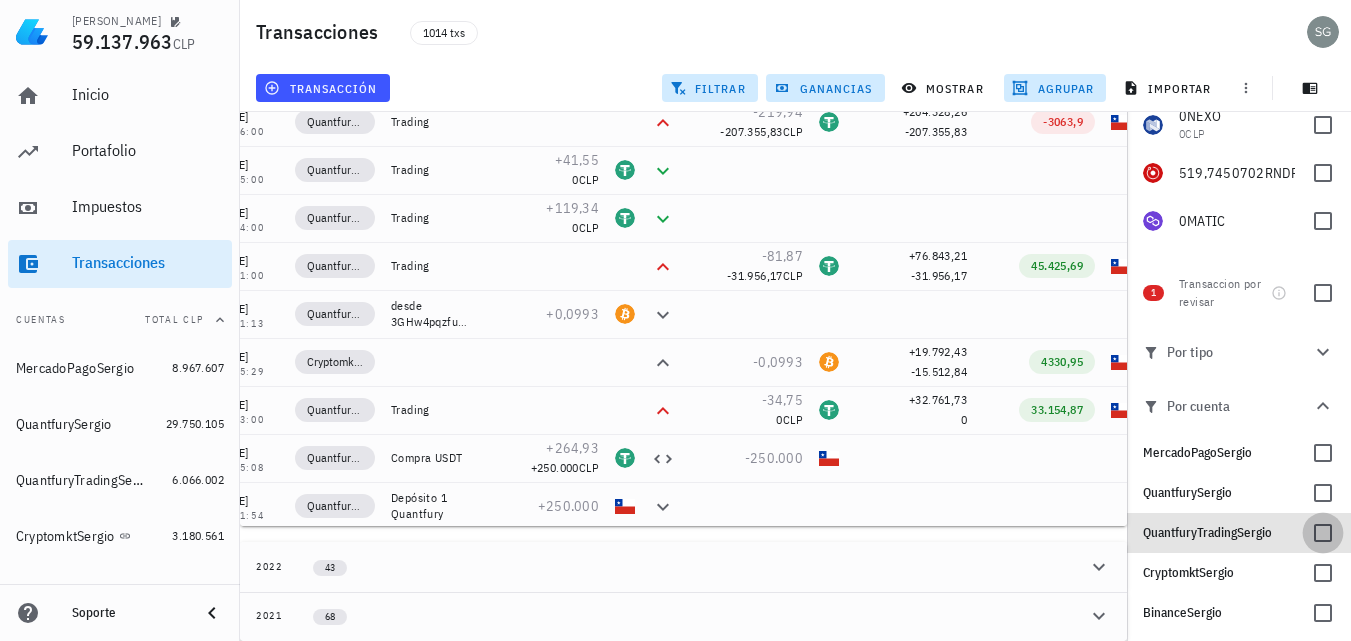 click at bounding box center [1323, 533] 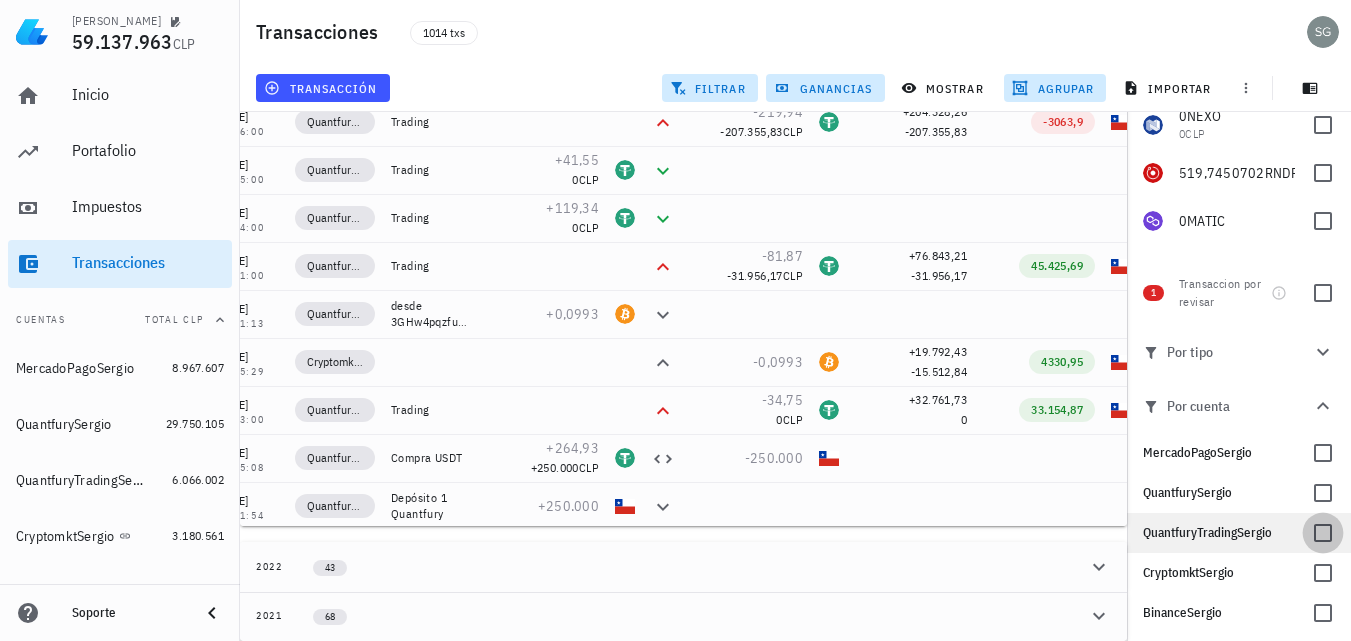 checkbox on "true" 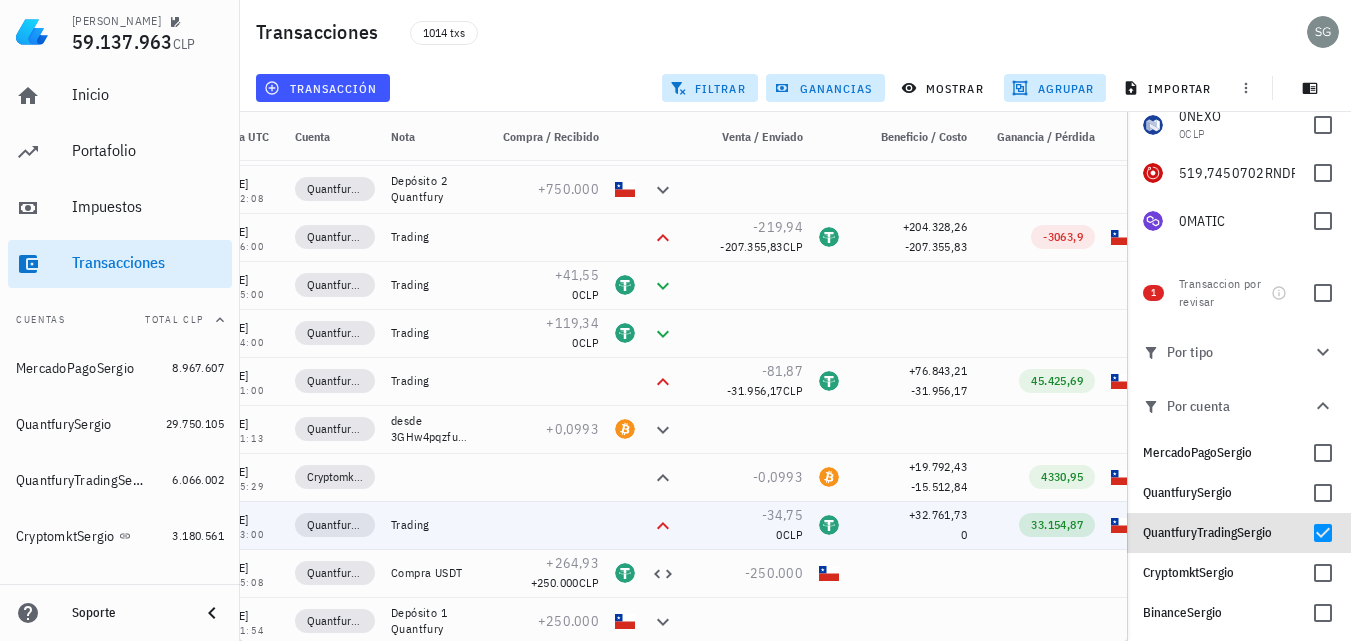 scroll, scrollTop: 178, scrollLeft: 0, axis: vertical 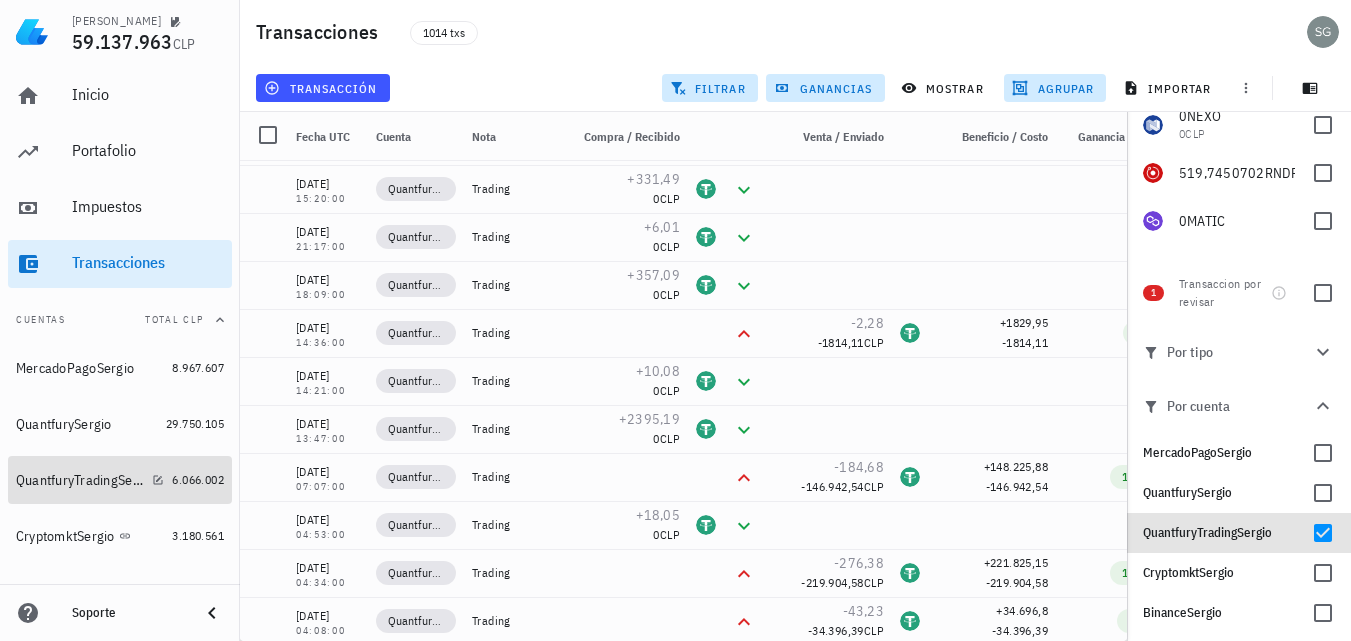 click on "QuantfuryTradingSergio" at bounding box center [80, 480] 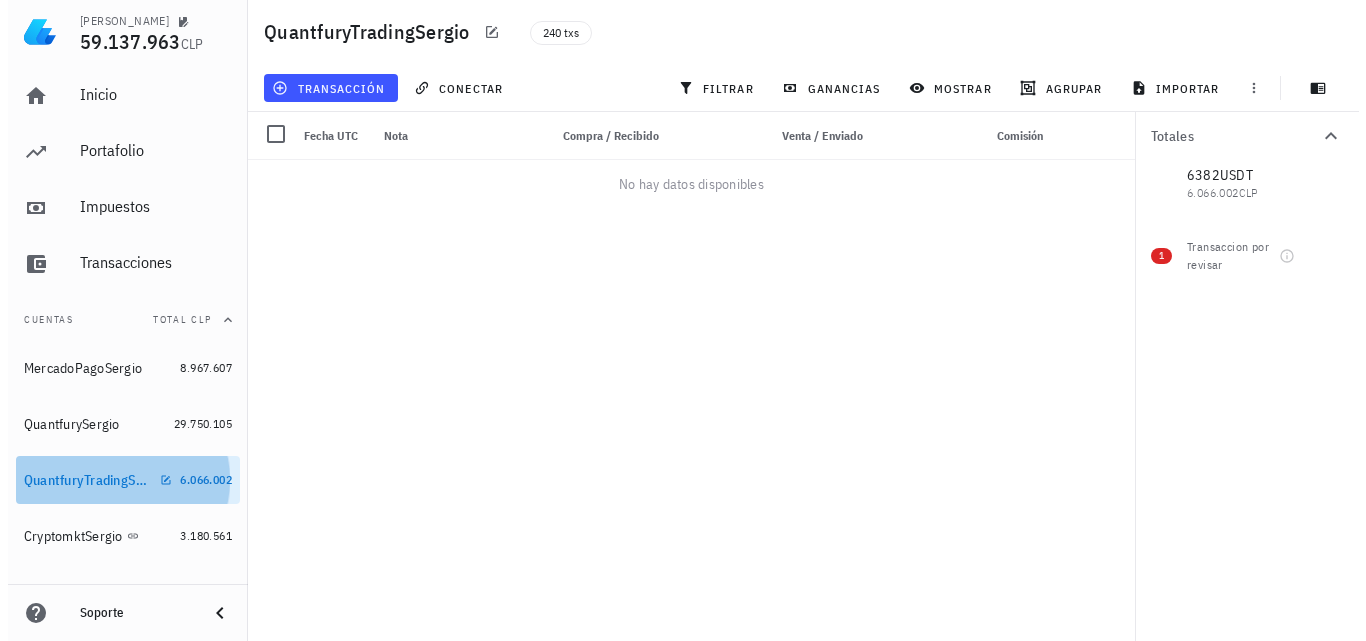 scroll, scrollTop: 0, scrollLeft: 0, axis: both 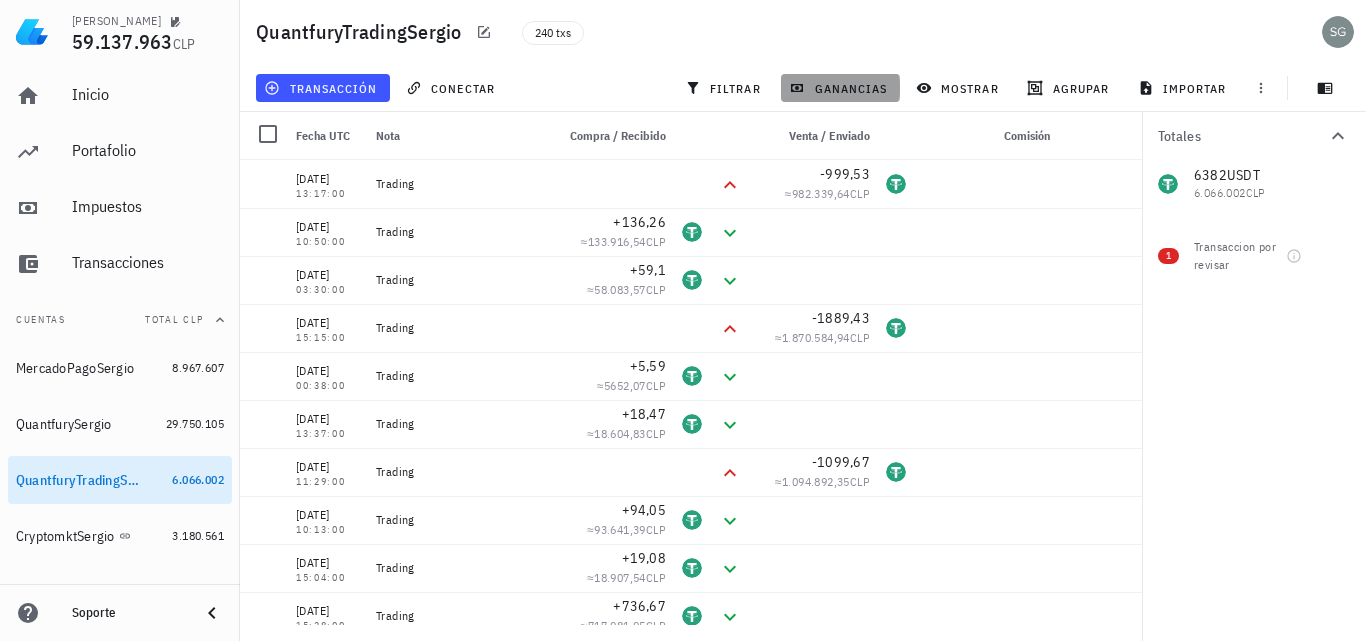 click on "ganancias" at bounding box center (840, 88) 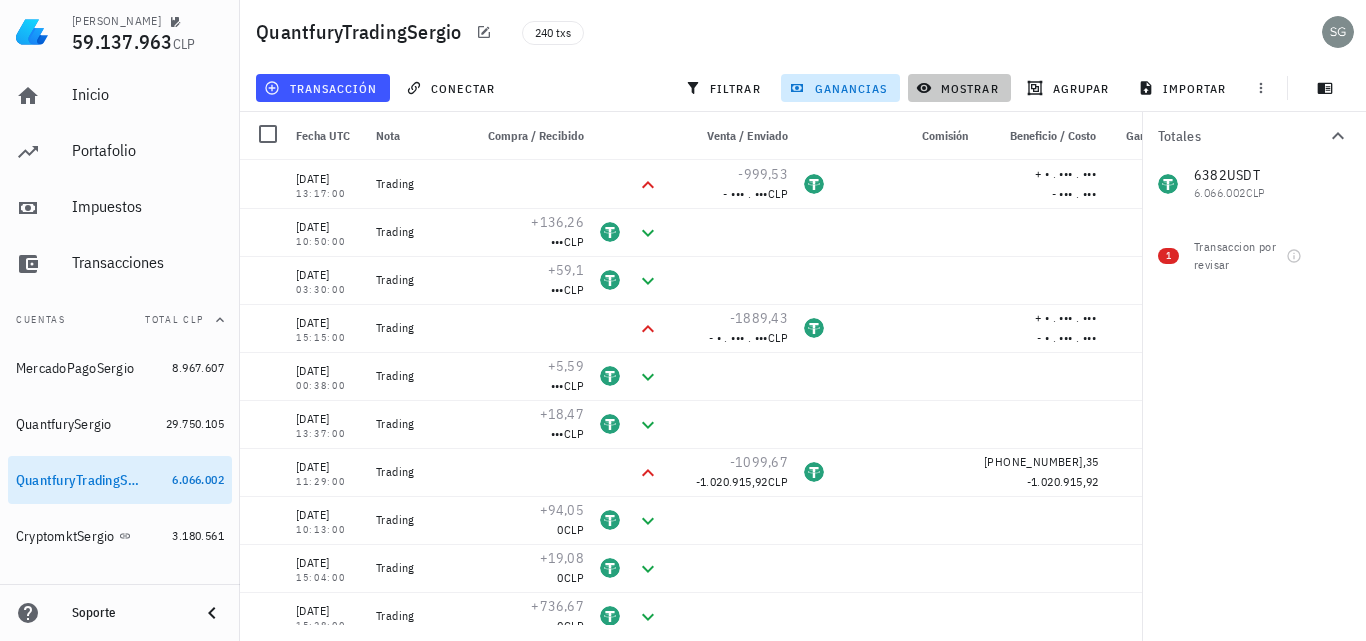 click on "mostrar" at bounding box center [959, 88] 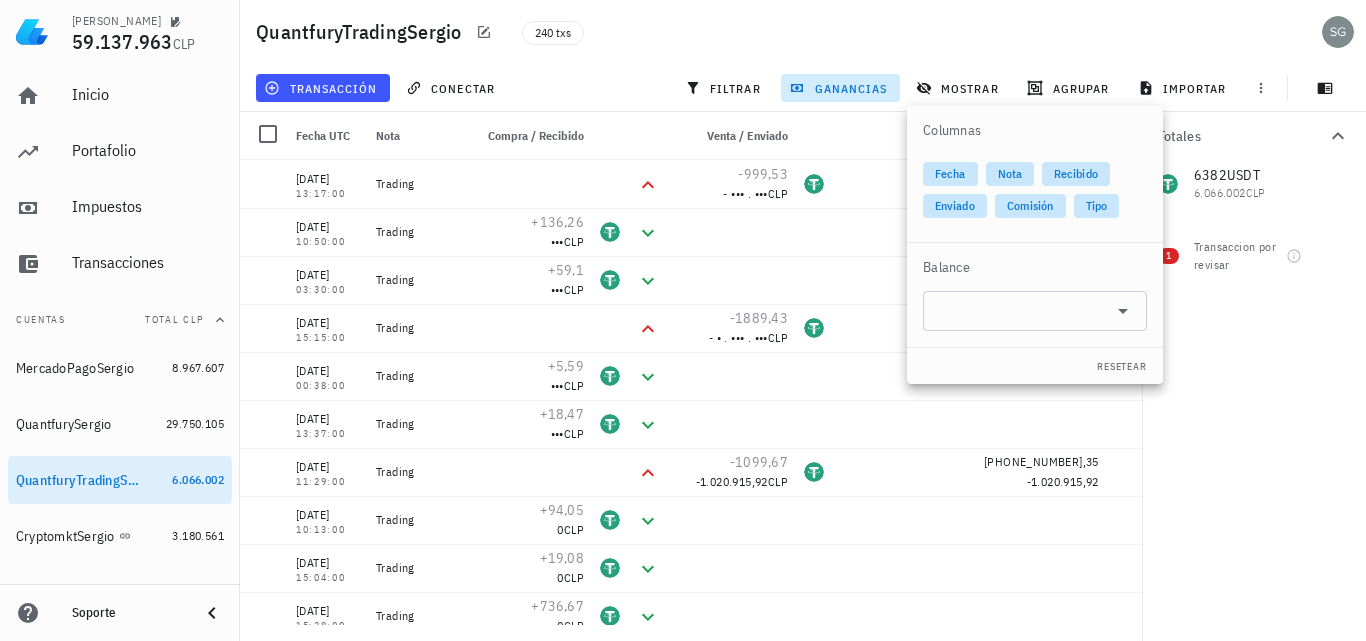 click on "240 txs" at bounding box center (735, 32) 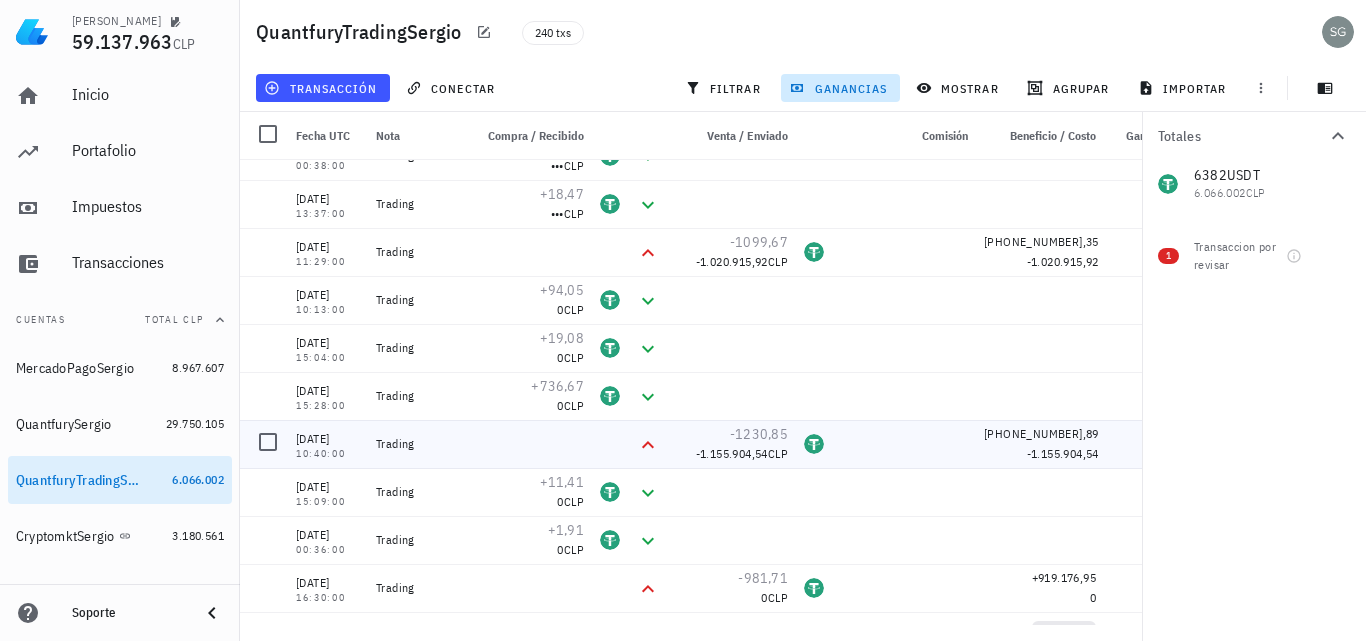 scroll, scrollTop: 500, scrollLeft: 0, axis: vertical 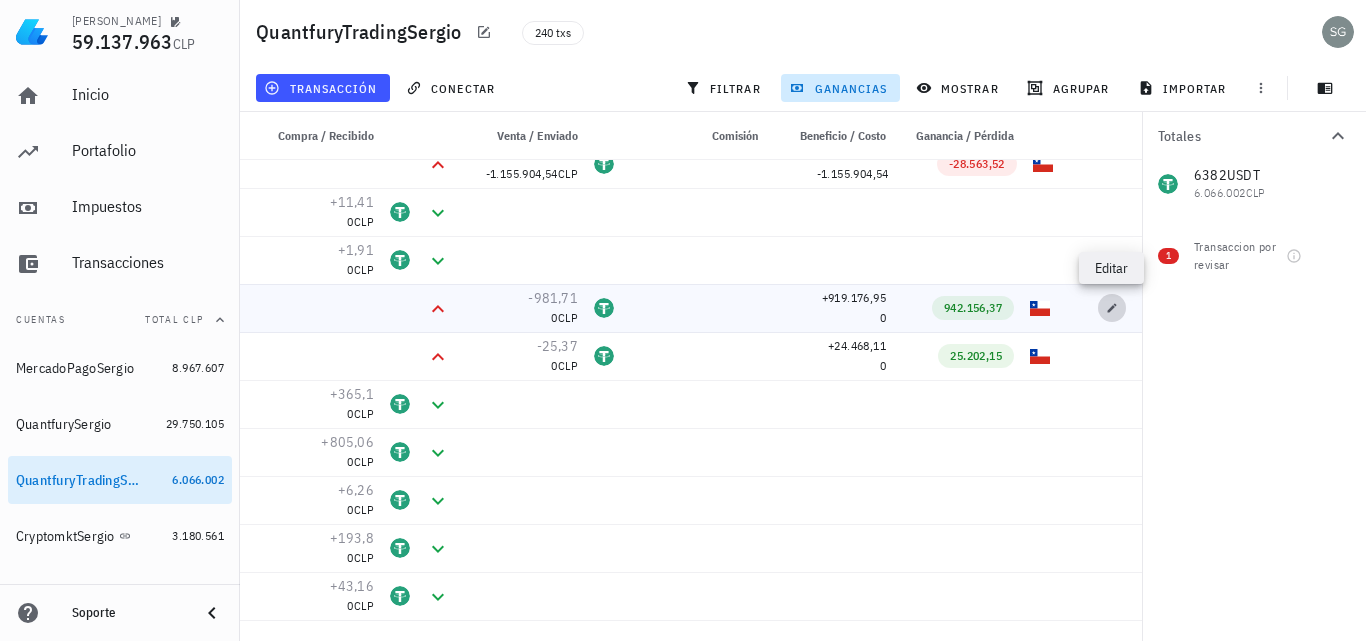 click 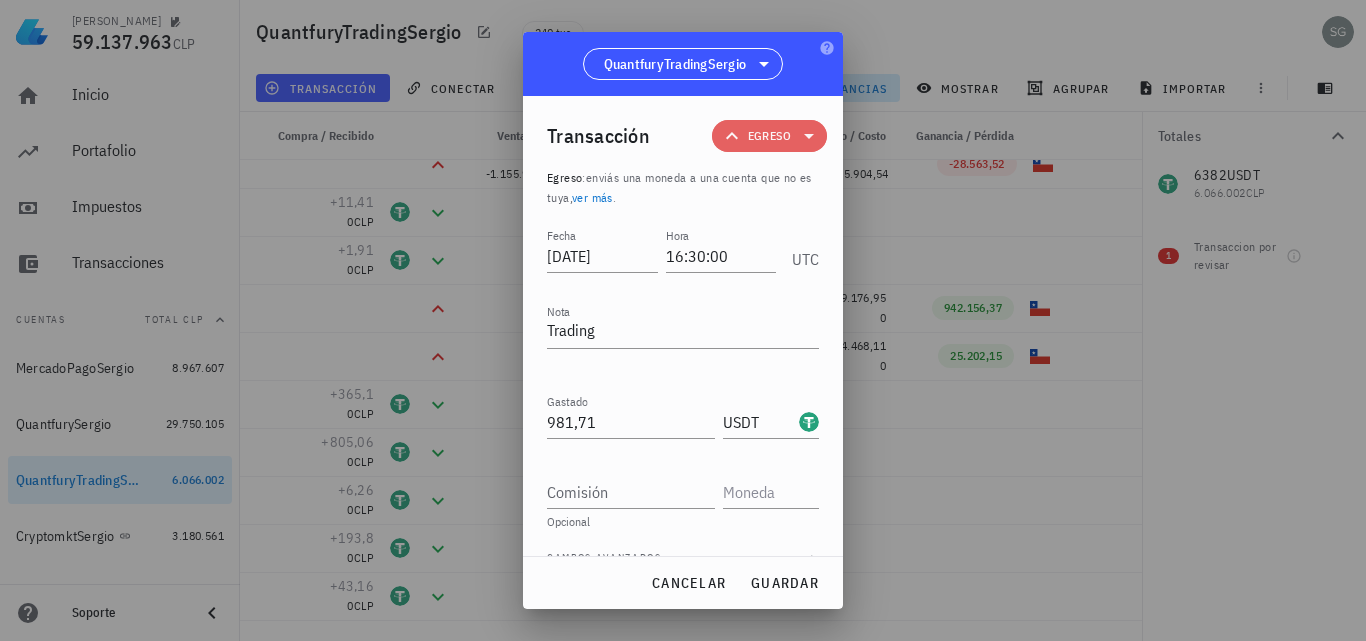 click 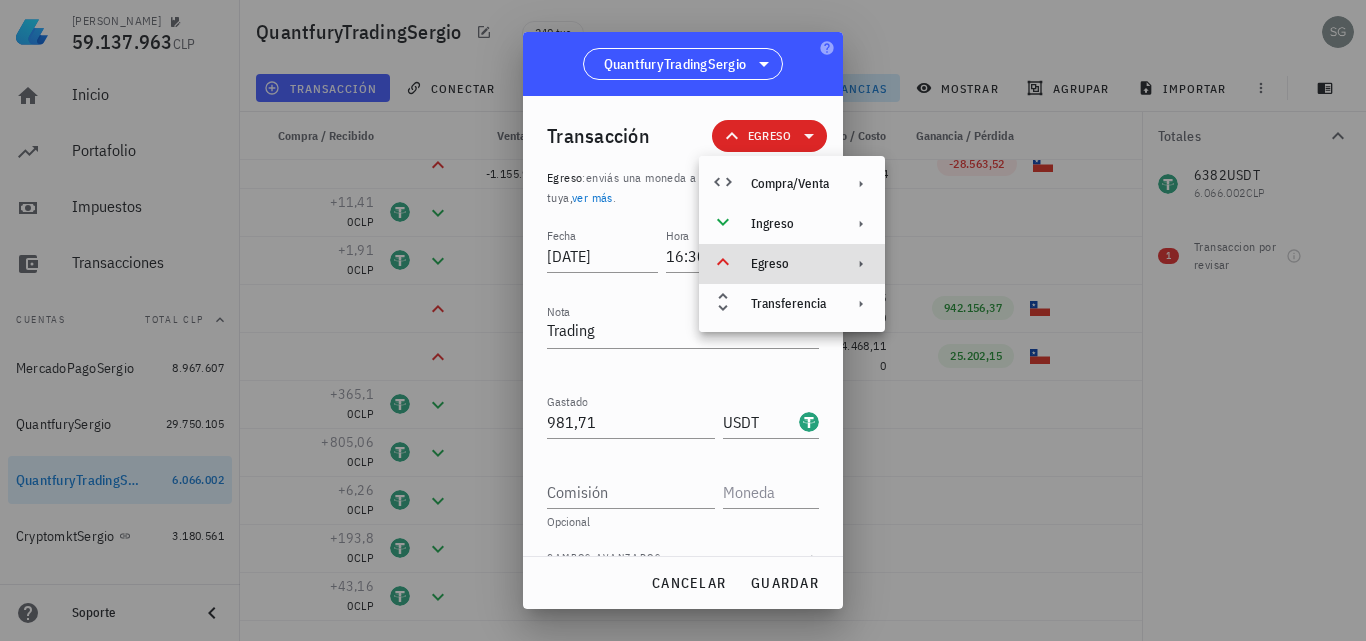 click 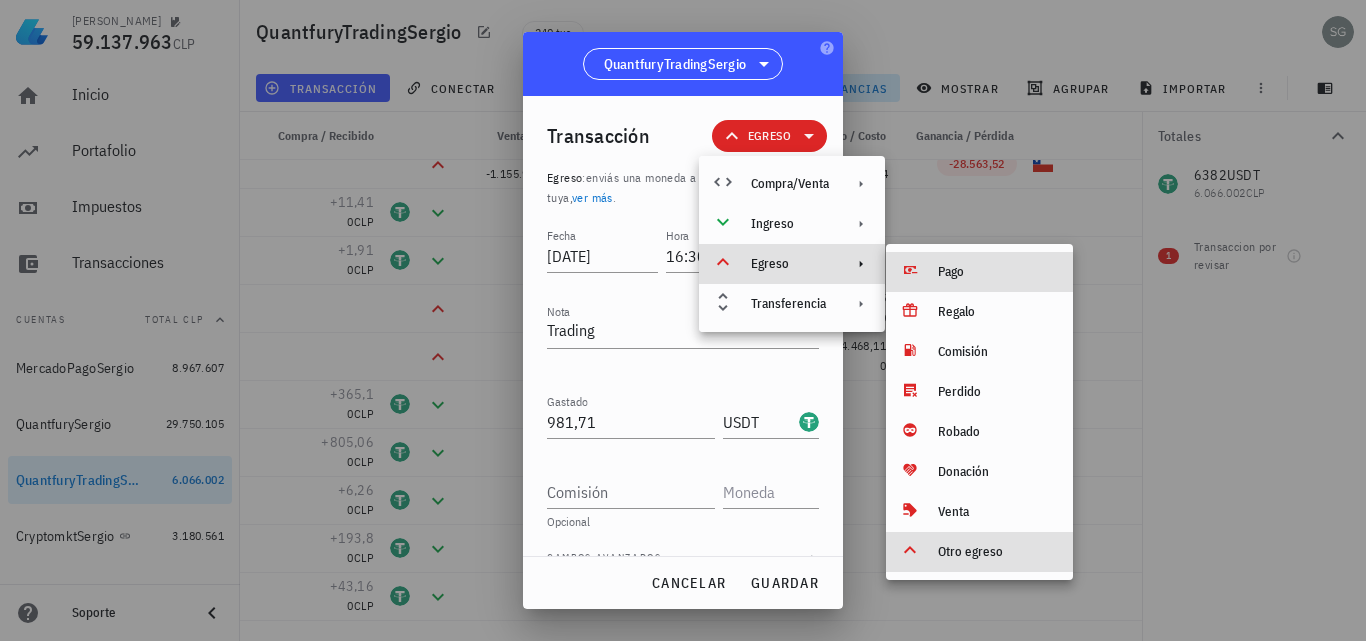 click on "Pago" at bounding box center [997, 272] 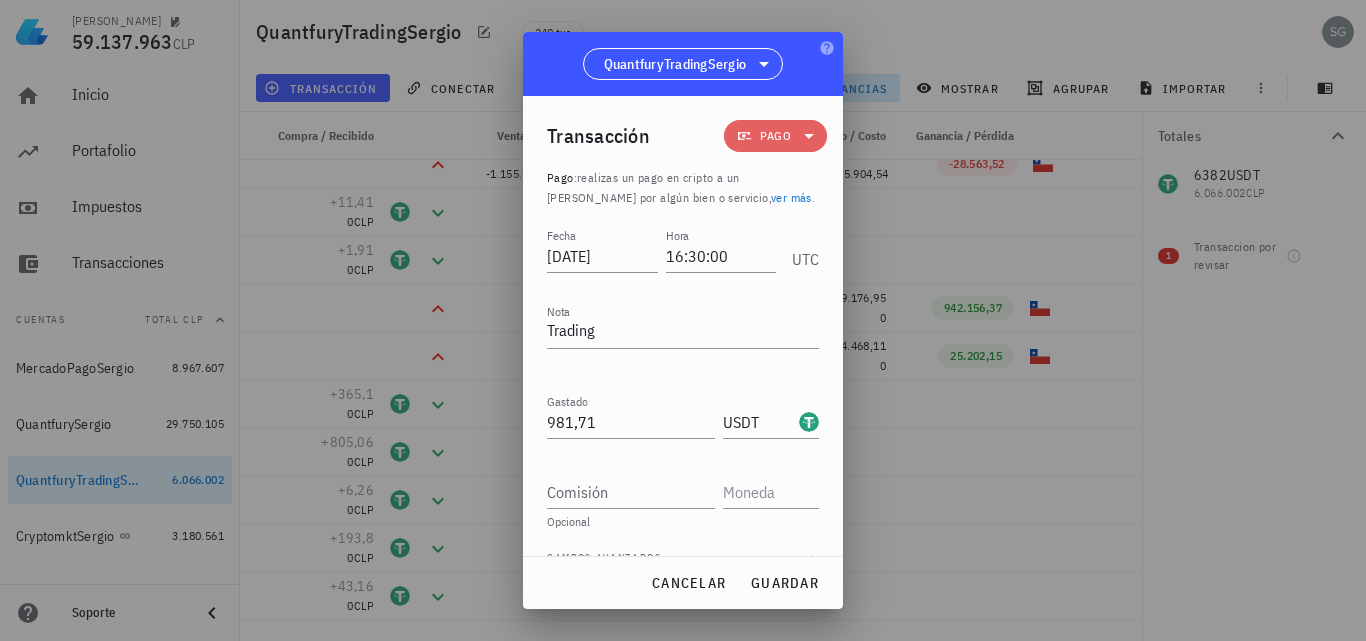 click on "Pago" at bounding box center [775, 136] 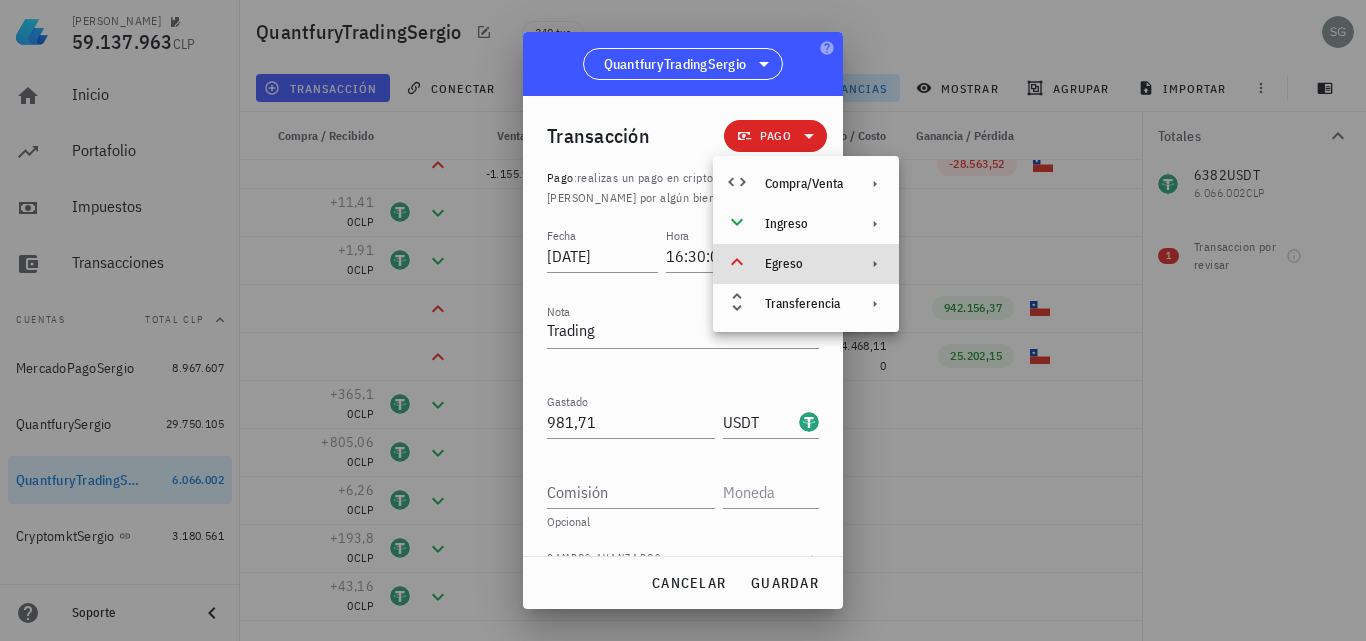 click on "Egreso" at bounding box center [806, 264] 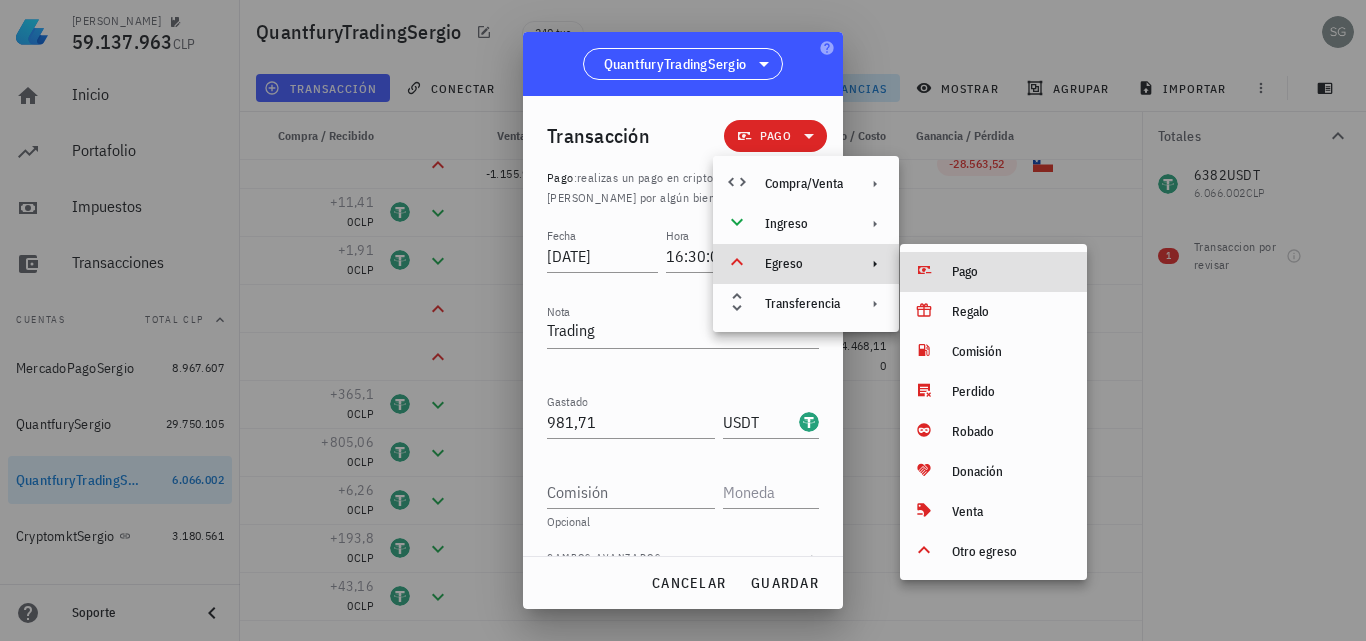 click on "Pago" at bounding box center [1011, 272] 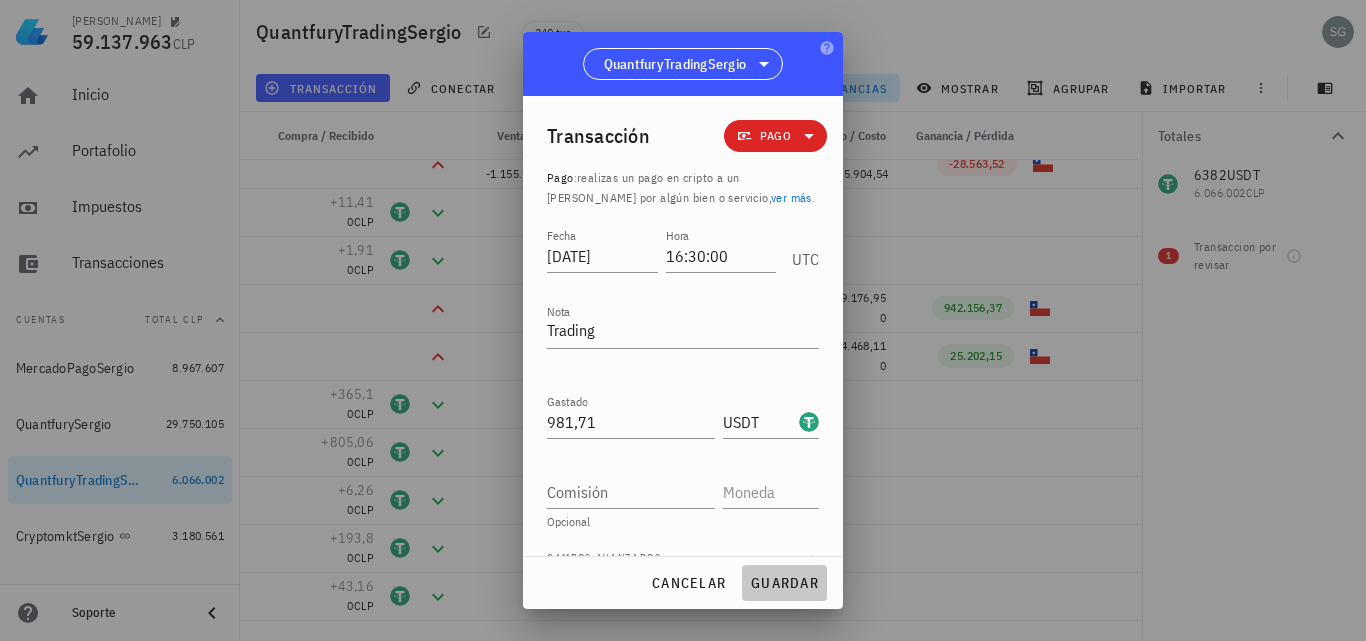 click on "guardar" at bounding box center (784, 583) 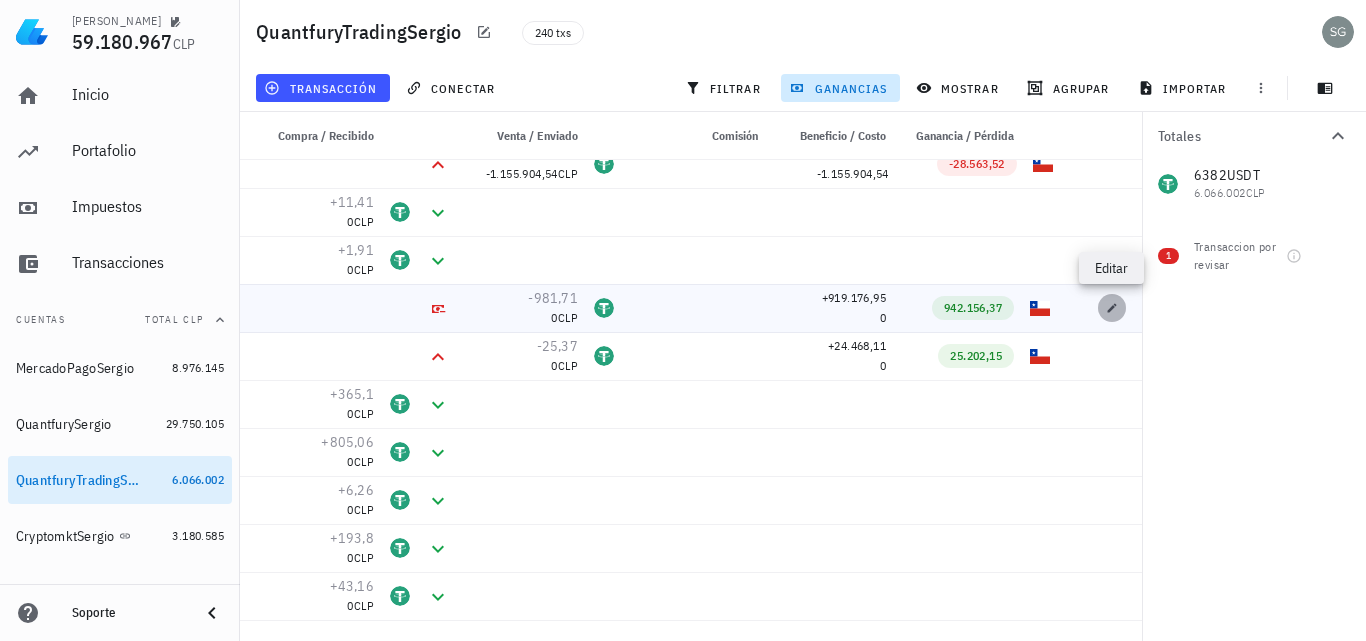 click at bounding box center (1112, 308) 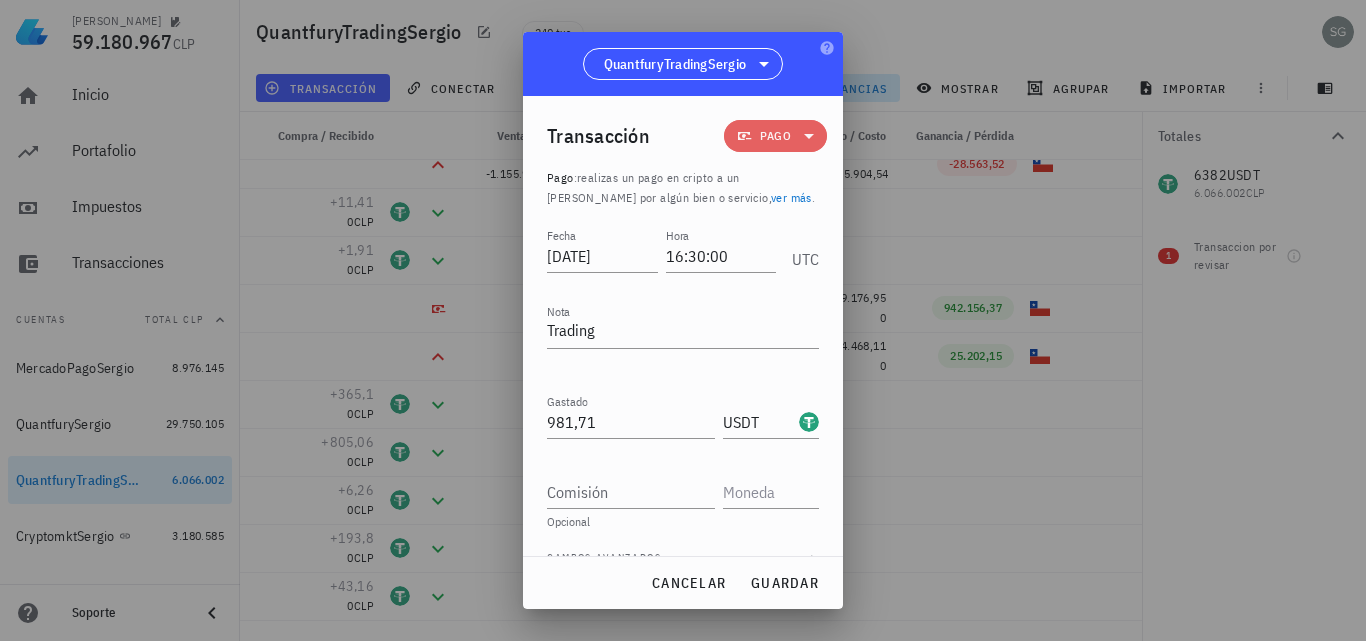 click 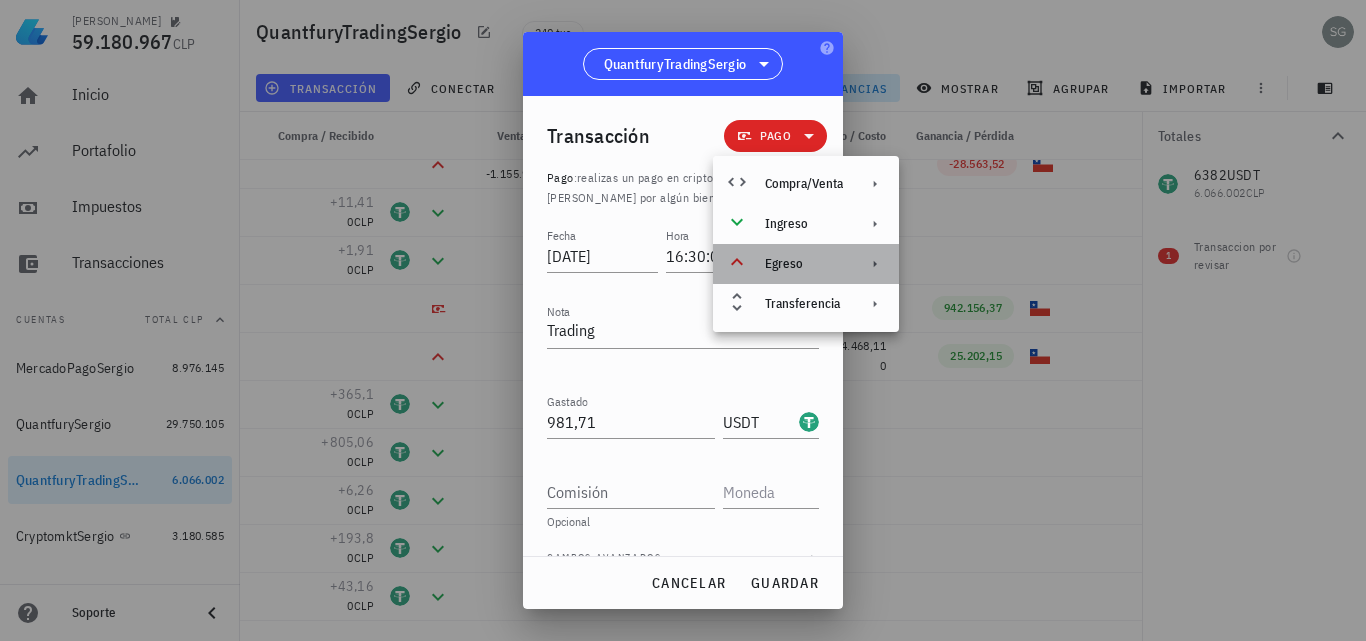 click 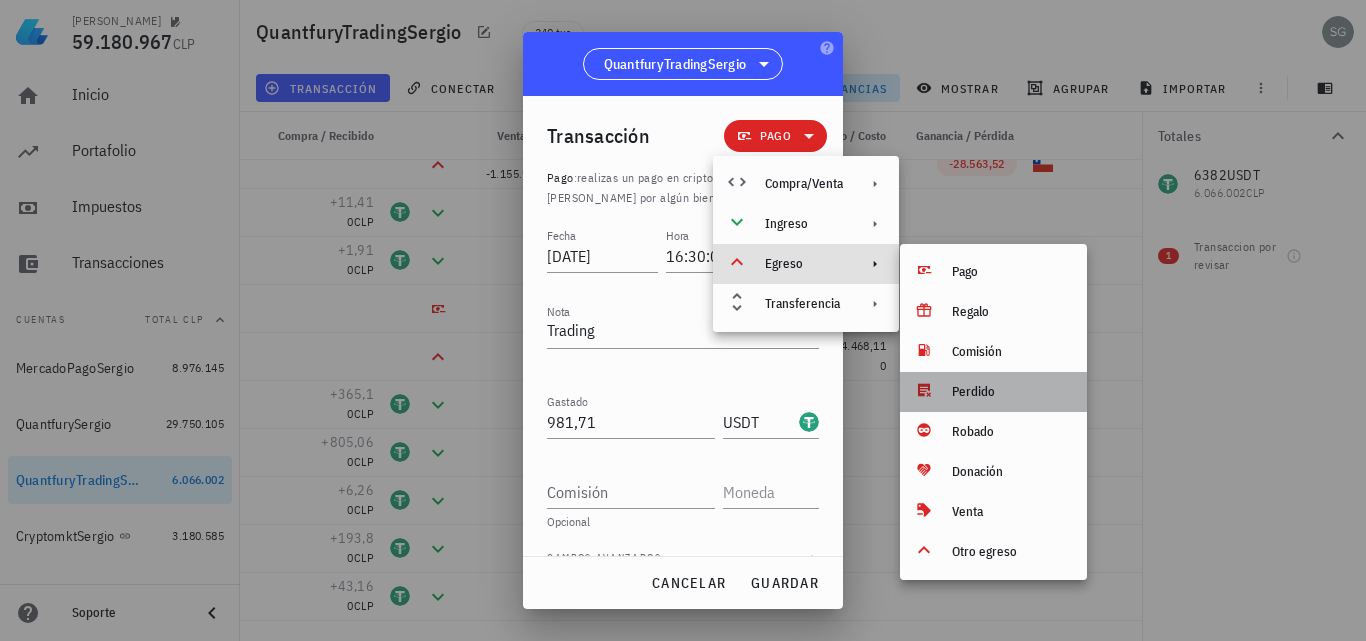 click on "Perdido" at bounding box center (1011, 392) 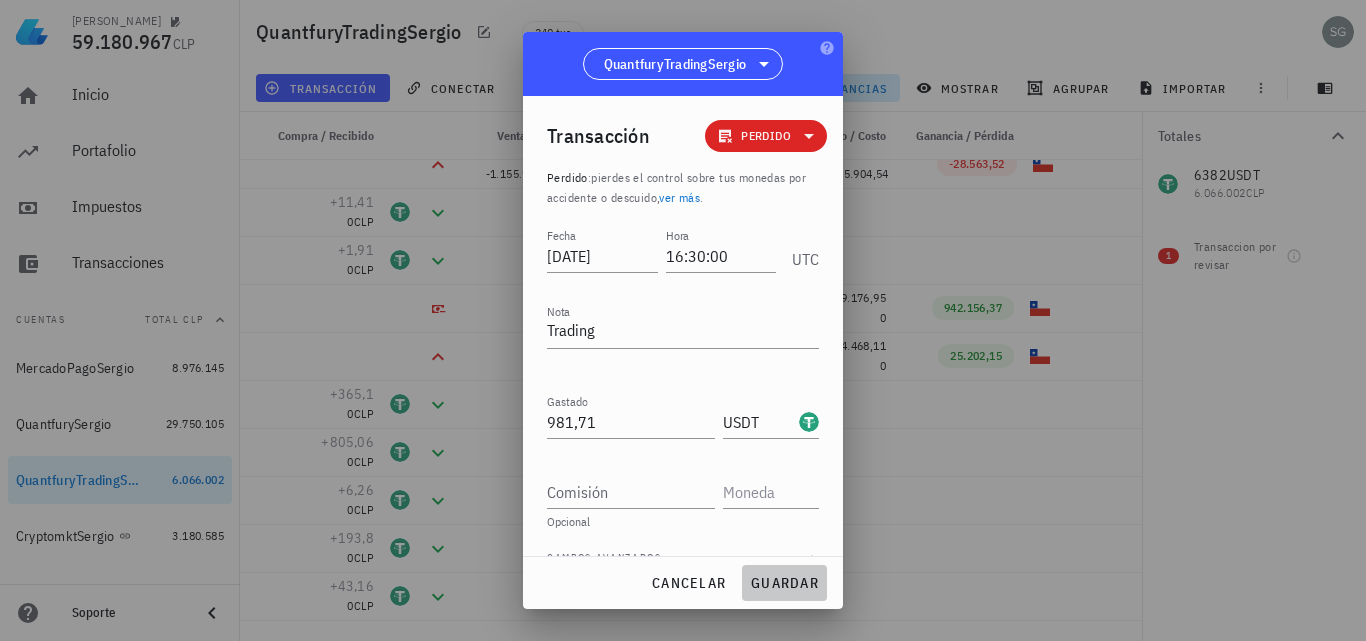 click on "guardar" at bounding box center [784, 583] 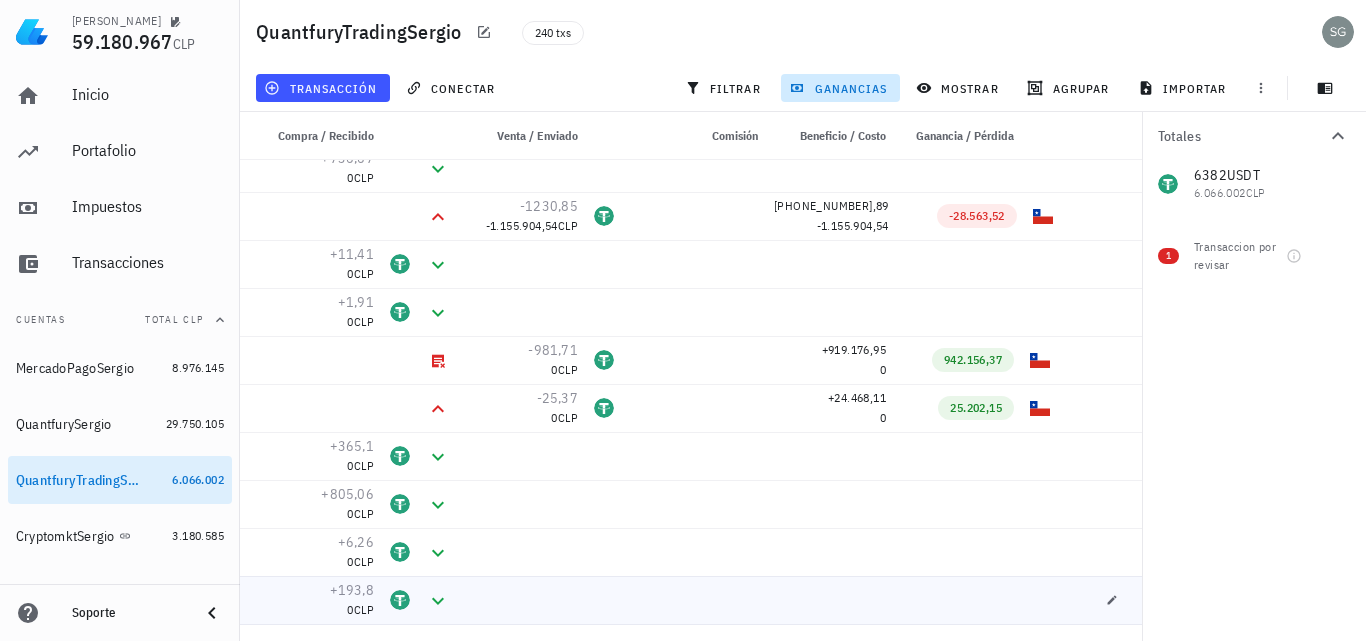 scroll, scrollTop: 400, scrollLeft: 0, axis: vertical 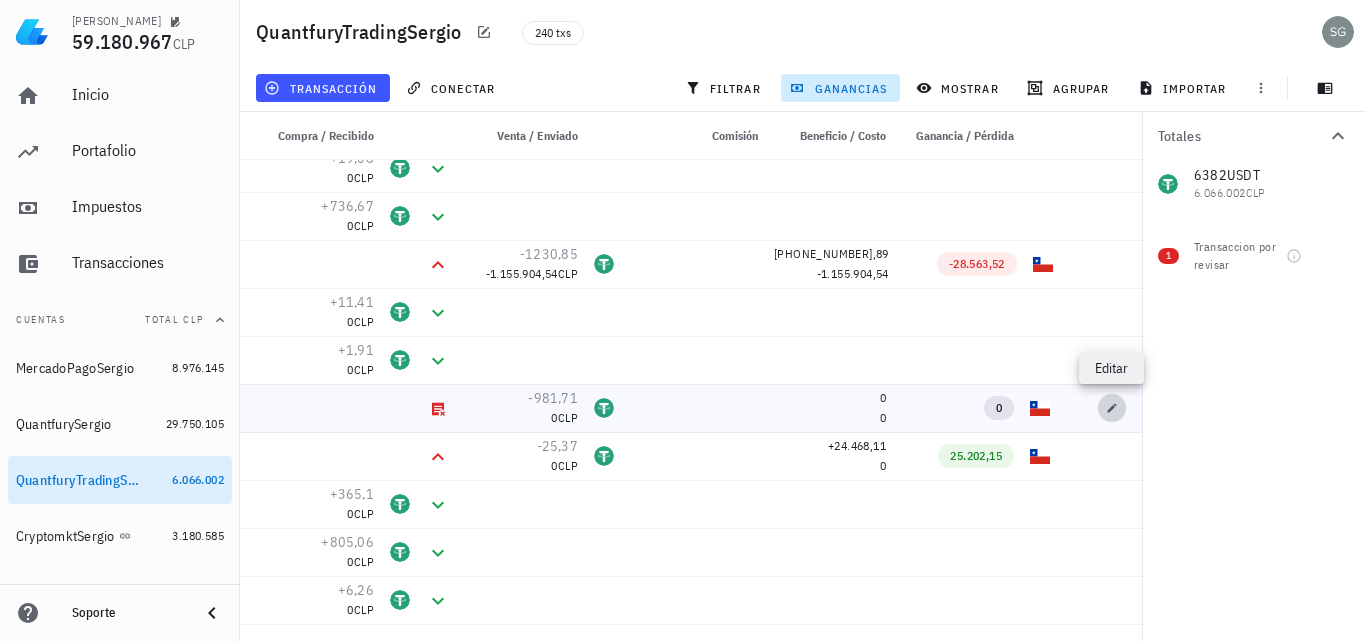 click 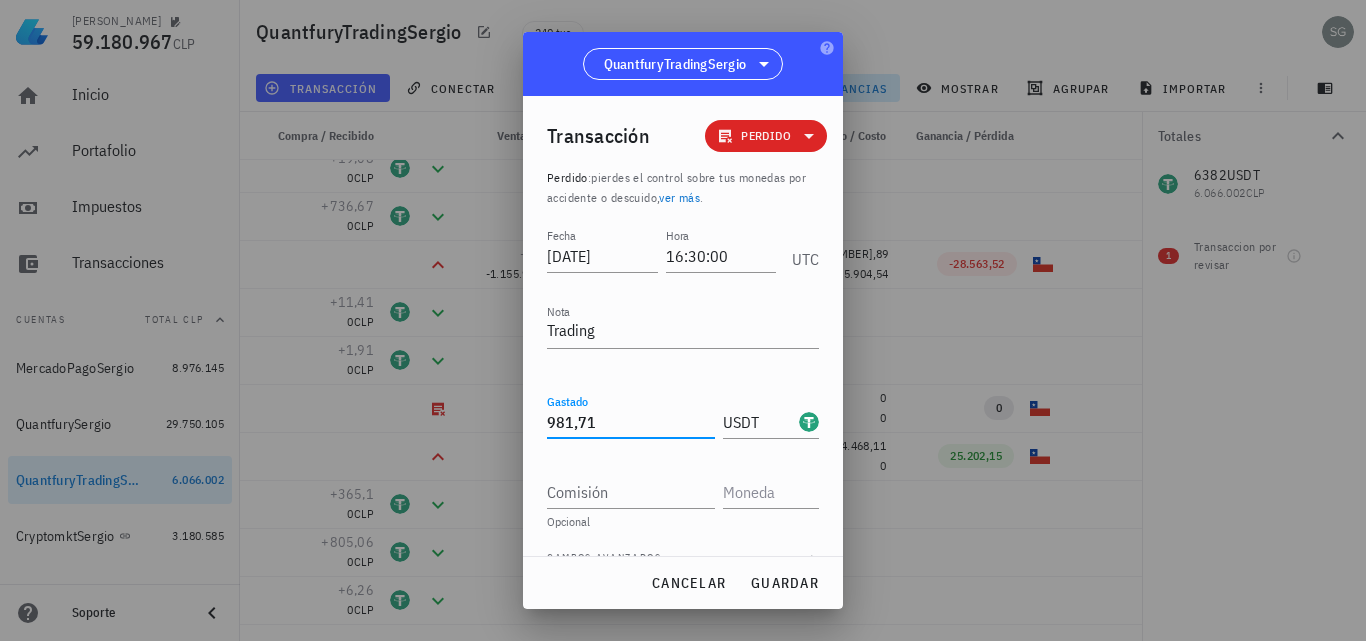 click on "981,71" at bounding box center (631, 422) 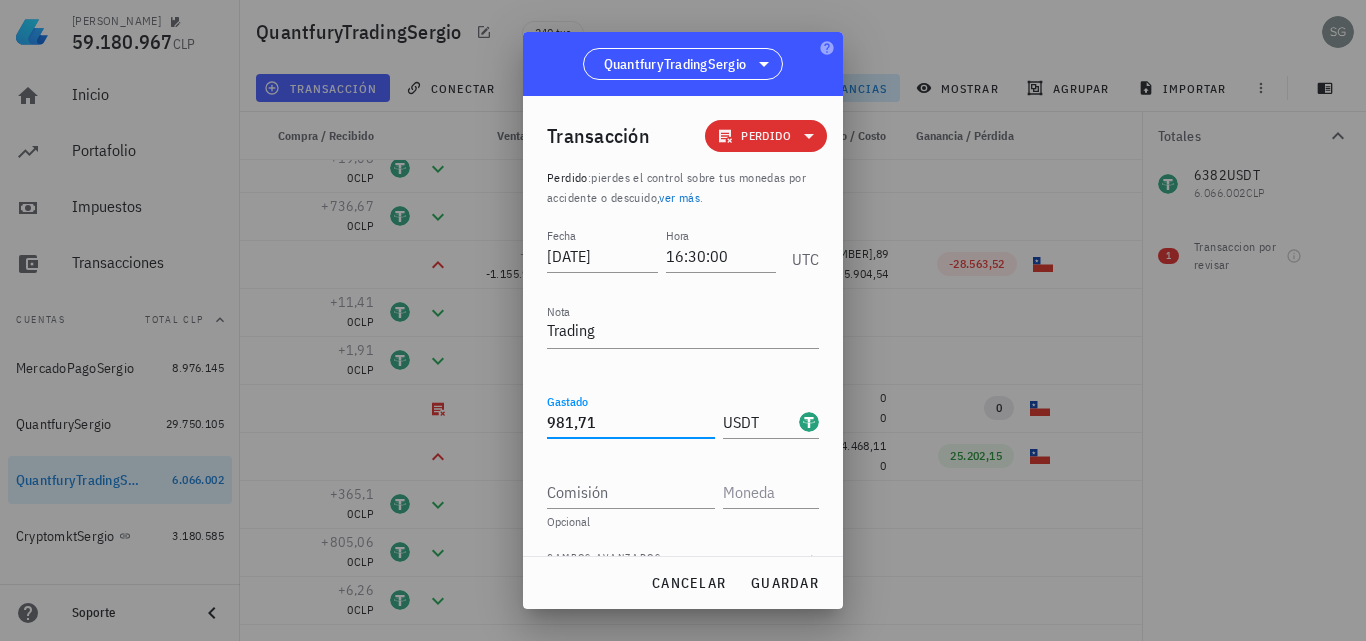 click 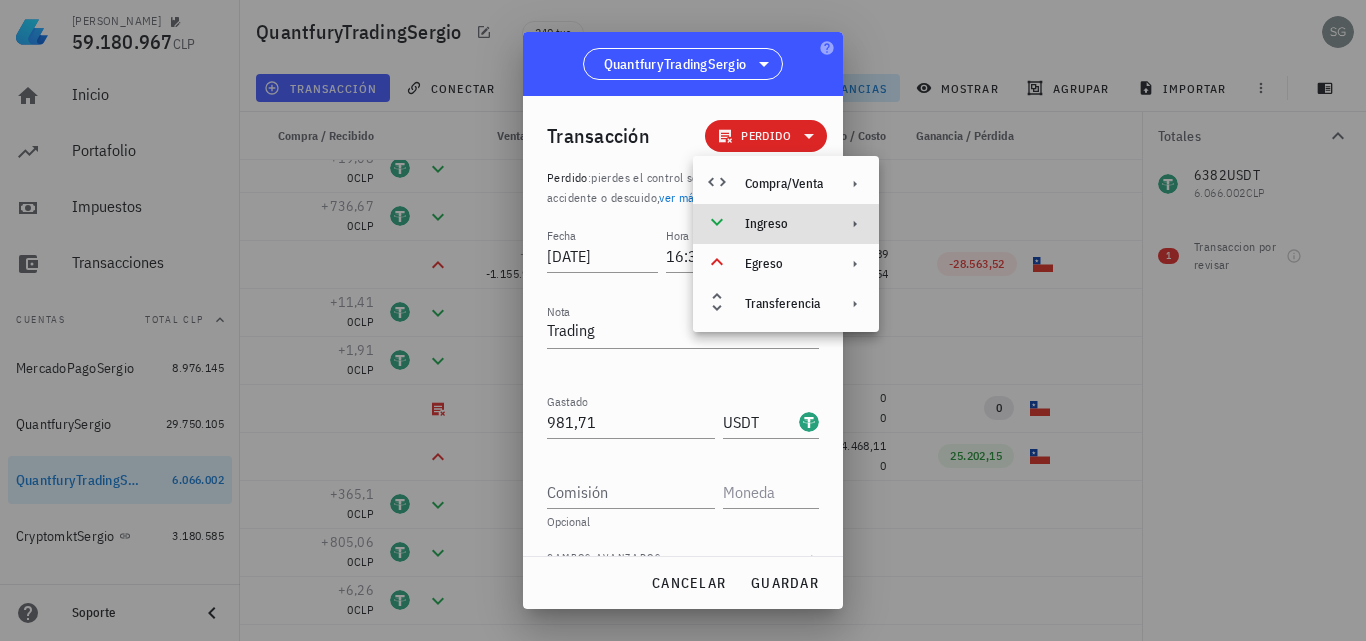 click 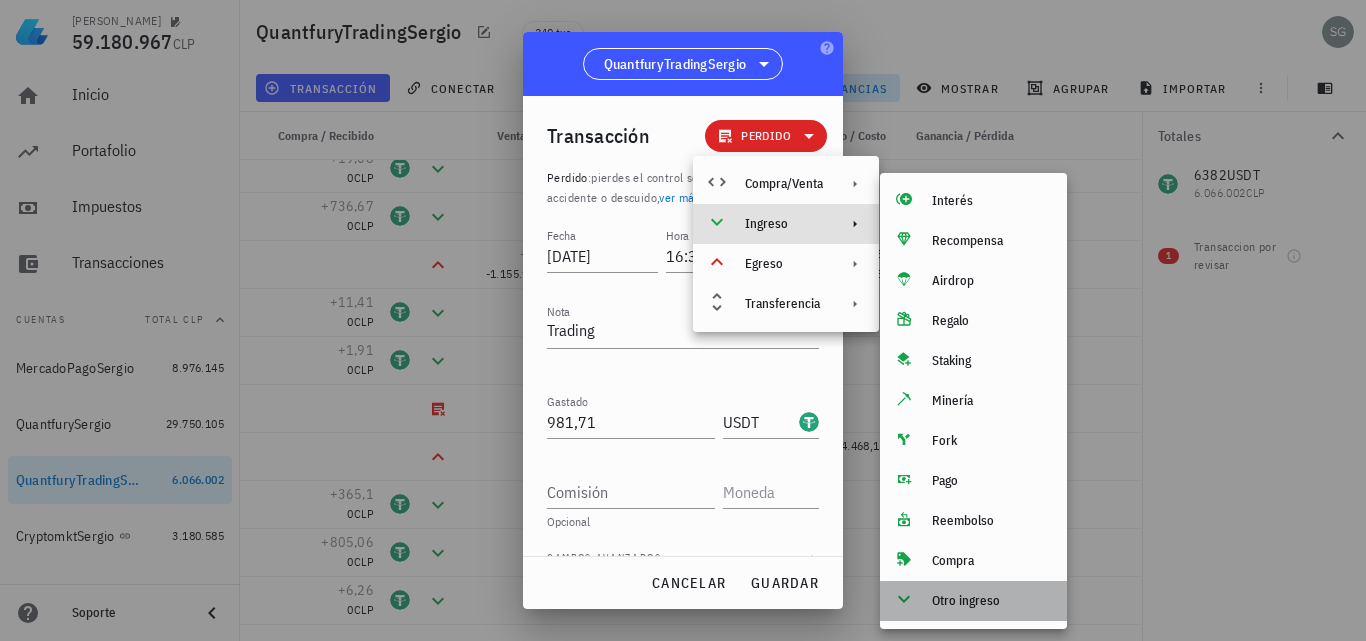 click on "Otro ingreso" at bounding box center [991, 601] 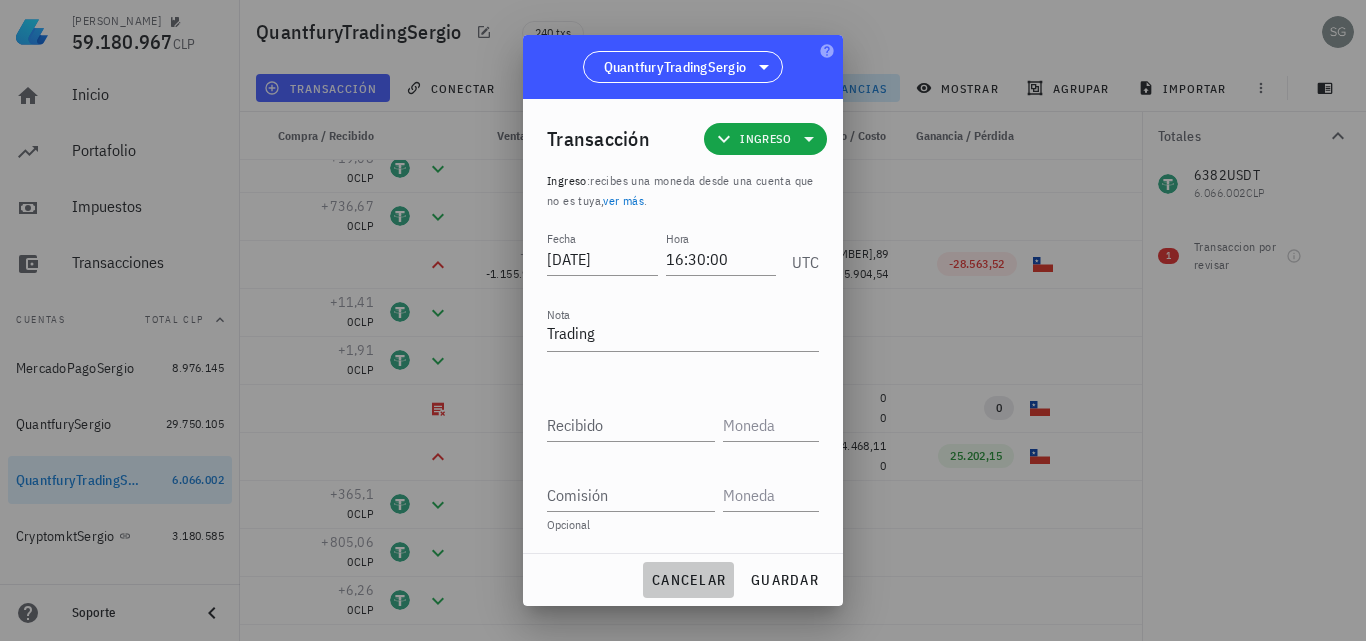 click on "cancelar" at bounding box center (688, 580) 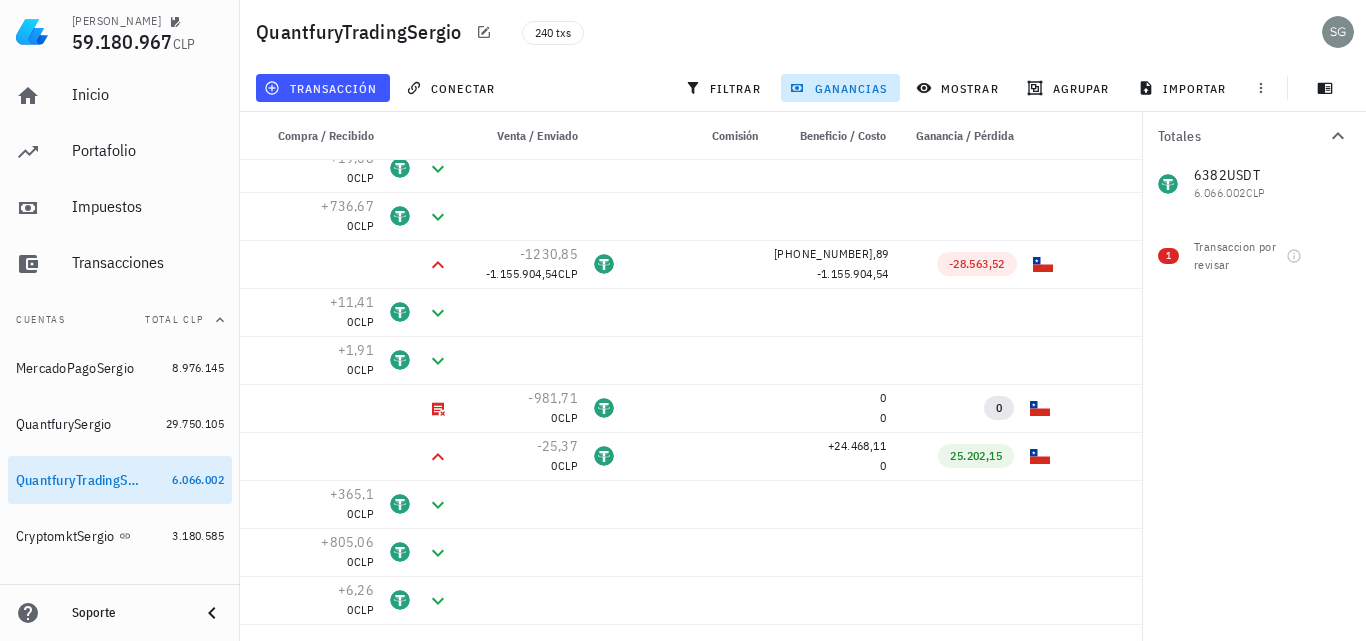scroll, scrollTop: 0, scrollLeft: 183, axis: horizontal 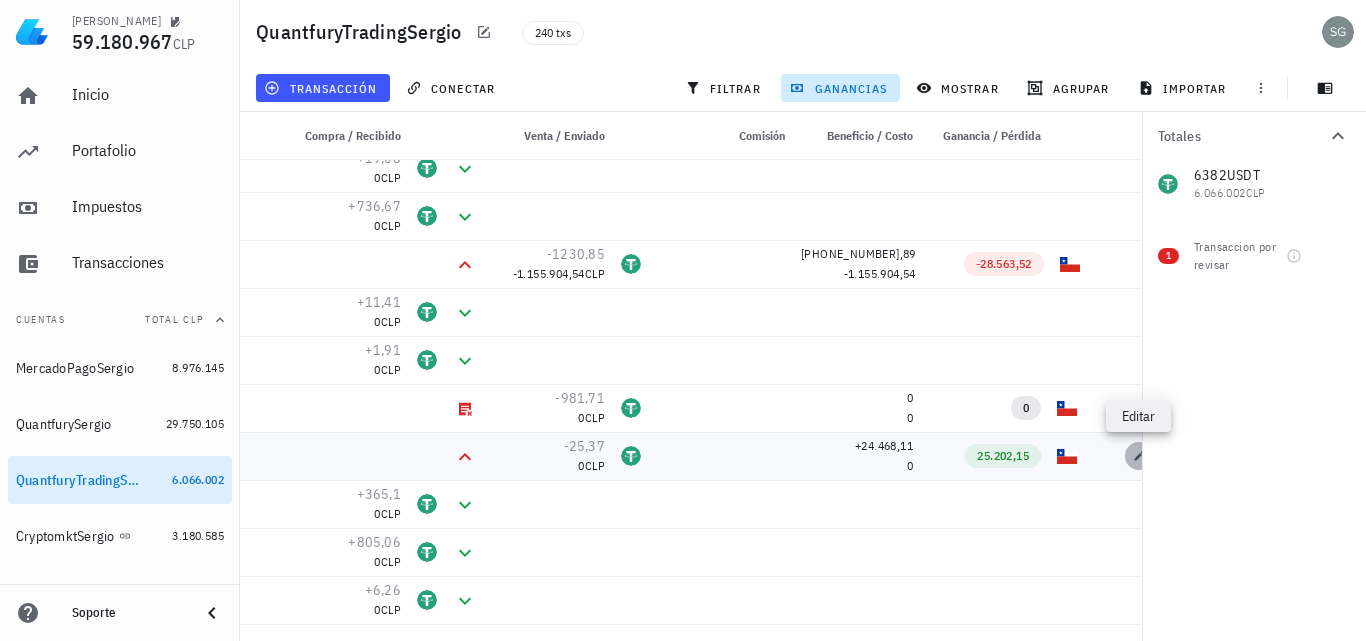 click at bounding box center [1139, 456] 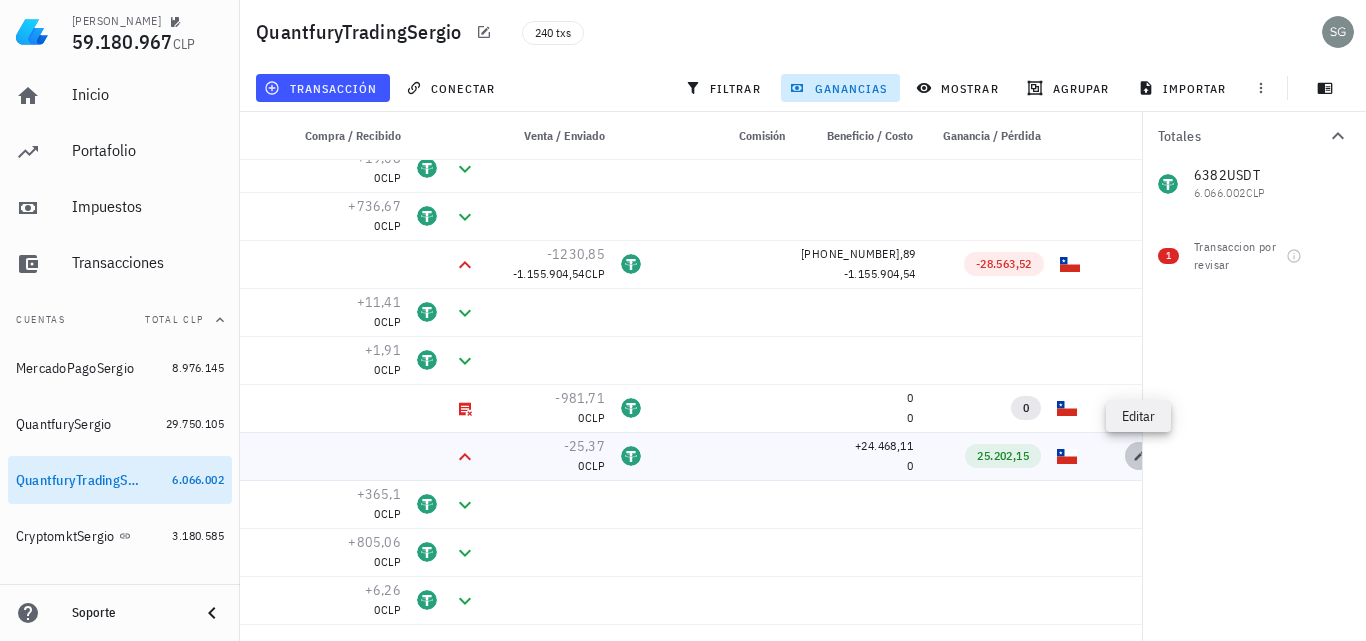 type on "[DATE]" 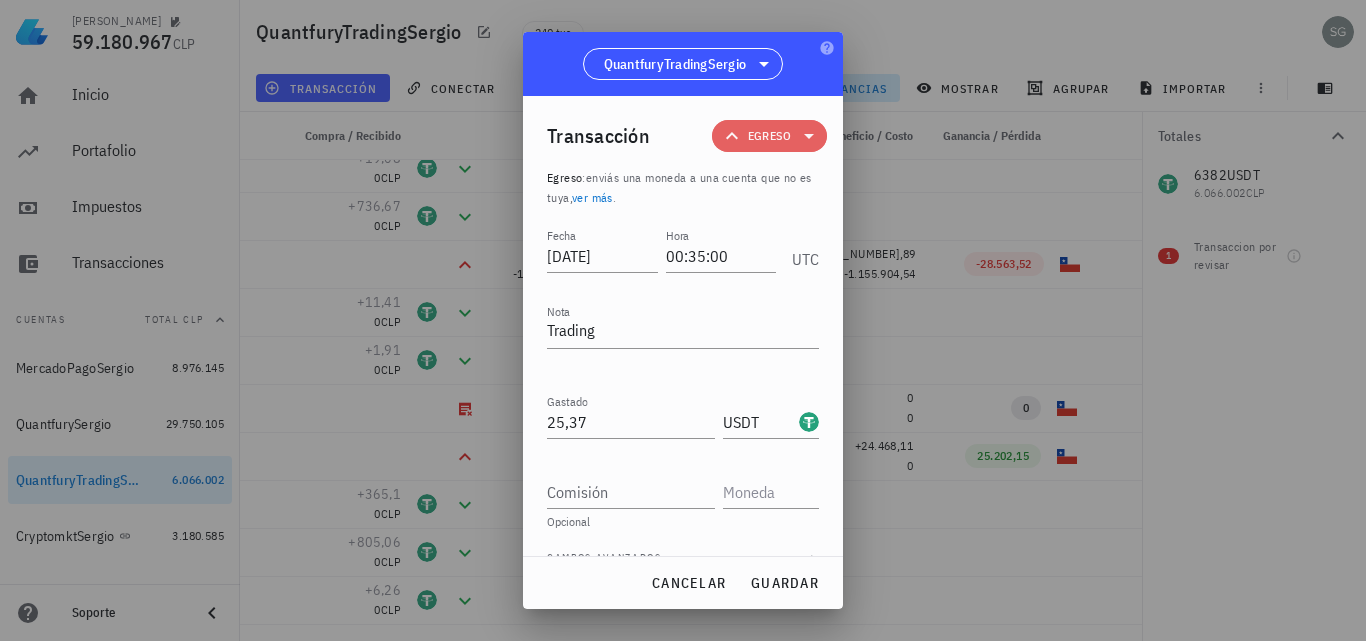 click 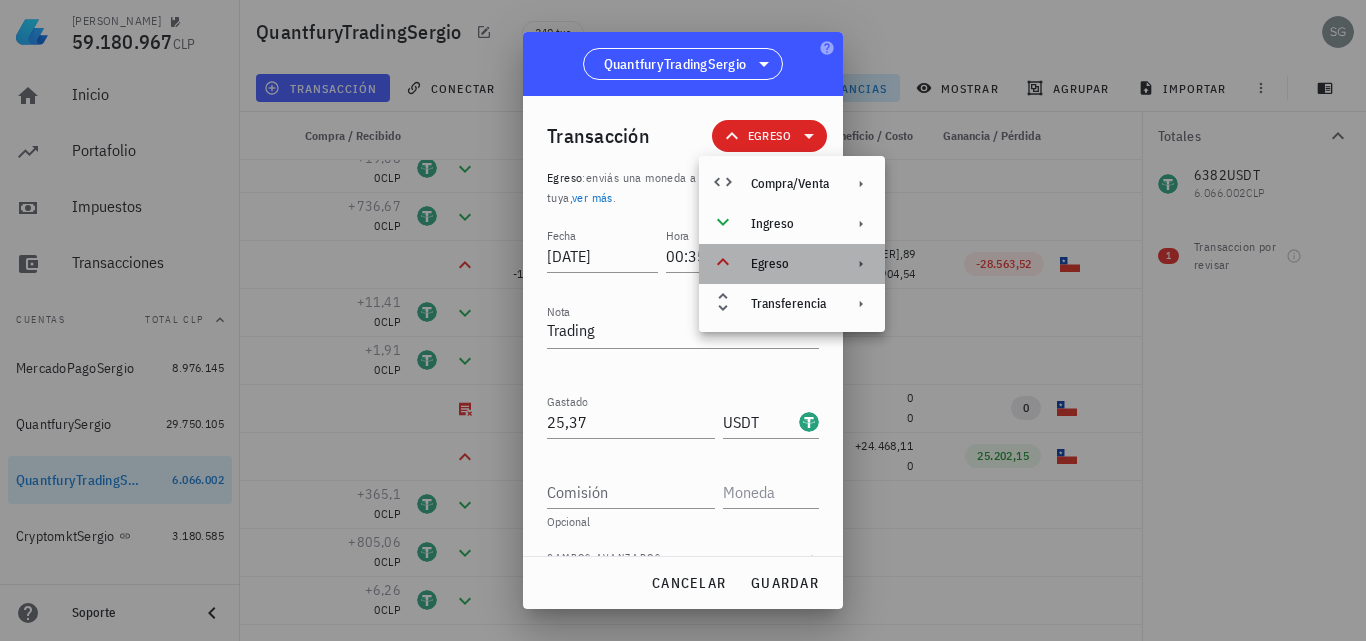 click at bounding box center (857, 264) 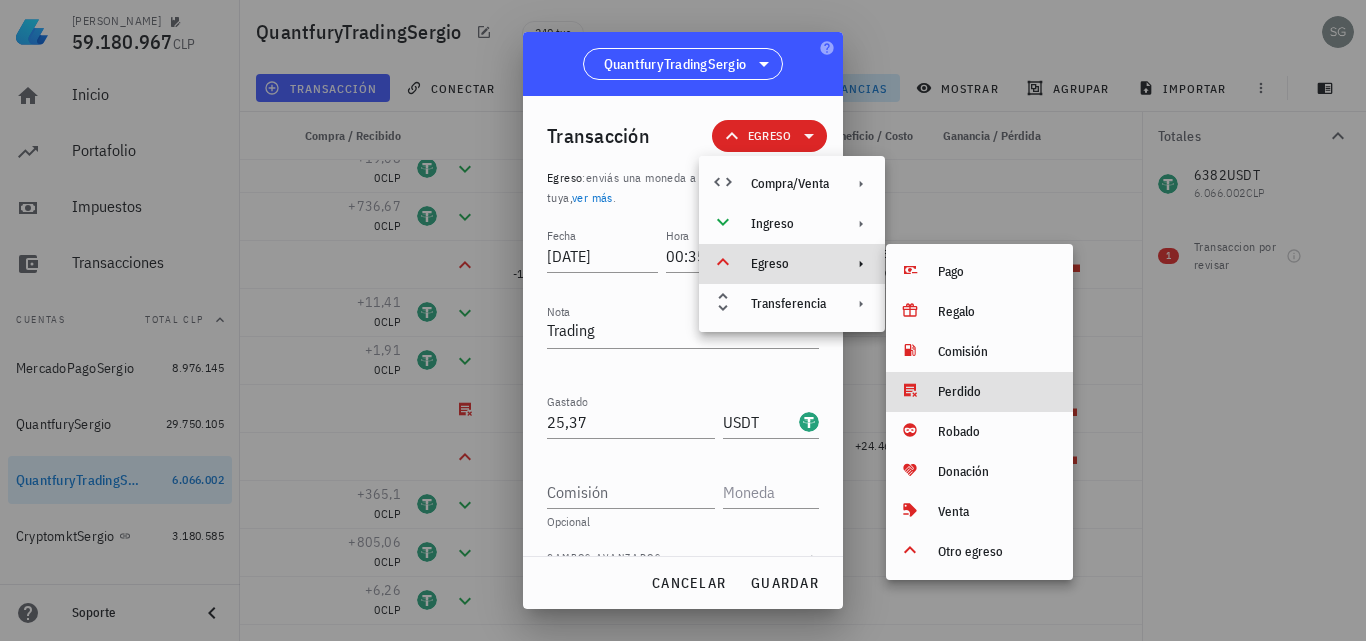 click on "Perdido" at bounding box center (979, 392) 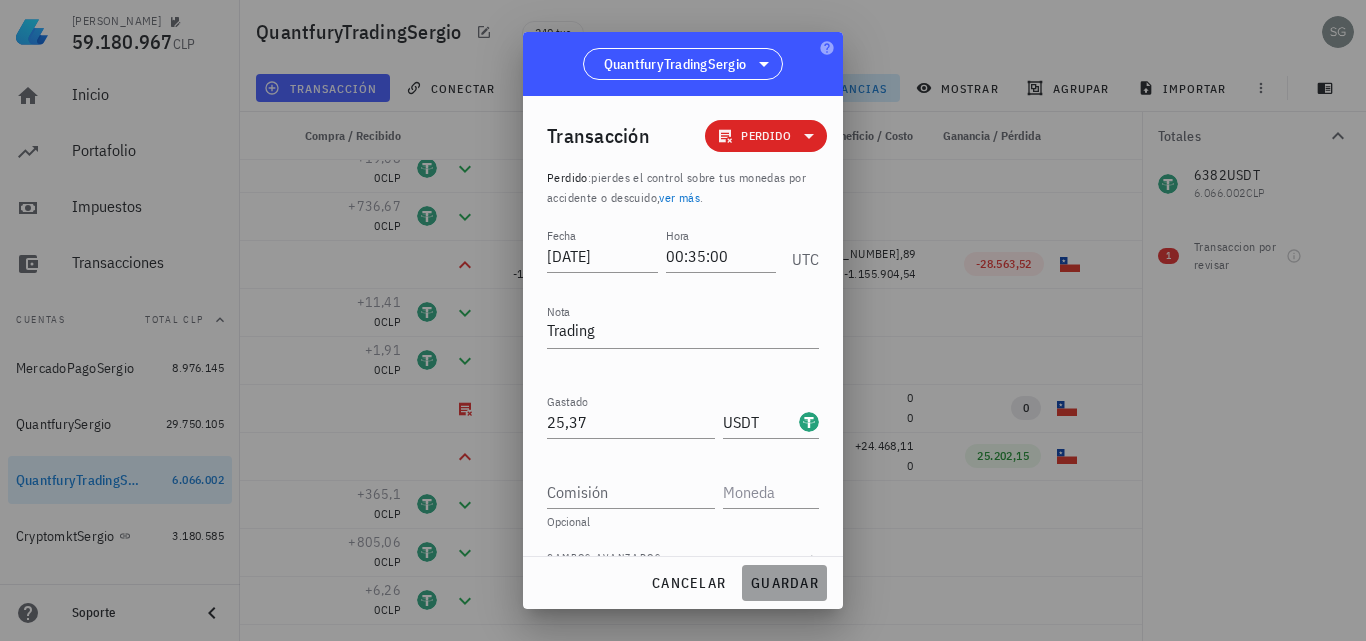 click on "guardar" at bounding box center [784, 583] 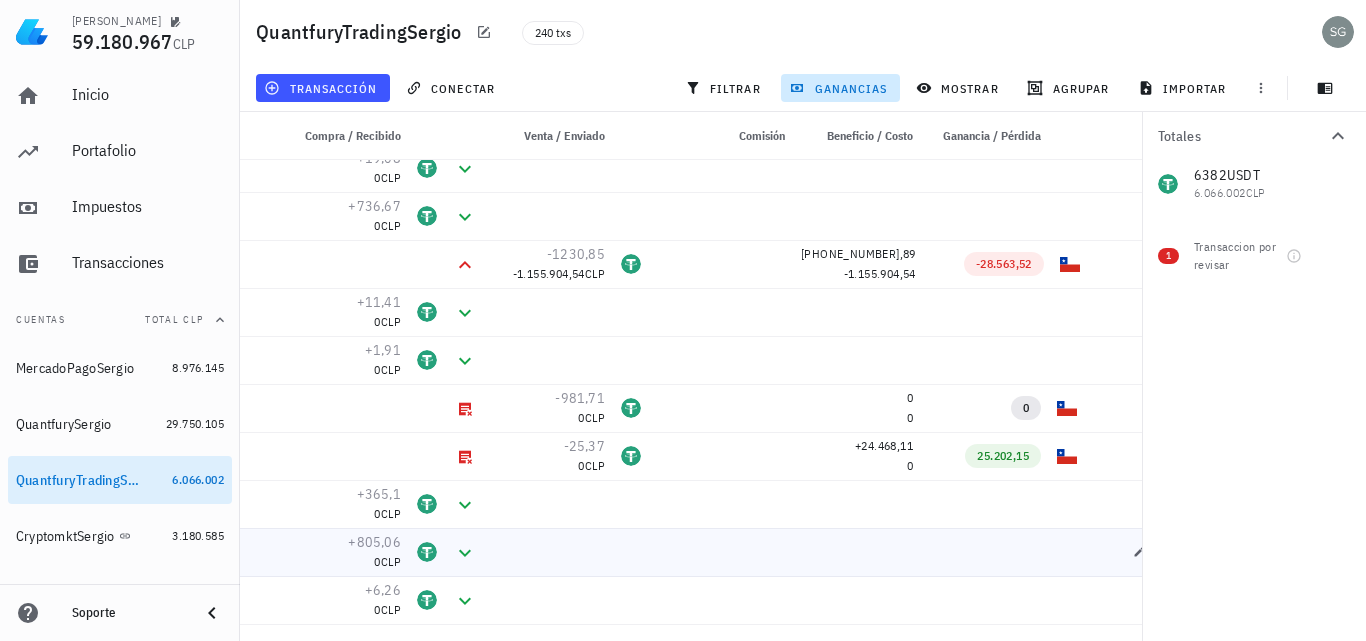 click at bounding box center [631, 552] 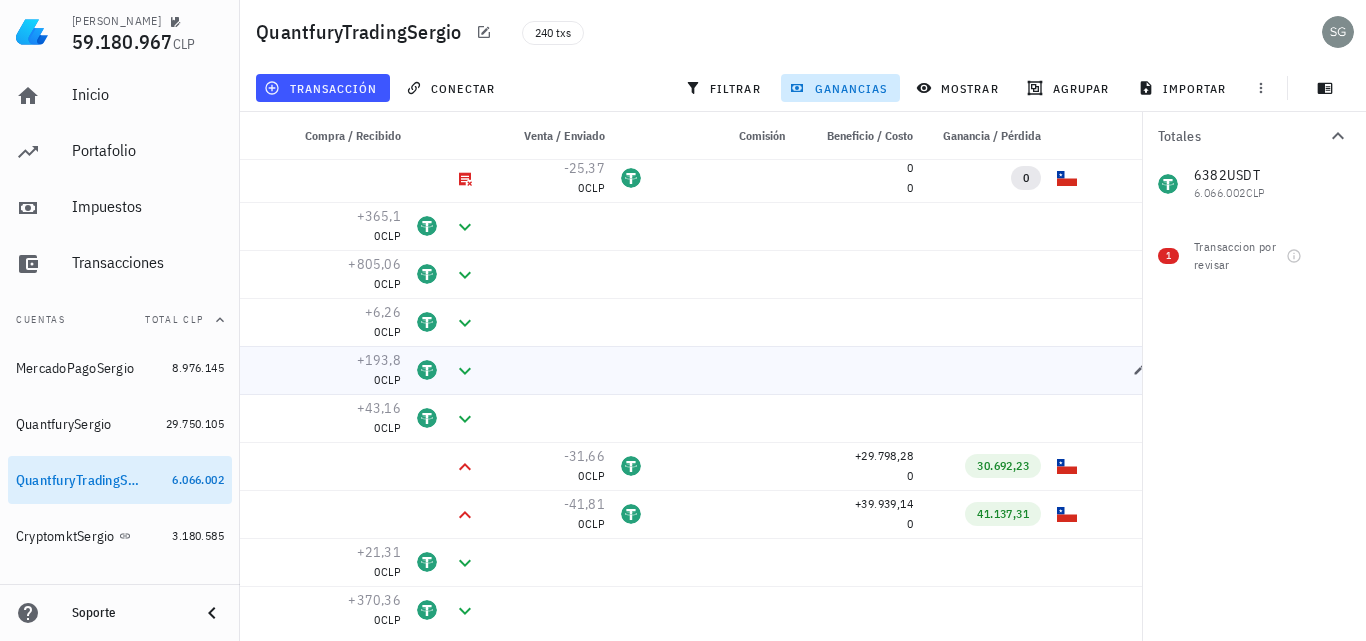 scroll, scrollTop: 700, scrollLeft: 0, axis: vertical 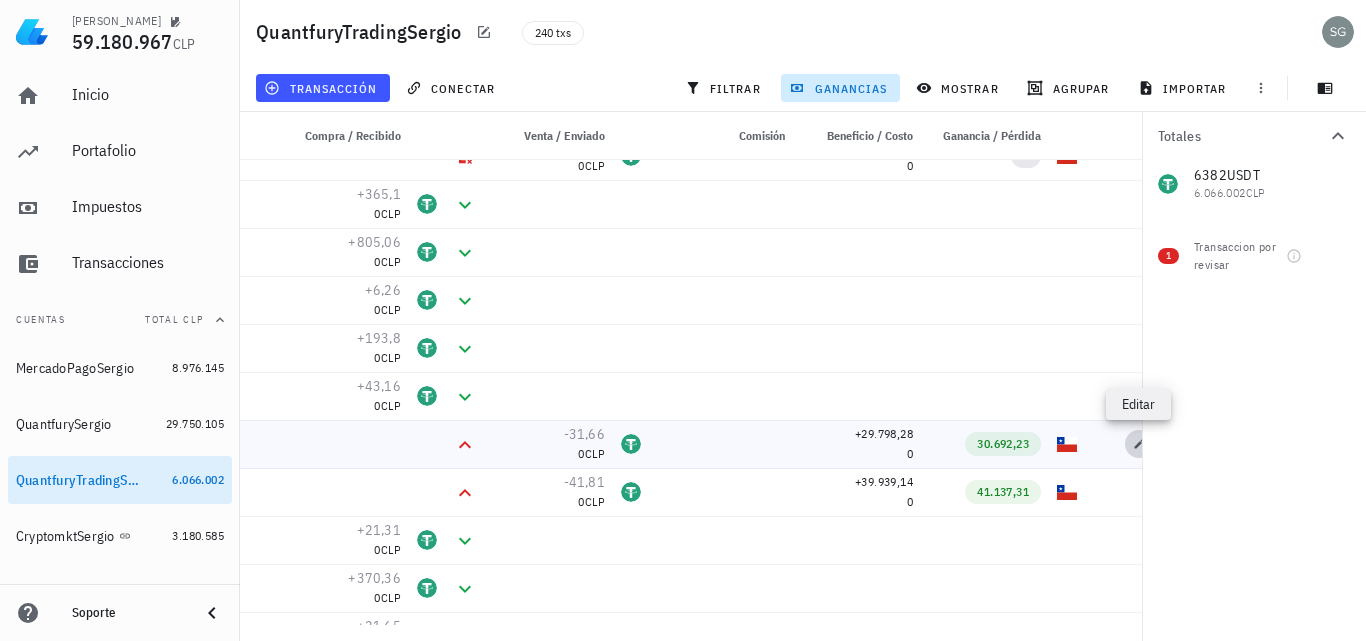 click 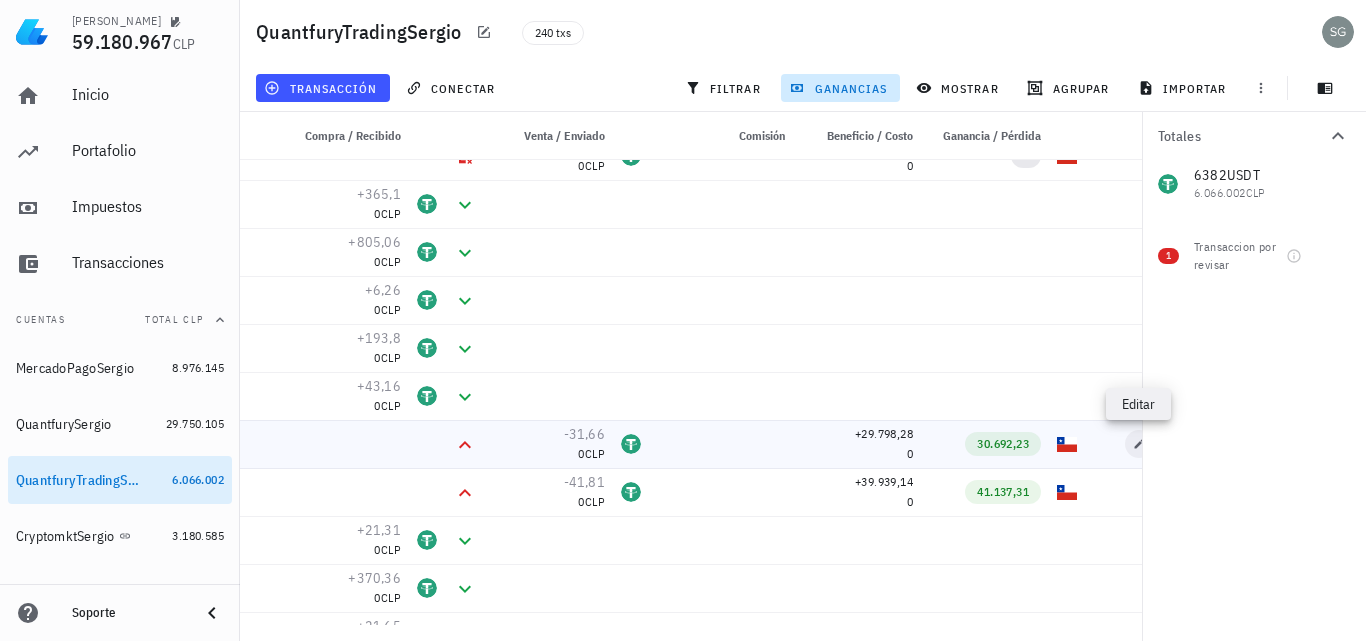 type on "[DATE]" 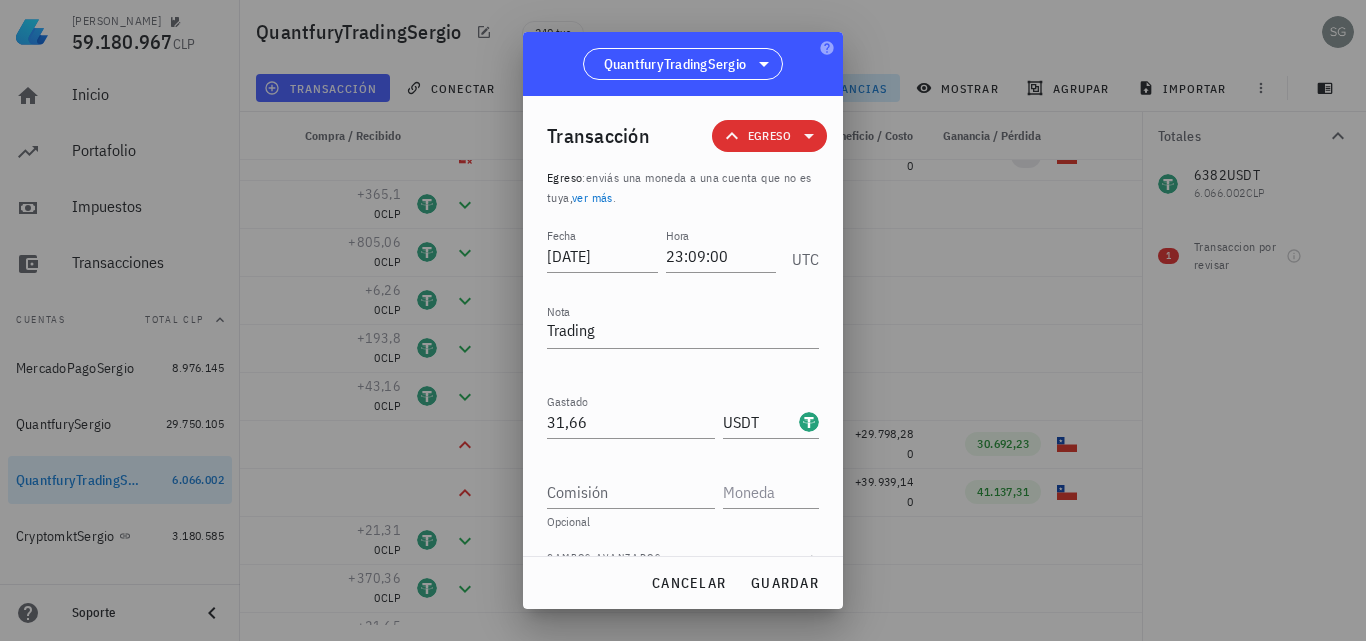 click 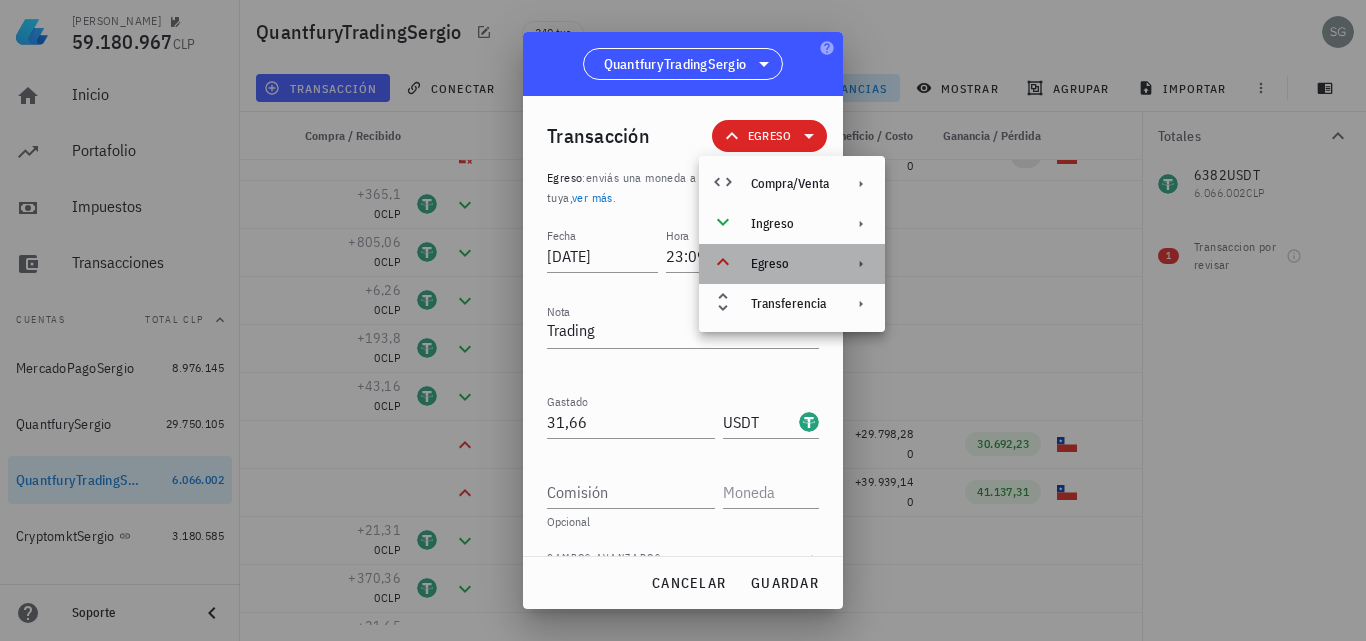 click 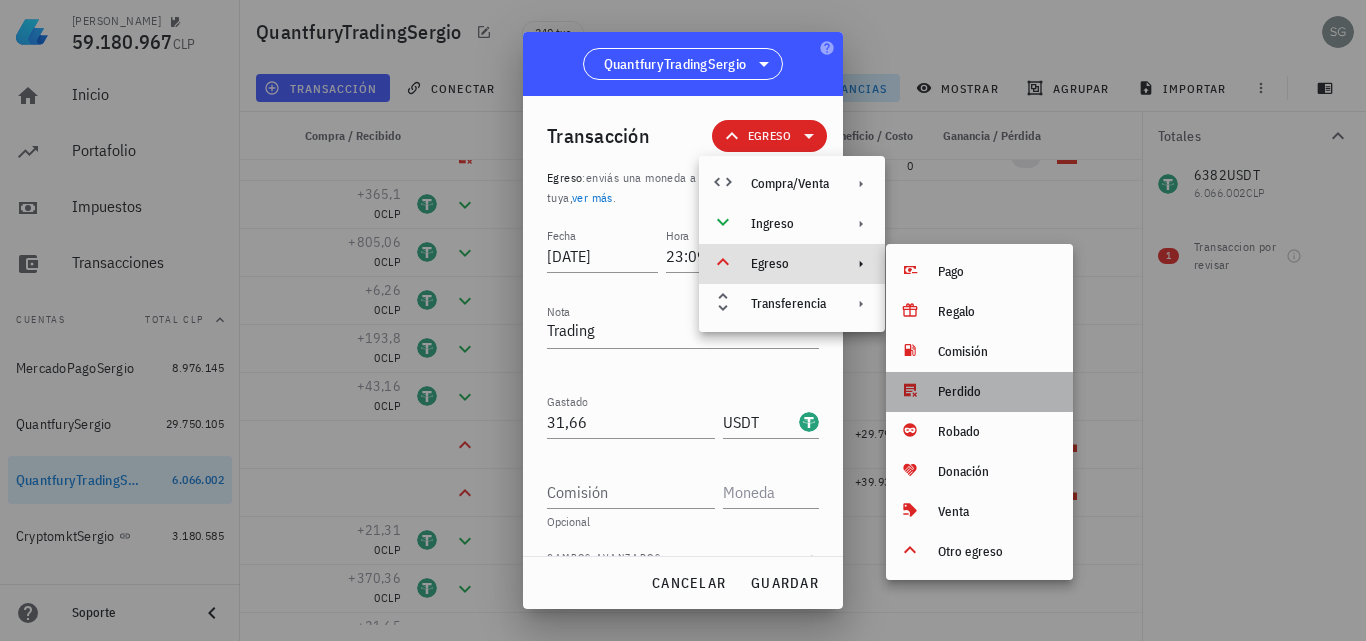 click on "Perdido" at bounding box center [997, 392] 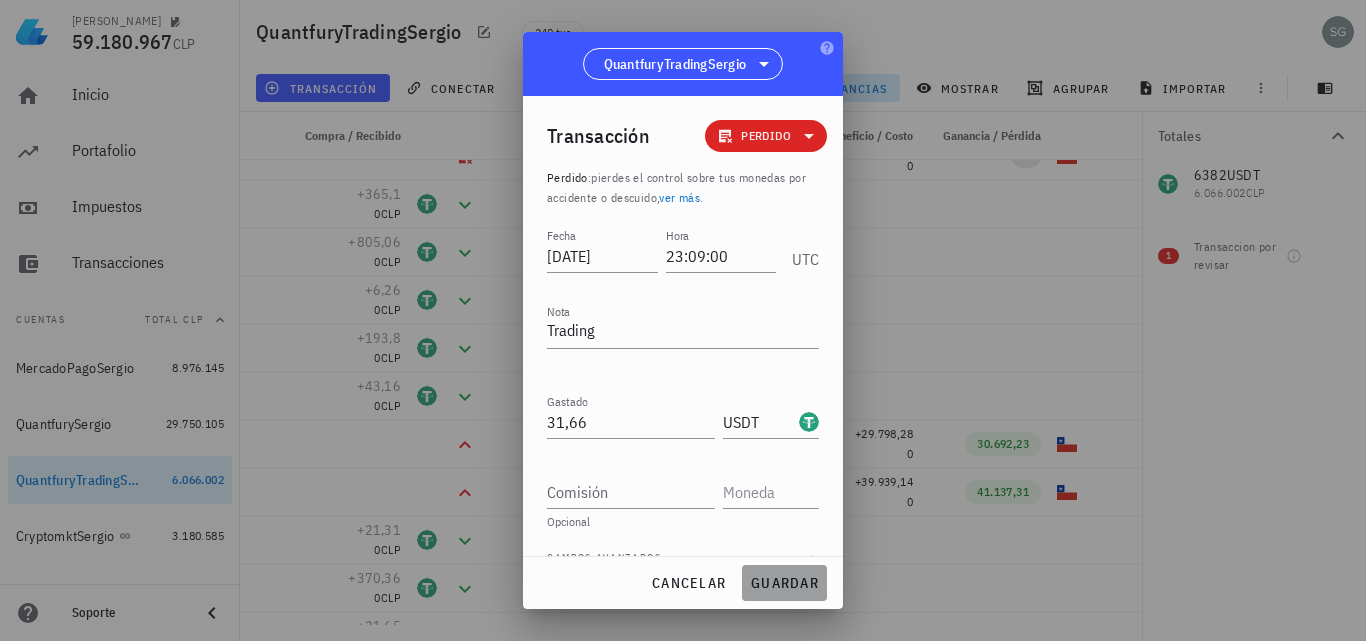 click on "guardar" at bounding box center (784, 583) 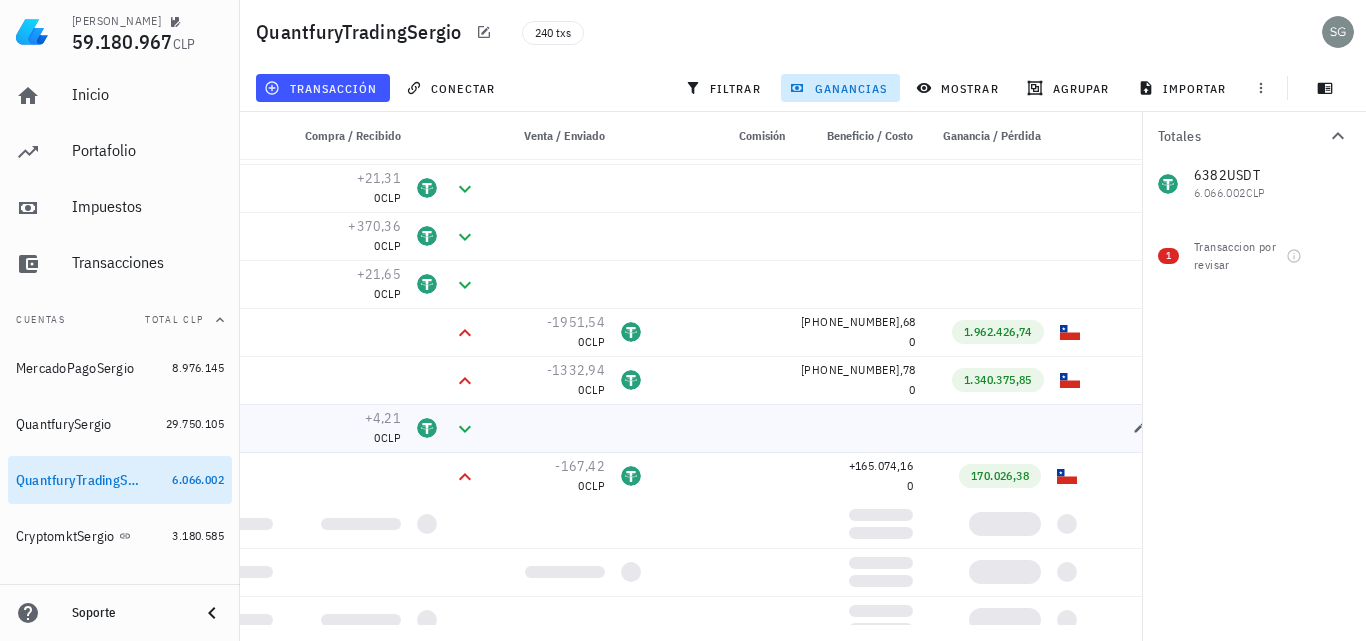 scroll, scrollTop: 1100, scrollLeft: 0, axis: vertical 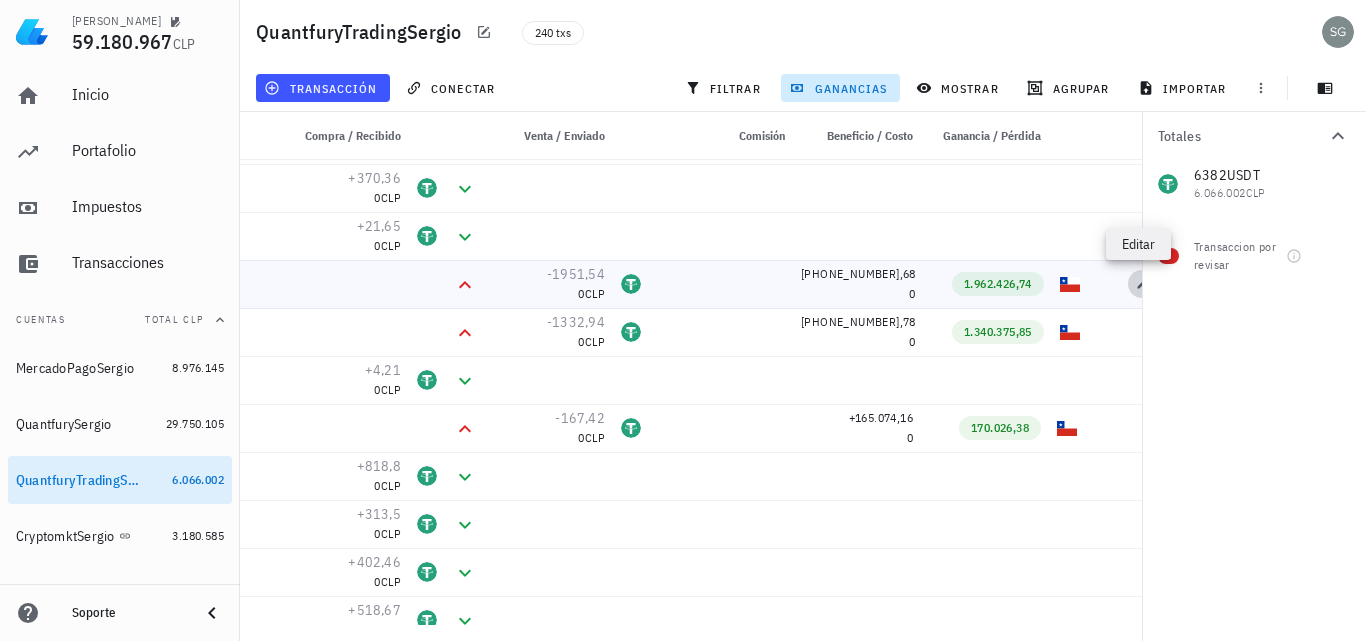 click at bounding box center (1142, 284) 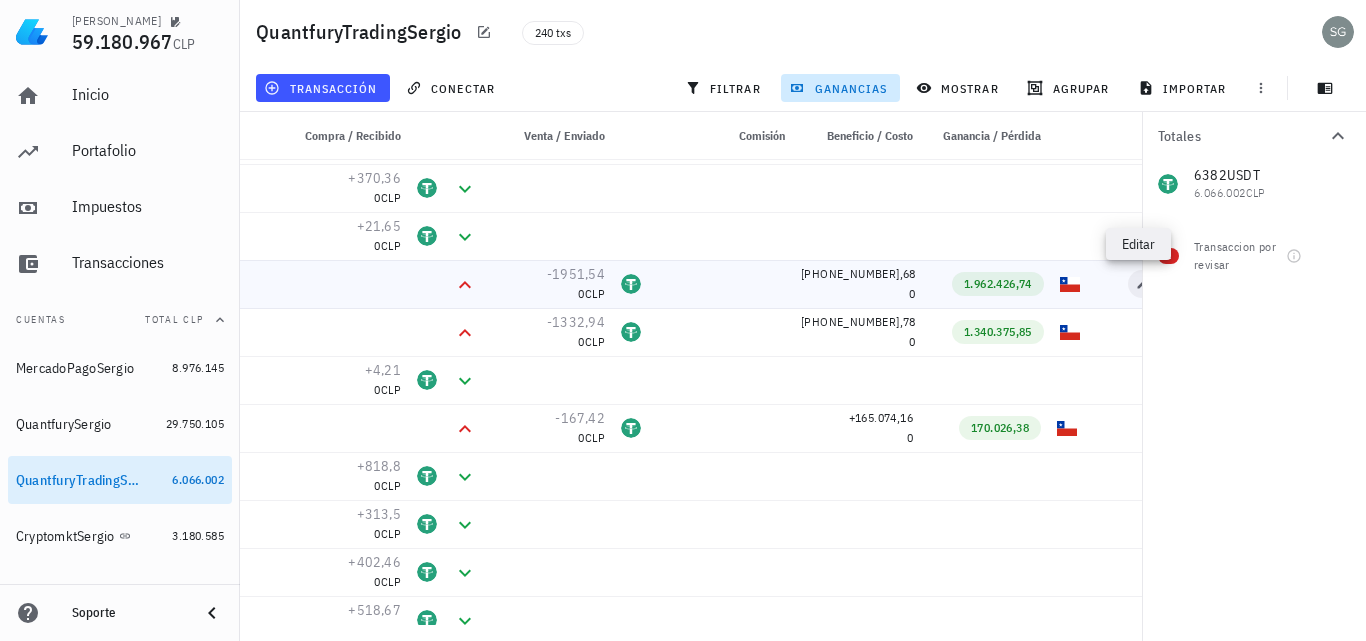 type on "[DATE]" 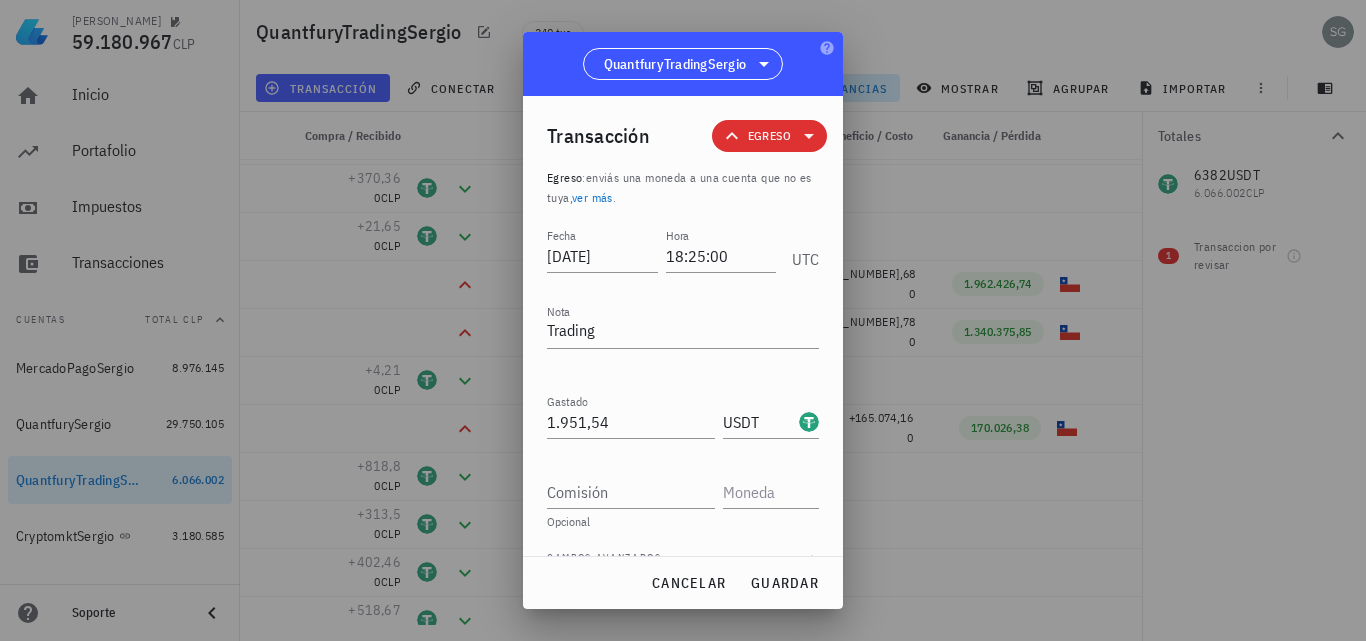 click 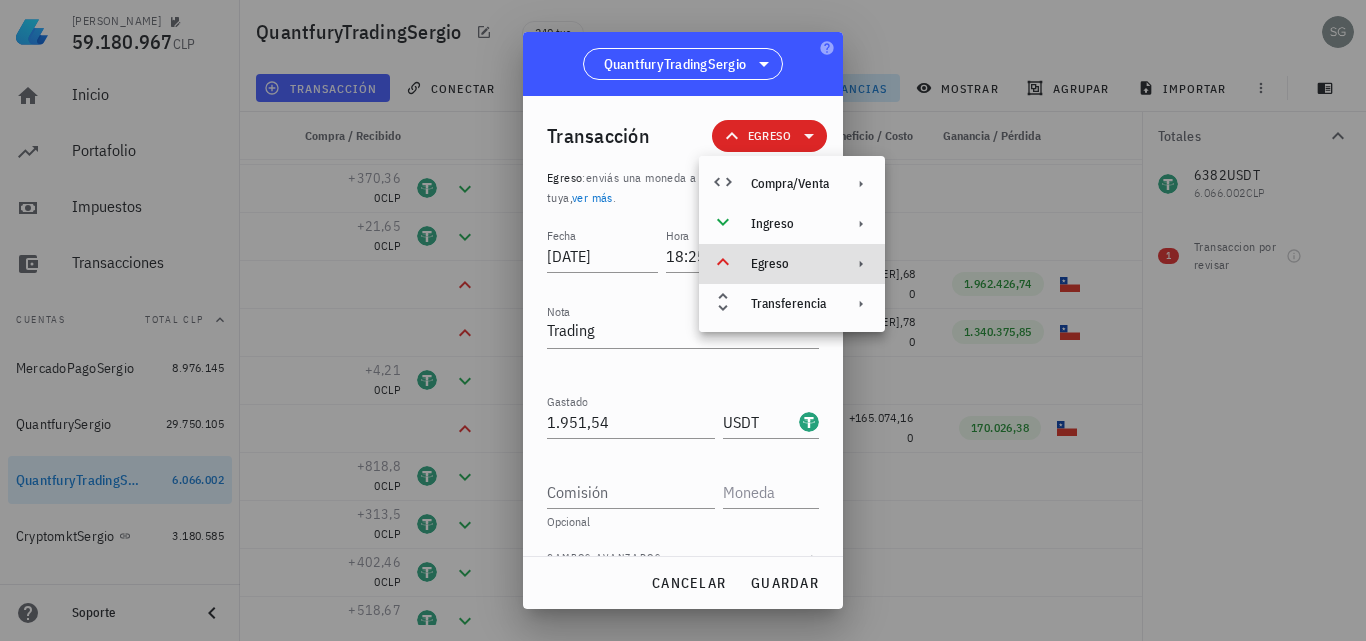 click on "Egreso" at bounding box center [790, 264] 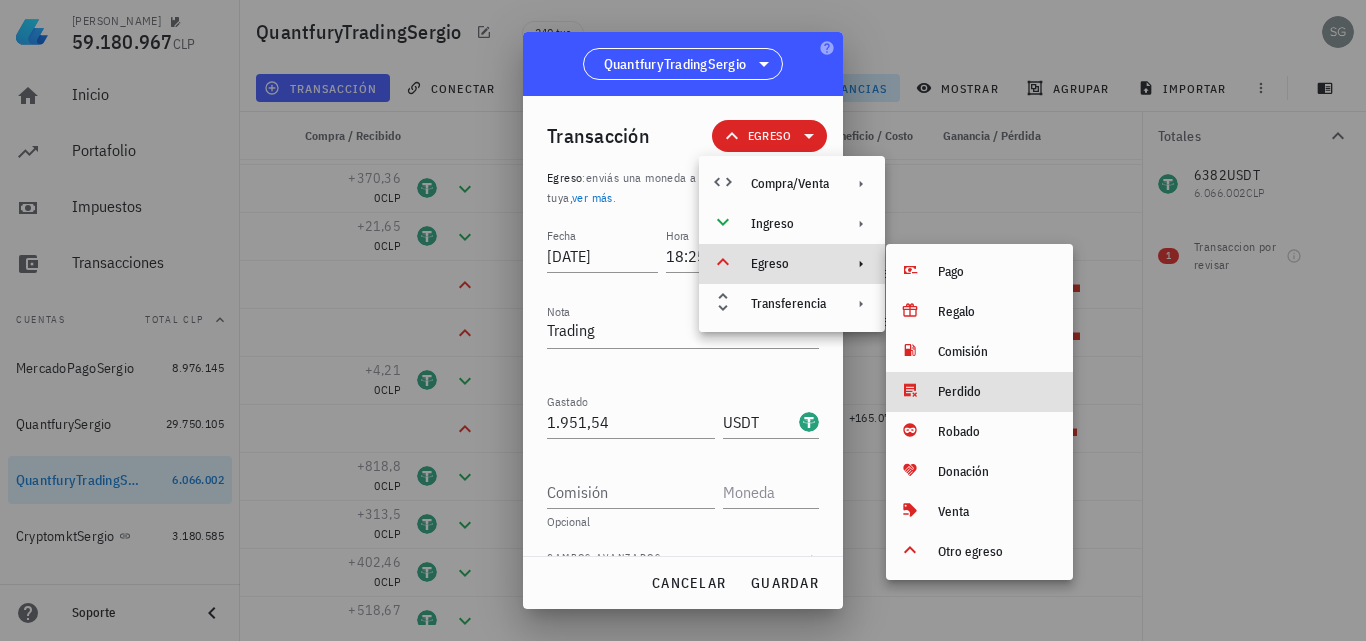 click on "Perdido" at bounding box center (979, 392) 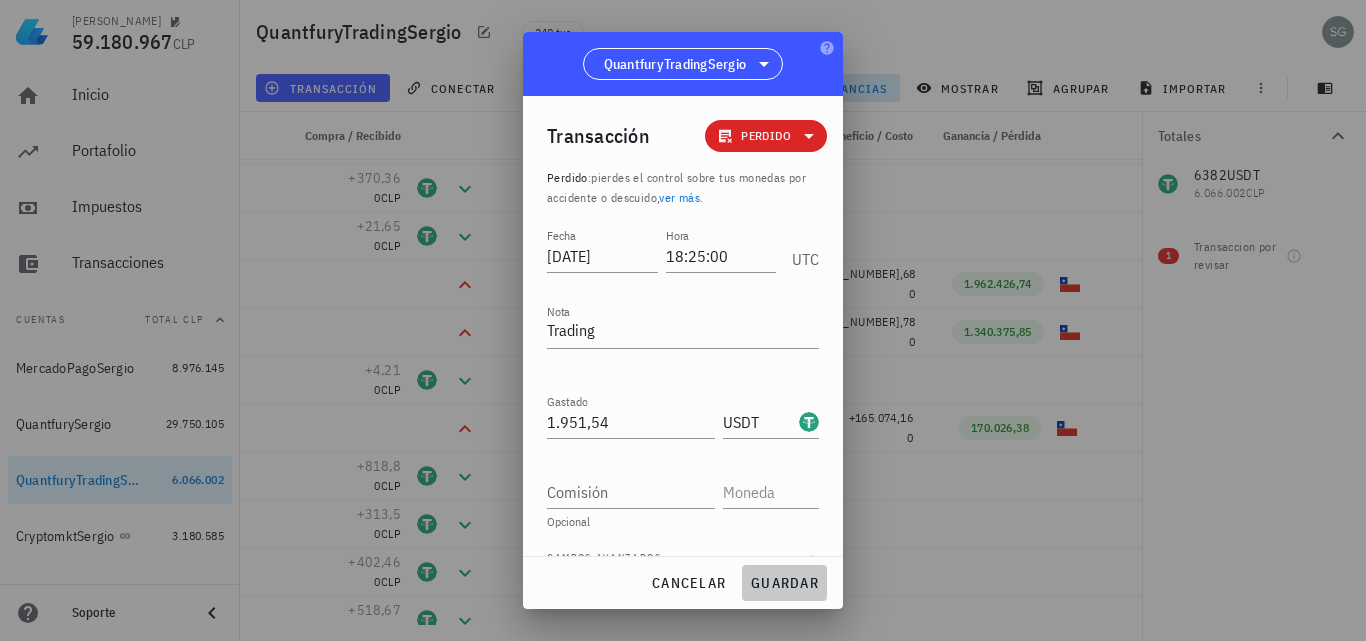 click on "guardar" at bounding box center [784, 583] 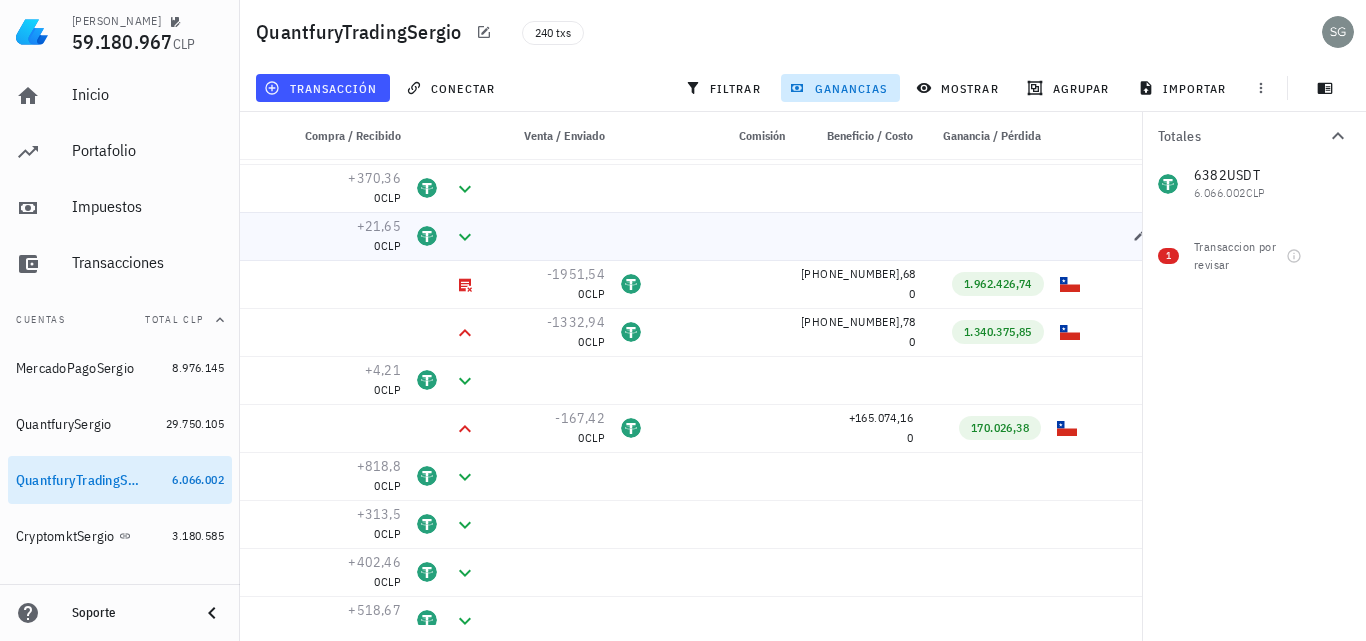 click at bounding box center [1067, 236] 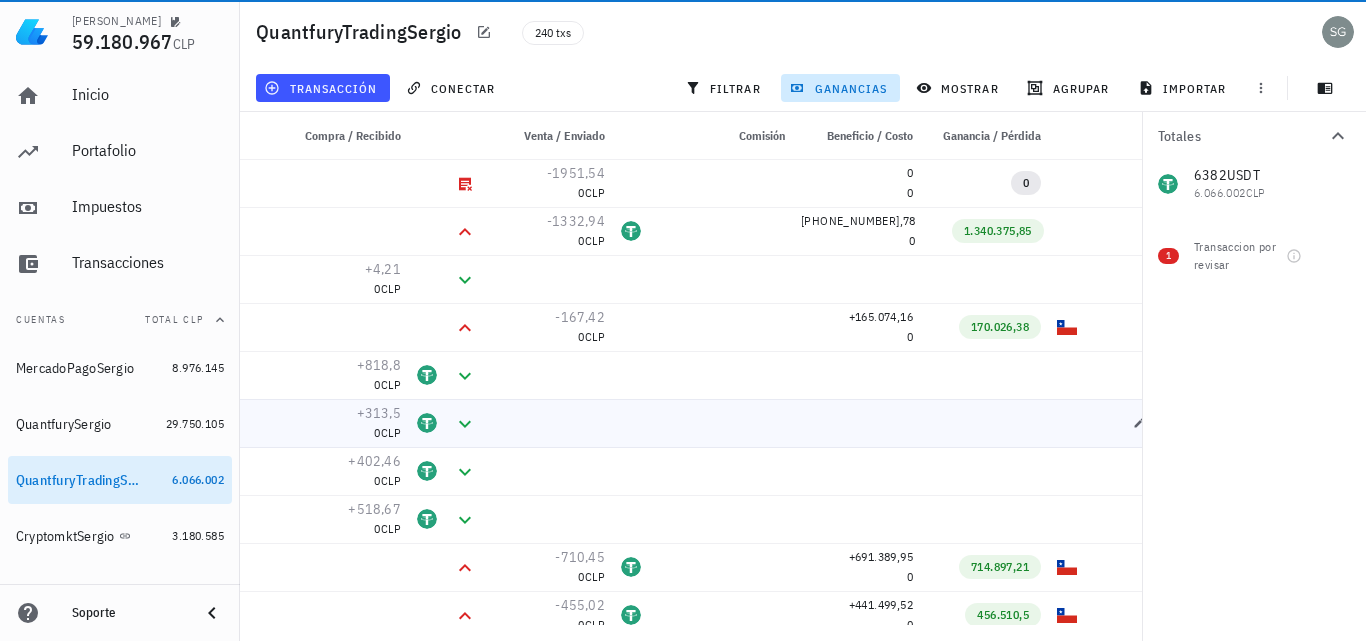 scroll, scrollTop: 1200, scrollLeft: 0, axis: vertical 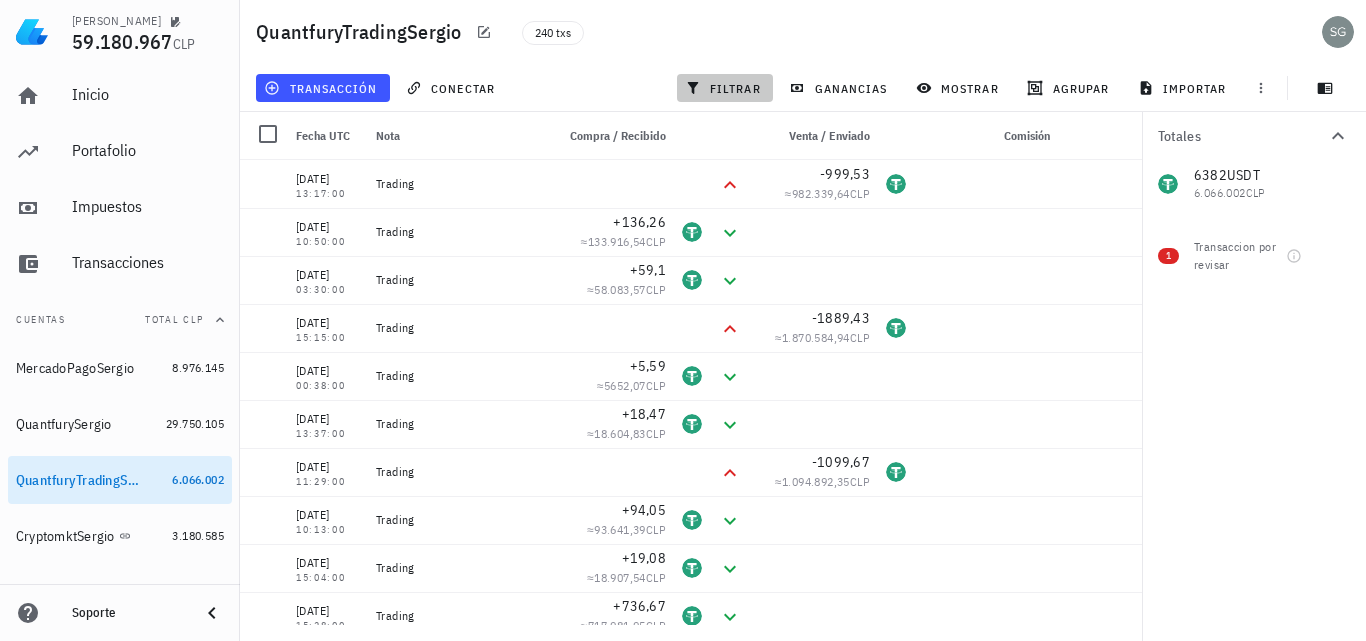 click on "filtrar" at bounding box center (725, 88) 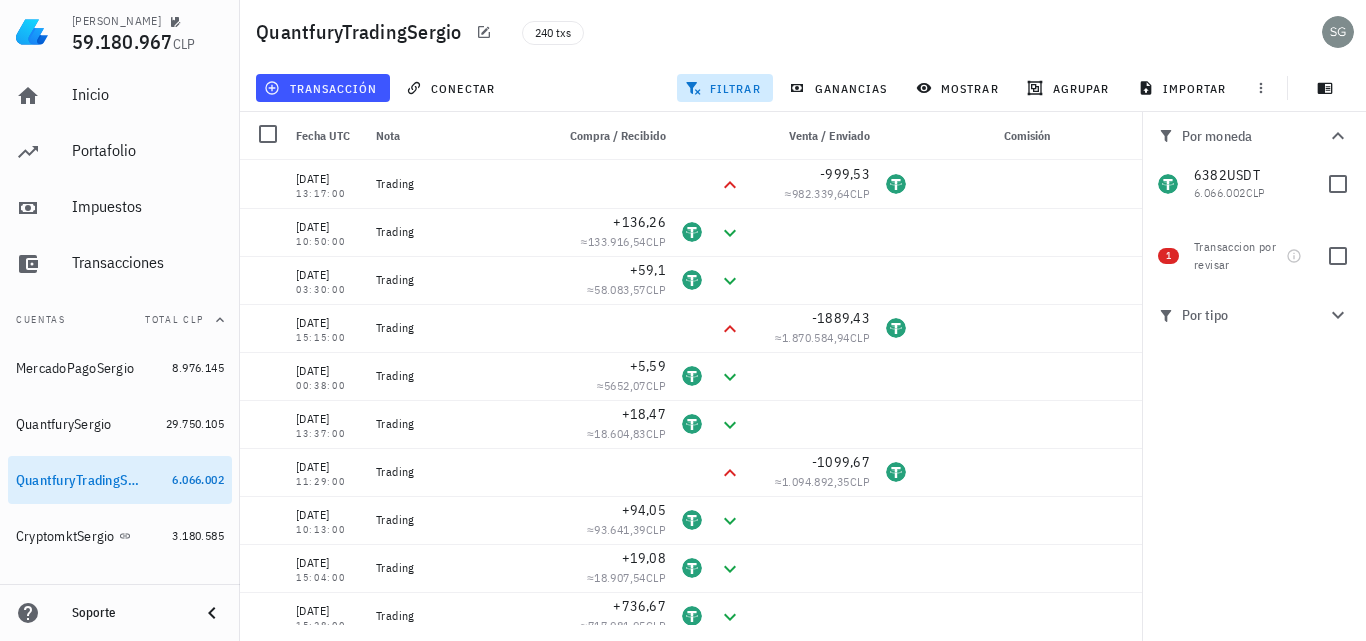 click 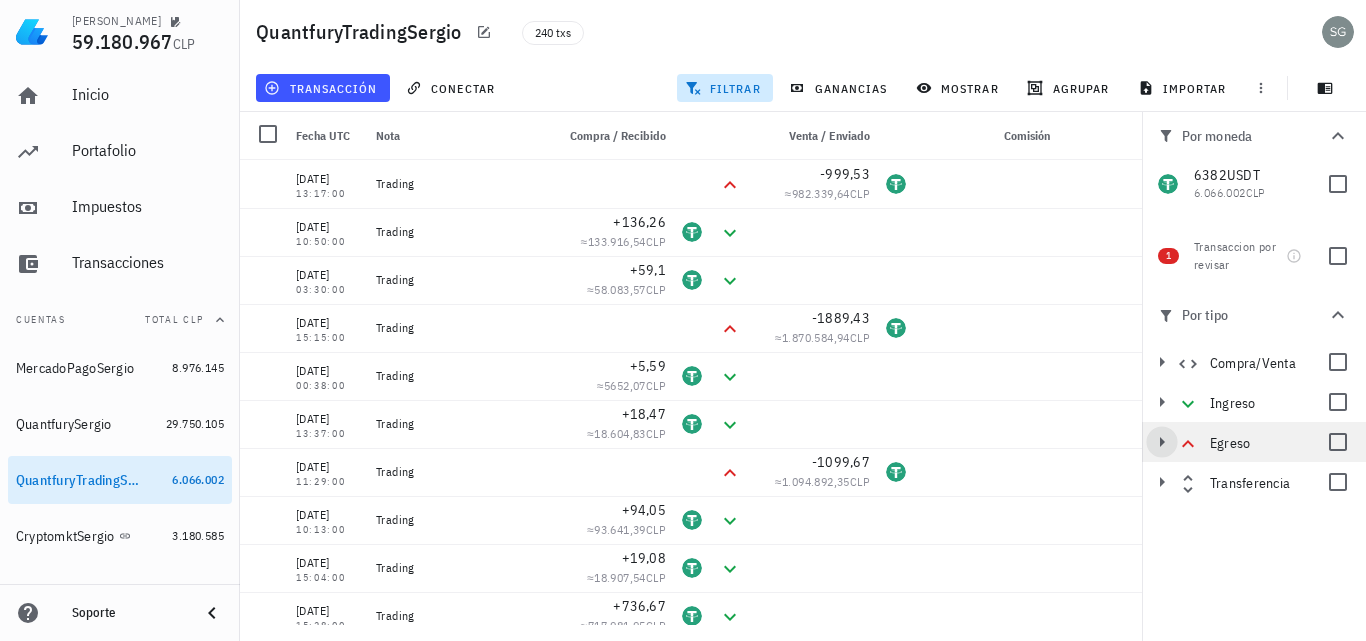 click 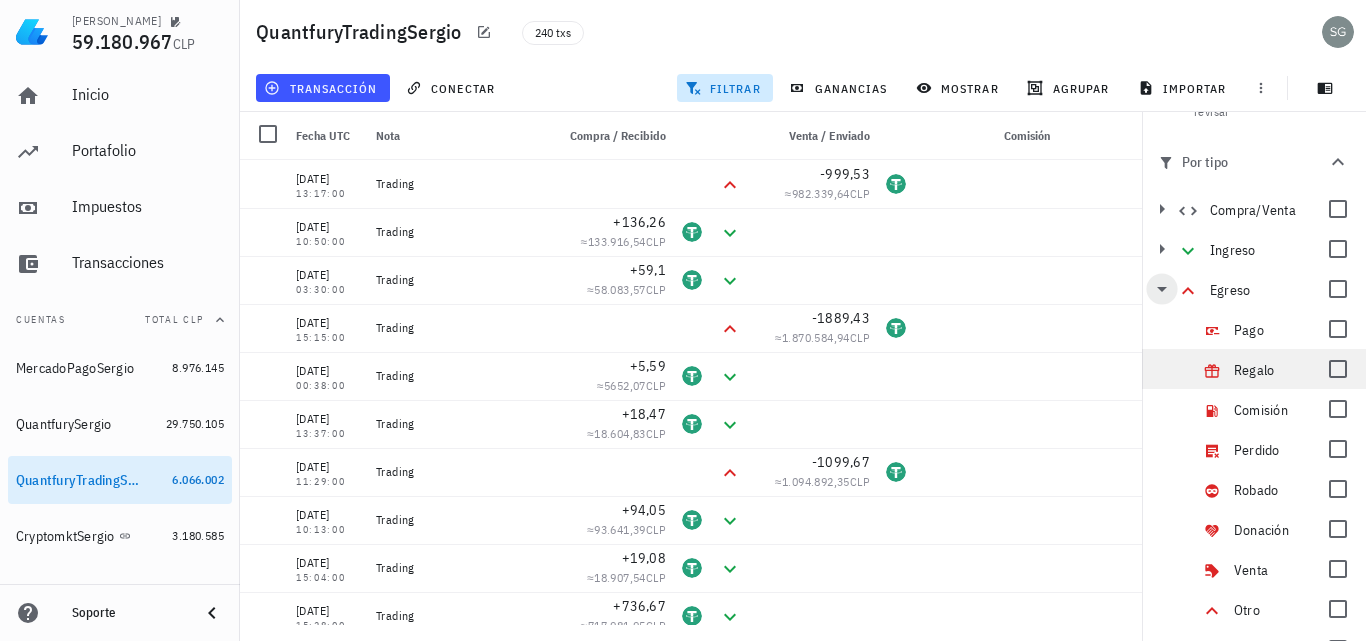 scroll, scrollTop: 181, scrollLeft: 0, axis: vertical 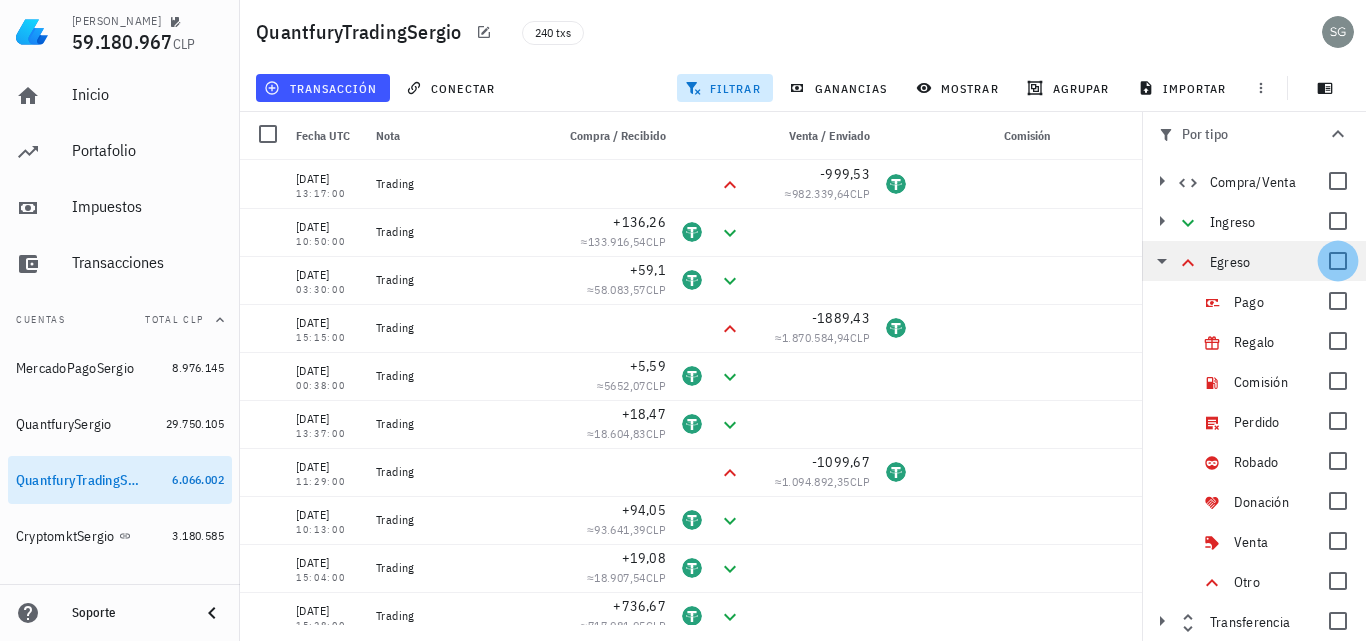 click at bounding box center [1338, 261] 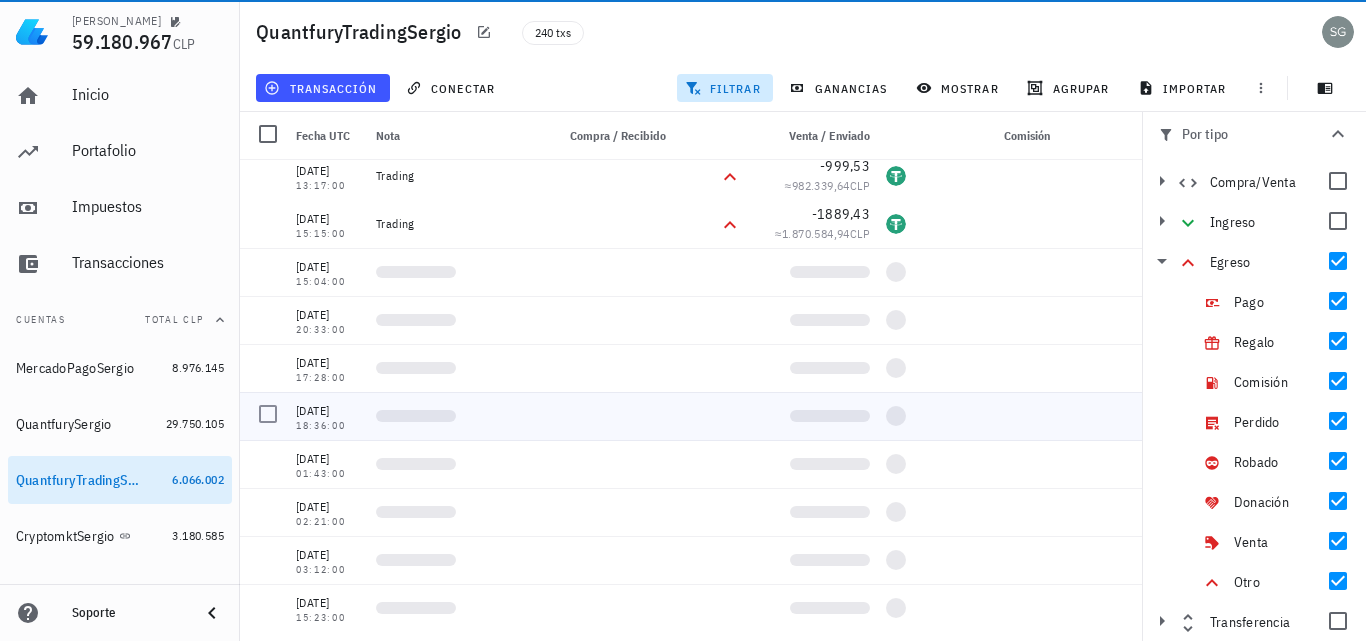 scroll, scrollTop: 0, scrollLeft: 0, axis: both 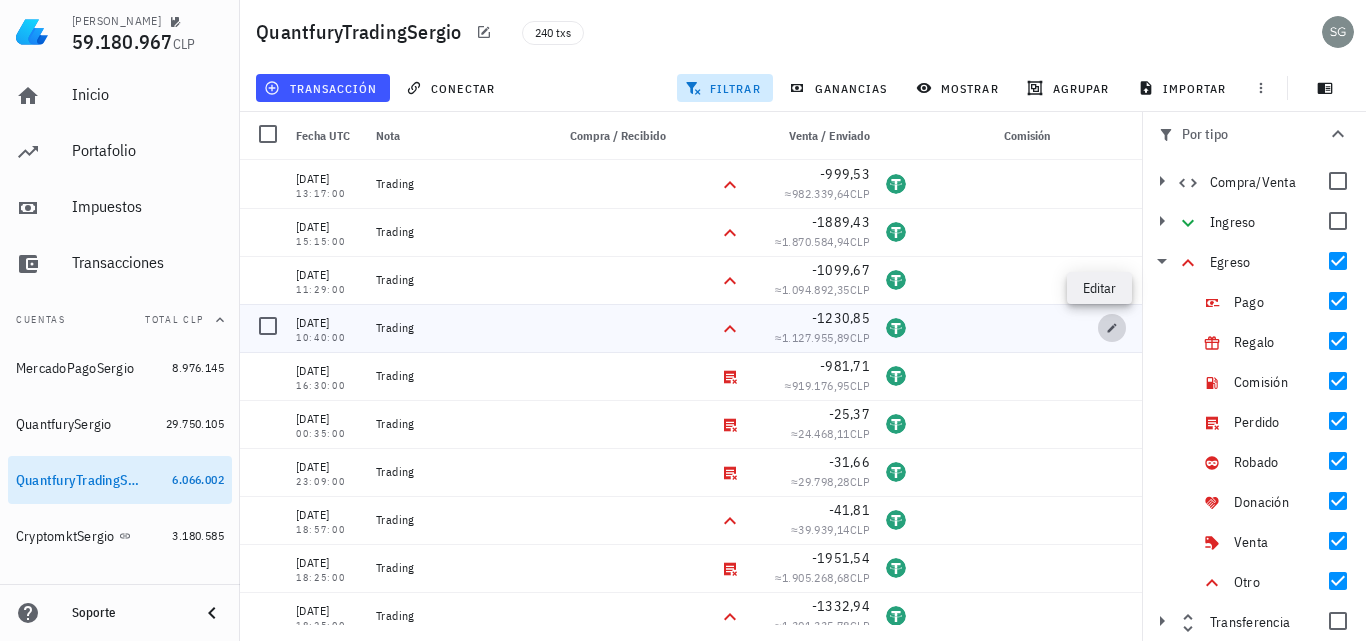 click 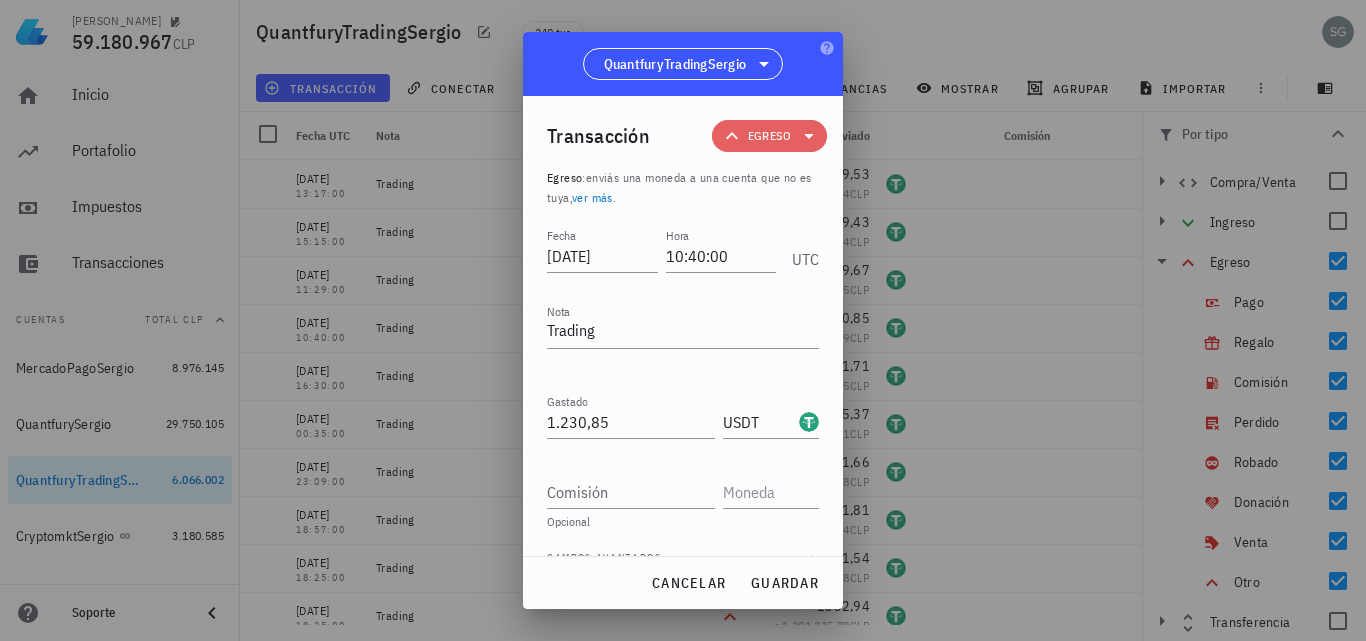 click on "Egreso" at bounding box center [769, 136] 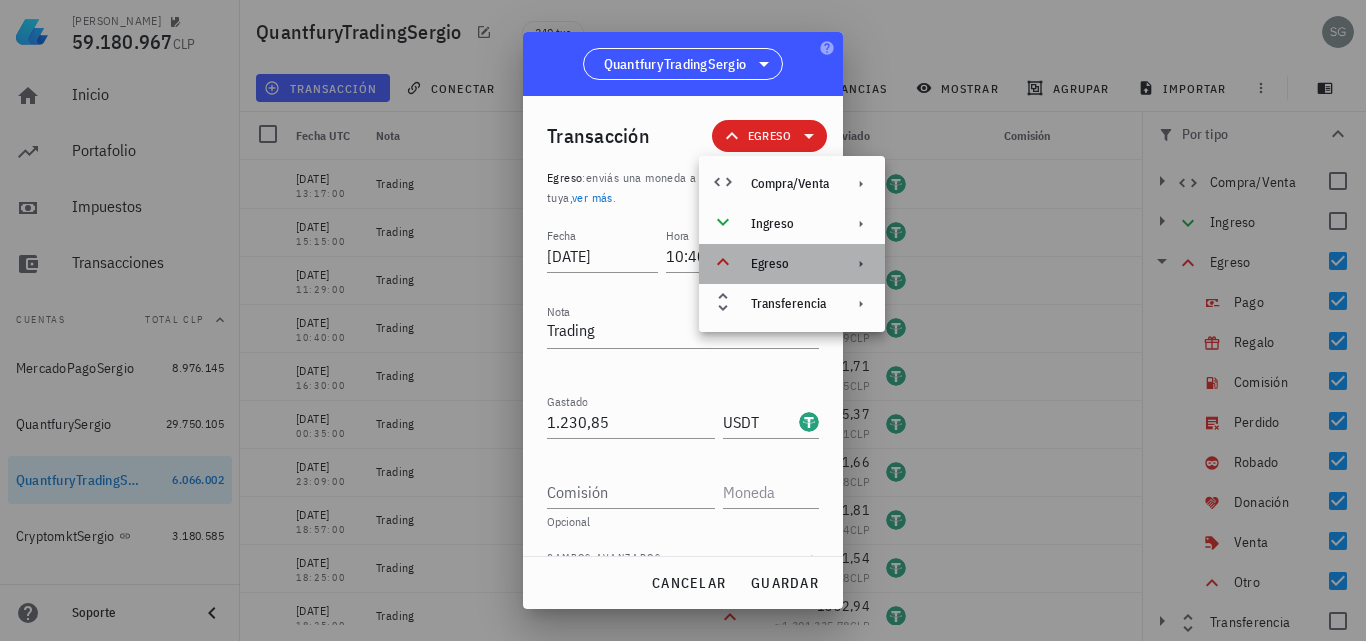 click 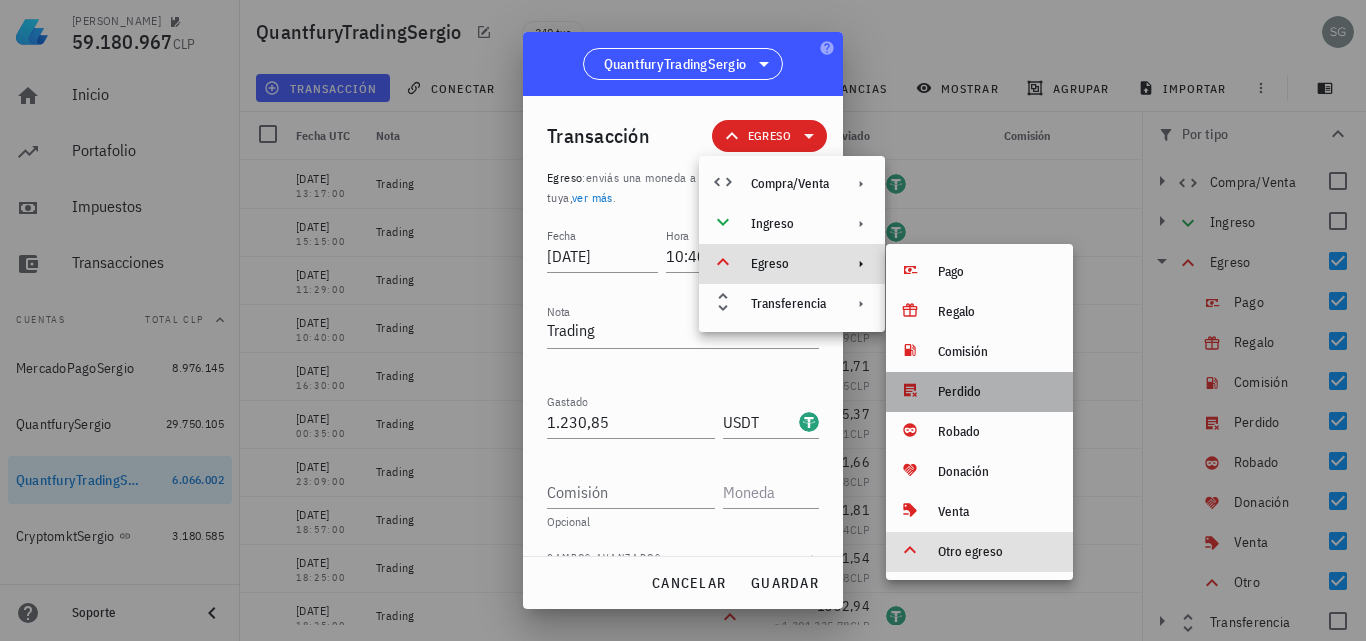 click on "Perdido" at bounding box center [997, 392] 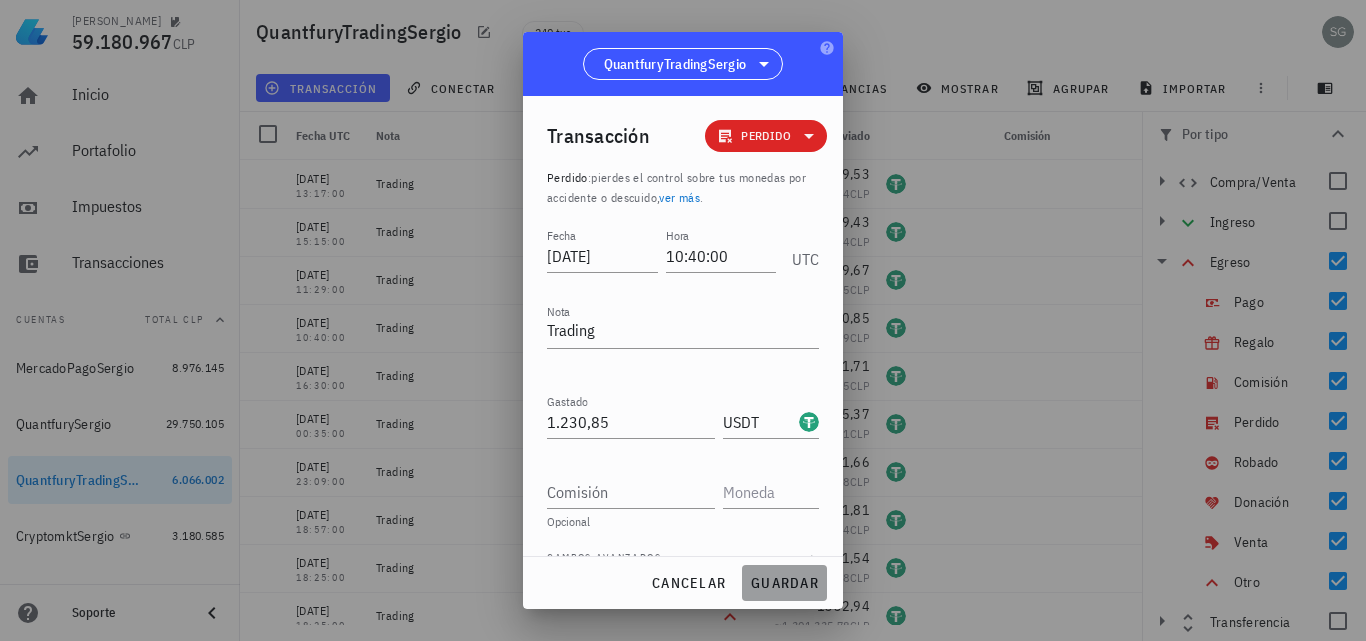 click on "guardar" at bounding box center (784, 583) 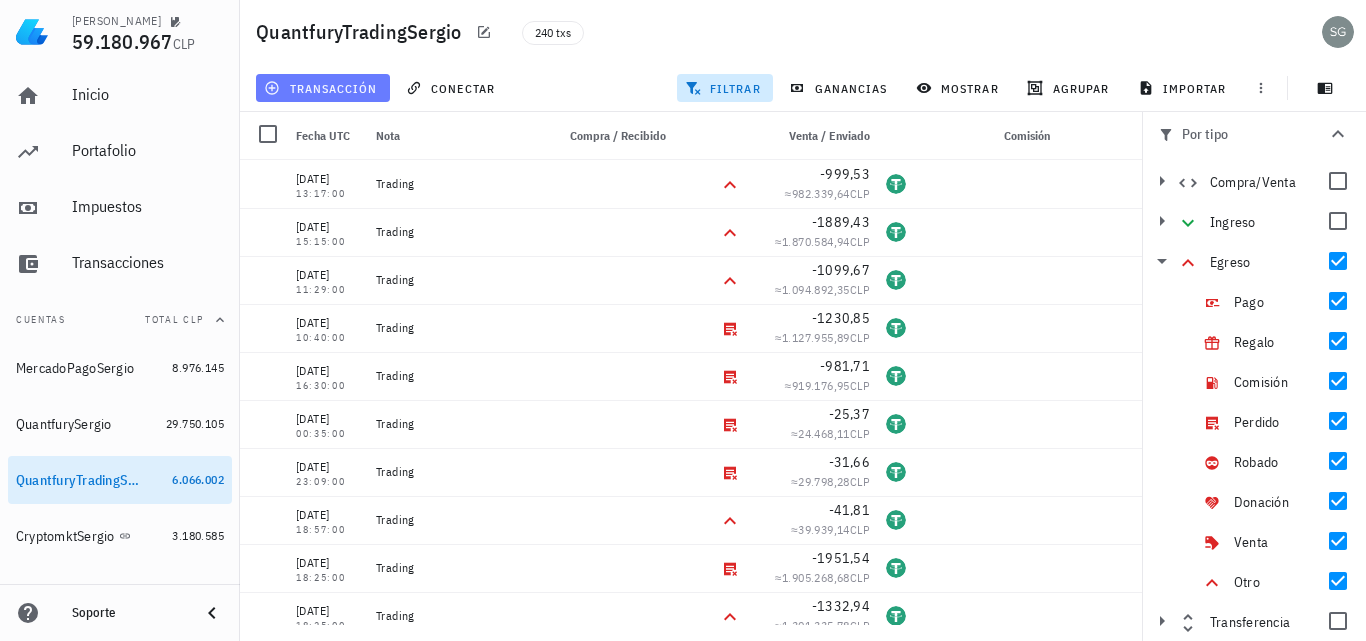 click on "transacción" at bounding box center [322, 88] 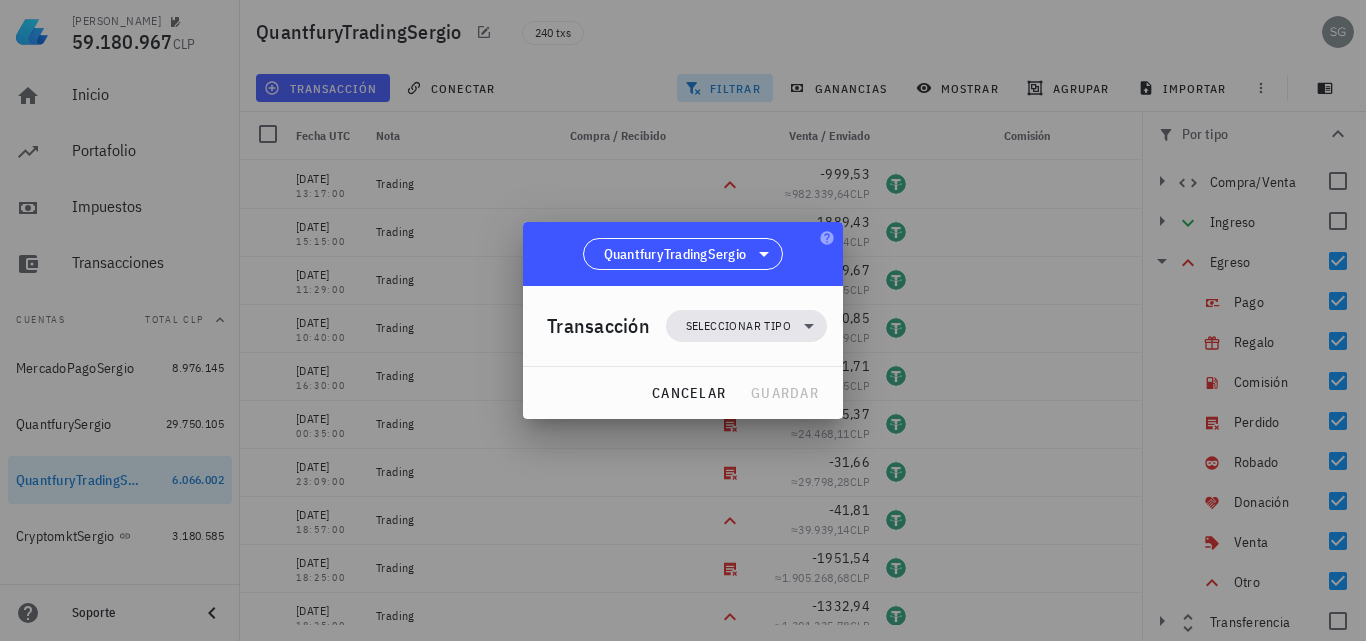 click at bounding box center [683, 320] 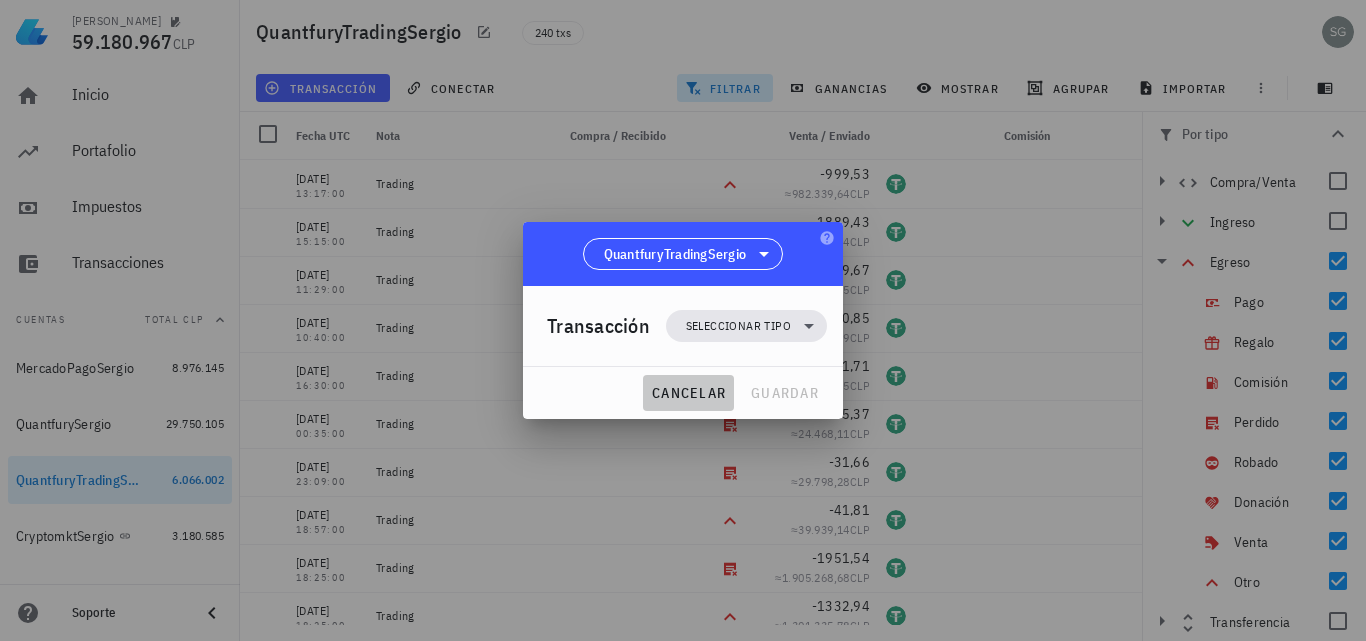 click on "cancelar" at bounding box center [688, 393] 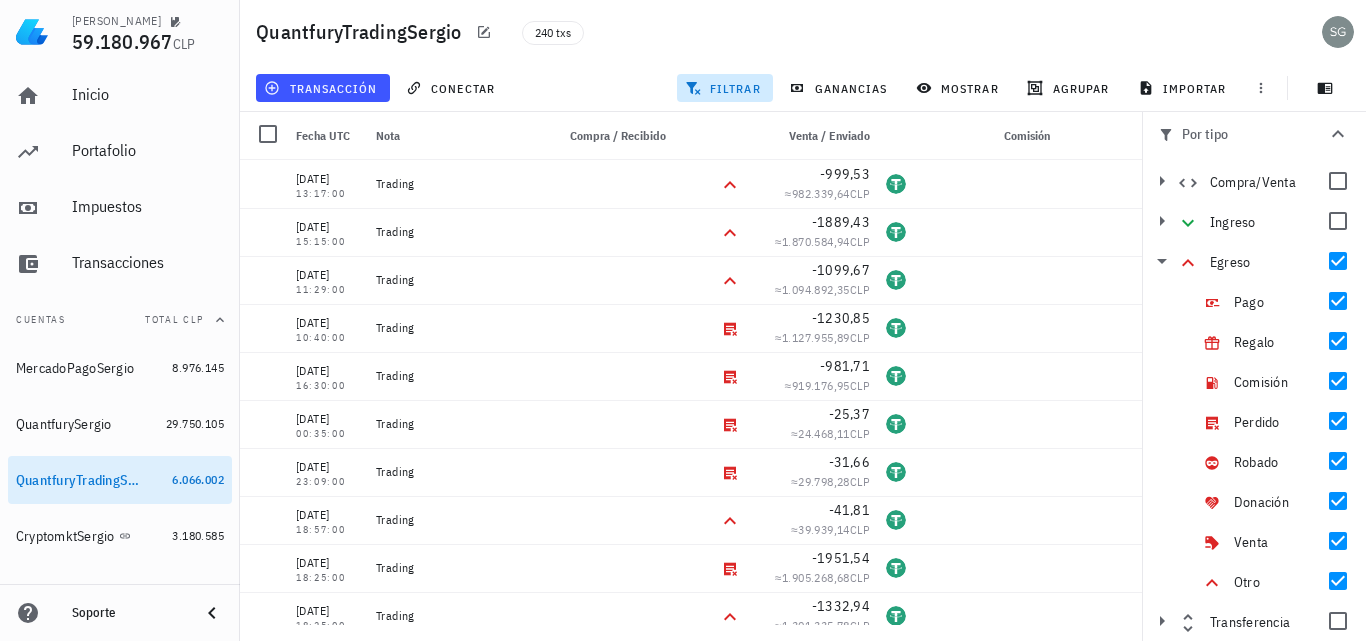 click on "filtrar" at bounding box center [725, 88] 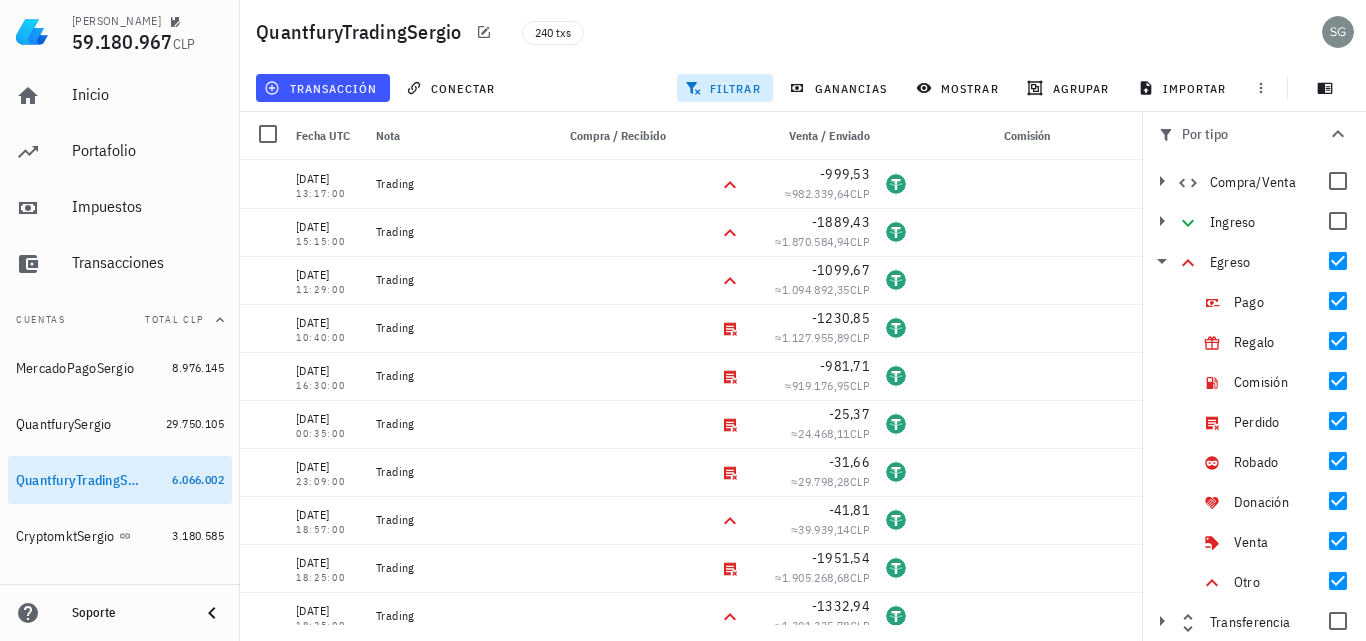 click on "filtrar" at bounding box center (725, 88) 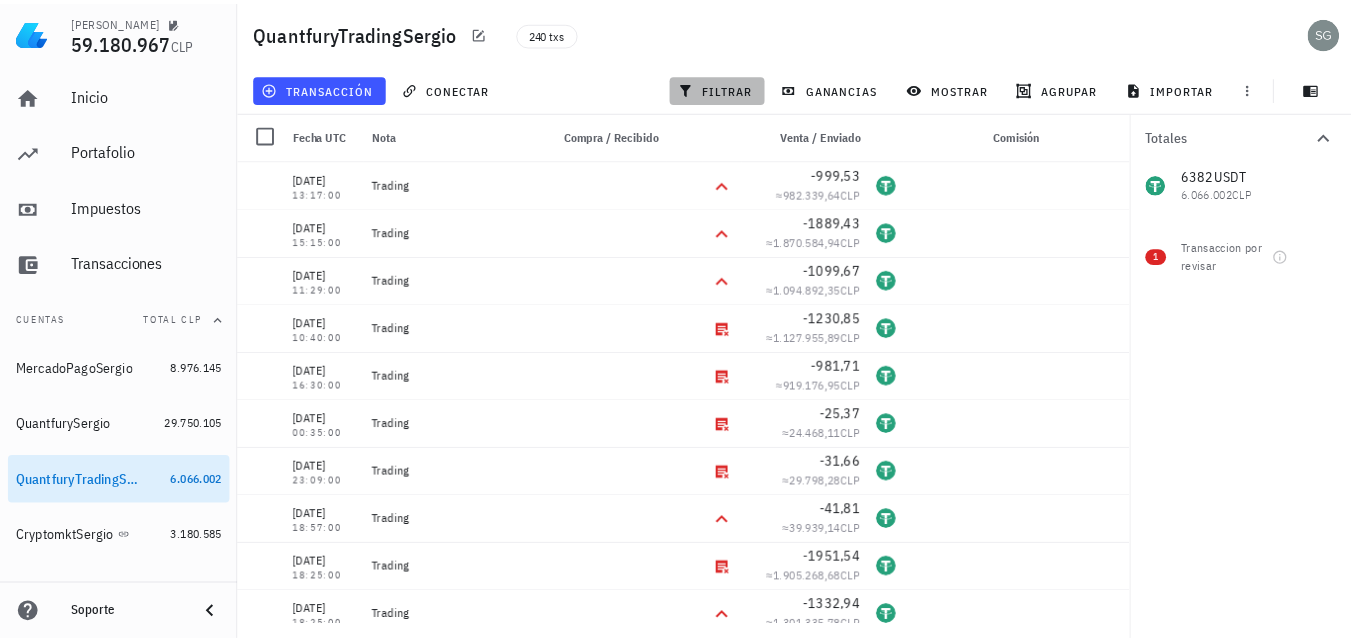 scroll, scrollTop: 0, scrollLeft: 0, axis: both 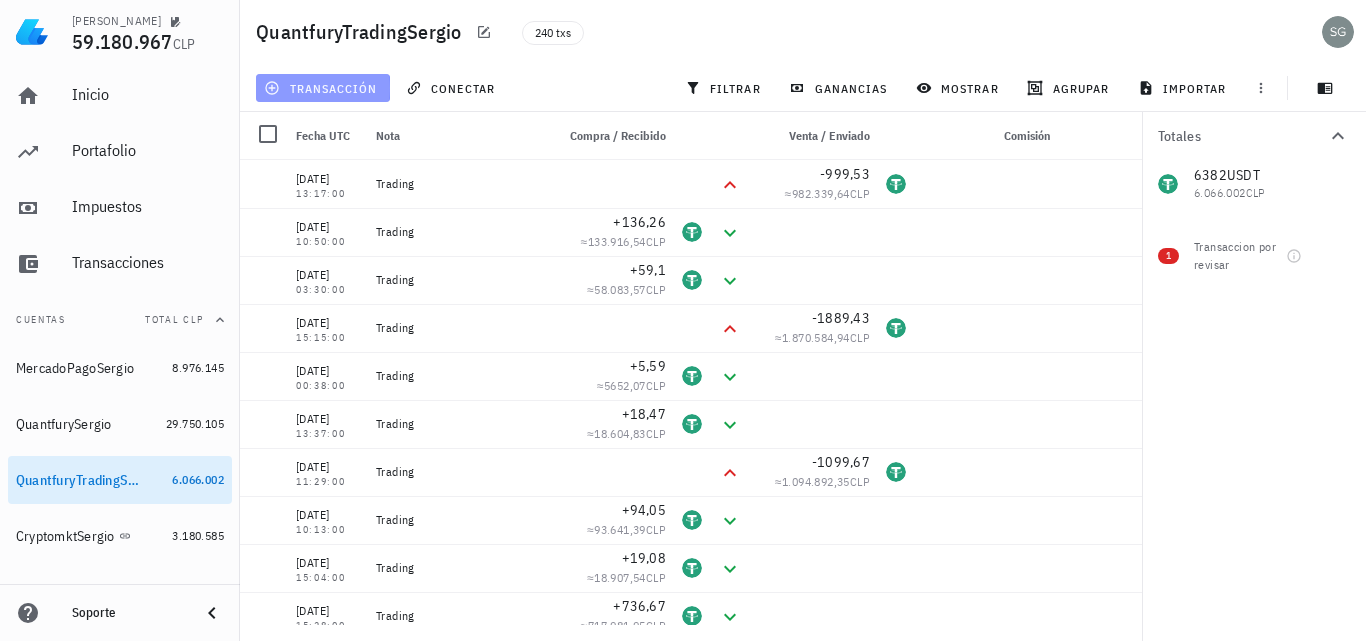 click on "transacción" at bounding box center [322, 88] 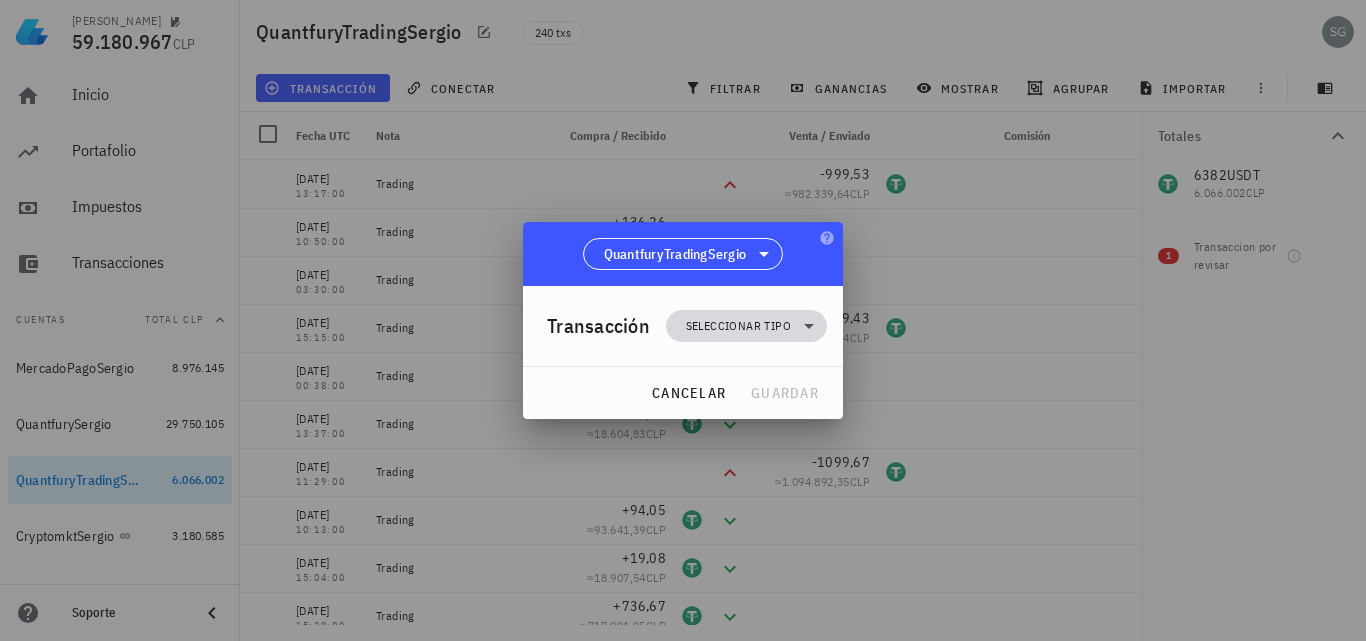 click on "Seleccionar tipo" at bounding box center [738, 326] 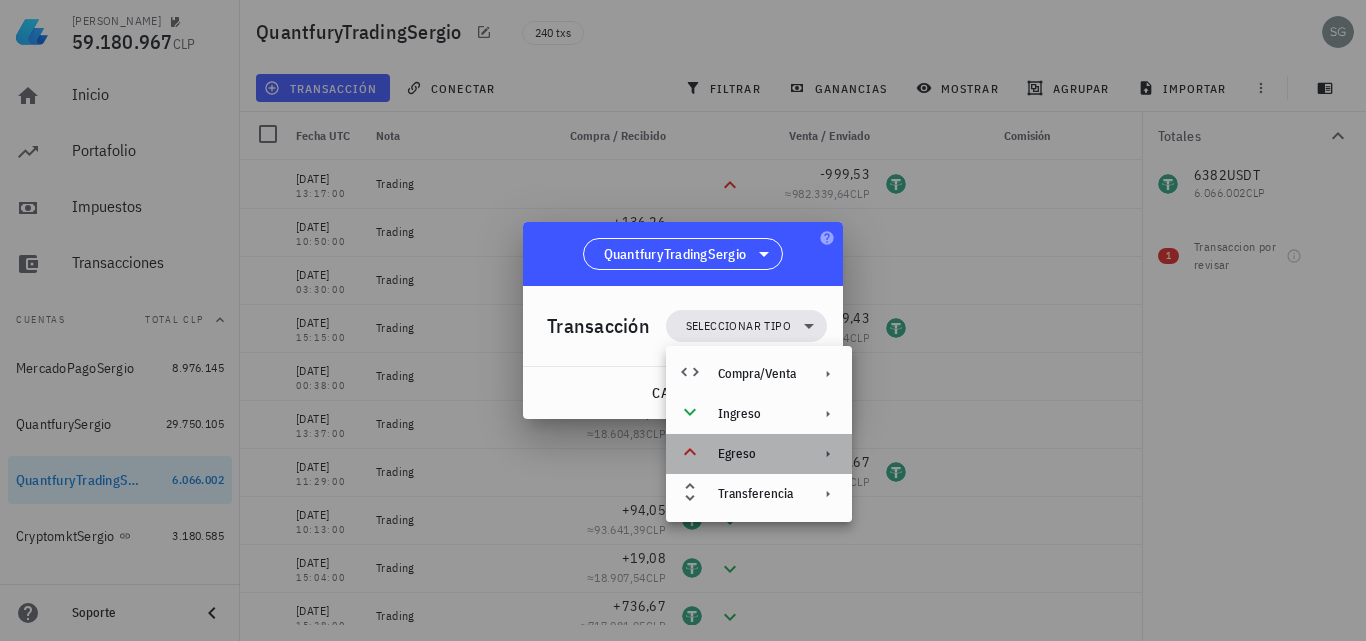 click on "Egreso" at bounding box center (759, 454) 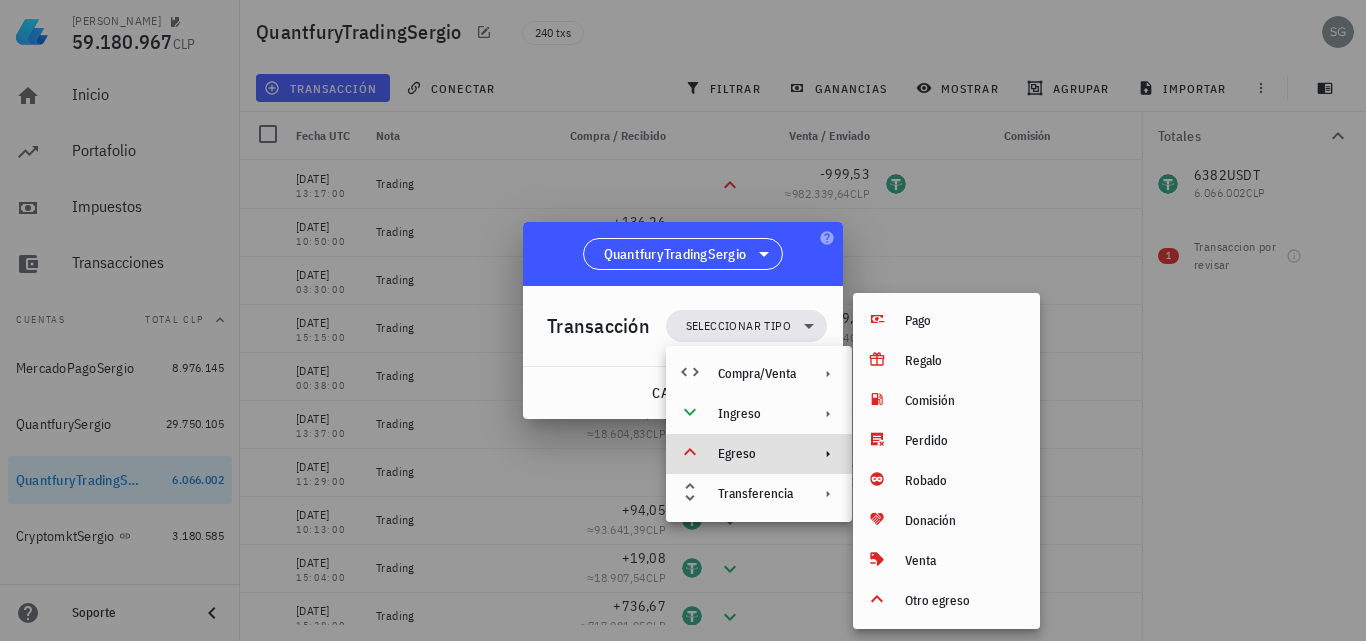 click on "QuantfuryTradingSergio" at bounding box center [683, 254] 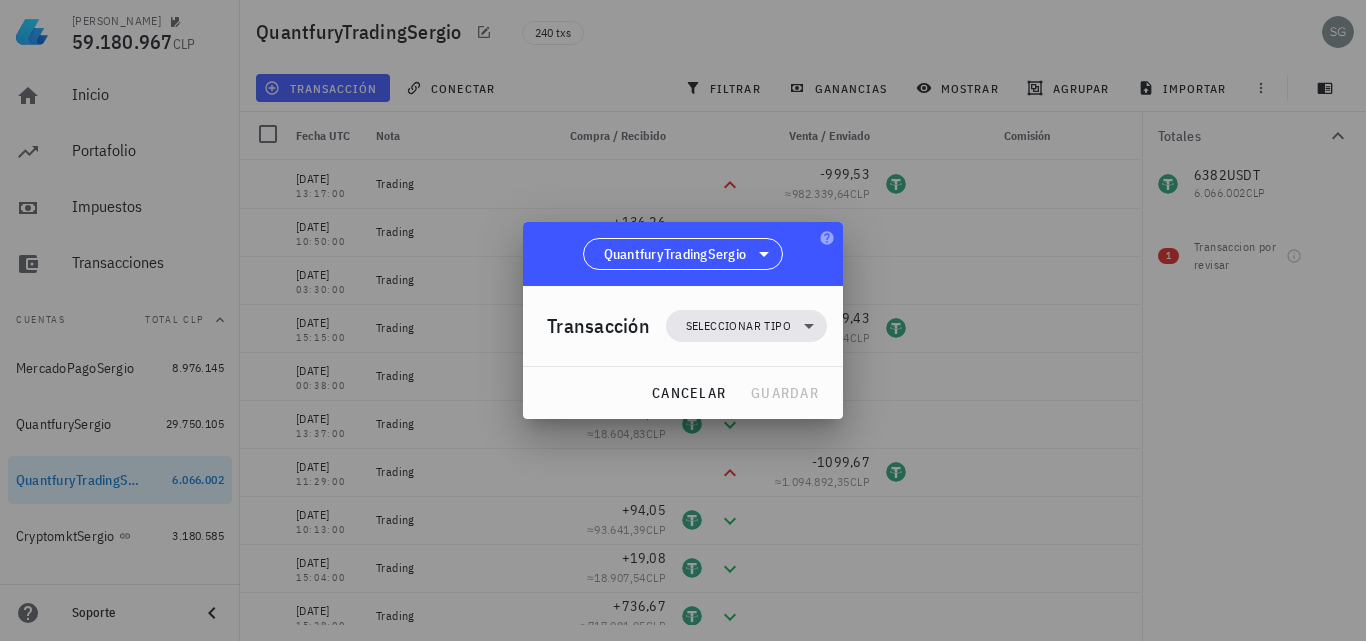 click at bounding box center (683, 320) 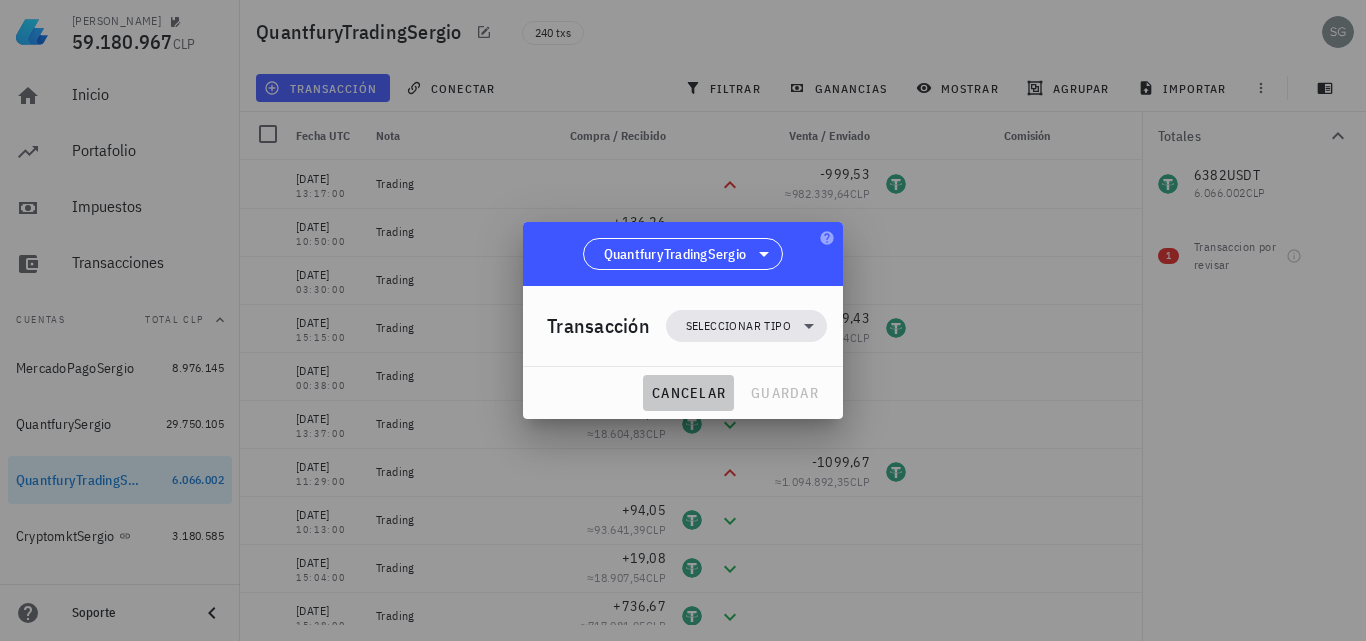 click on "cancelar" at bounding box center [688, 393] 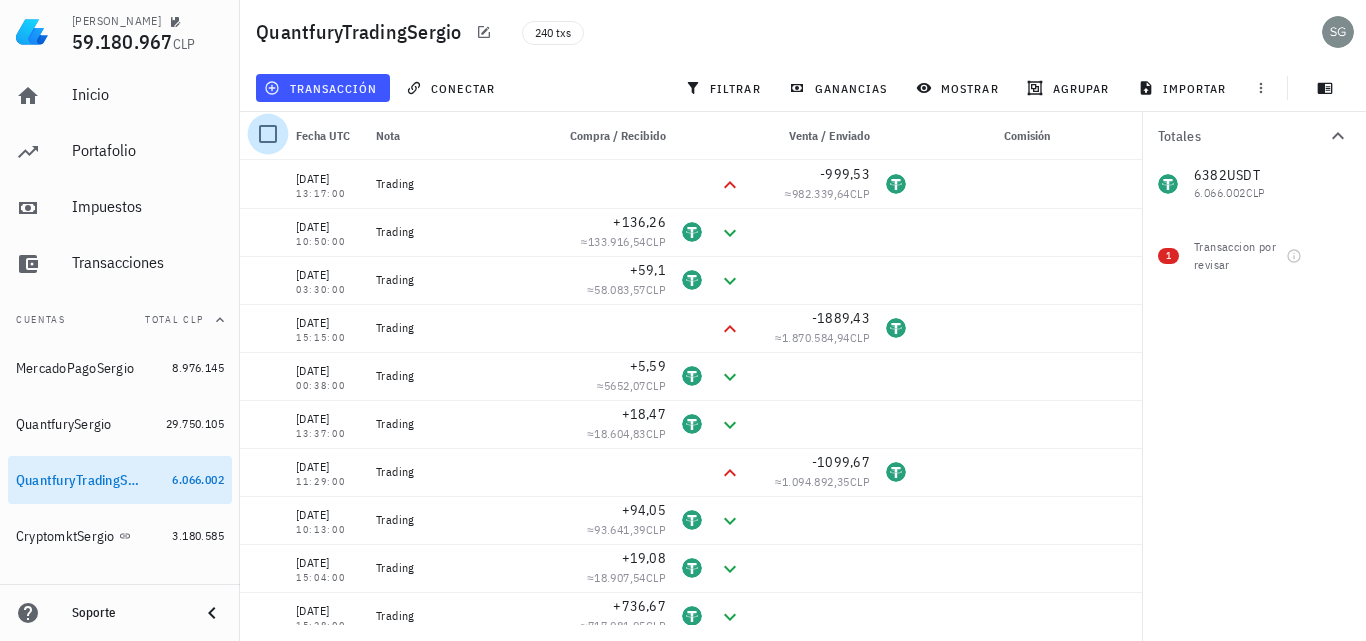 click at bounding box center [268, 134] 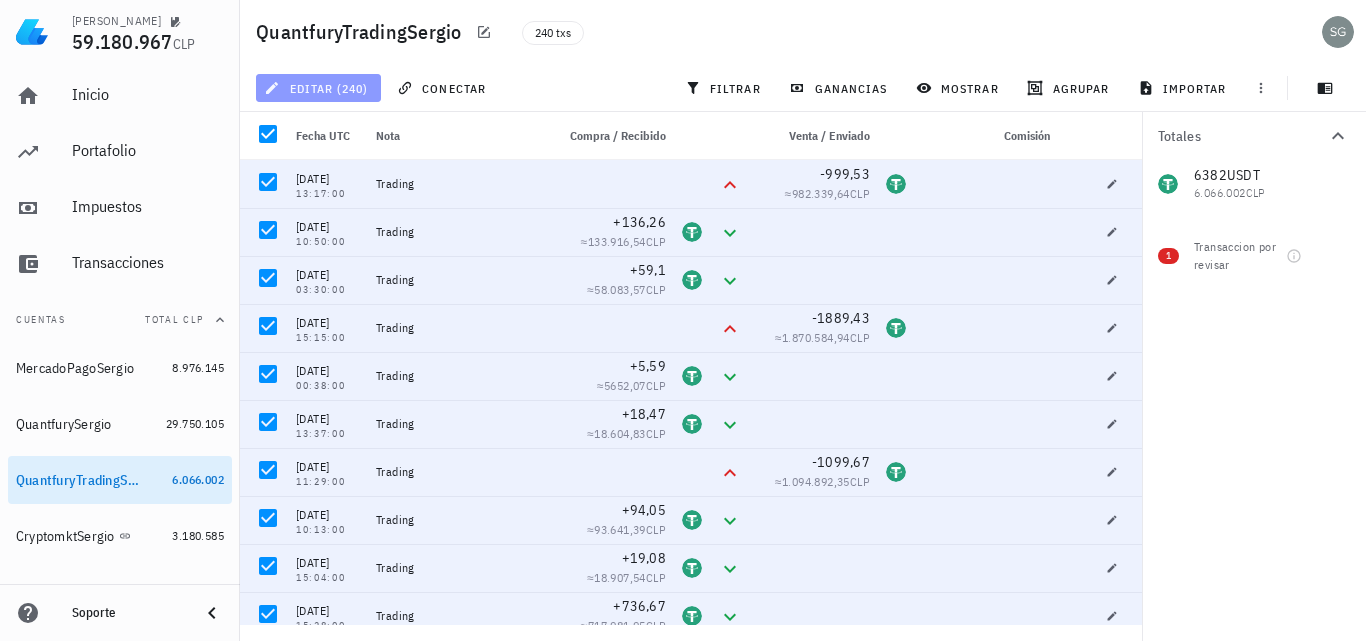 click on "editar (240)" at bounding box center (318, 88) 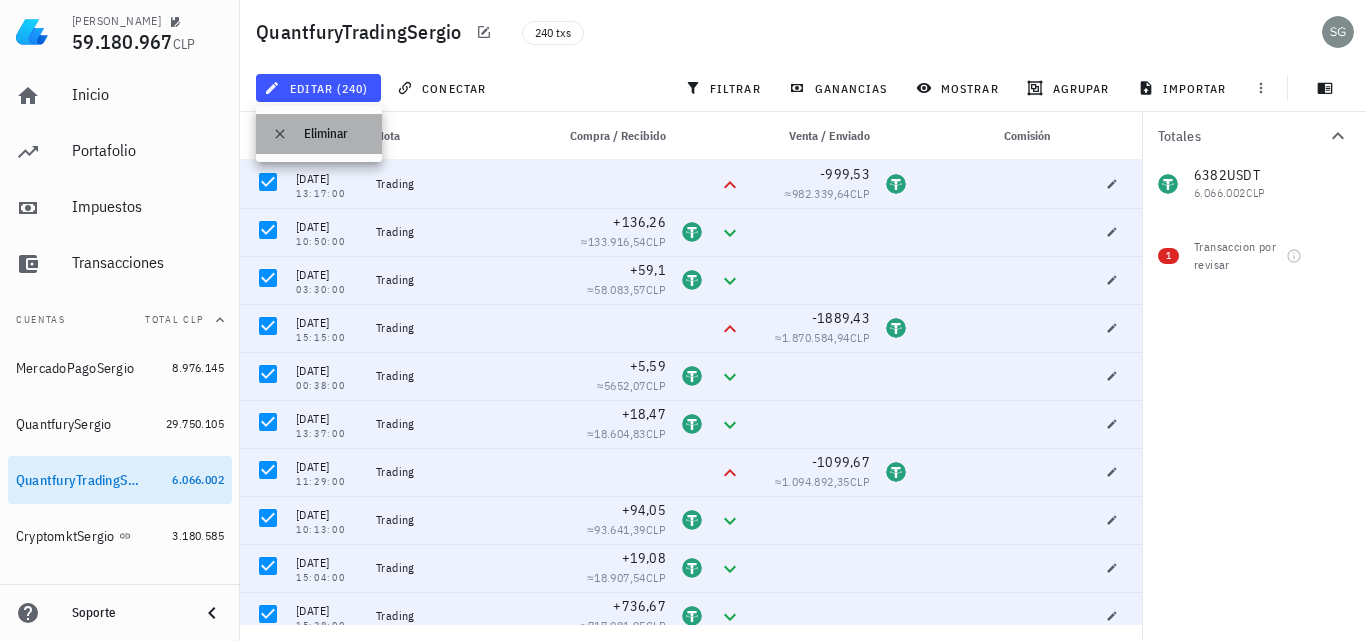 click on "Eliminar" at bounding box center [335, 134] 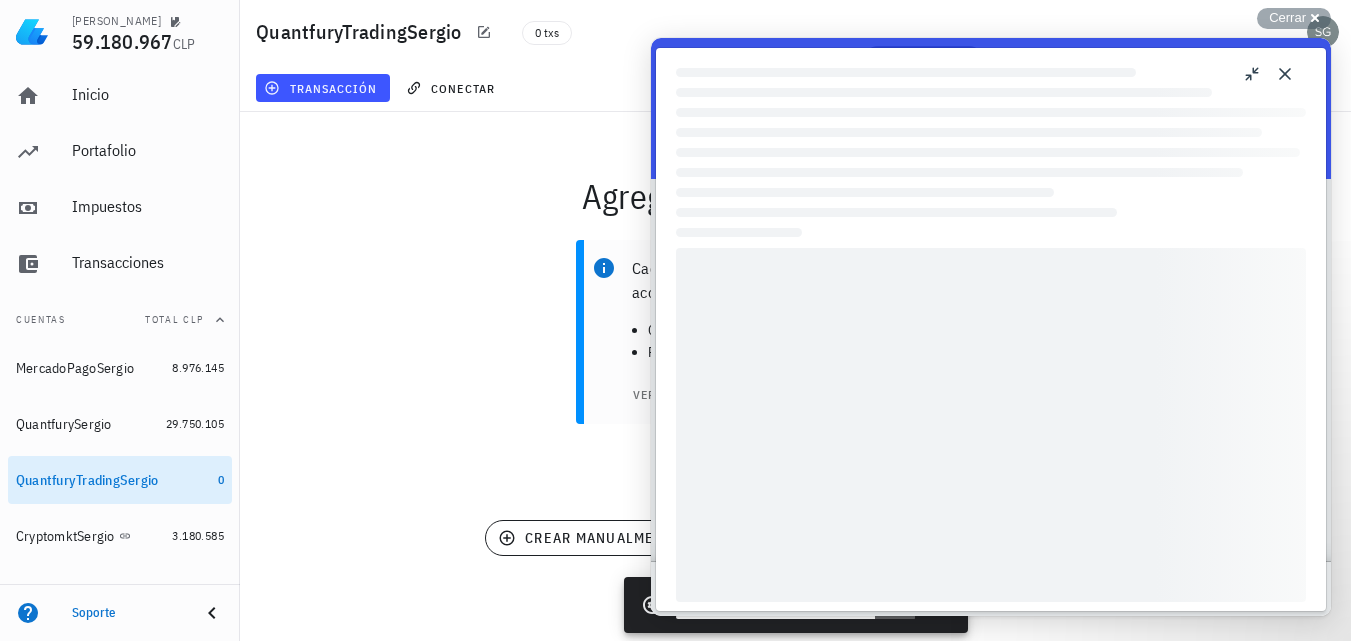 scroll, scrollTop: 0, scrollLeft: 0, axis: both 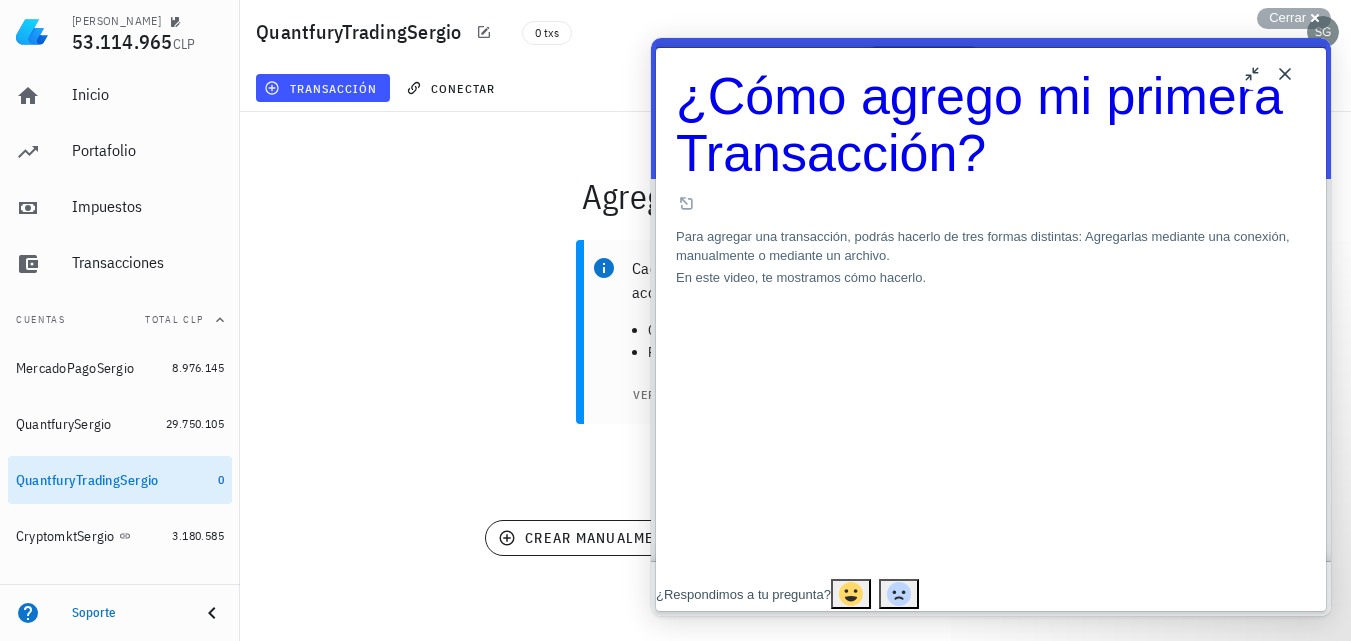 click on "Close" at bounding box center (1285, 74) 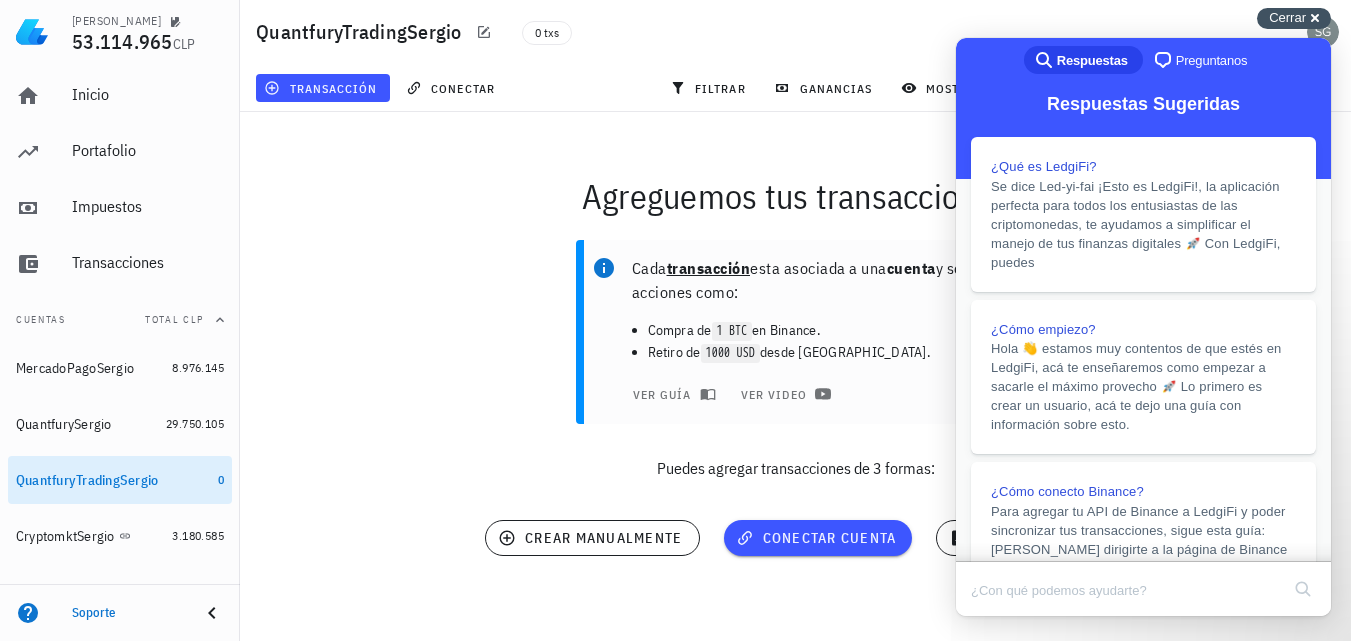 click on "Cerrar" at bounding box center [1287, 17] 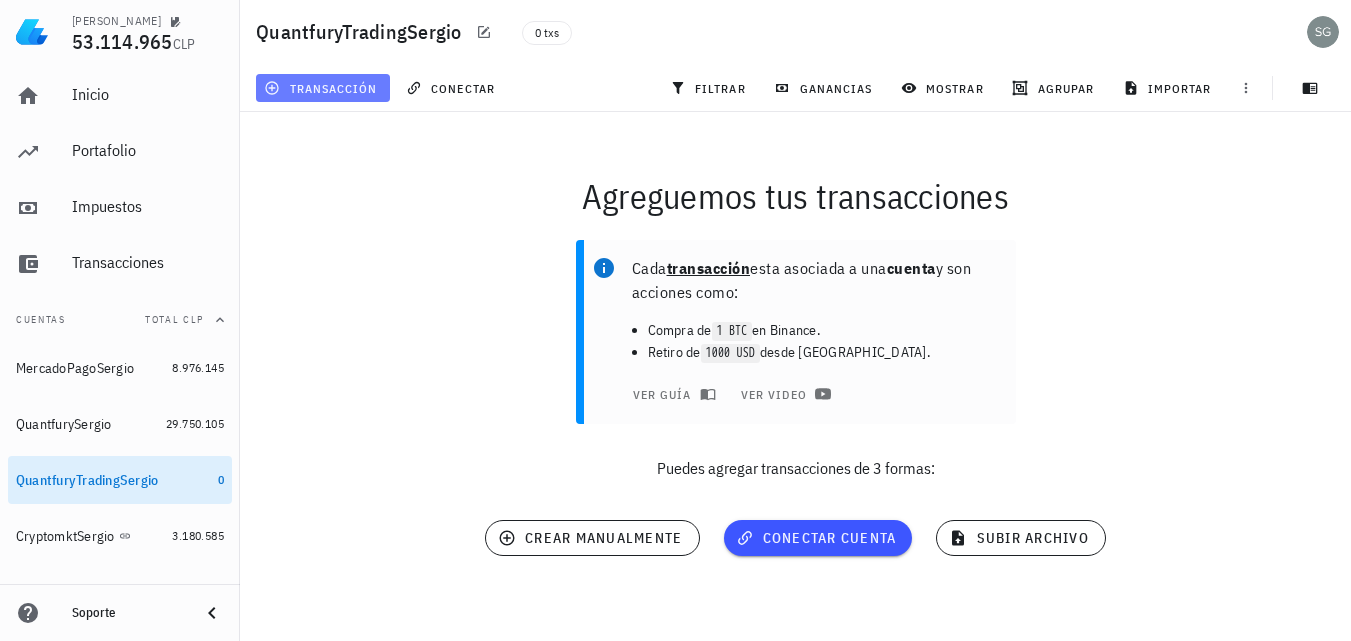 click on "transacción" at bounding box center (322, 88) 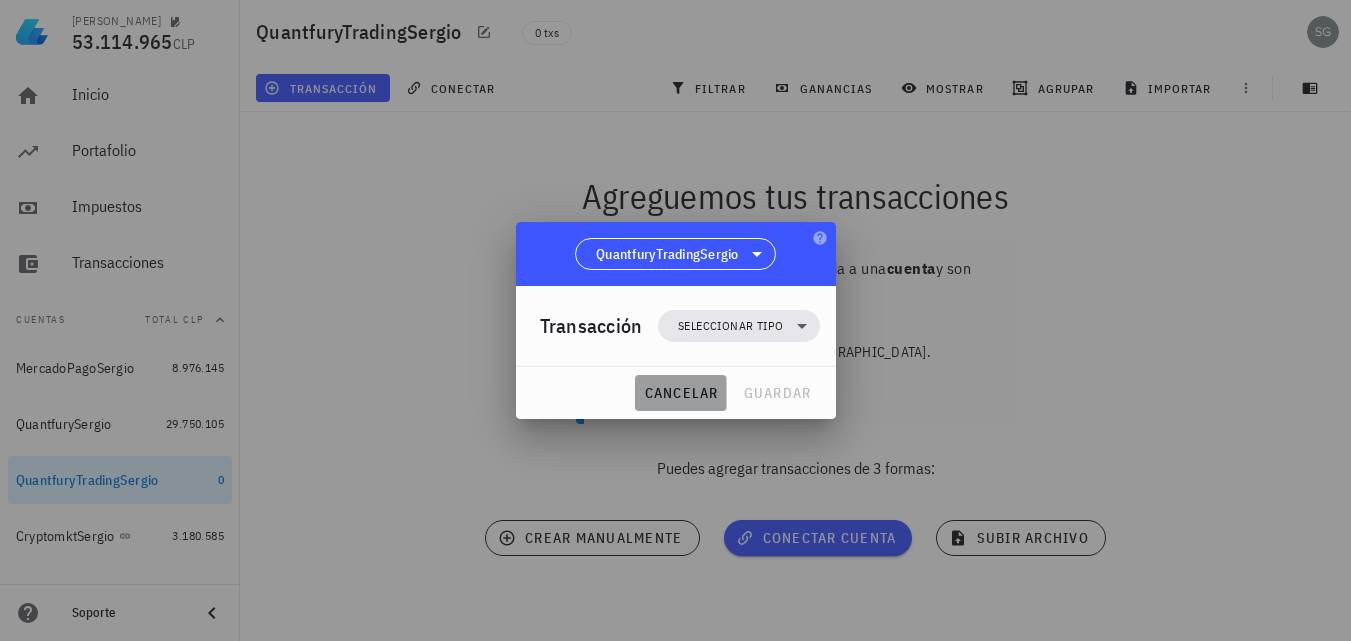 click on "cancelar" at bounding box center (680, 393) 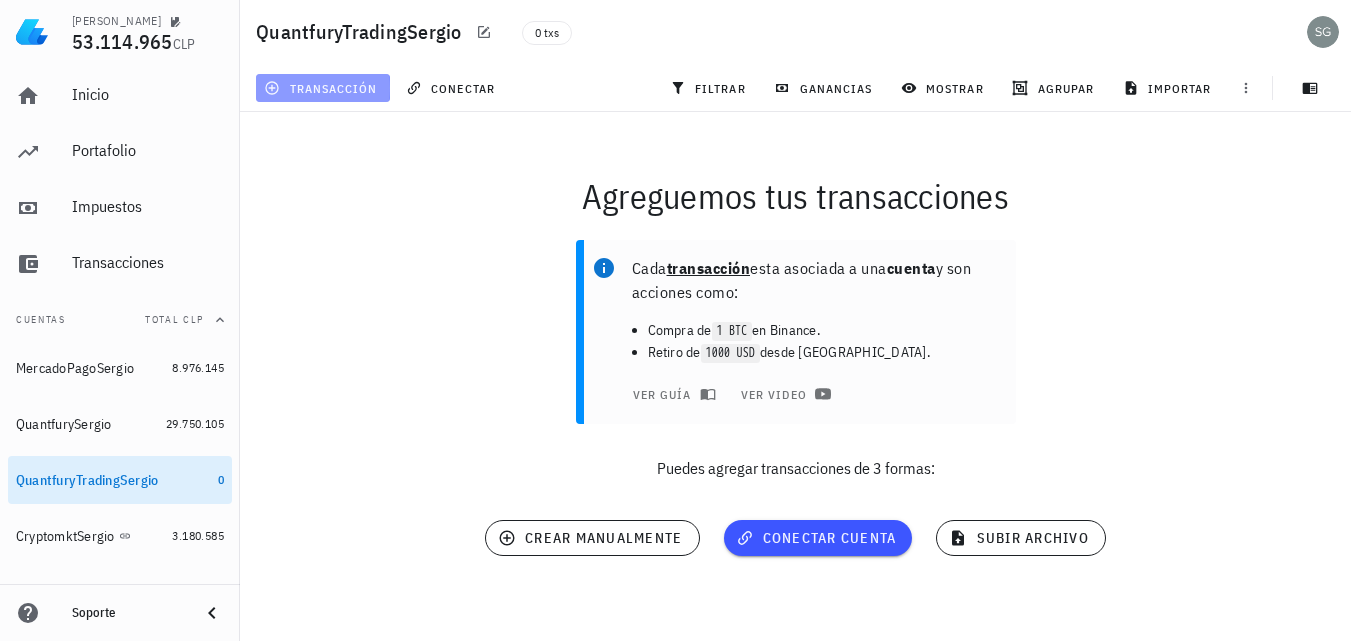 click on "transacción" at bounding box center (322, 88) 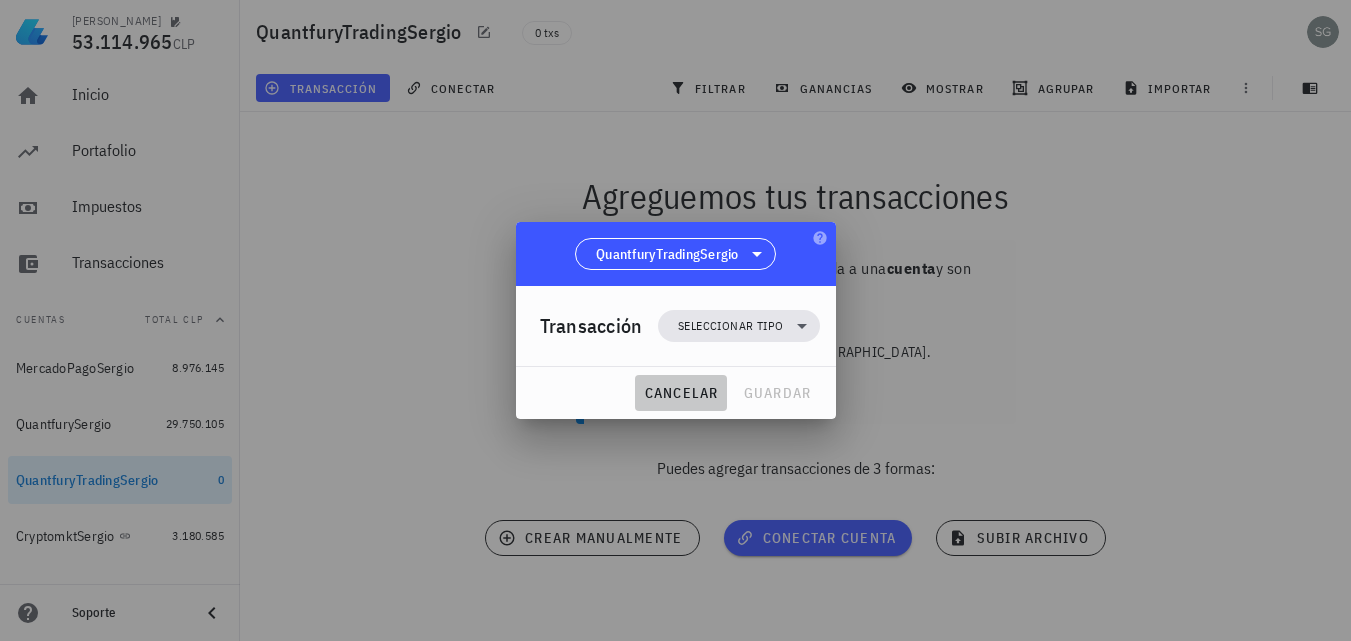 drag, startPoint x: 697, startPoint y: 385, endPoint x: 737, endPoint y: 351, distance: 52.49762 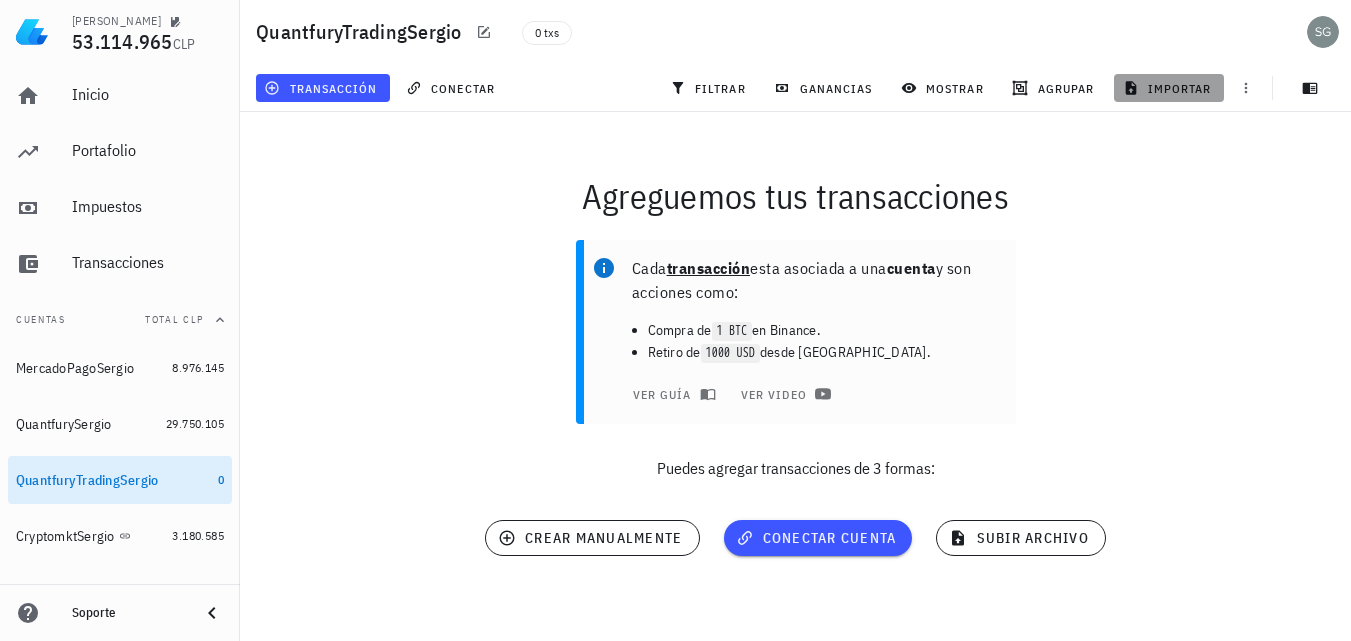 click on "importar" at bounding box center (1169, 88) 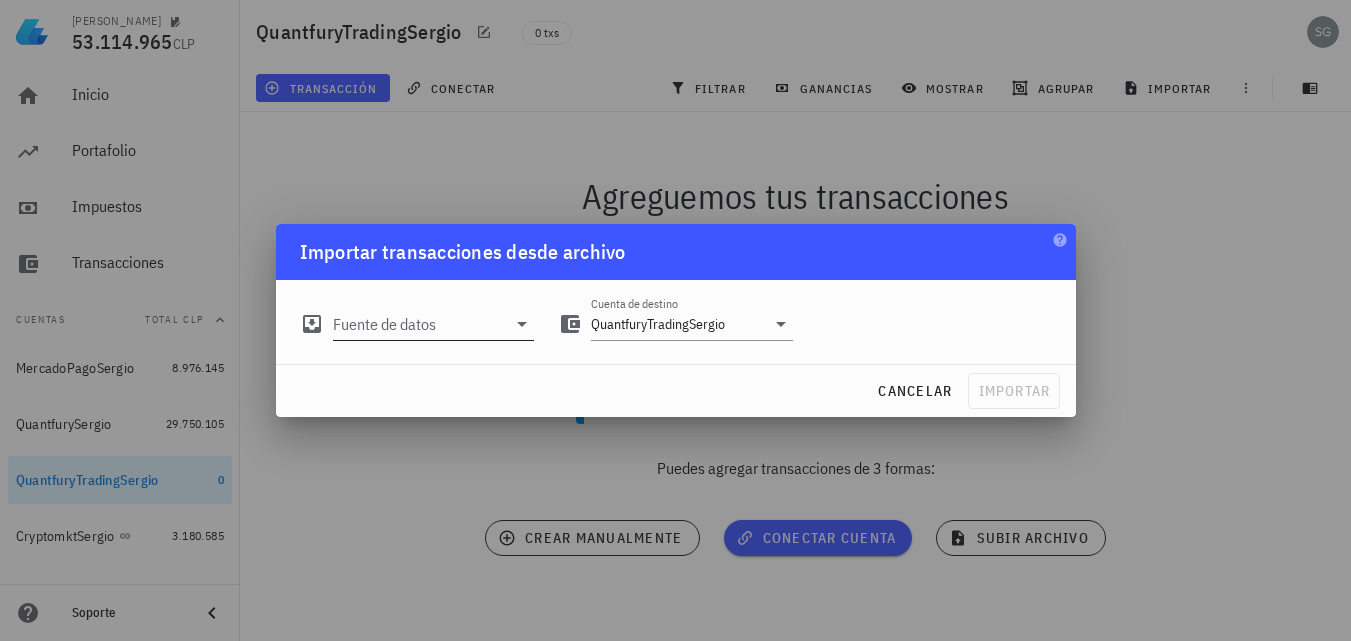 click on "Fuente de datos" at bounding box center (420, 324) 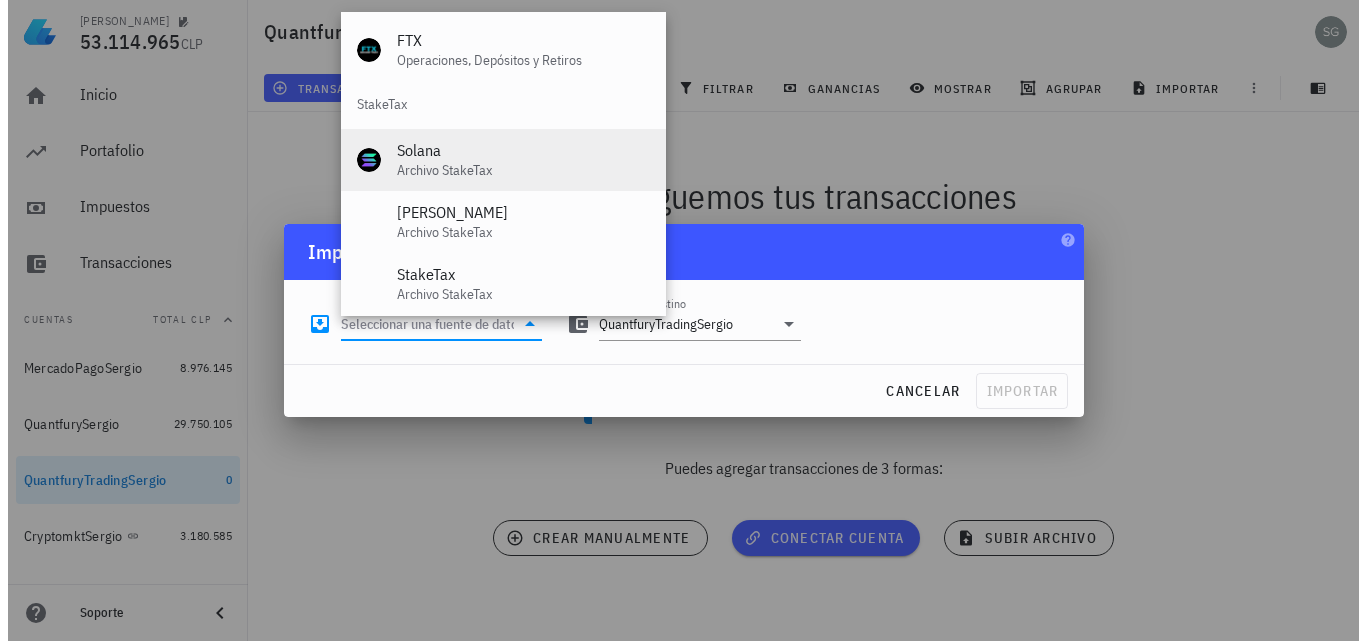 scroll, scrollTop: 834, scrollLeft: 0, axis: vertical 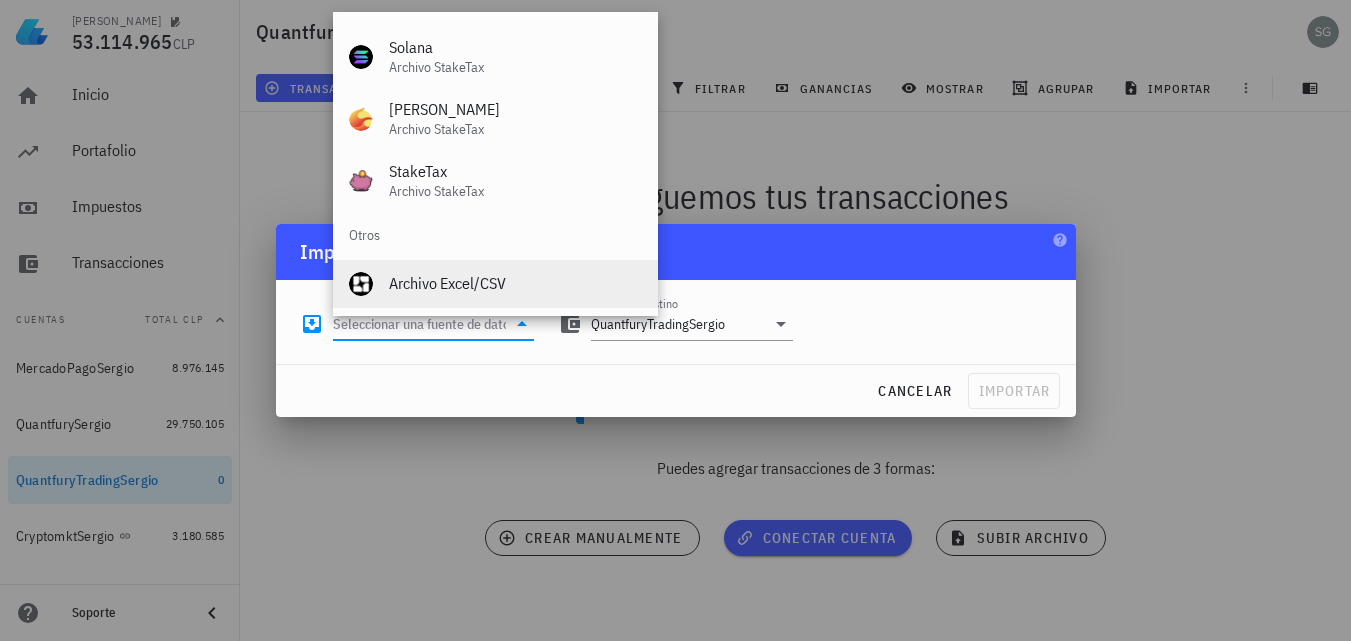 click on "Archivo Excel/CSV" at bounding box center (515, 283) 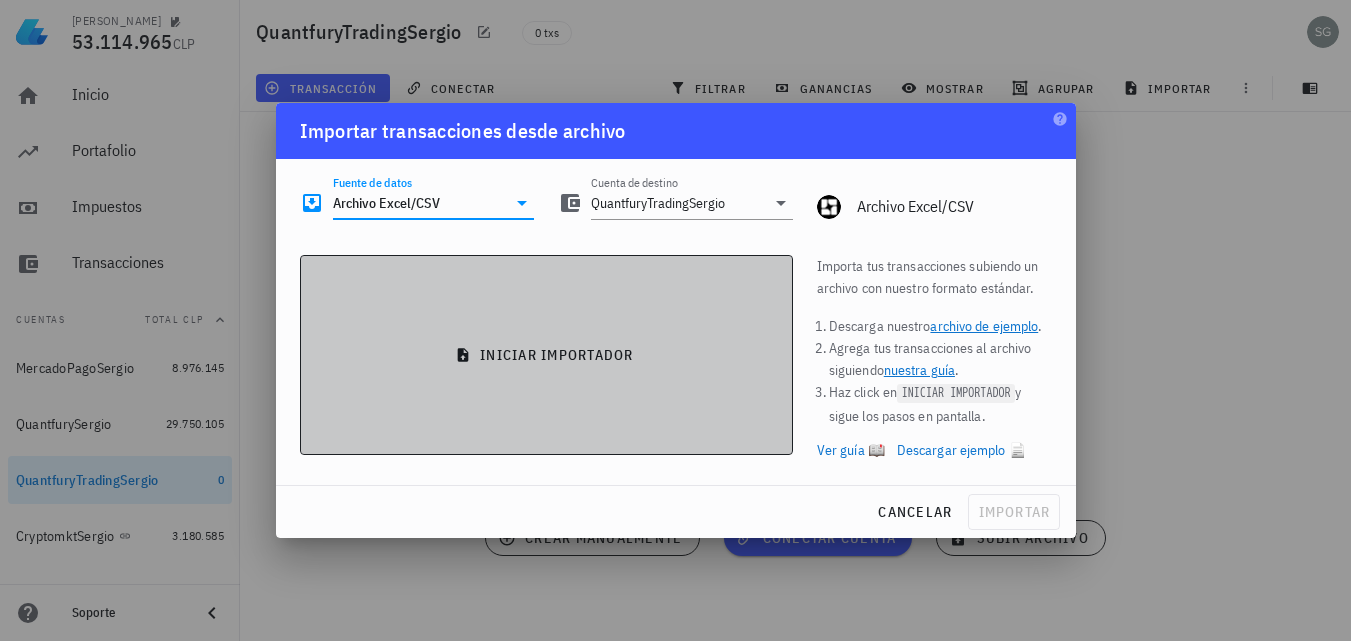 click on "iniciar importador" at bounding box center (546, 355) 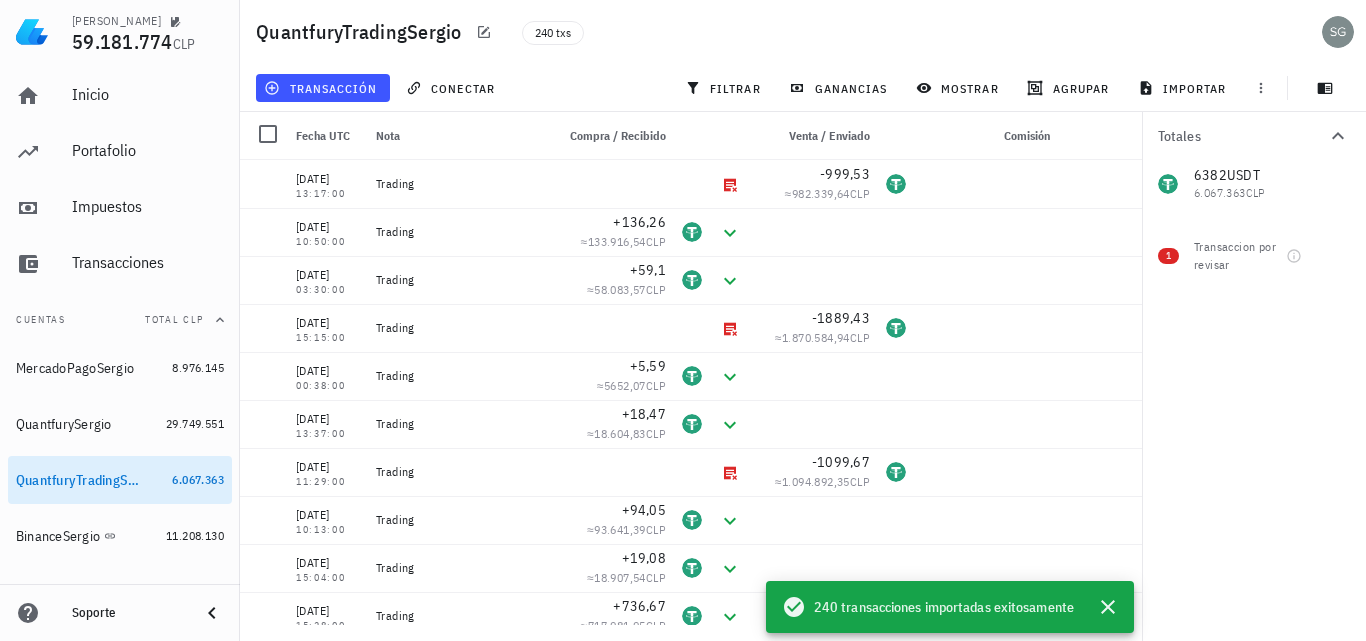 click on "ganancias" at bounding box center [840, 88] 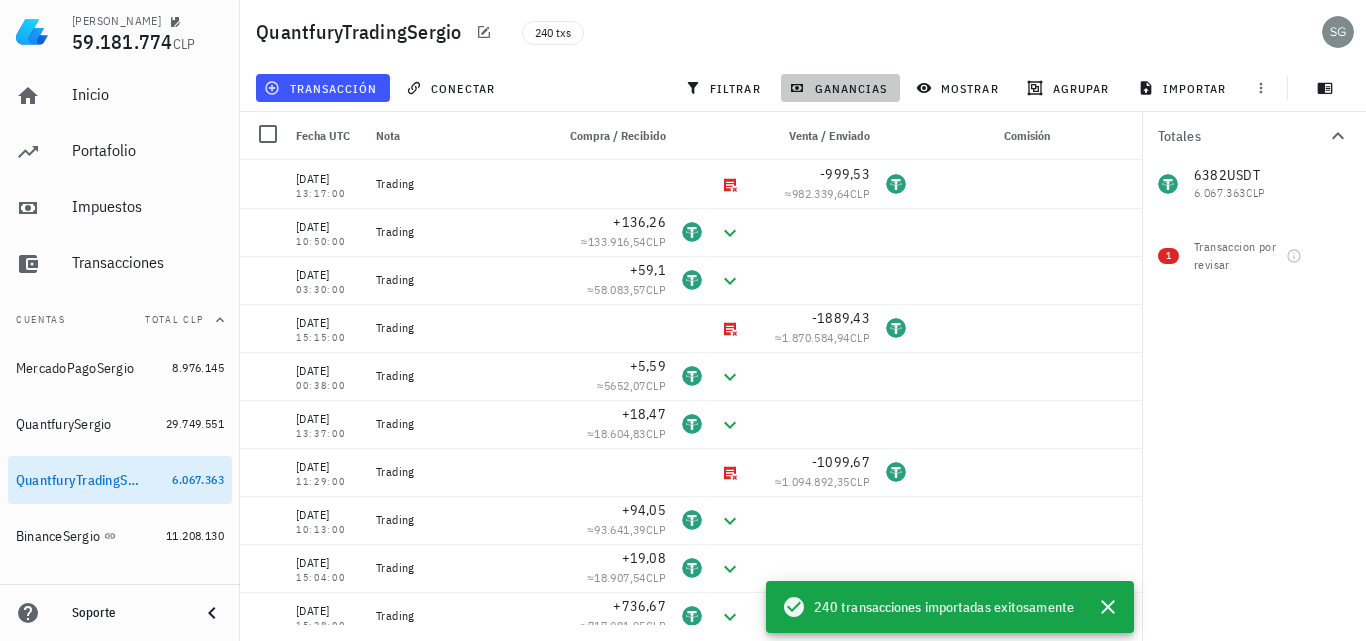 click on "ganancias" at bounding box center (840, 88) 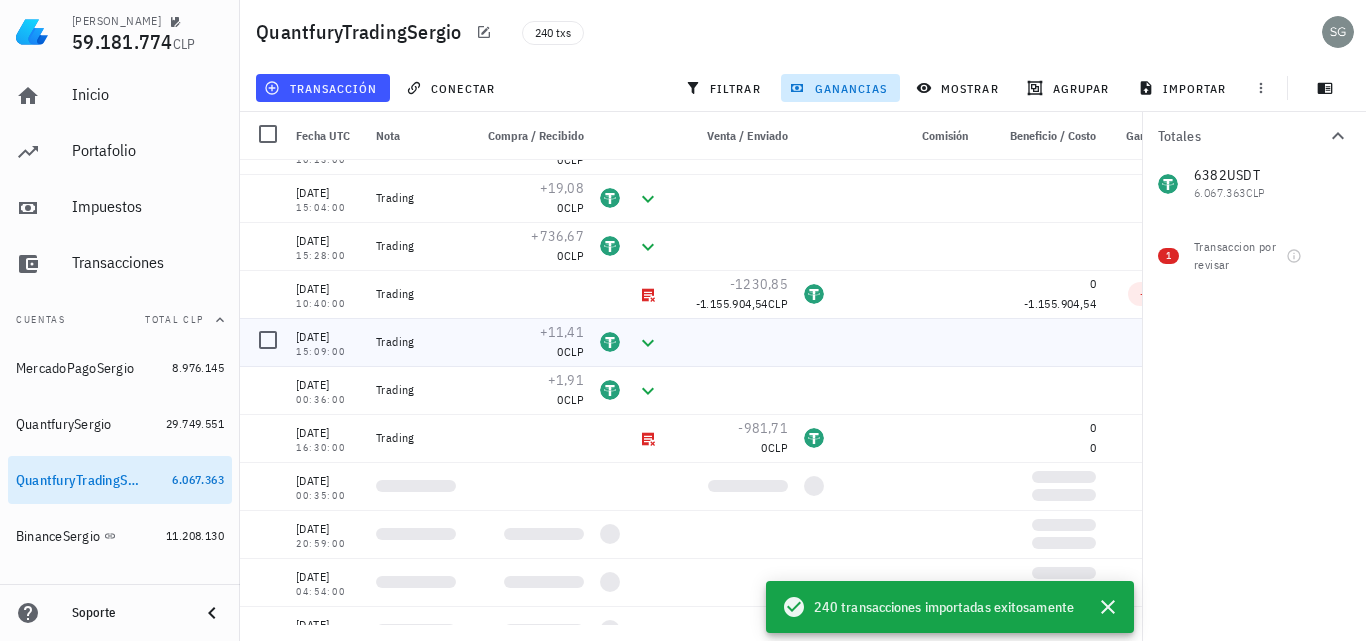 scroll, scrollTop: 400, scrollLeft: 0, axis: vertical 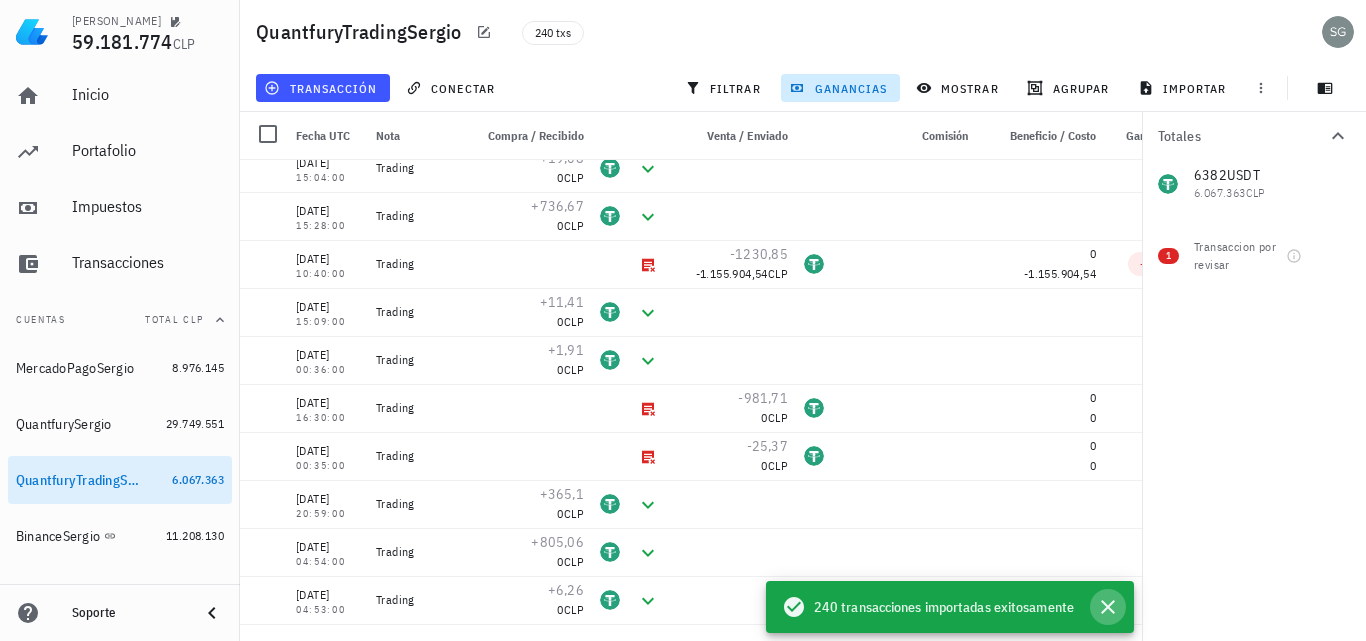 click 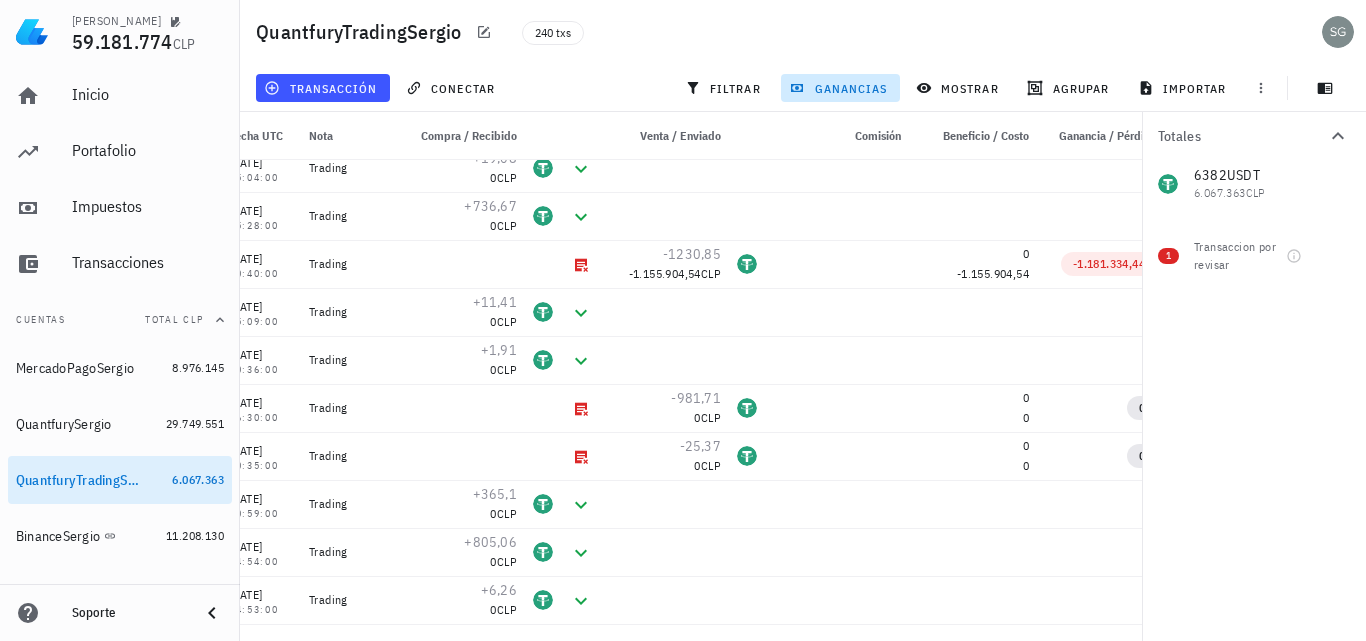 scroll, scrollTop: 0, scrollLeft: 51, axis: horizontal 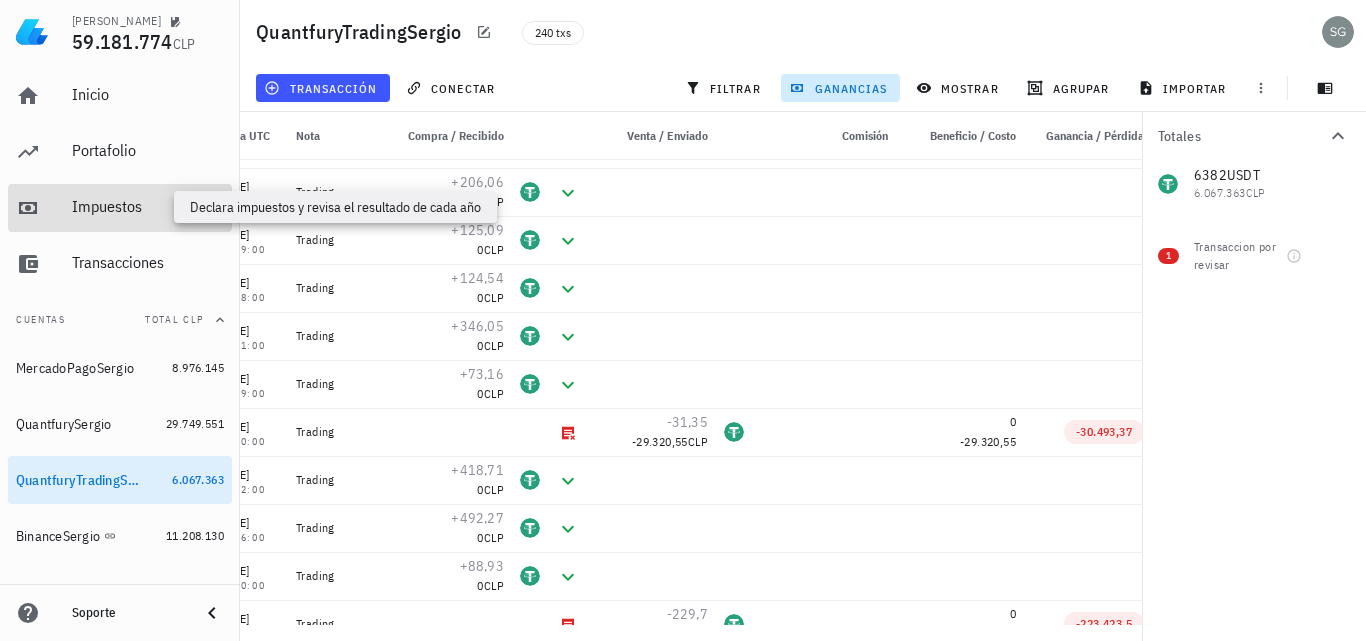 click on "Impuestos" at bounding box center [148, 206] 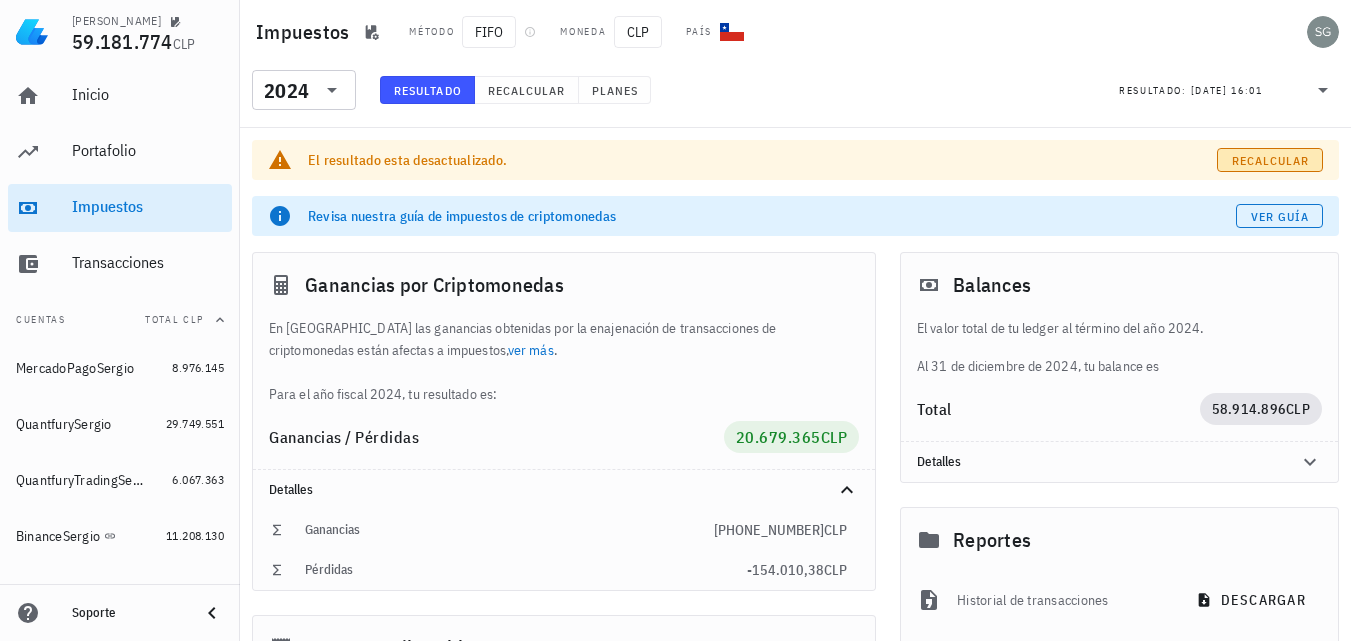 click on "Recalcular" at bounding box center (1270, 160) 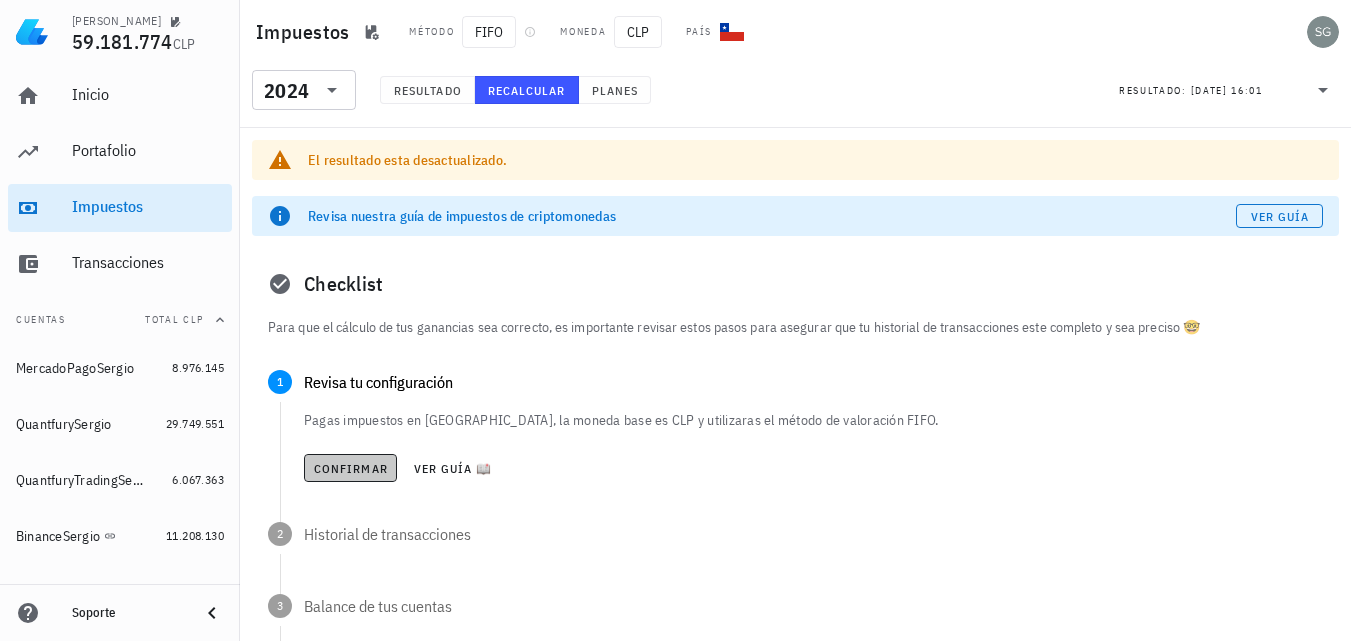 click on "Confirmar
Ver guía 📖" at bounding box center (813, 468) 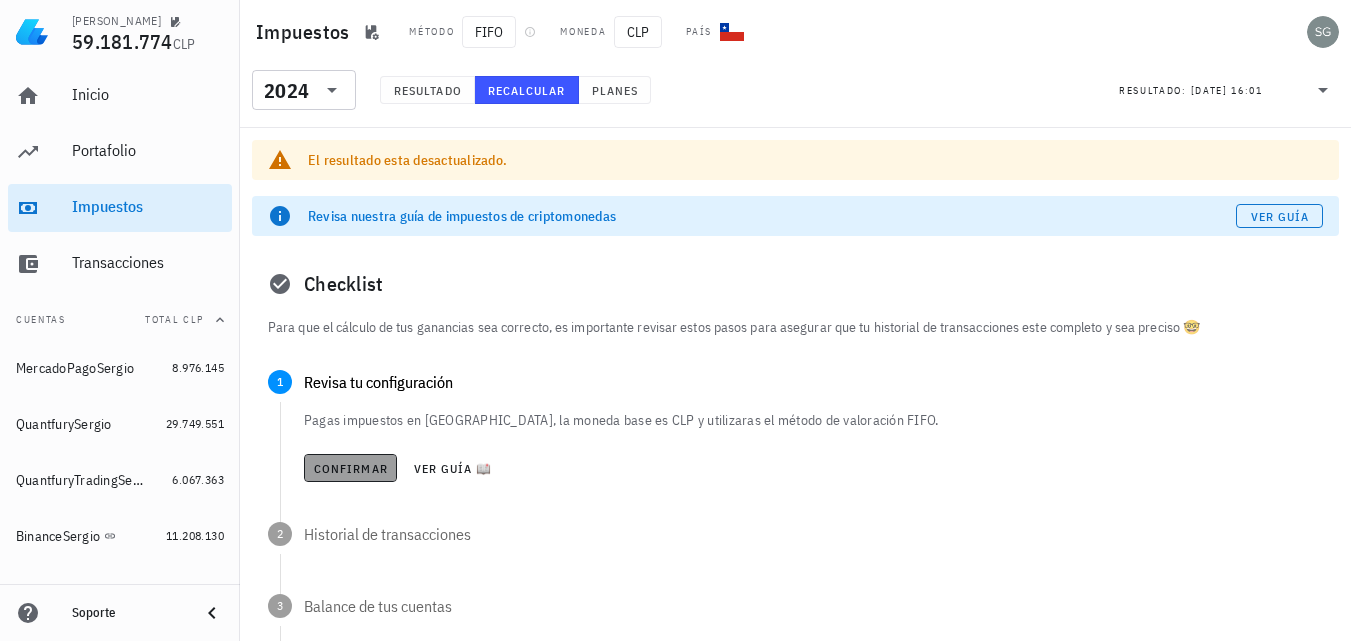 click on "Confirmar" at bounding box center [350, 468] 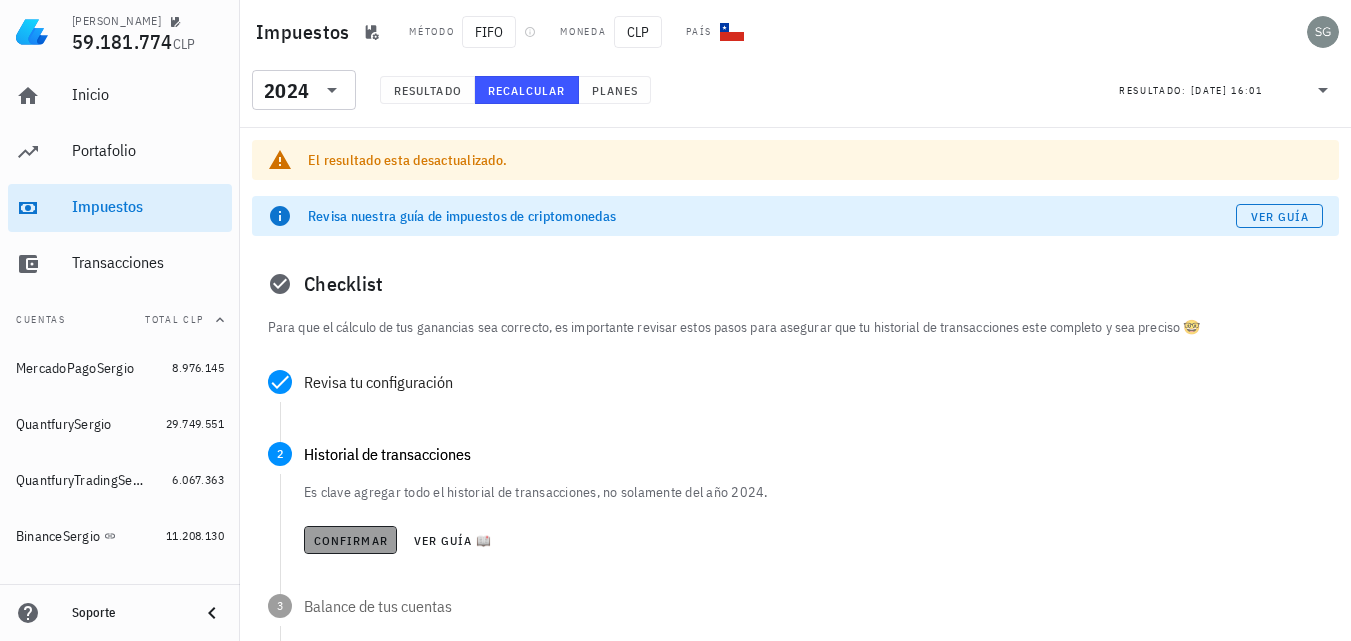 click on "Confirmar" at bounding box center [350, 540] 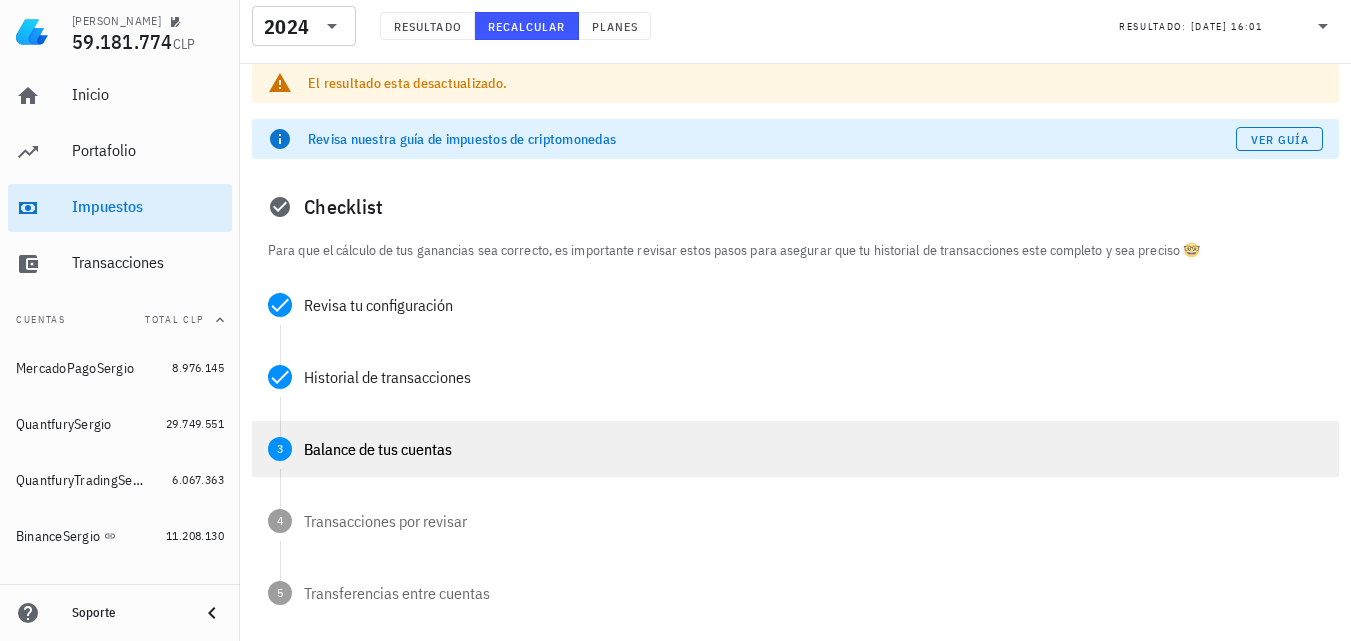 scroll, scrollTop: 100, scrollLeft: 0, axis: vertical 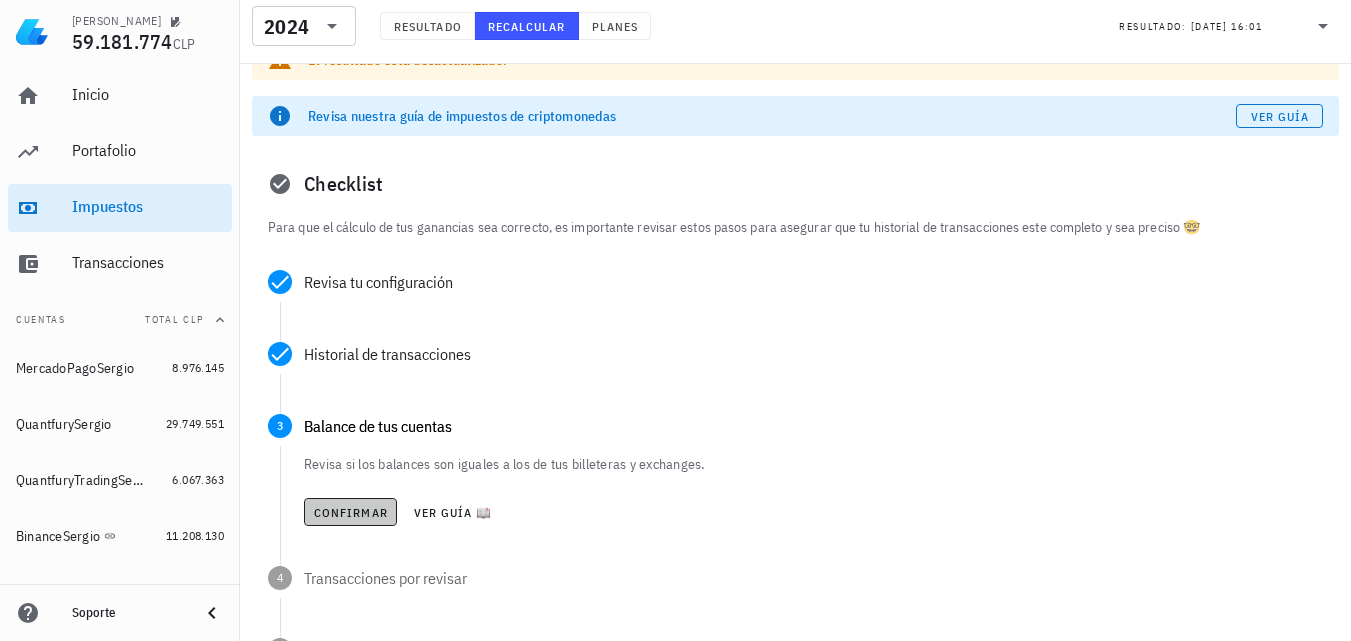 click on "Confirmar" at bounding box center [350, 512] 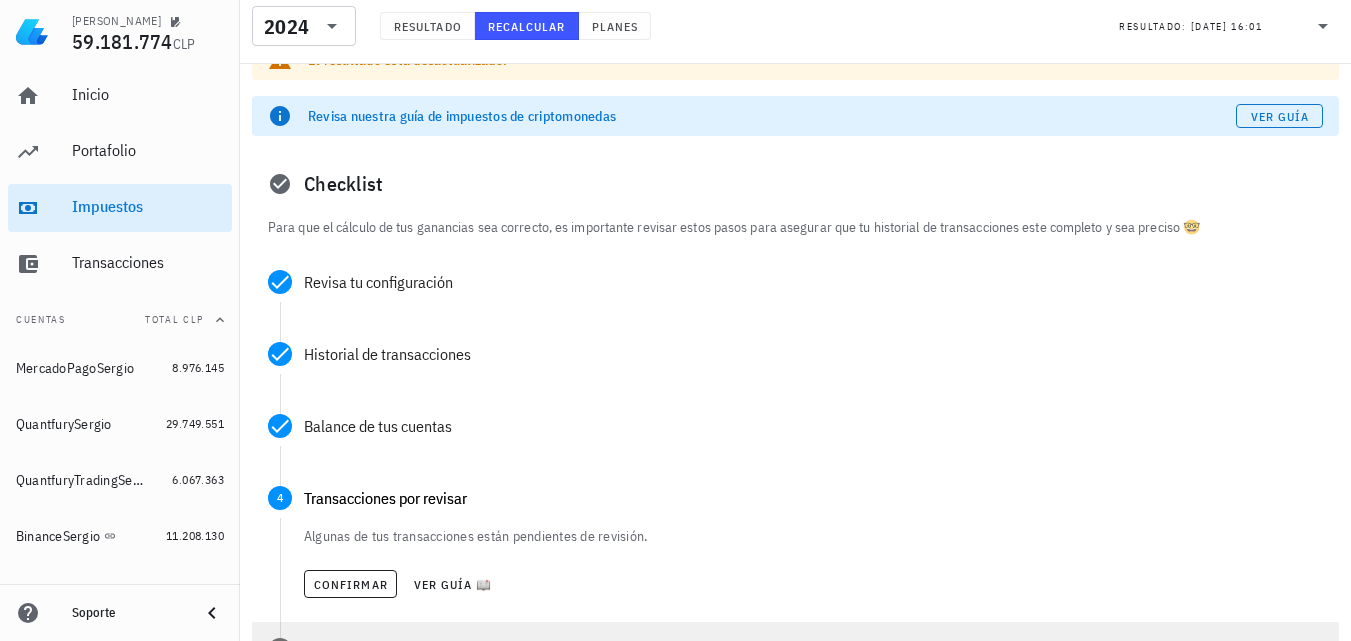 scroll, scrollTop: 300, scrollLeft: 0, axis: vertical 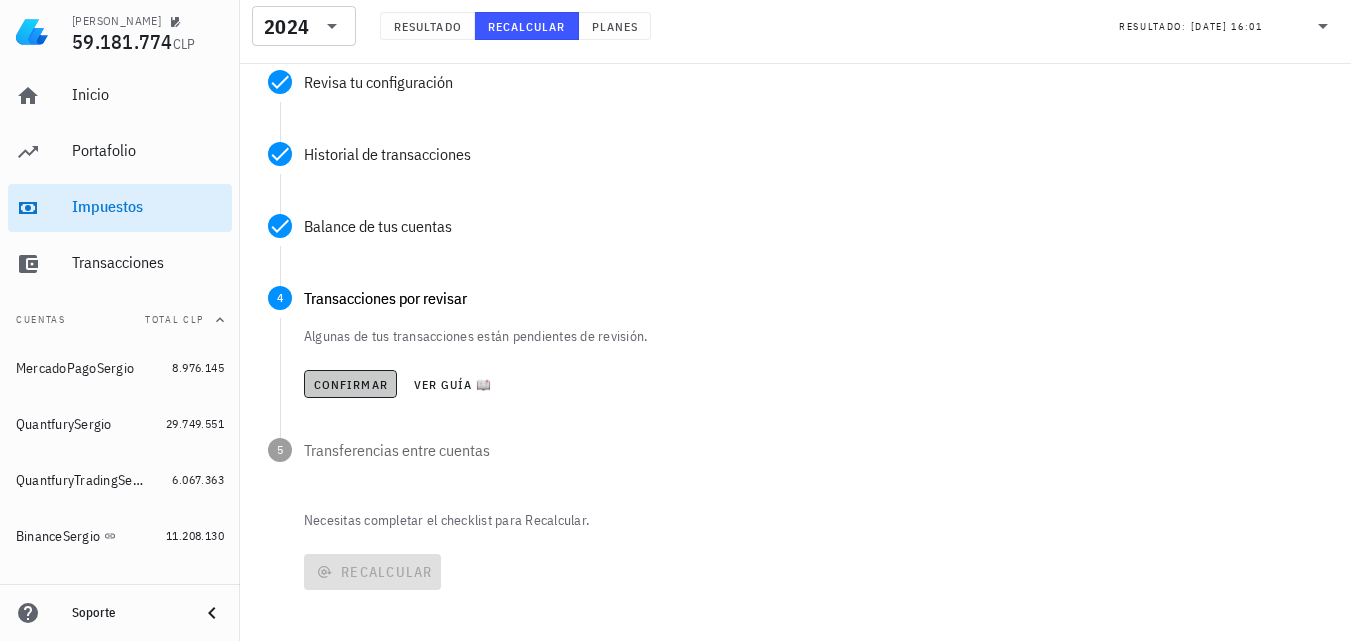 click on "Confirmar" at bounding box center [350, 384] 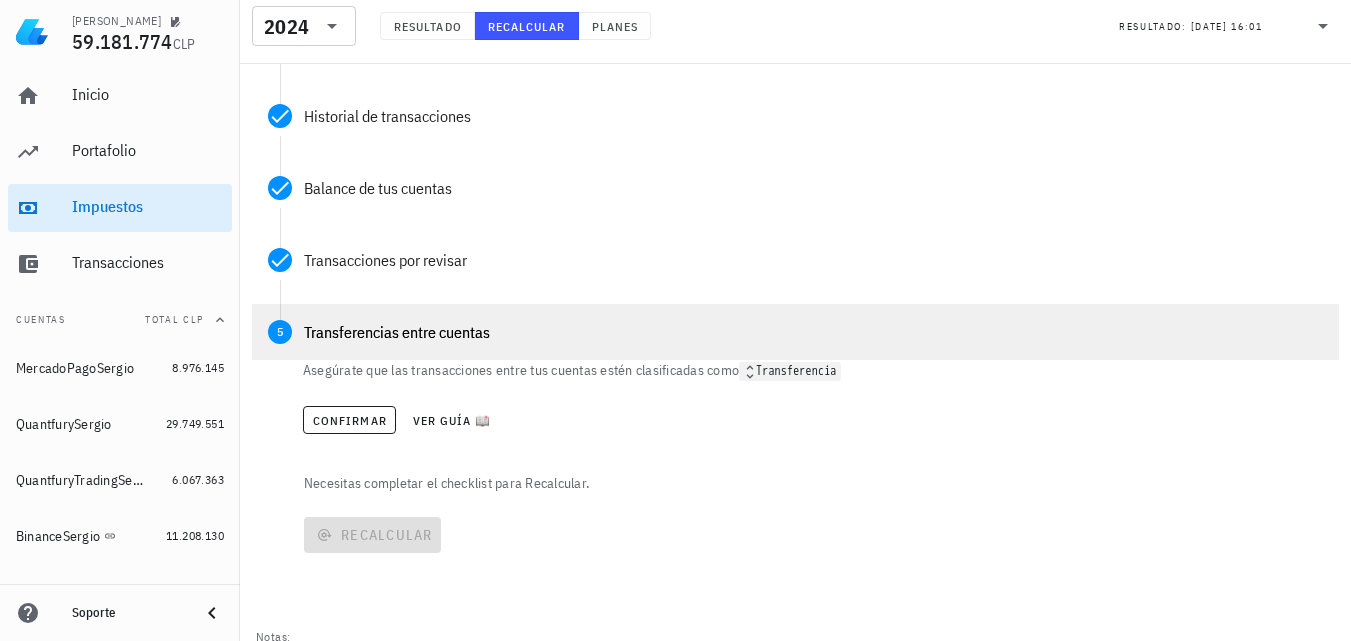 scroll, scrollTop: 349, scrollLeft: 0, axis: vertical 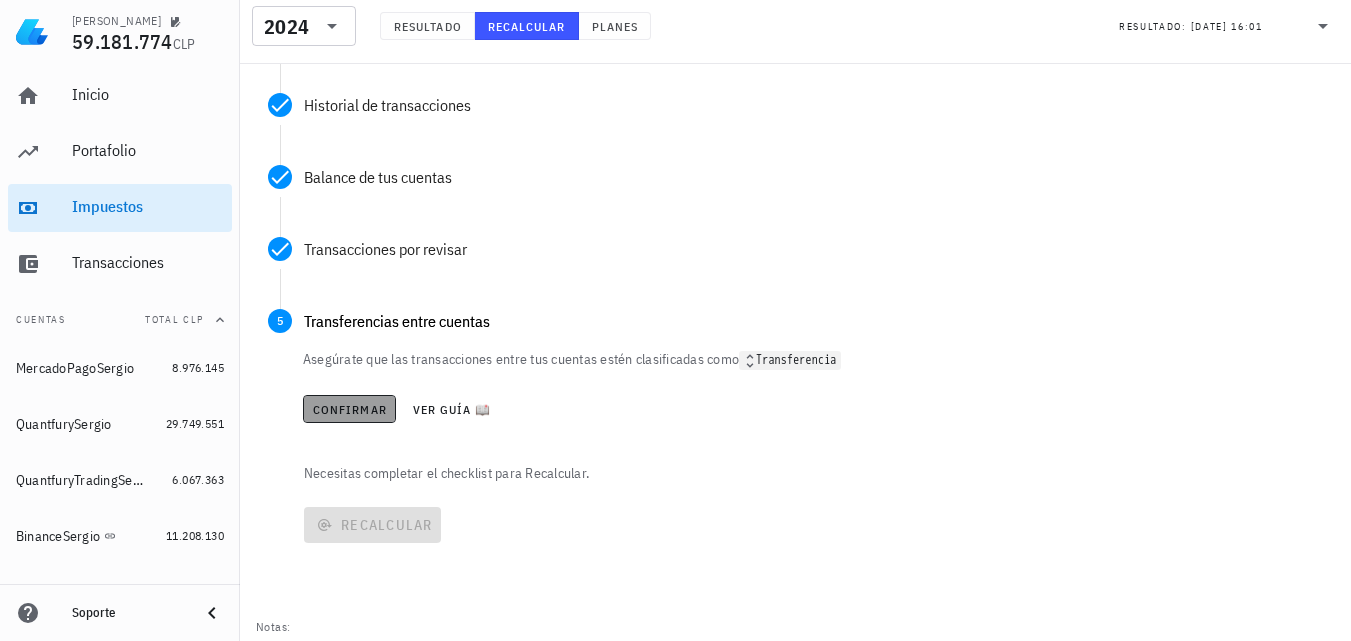 click on "Confirmar" at bounding box center (349, 409) 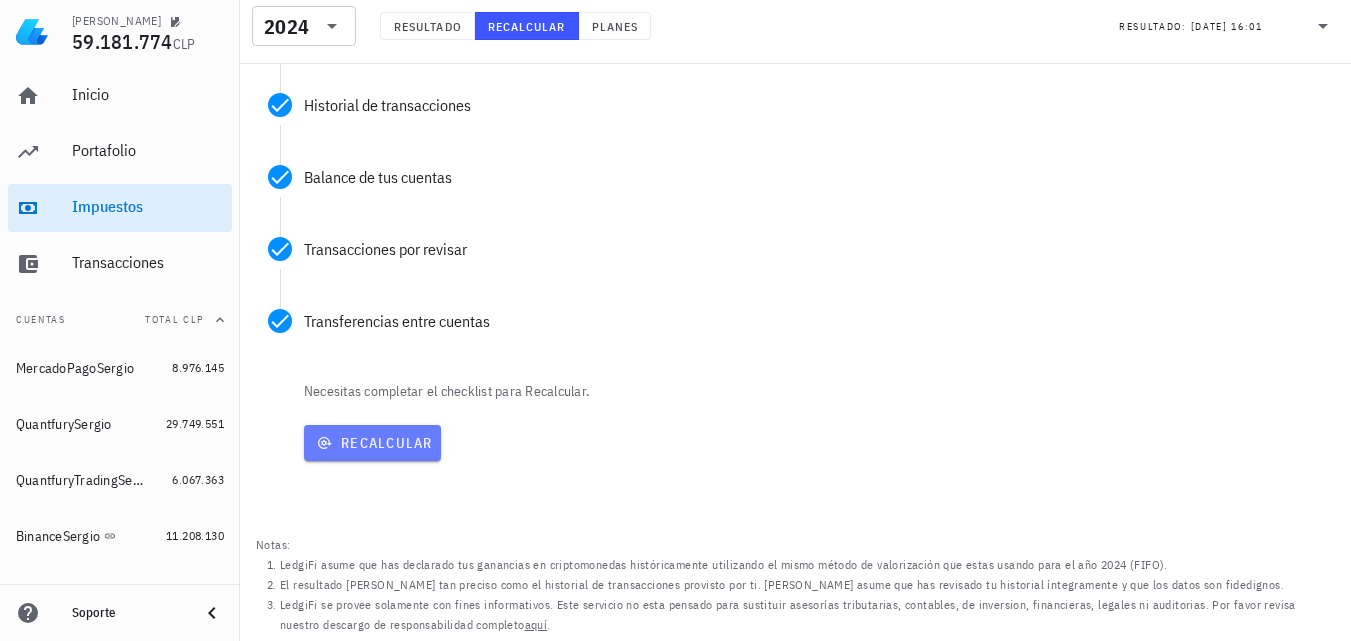 click on "Recalcular" at bounding box center [372, 443] 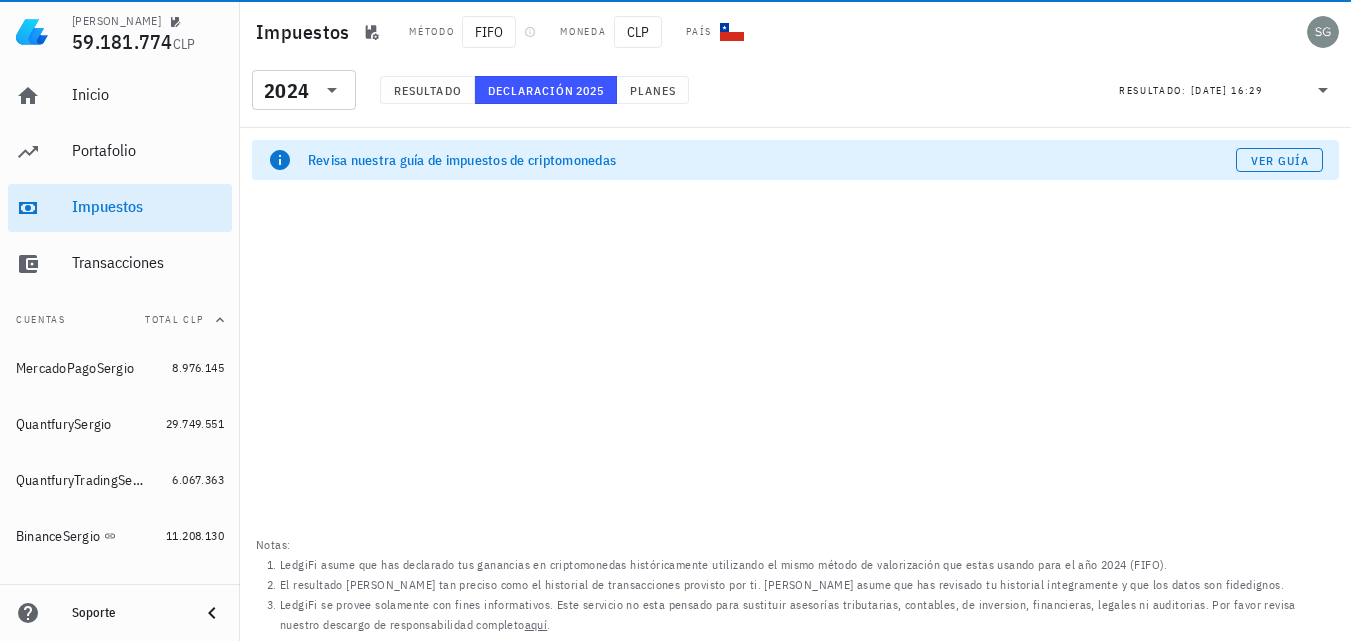 scroll, scrollTop: 0, scrollLeft: 0, axis: both 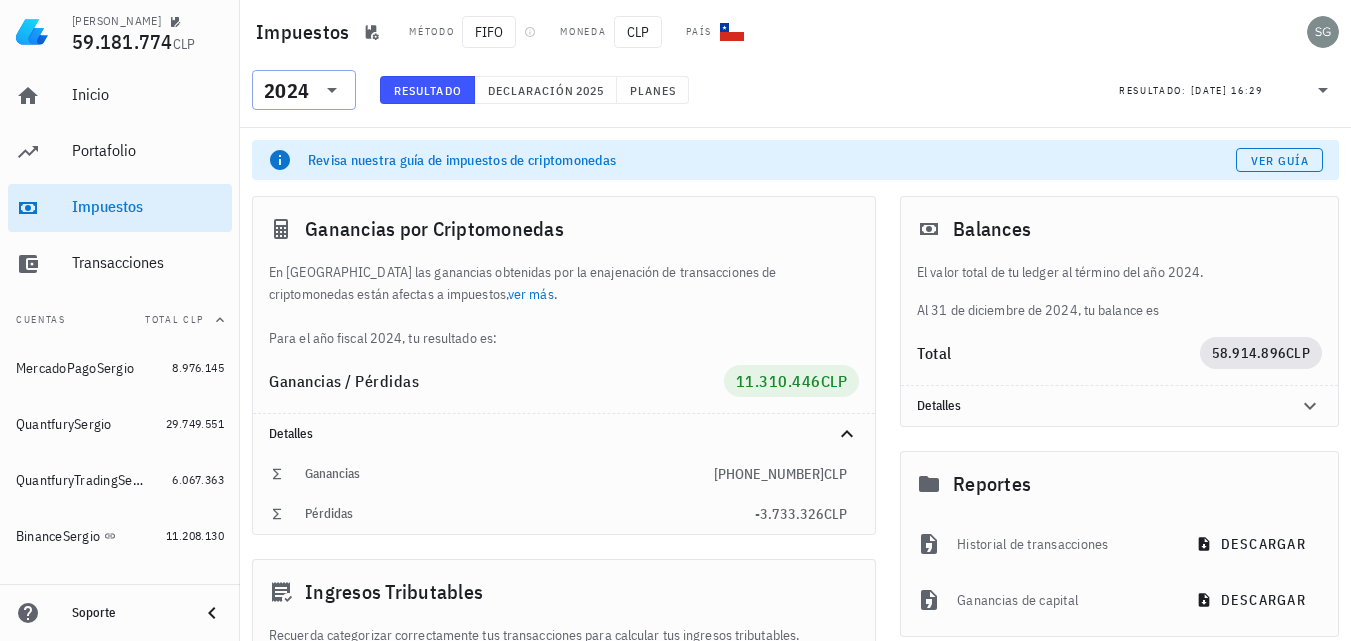 click 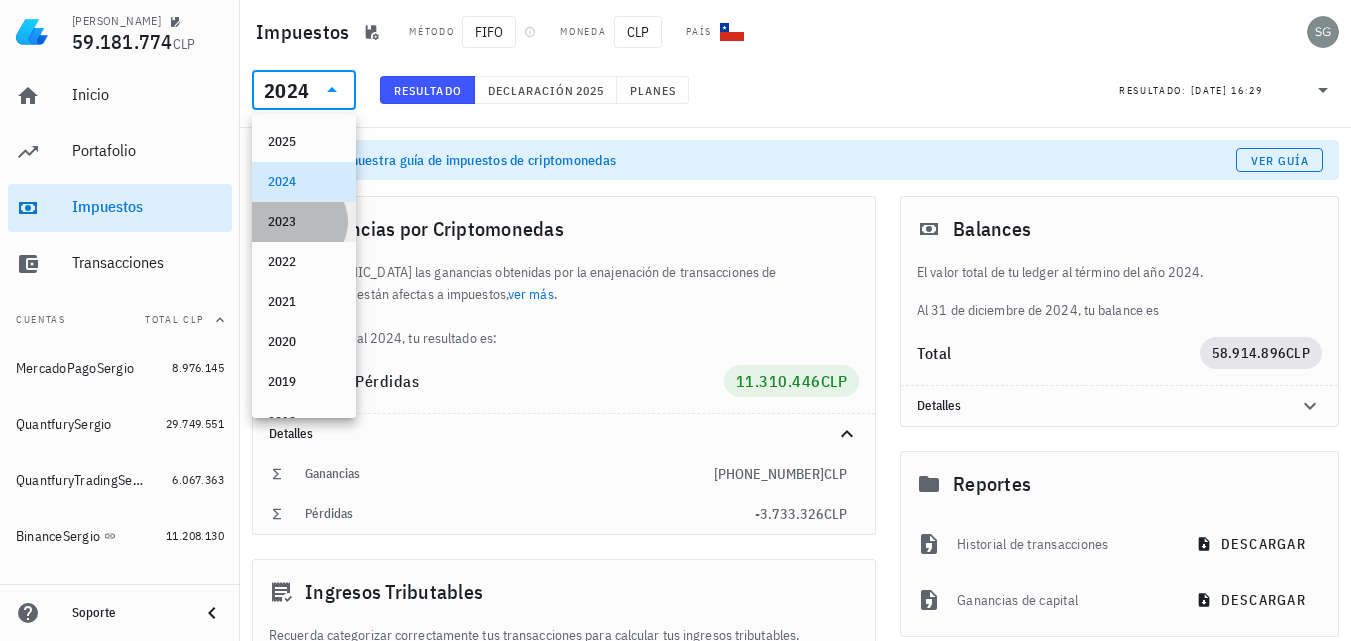 click on "2023" at bounding box center [304, 222] 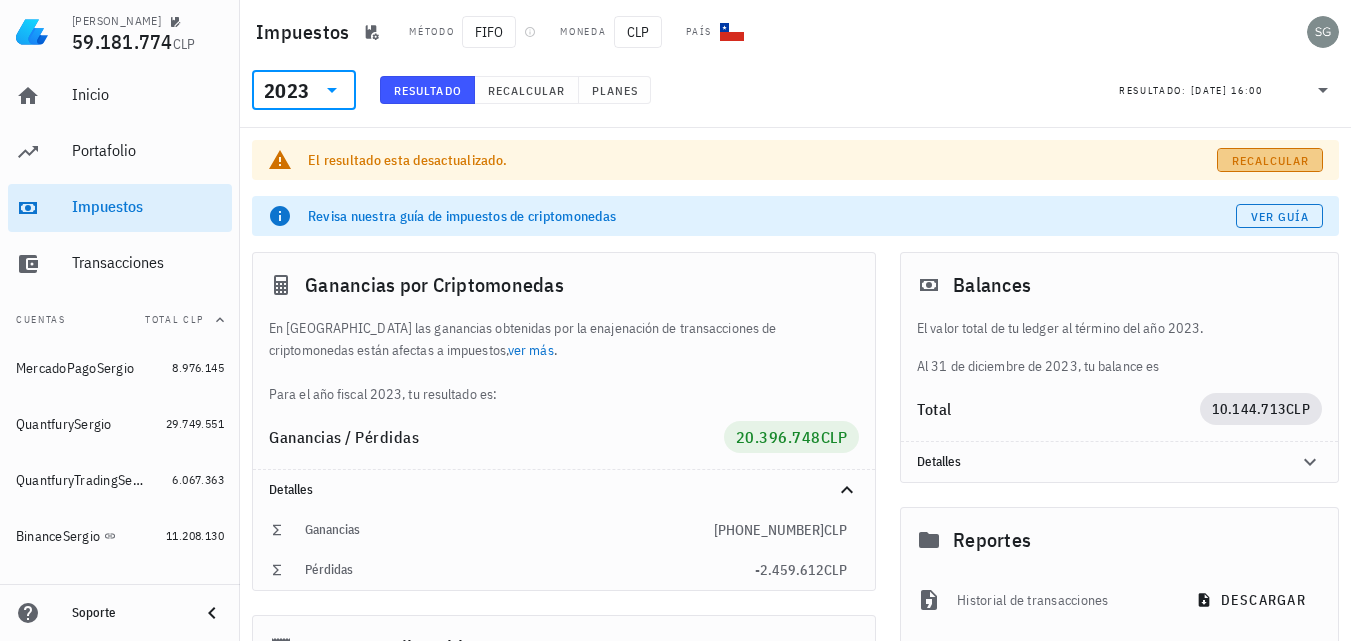 click on "Recalcular" at bounding box center [1270, 160] 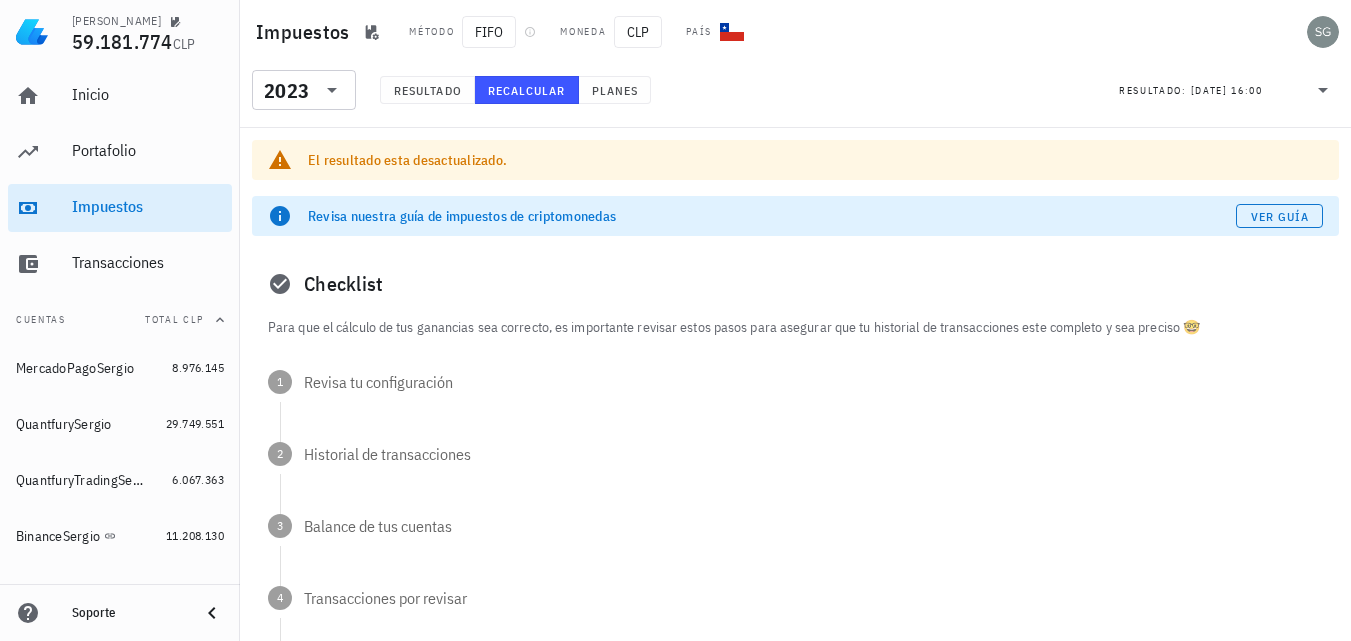 click on "Checklist" at bounding box center (795, 284) 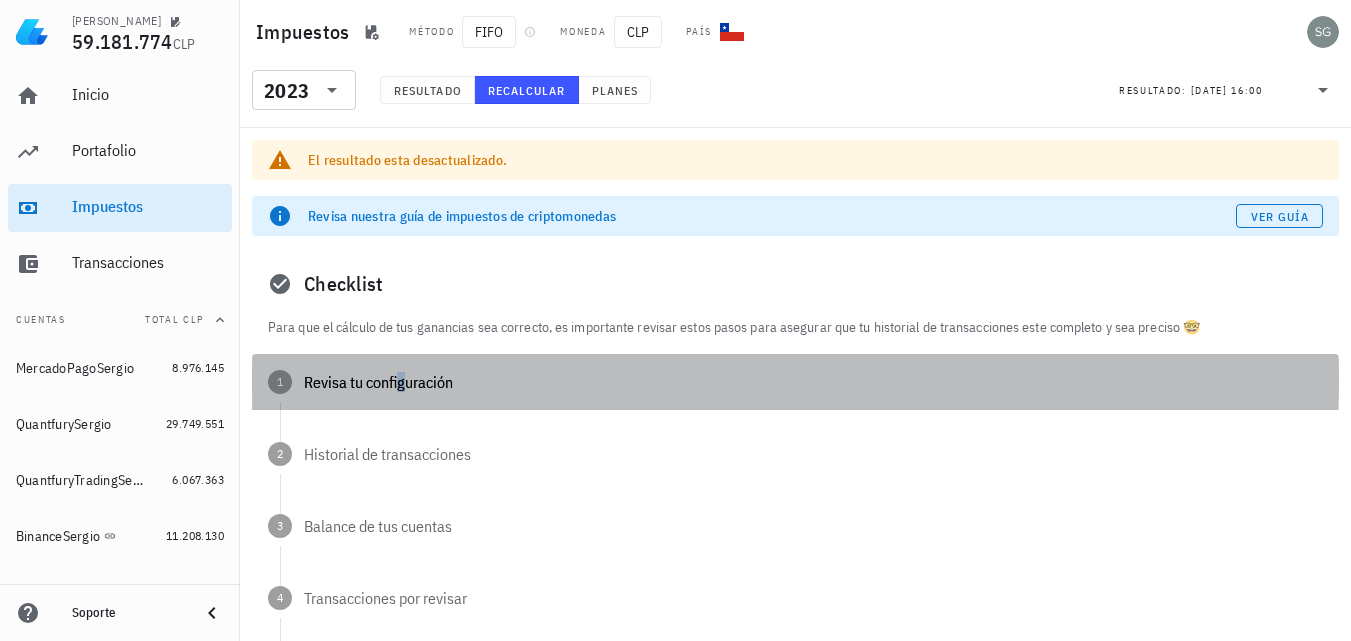 click on "Revisa tu configuración" at bounding box center [813, 382] 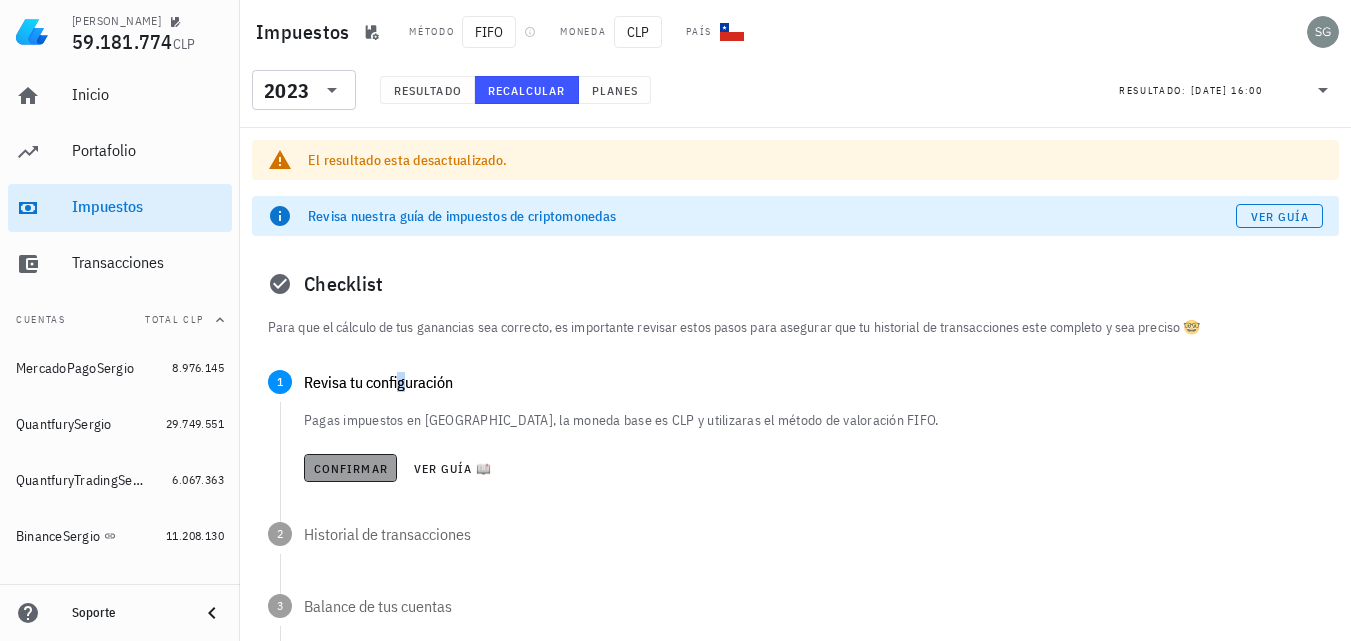 click on "Confirmar" at bounding box center [350, 468] 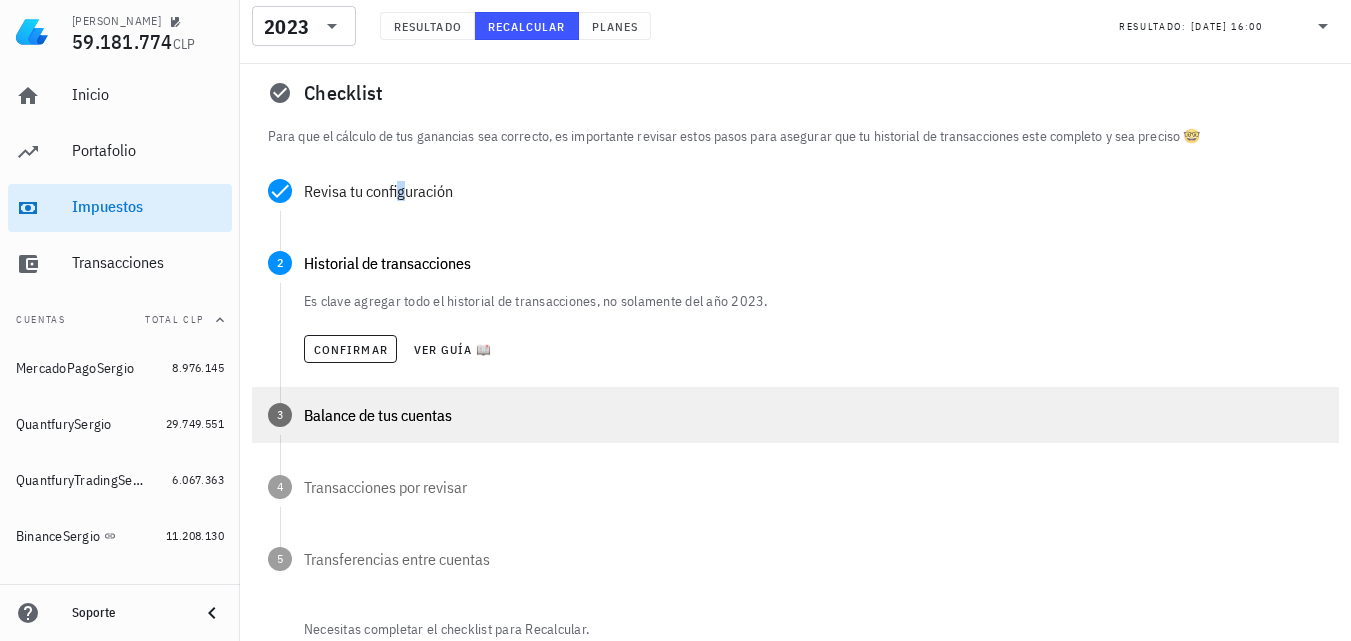 scroll, scrollTop: 200, scrollLeft: 0, axis: vertical 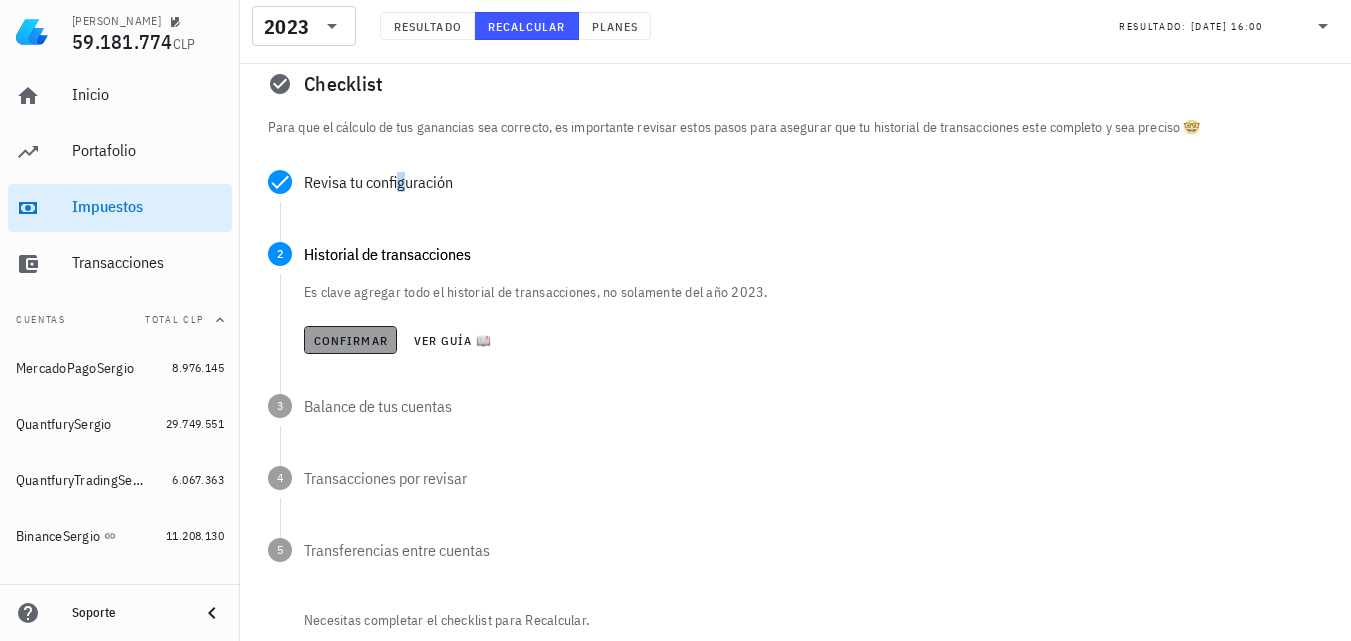 click on "Confirmar" at bounding box center [350, 340] 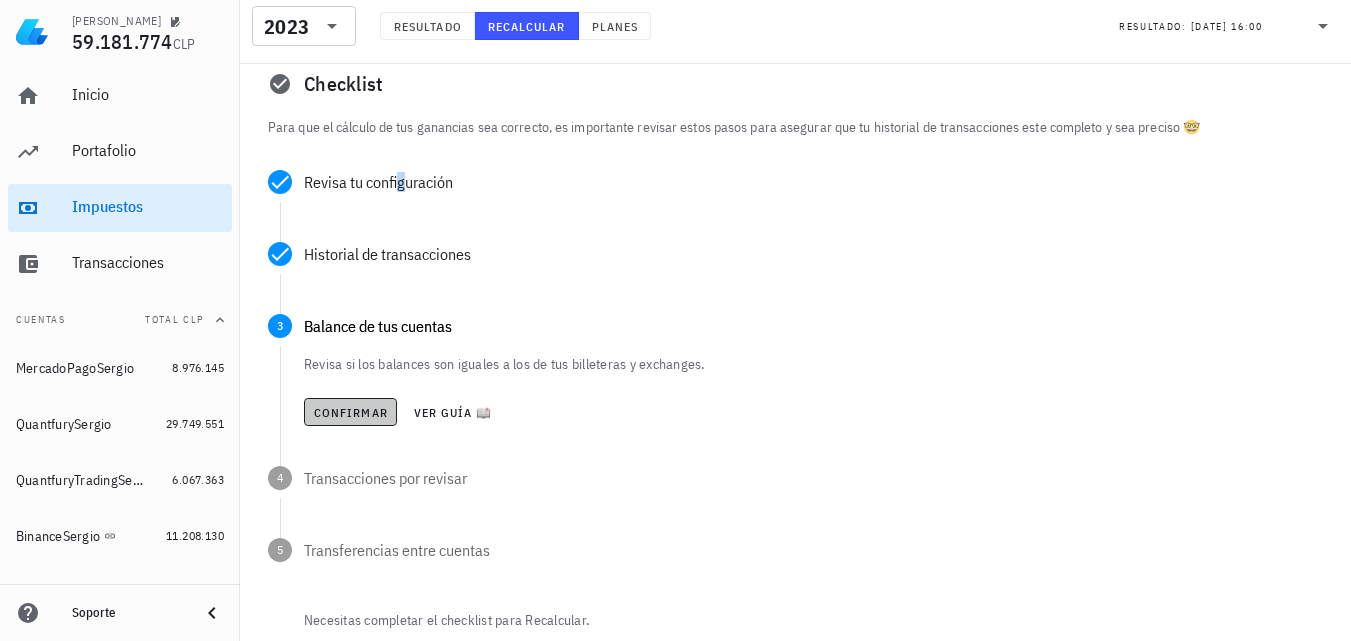 click on "Confirmar" at bounding box center [350, 412] 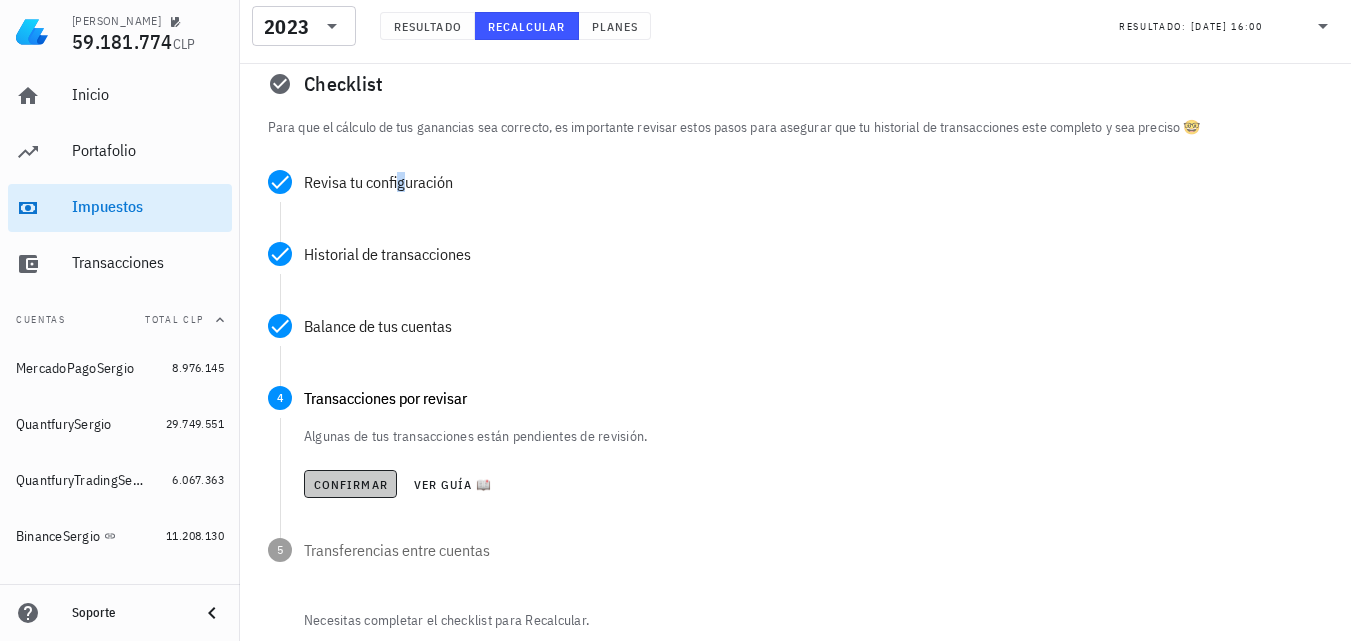 click on "Confirmar" at bounding box center (350, 484) 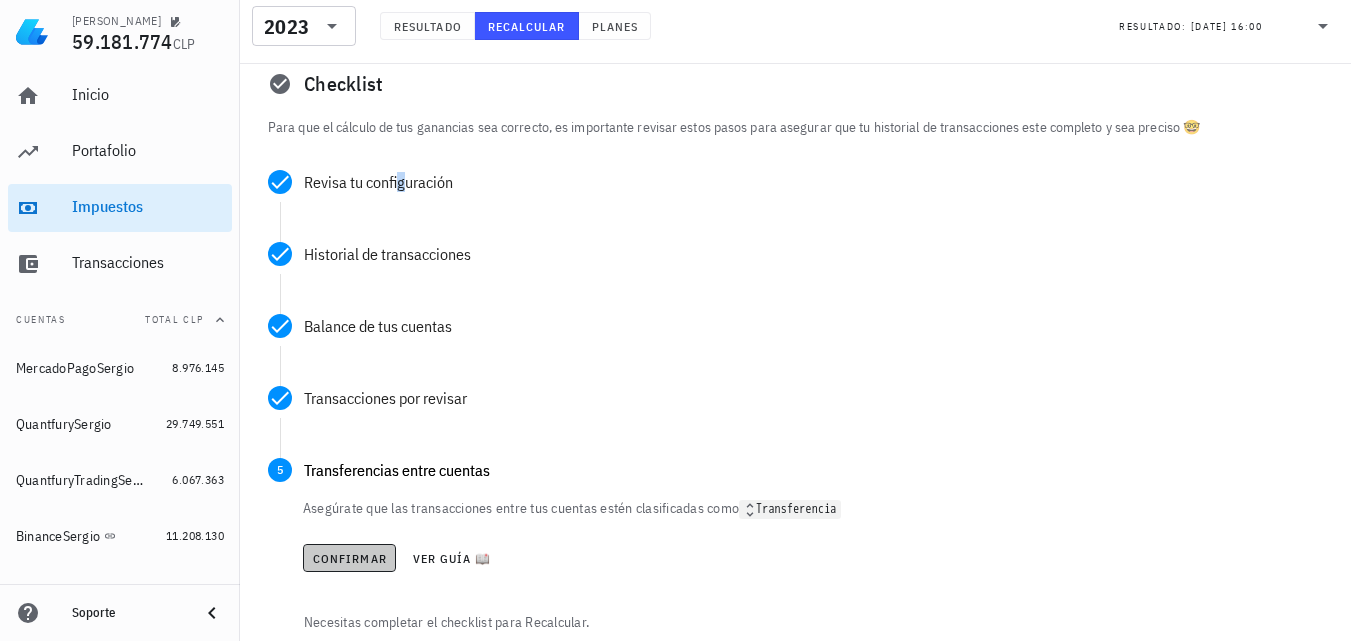 click on "Confirmar" at bounding box center [349, 558] 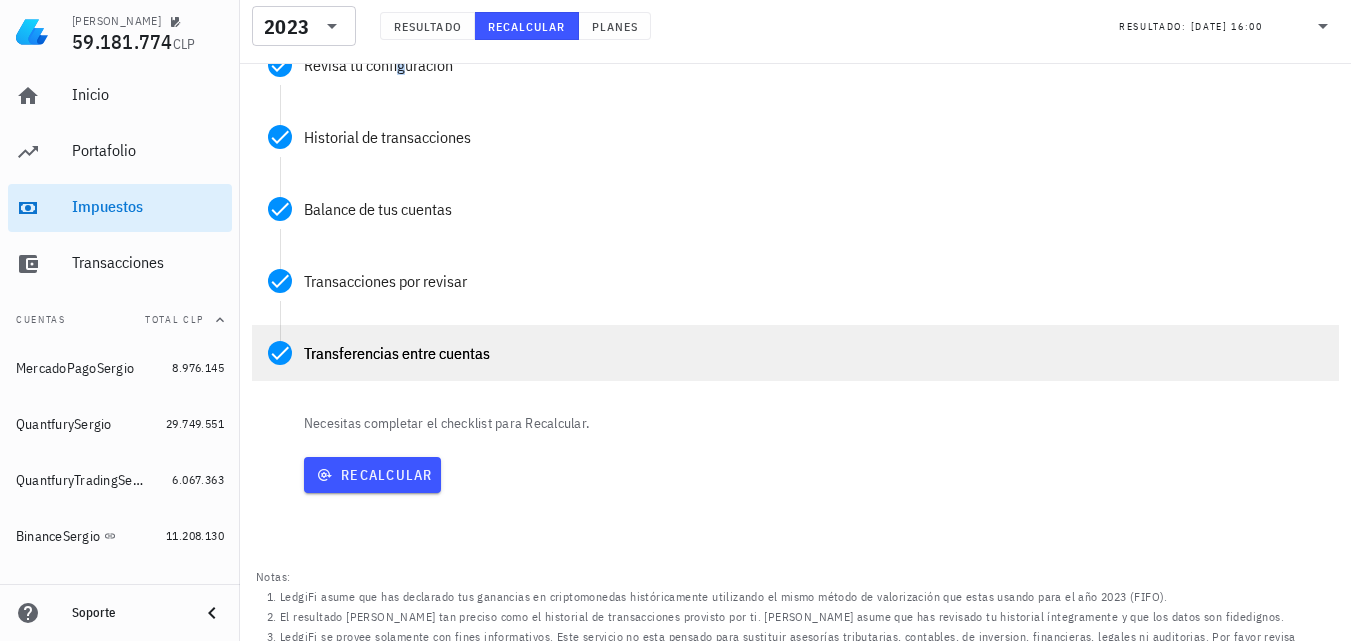 scroll, scrollTop: 349, scrollLeft: 0, axis: vertical 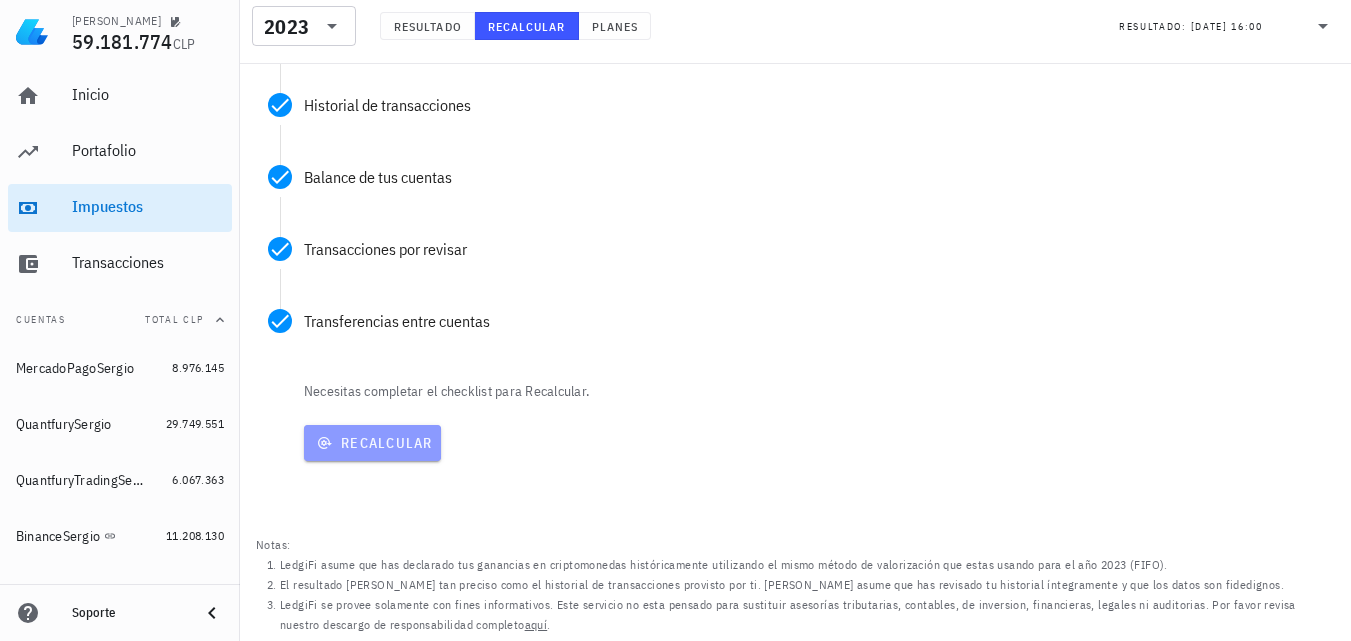 click on "Recalcular" at bounding box center [372, 443] 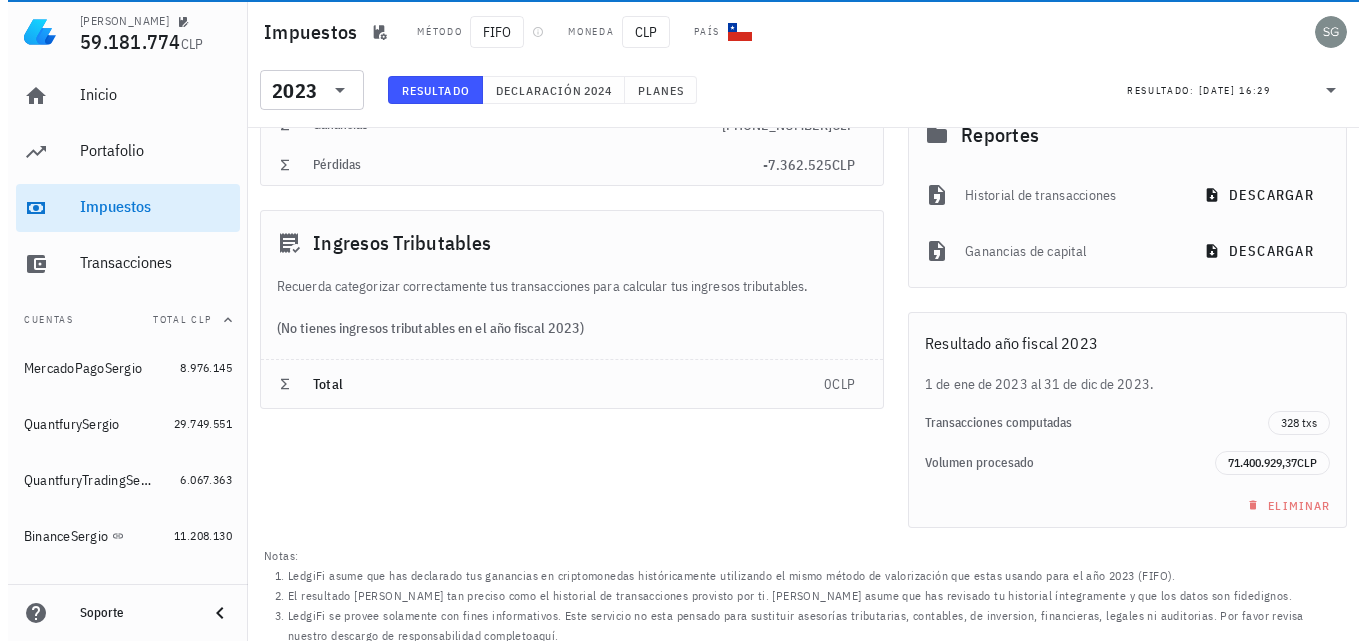 scroll, scrollTop: 0, scrollLeft: 0, axis: both 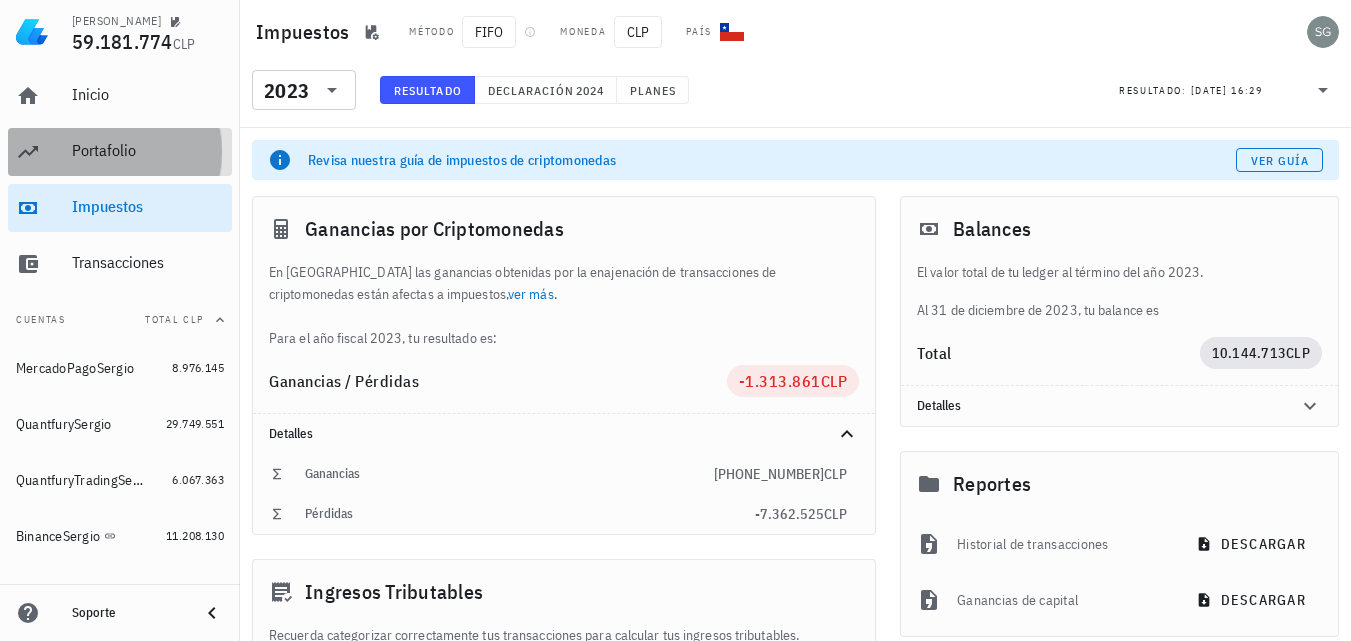 drag, startPoint x: 105, startPoint y: 139, endPoint x: 127, endPoint y: 148, distance: 23.769728 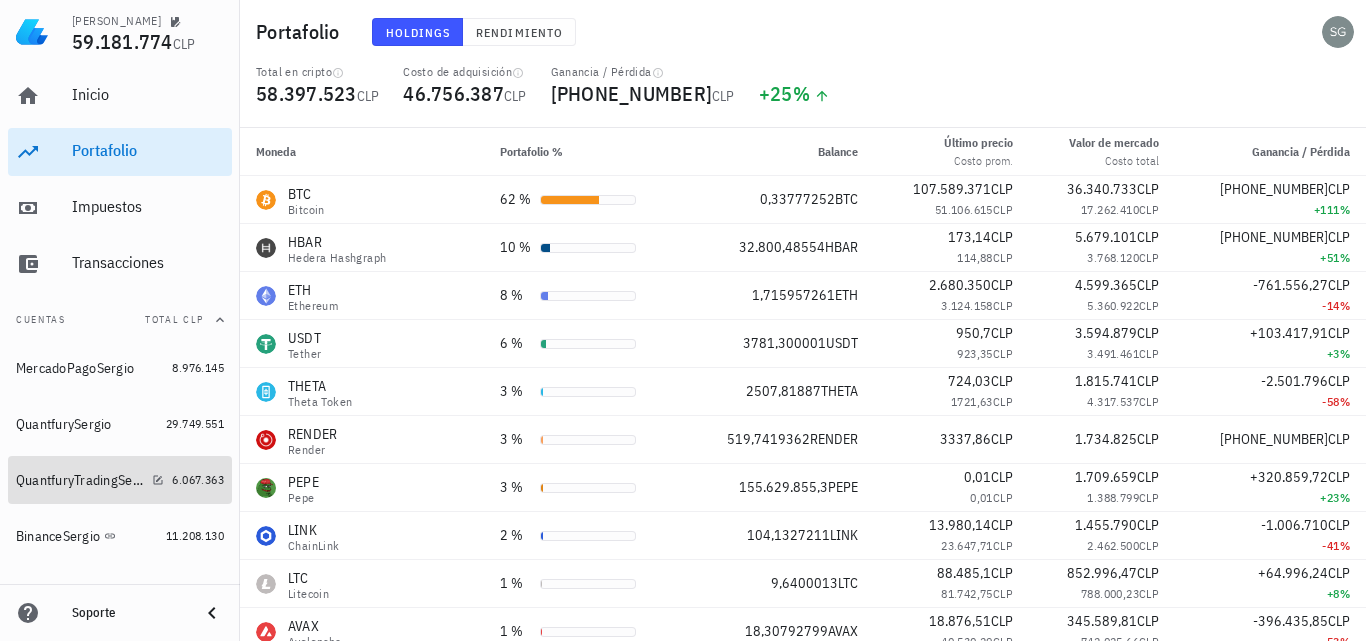 click on "QuantfuryTradingSergio" at bounding box center (80, 480) 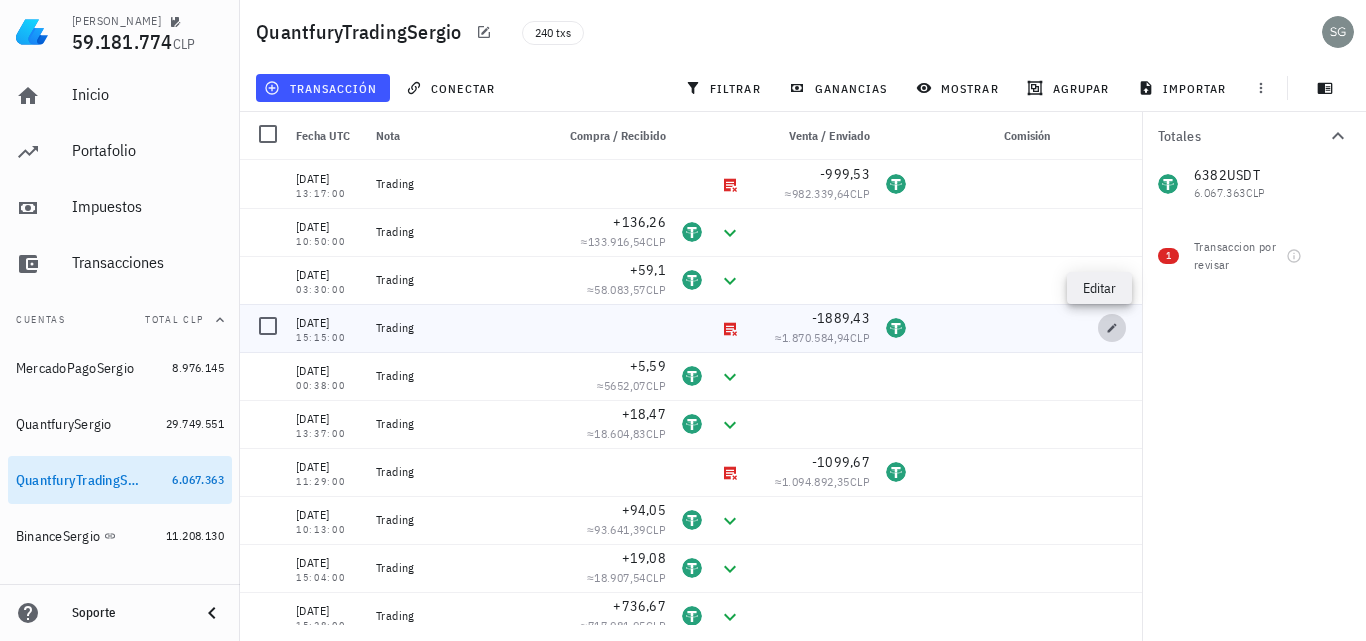 click 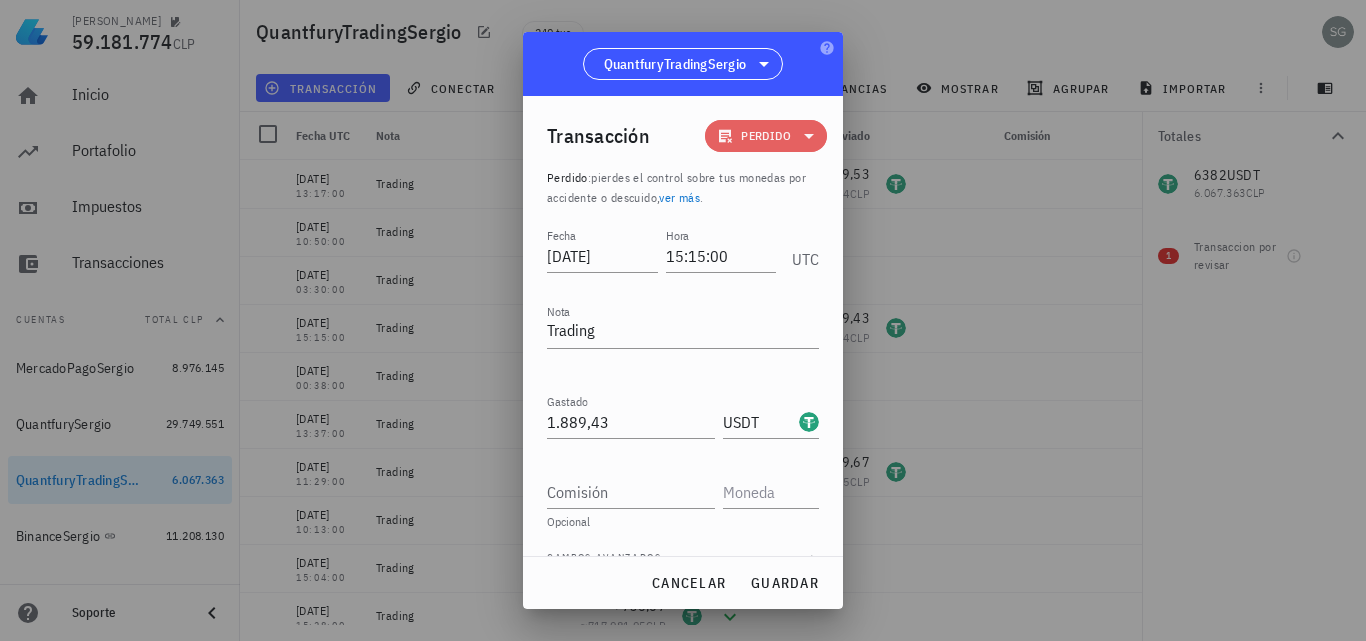click 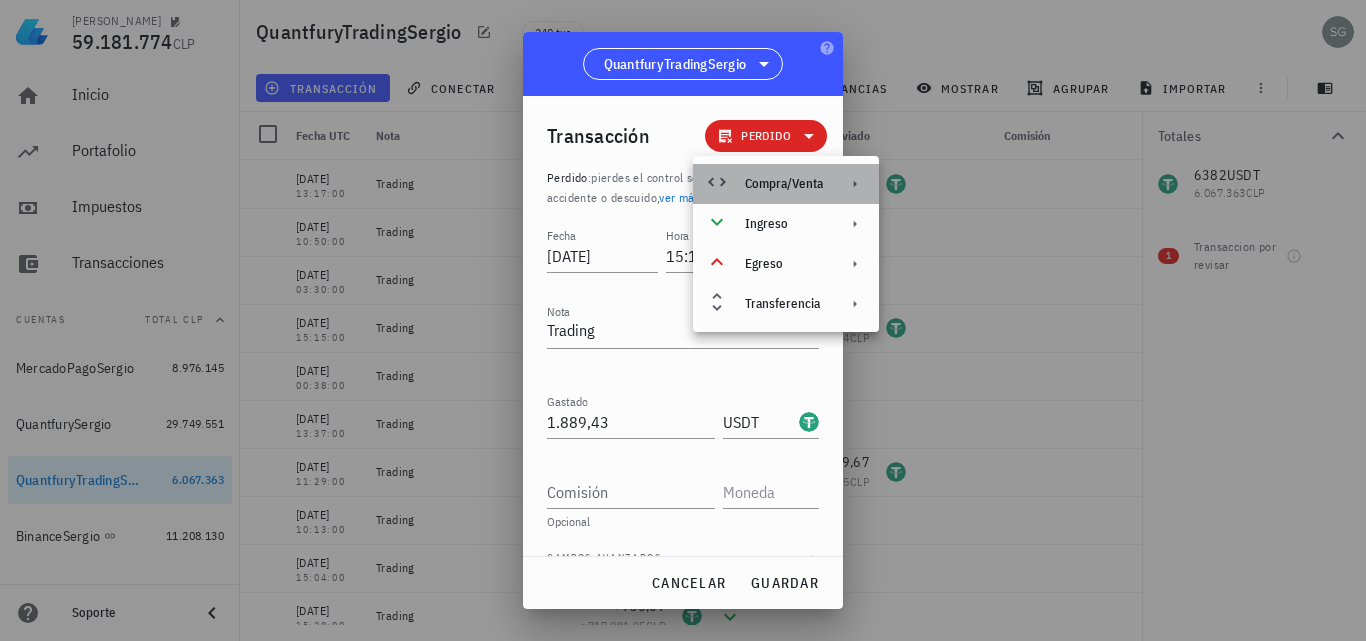 click on "Compra/Venta" at bounding box center (786, 184) 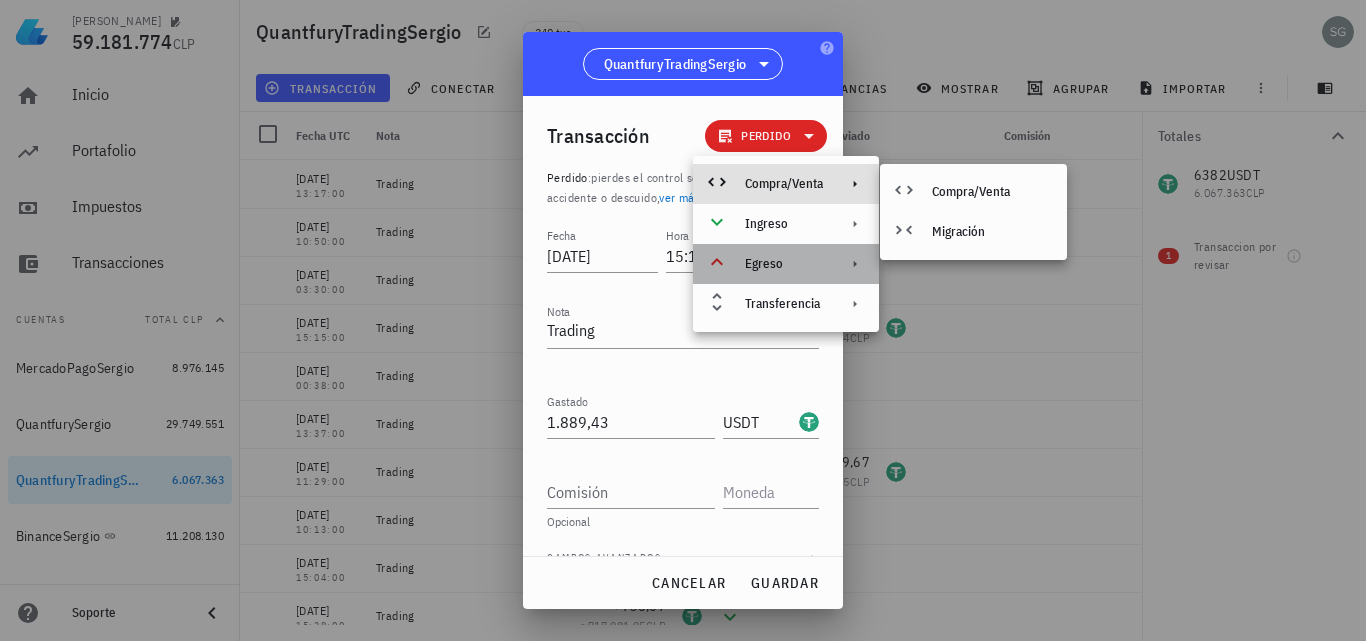click 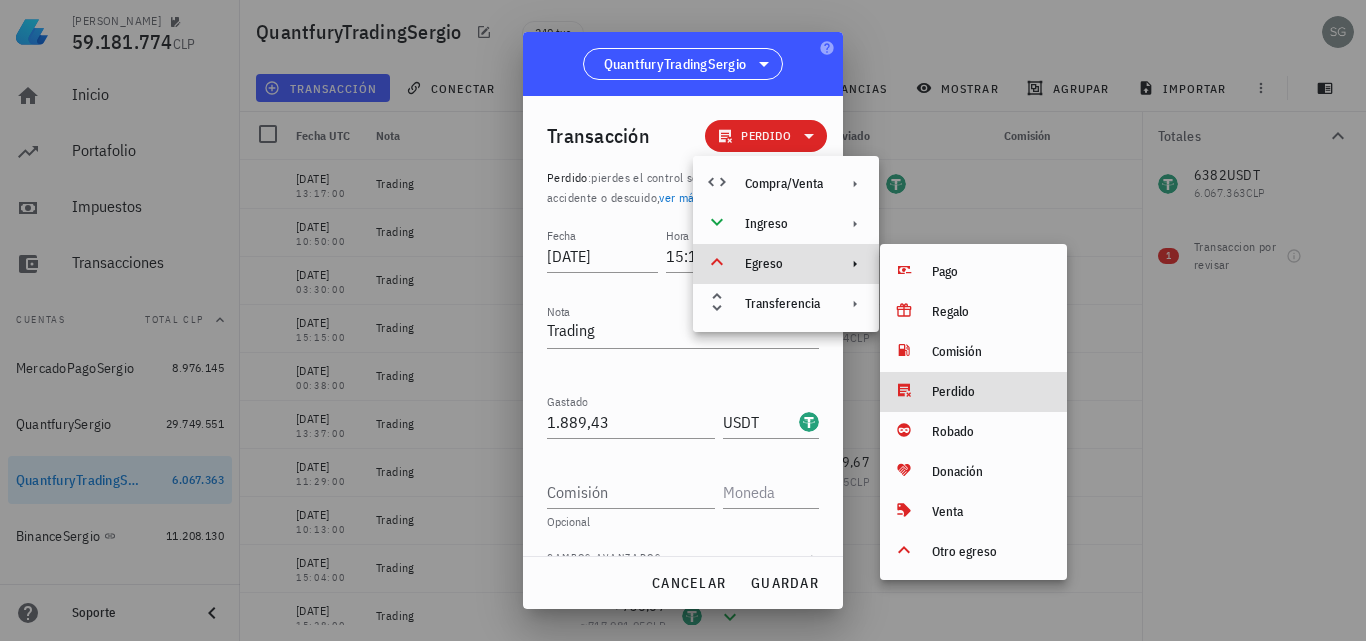 click at bounding box center [683, 320] 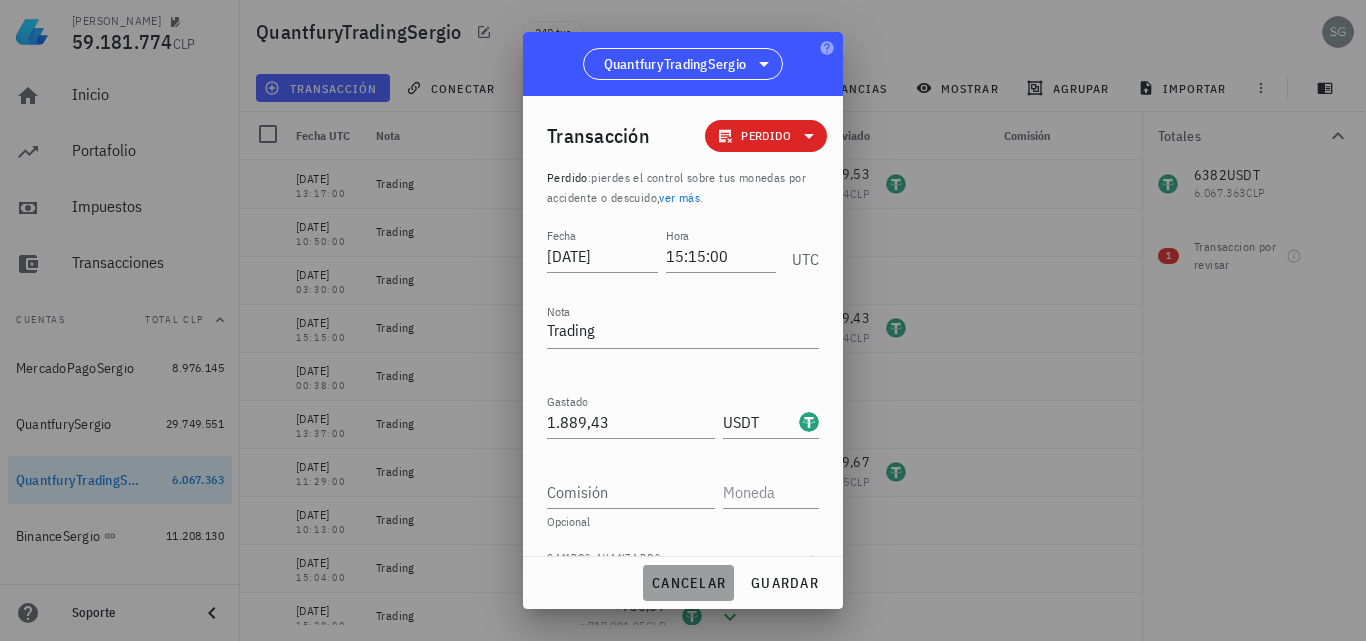 click on "cancelar" at bounding box center [688, 583] 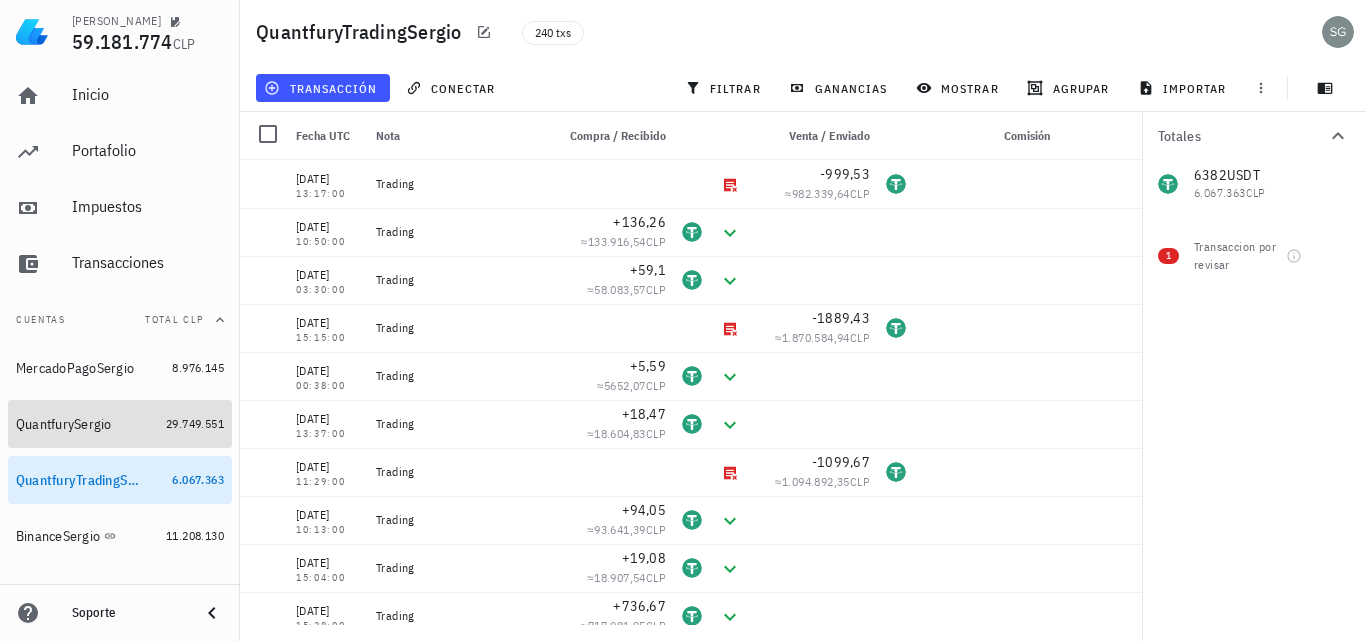 click on "QuantfurySergio" at bounding box center (87, 424) 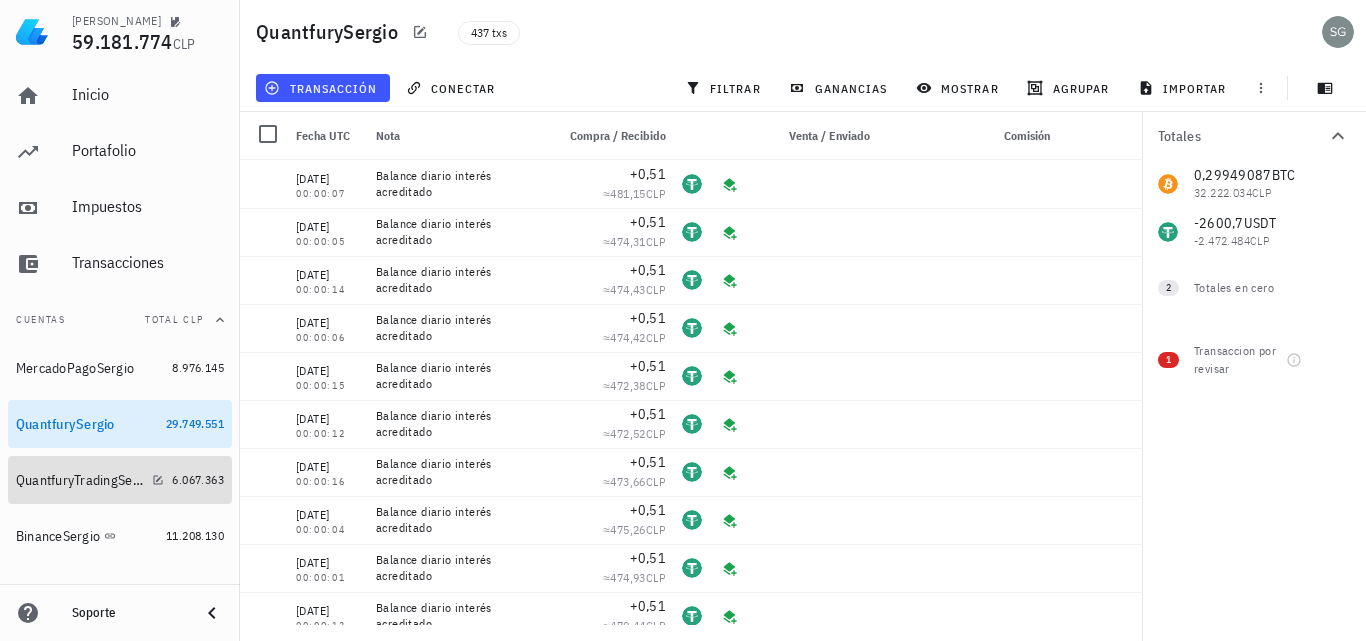 click on "QuantfuryTradingSergio" at bounding box center [80, 480] 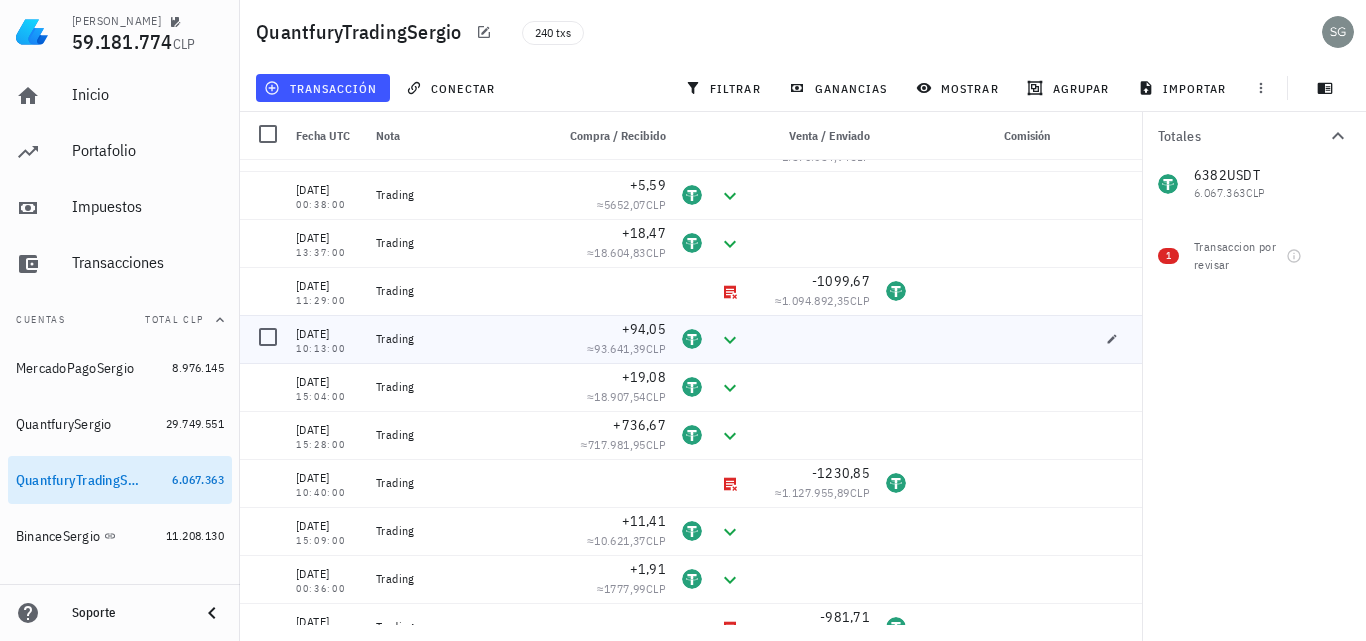 scroll, scrollTop: 200, scrollLeft: 0, axis: vertical 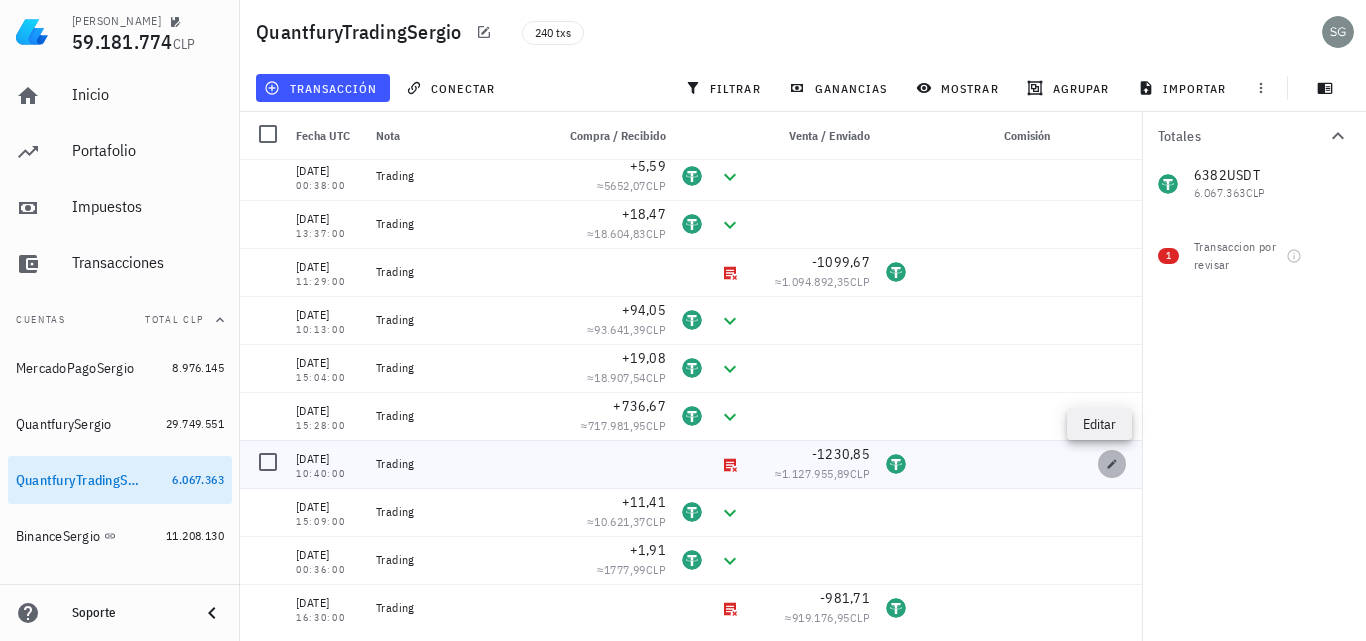 click 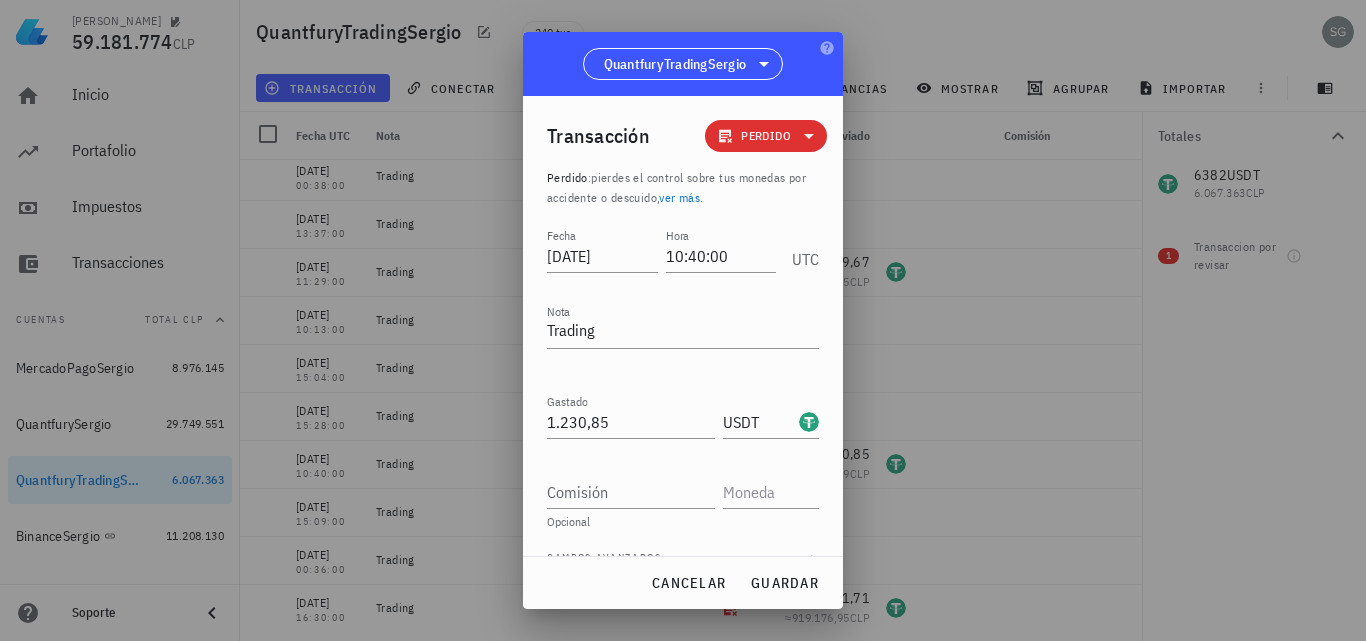 click 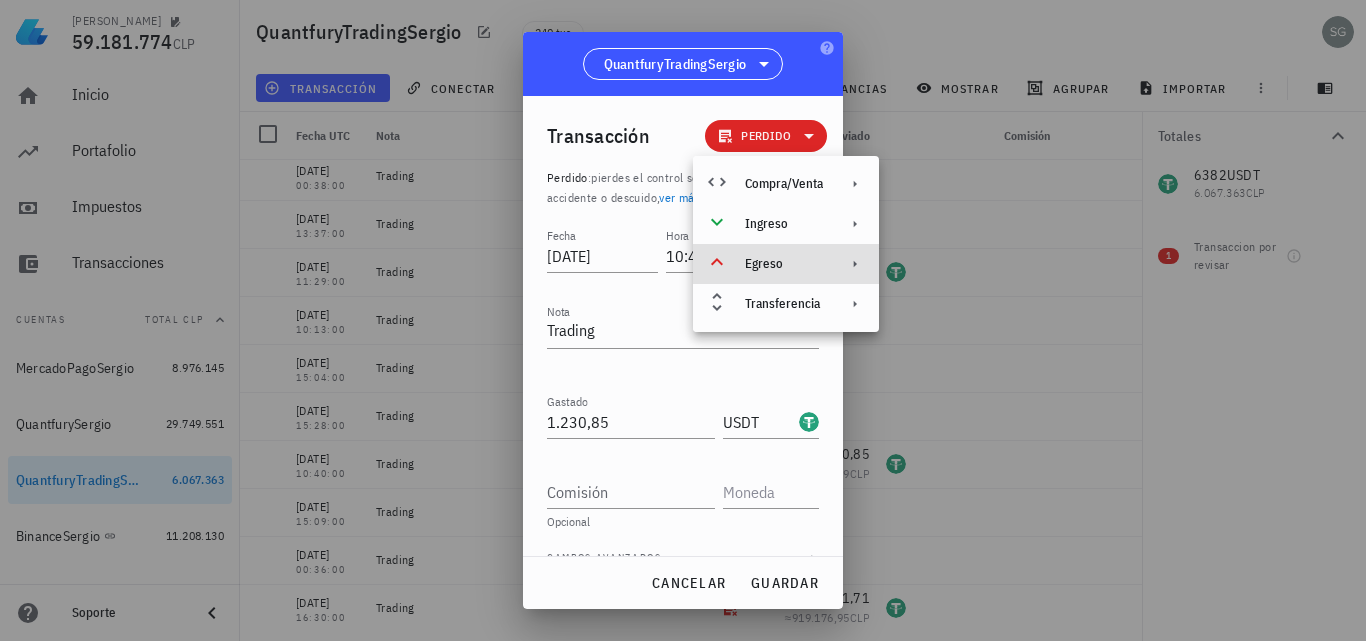 click 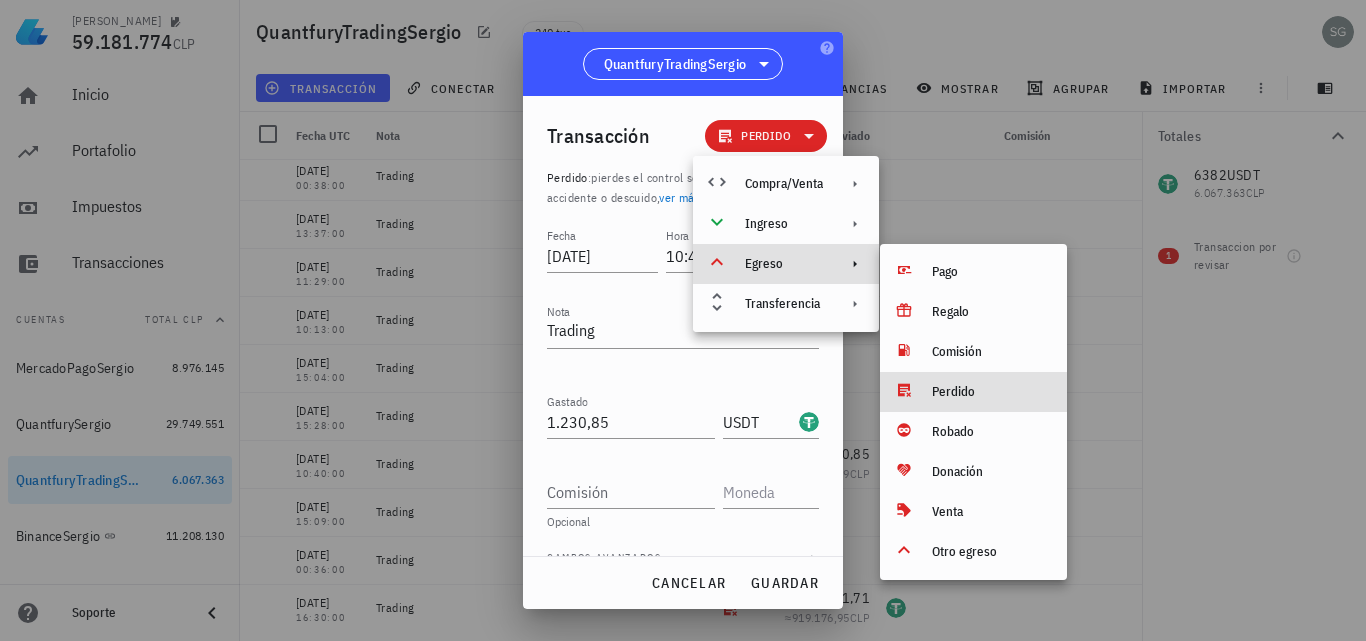 click at bounding box center (683, 320) 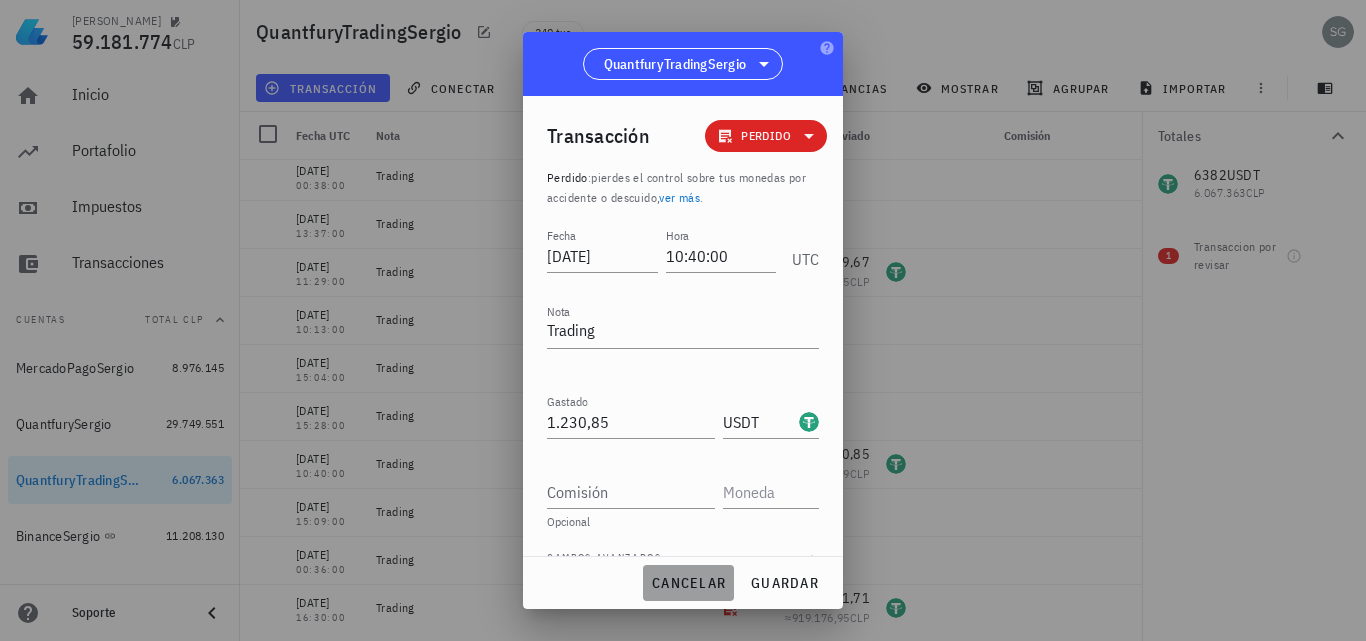 click on "cancelar" at bounding box center (688, 583) 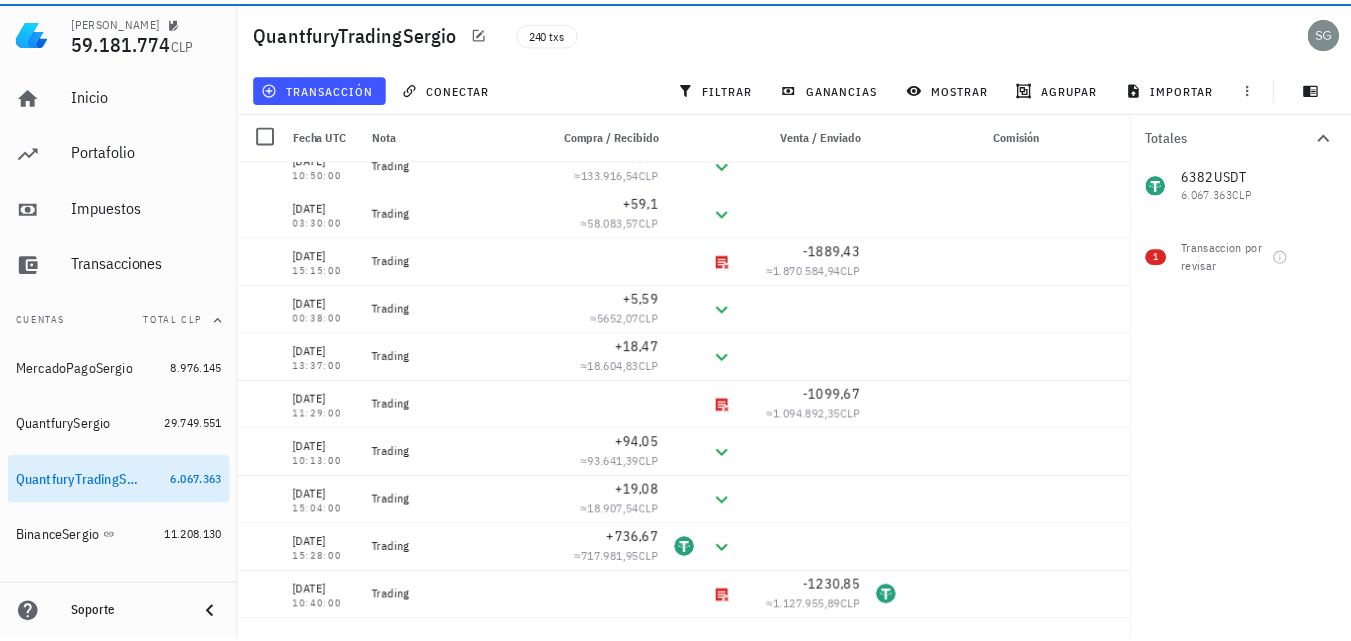 scroll, scrollTop: 0, scrollLeft: 0, axis: both 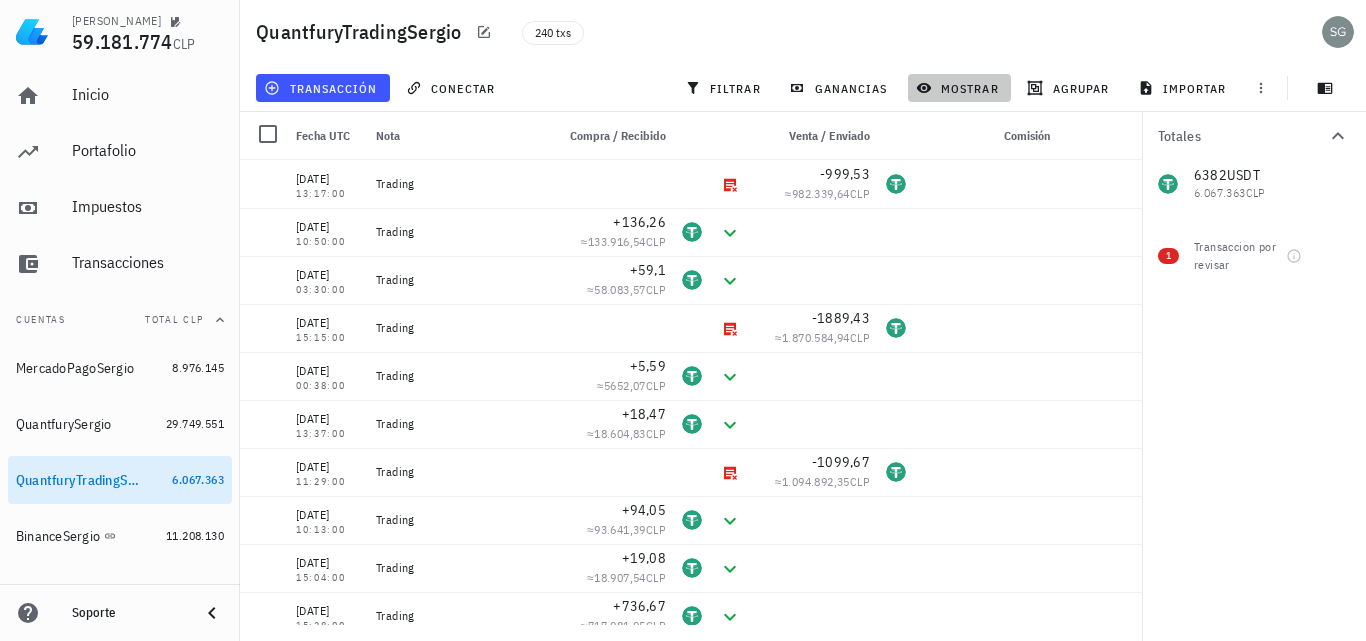click on "mostrar" at bounding box center (959, 88) 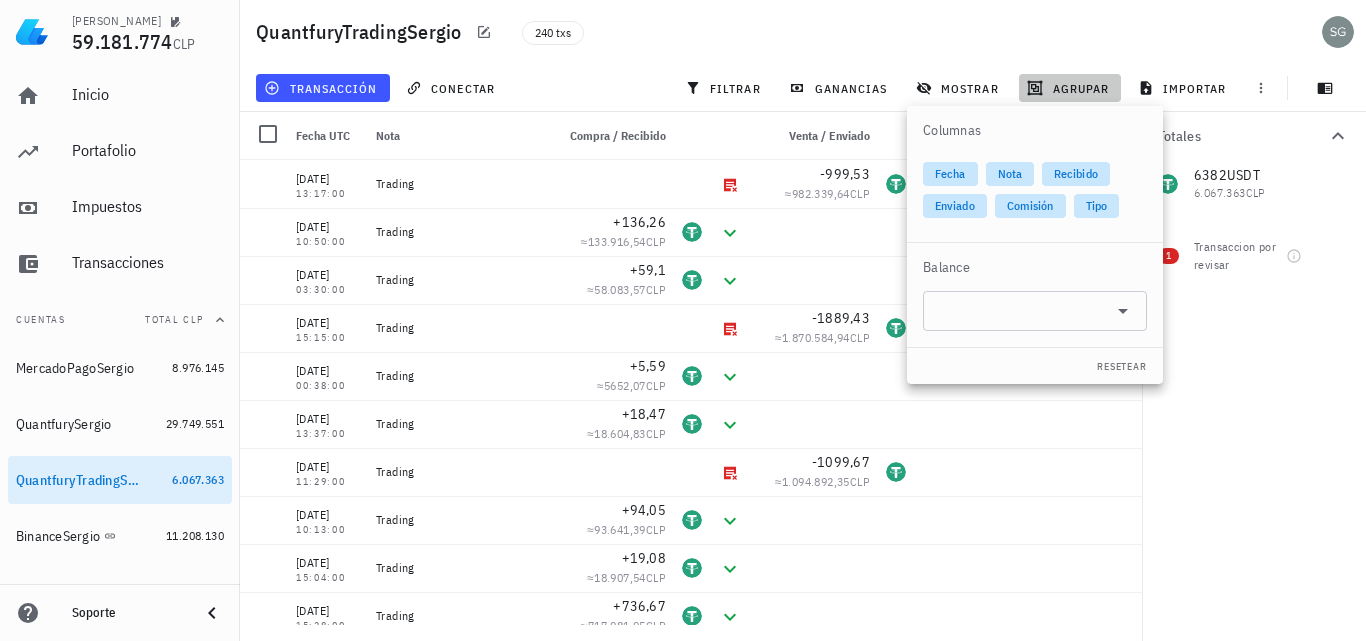 click on "agrupar" at bounding box center (1070, 88) 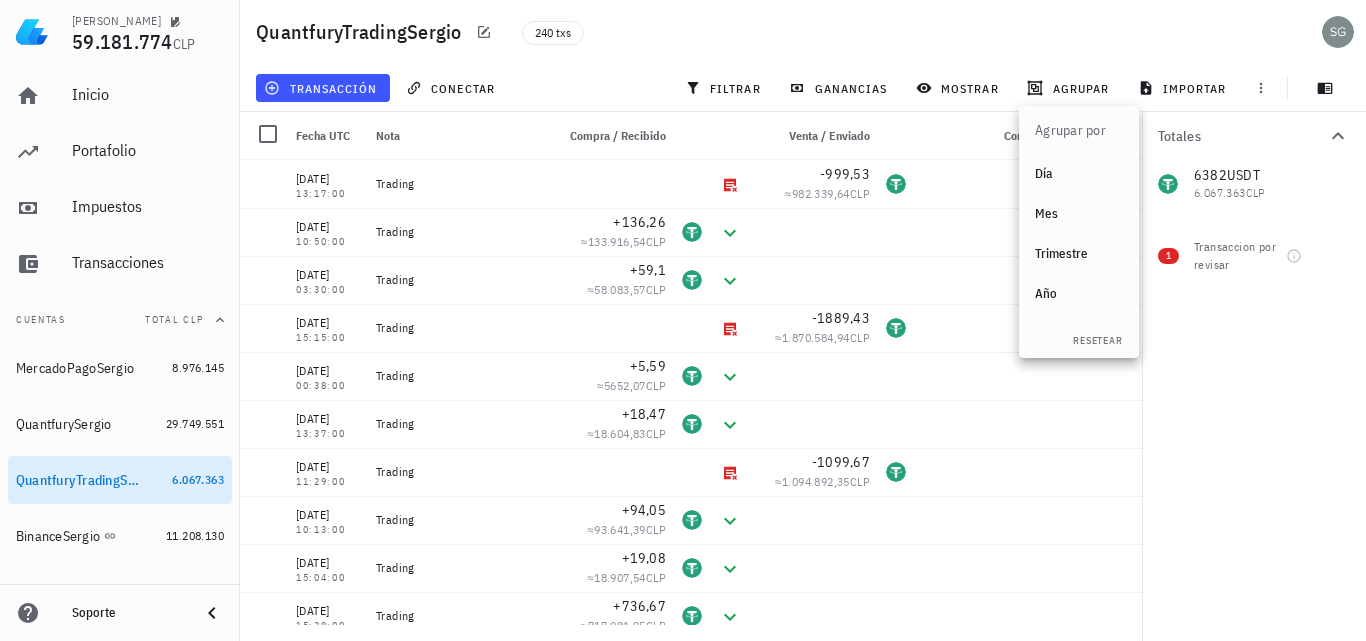 click on "Año" at bounding box center [1079, 294] 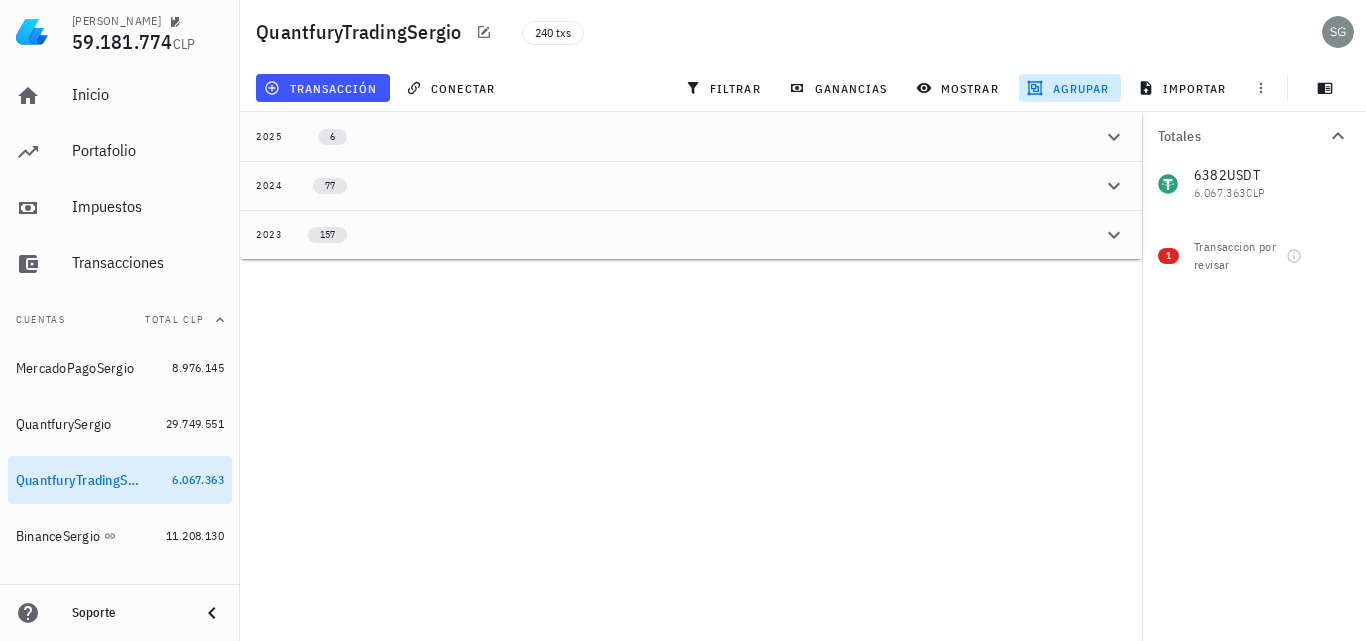 click on "2023" at bounding box center [269, 235] 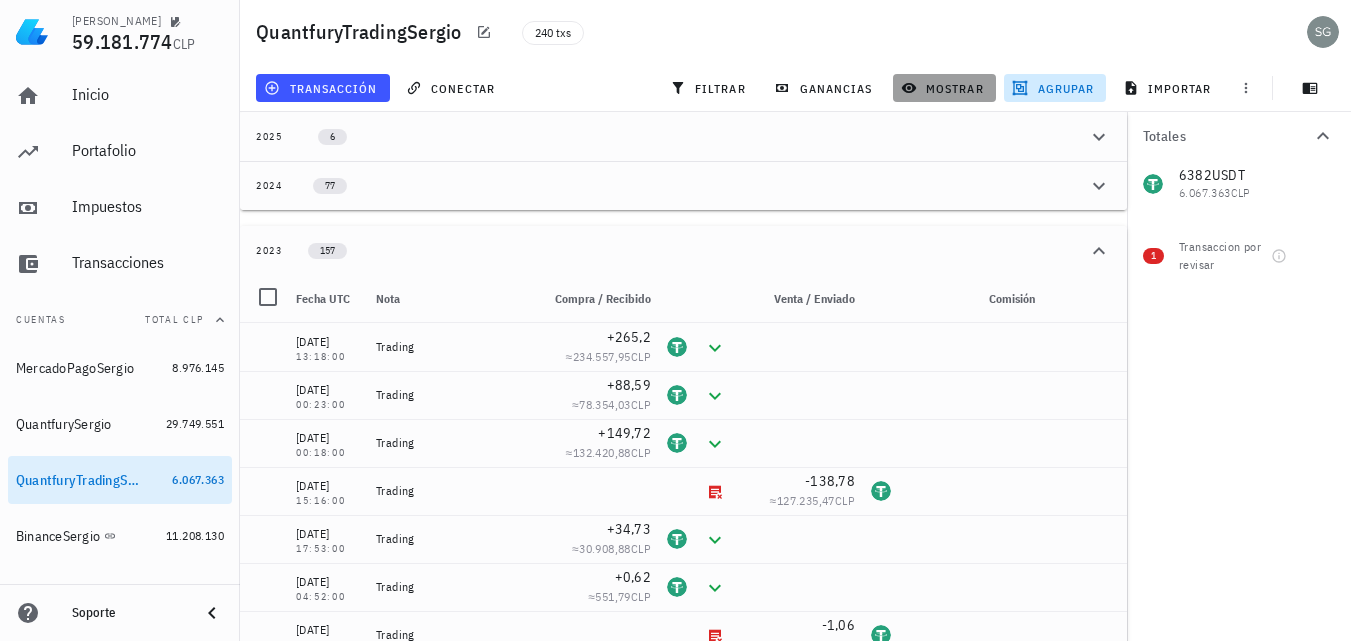 click on "mostrar" at bounding box center [944, 88] 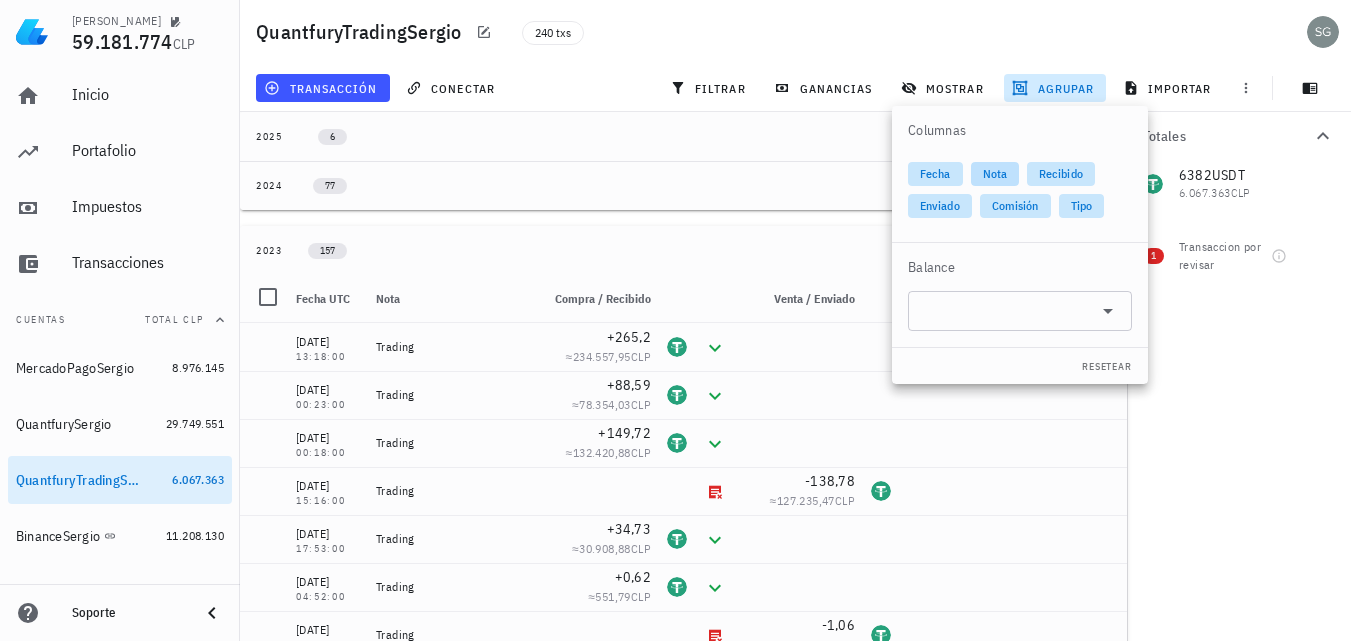 click on "Nota" at bounding box center [995, 174] 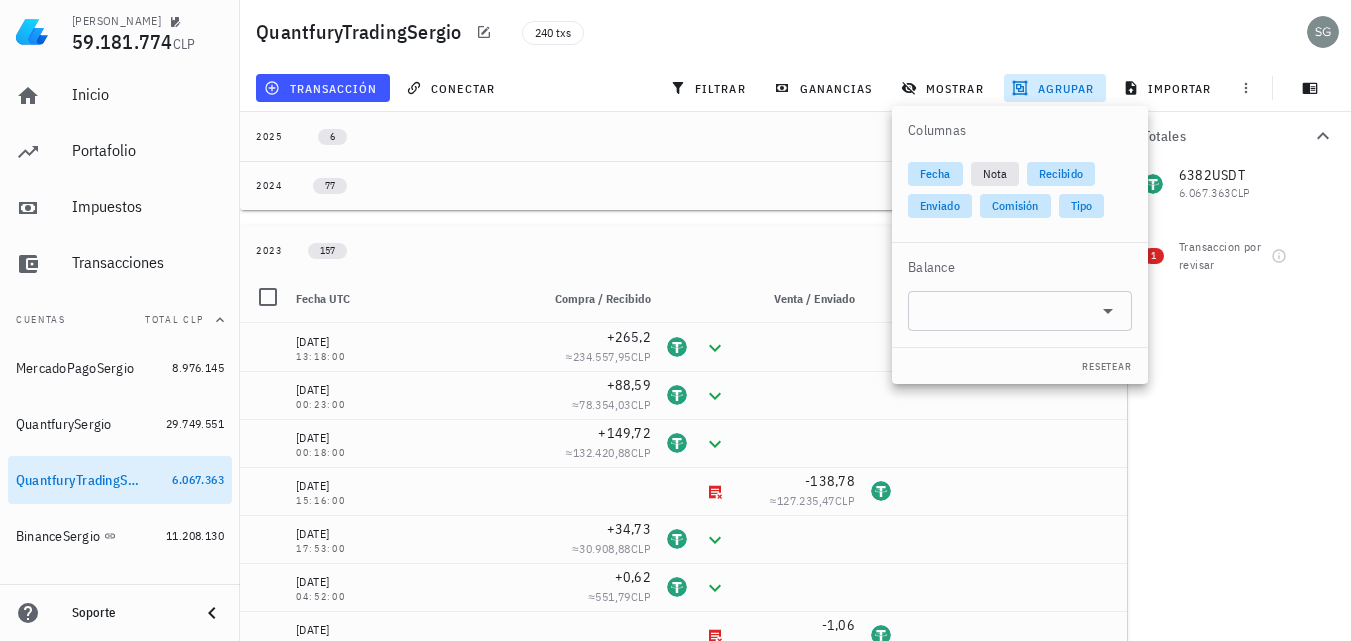 click on "2025
6" at bounding box center (683, 136) 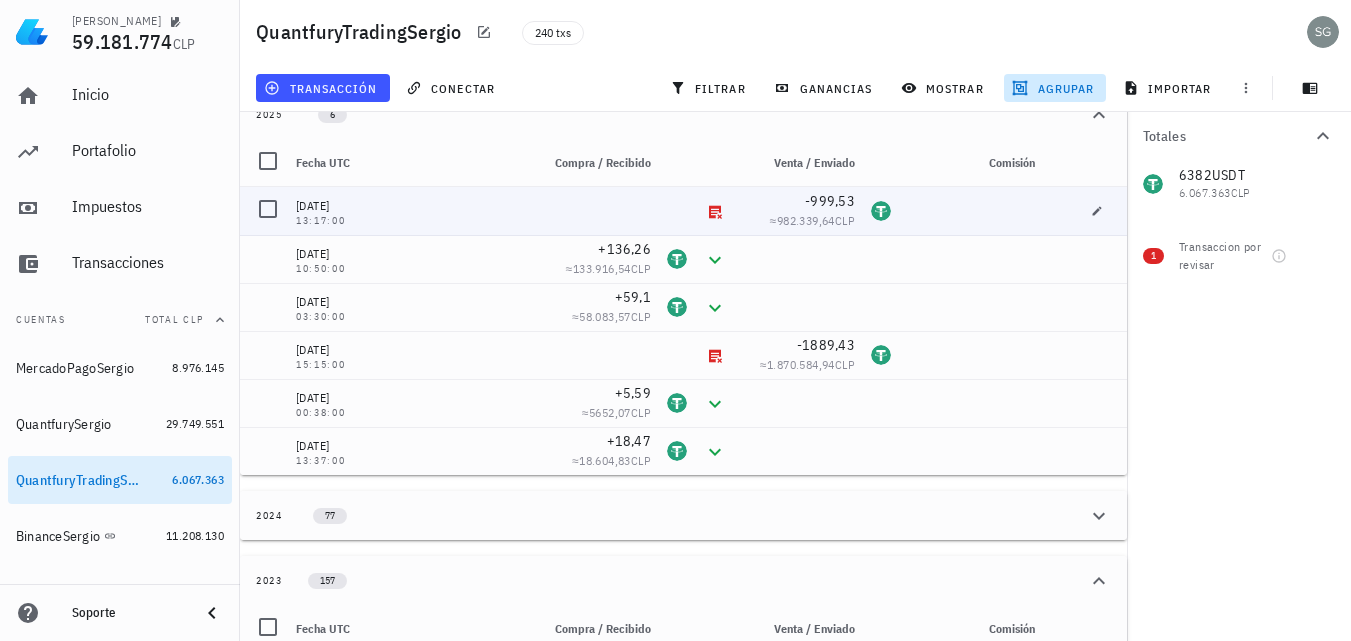 scroll, scrollTop: 0, scrollLeft: 0, axis: both 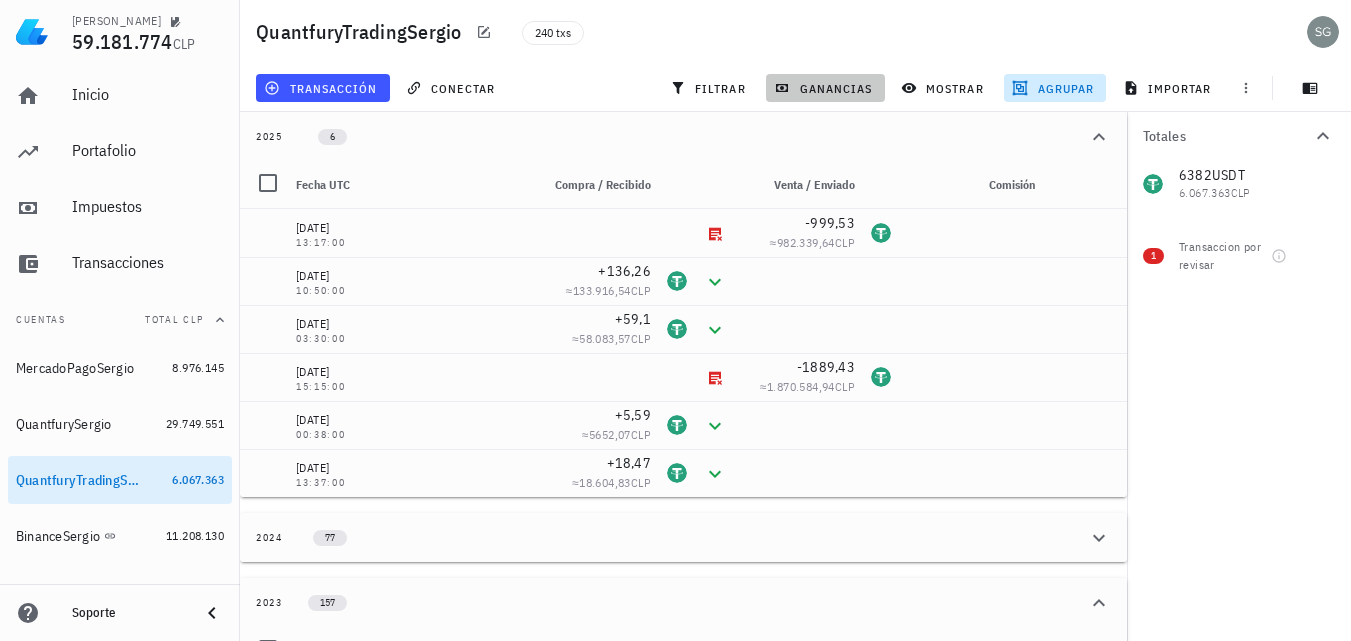 click on "ganancias" at bounding box center [825, 88] 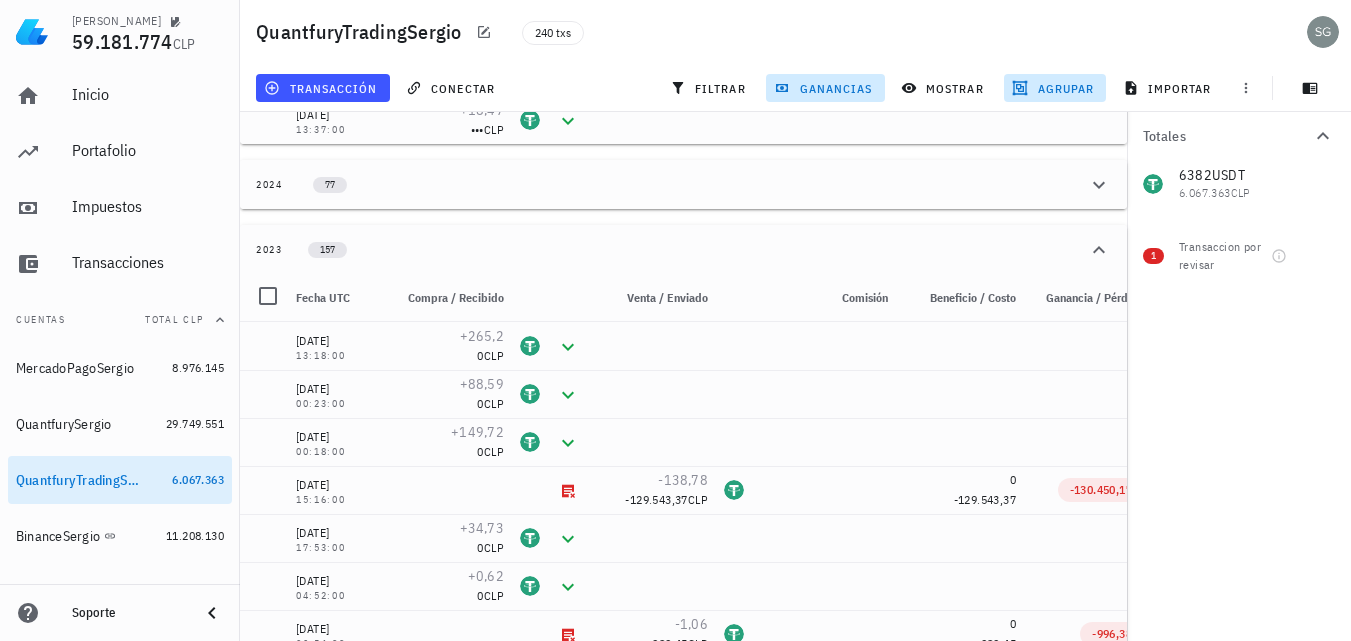 scroll, scrollTop: 500, scrollLeft: 0, axis: vertical 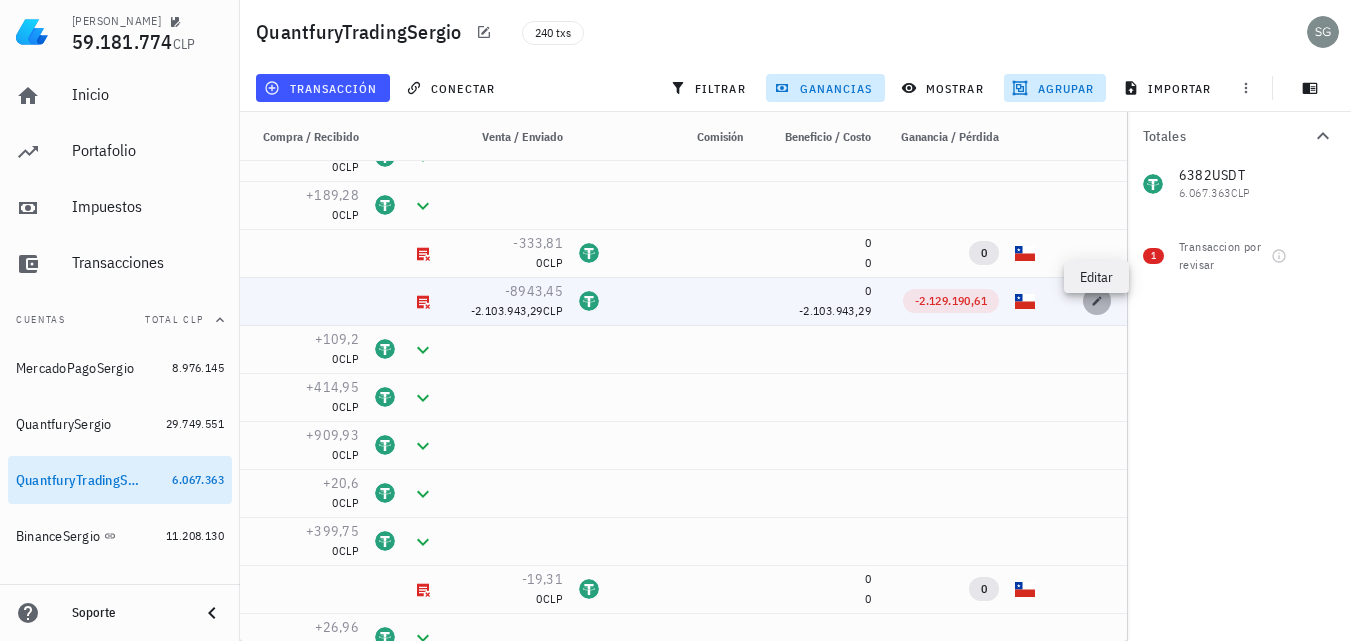 click at bounding box center [1097, 301] 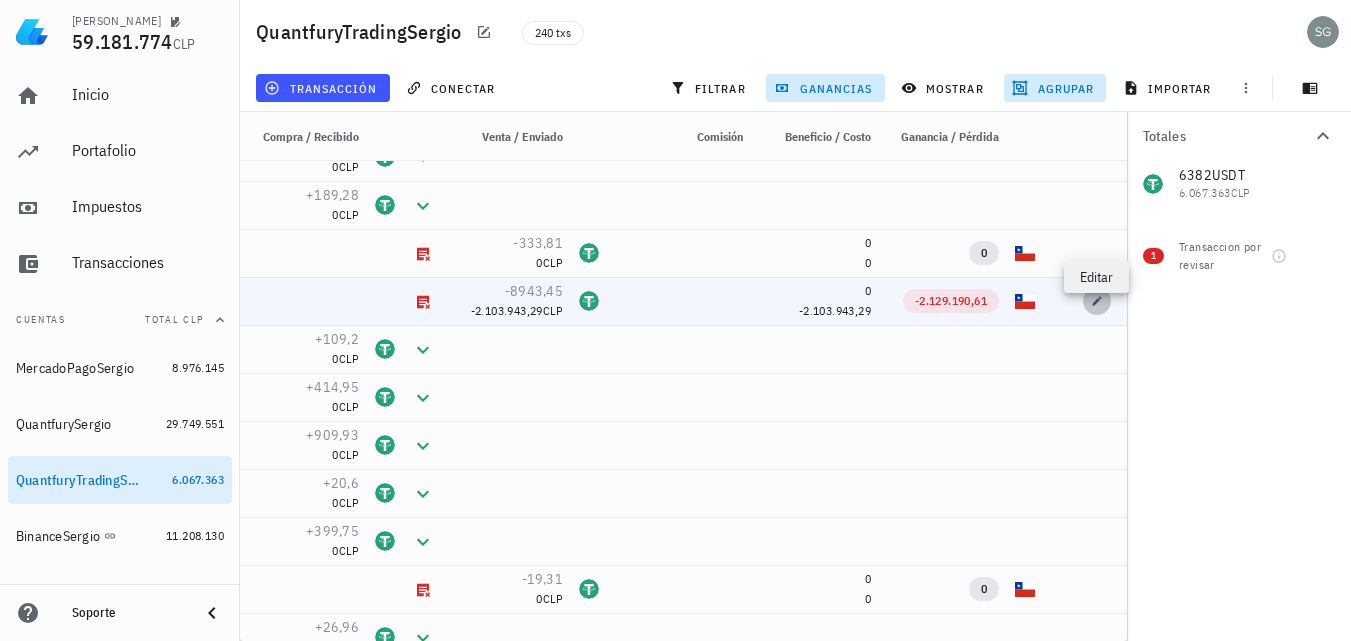 type on "2023-10-21" 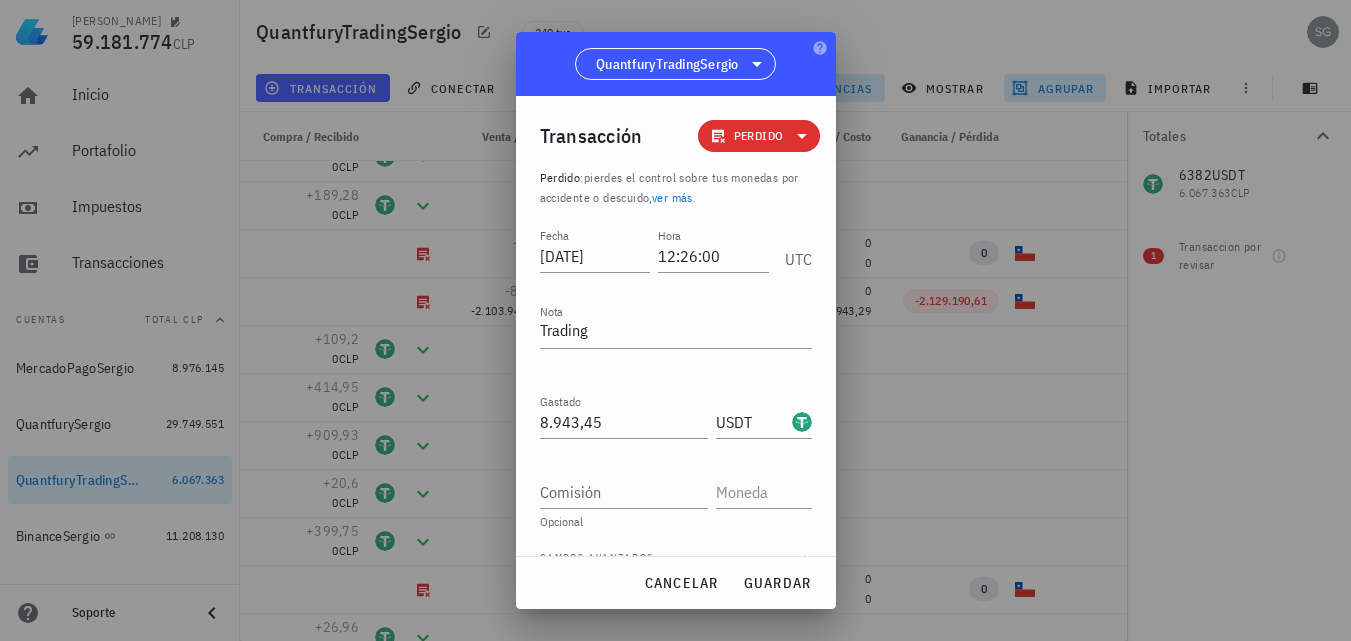 click 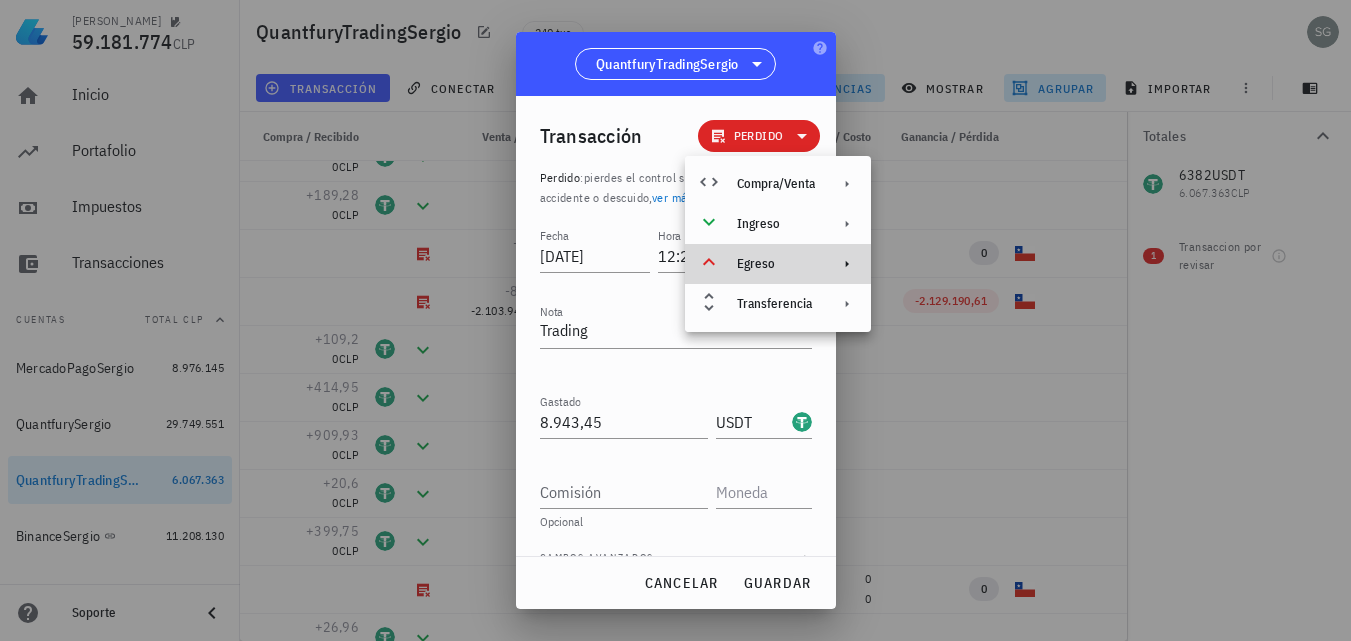click 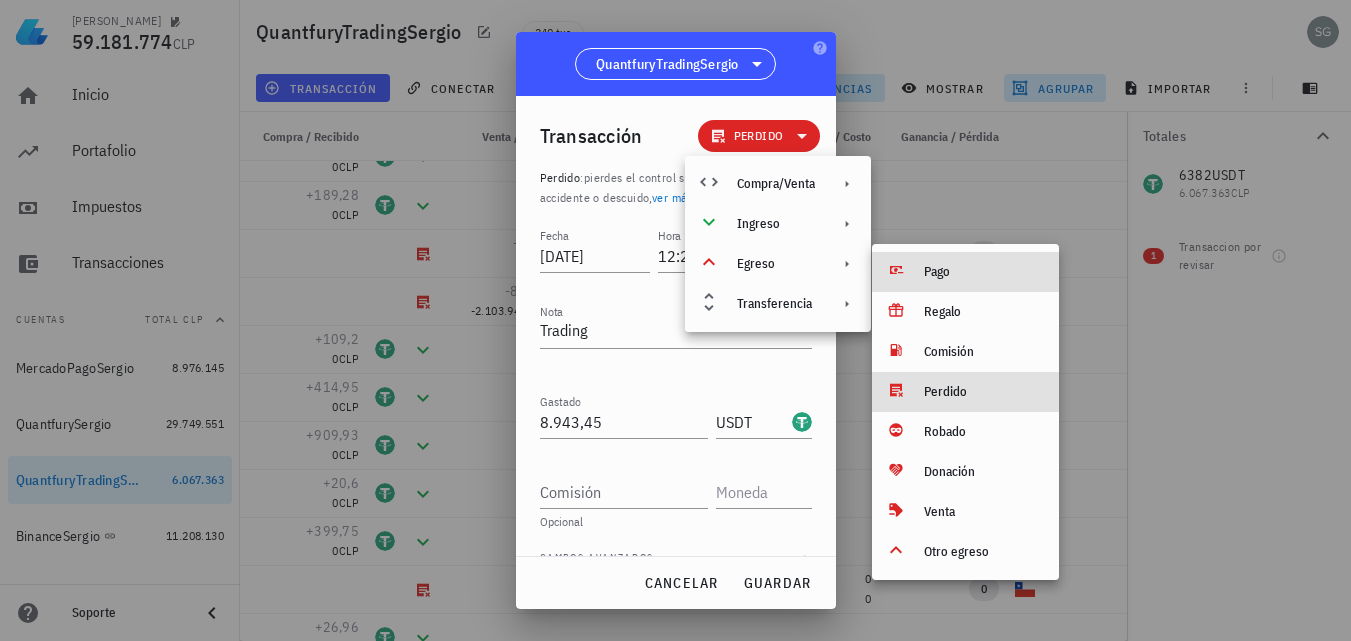 click on "Pago" at bounding box center [983, 272] 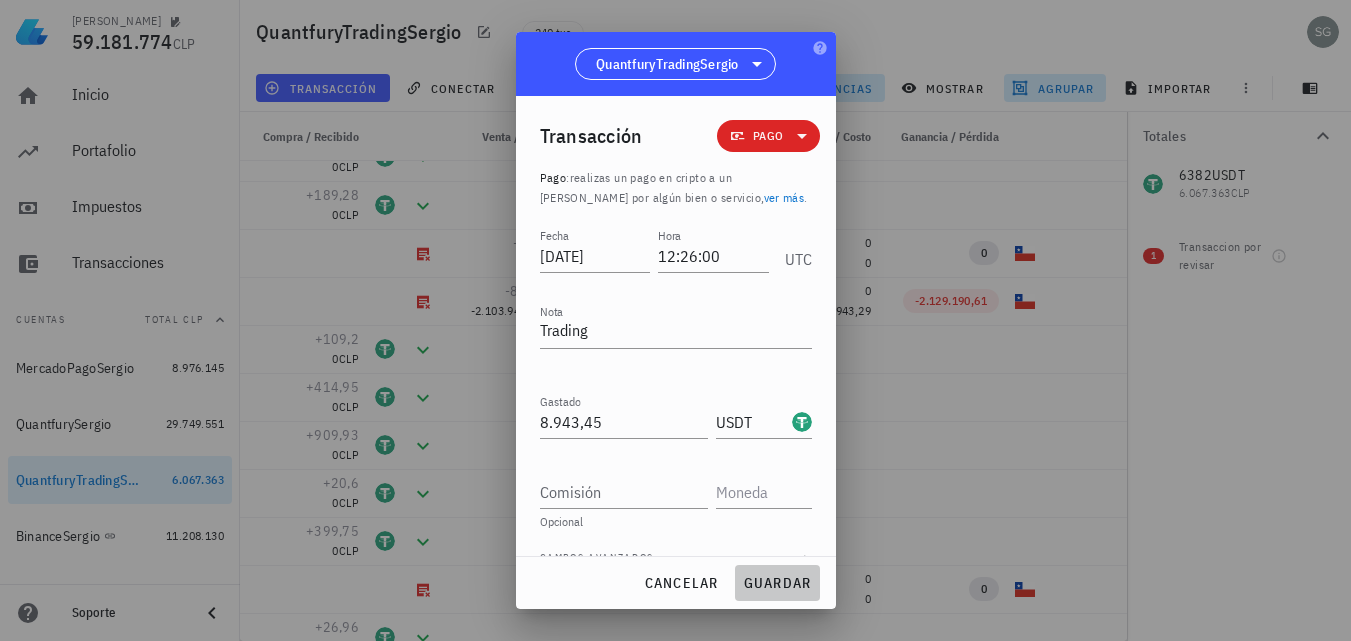 click on "guardar" at bounding box center [777, 583] 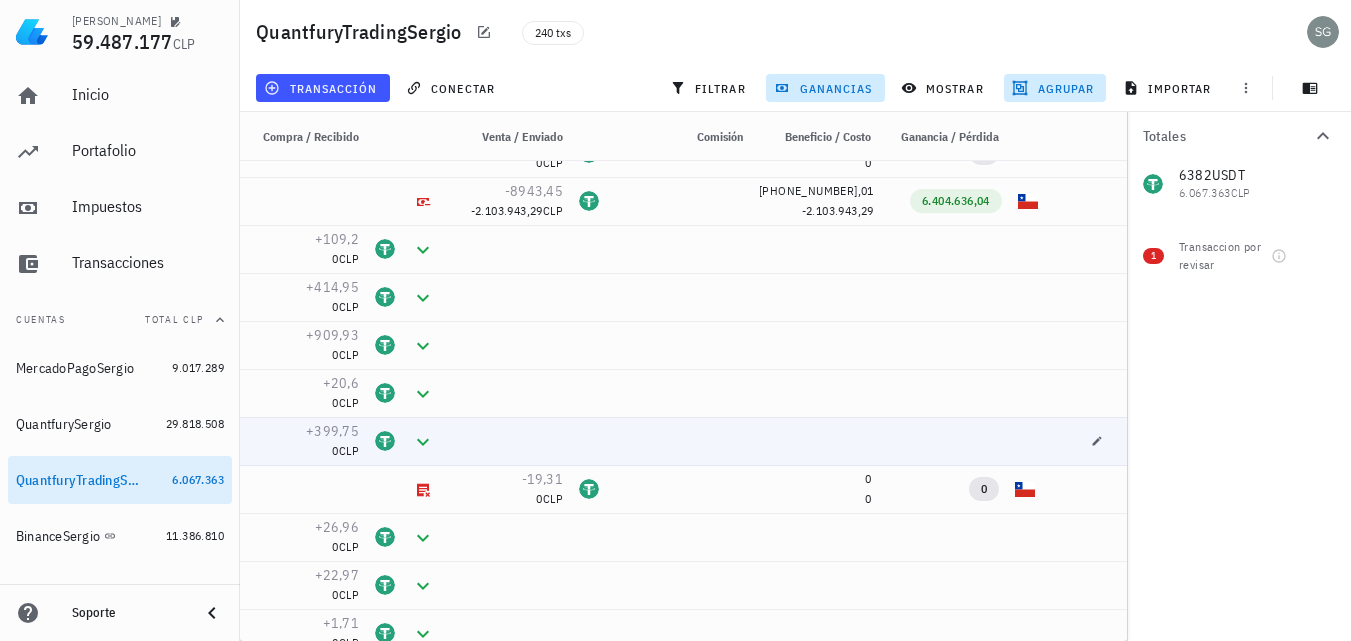 scroll, scrollTop: 1900, scrollLeft: 0, axis: vertical 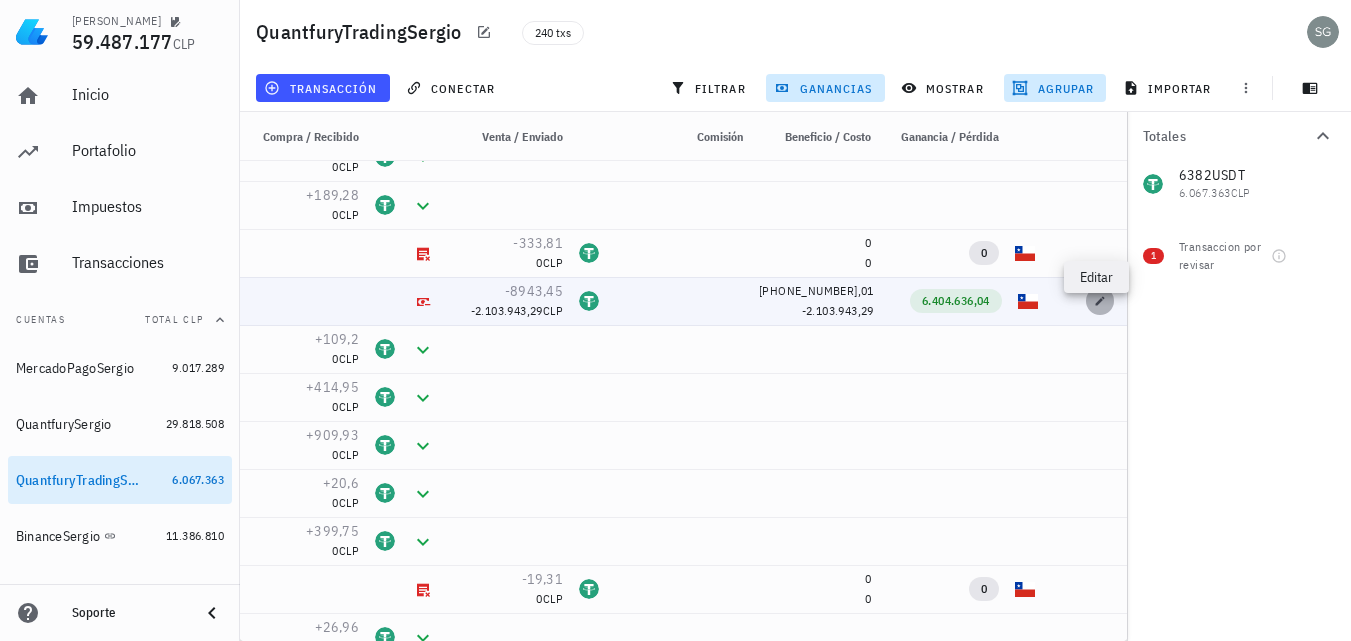click 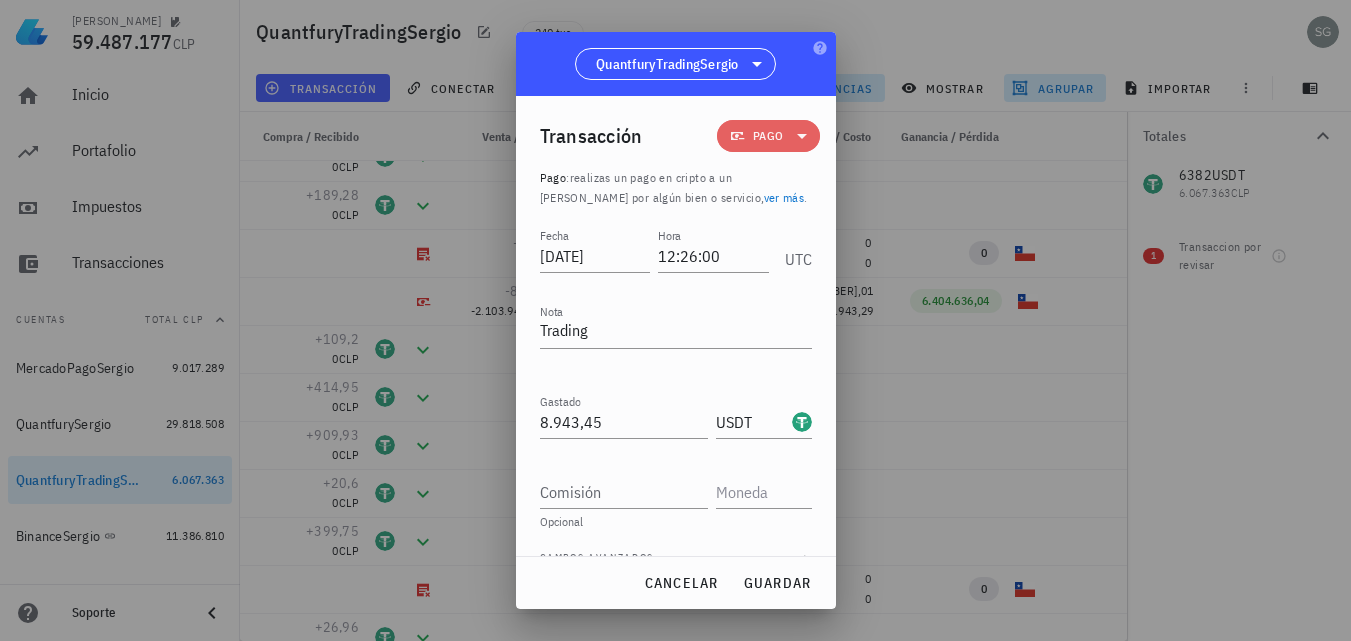 click 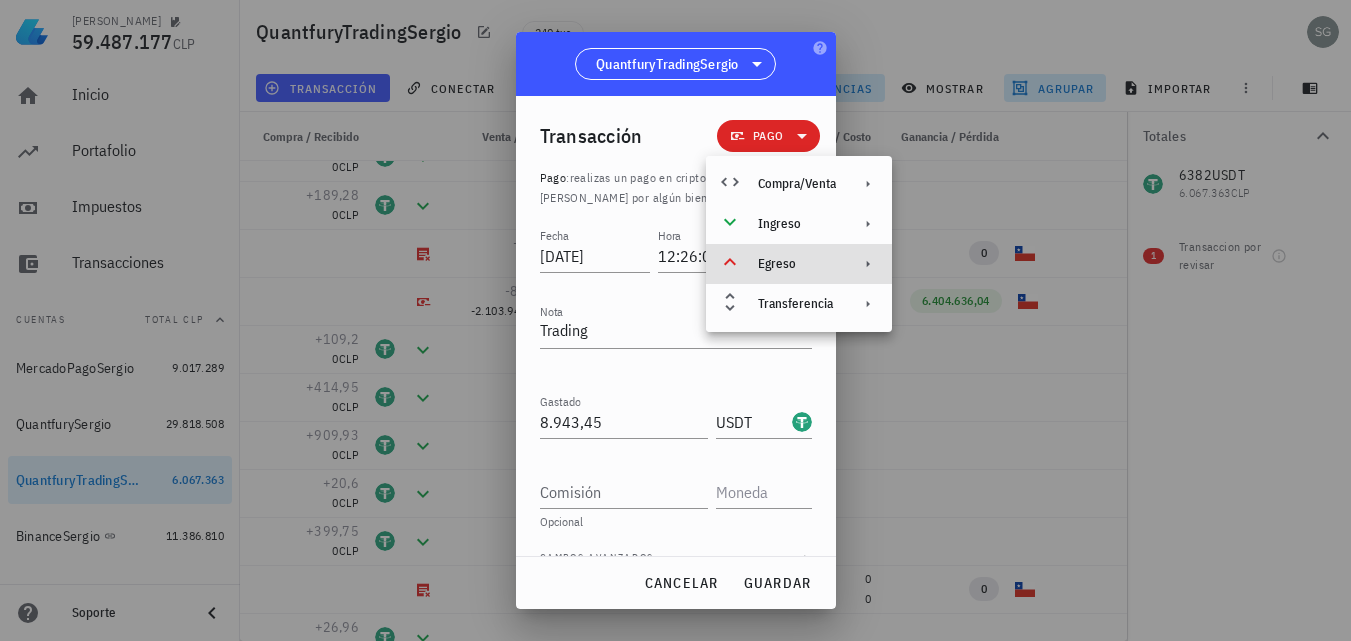 click 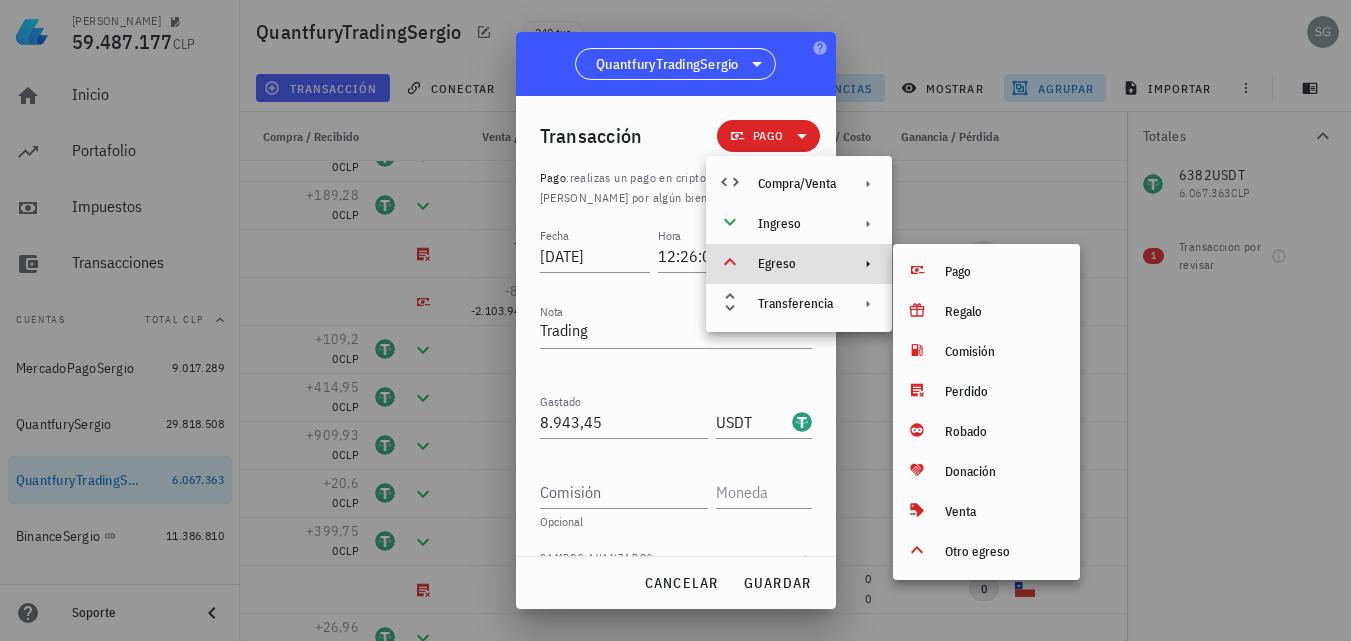 click at bounding box center (675, 320) 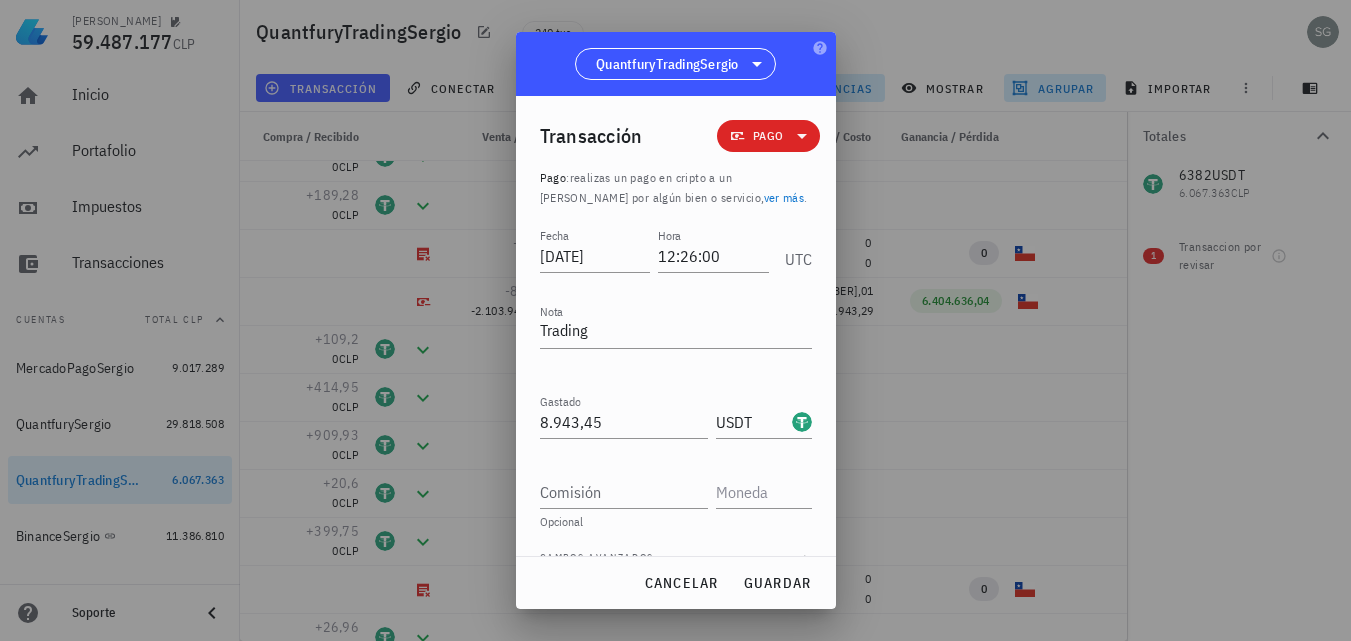 click at bounding box center [675, 320] 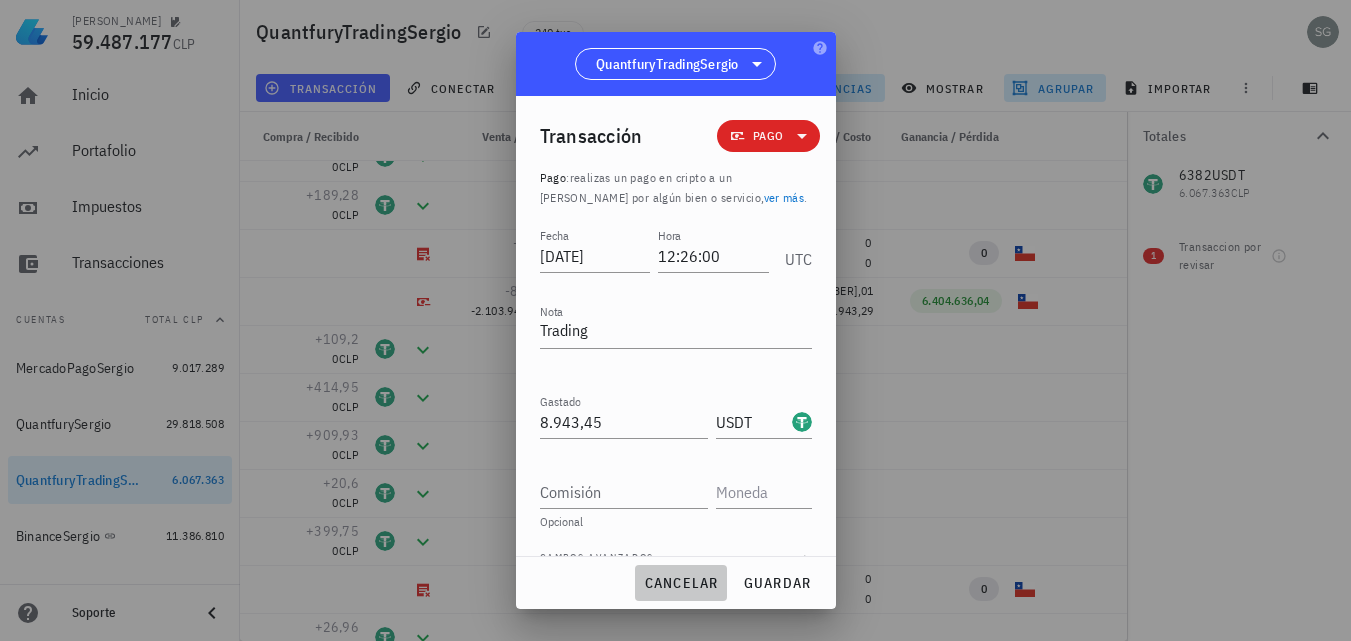 click on "cancelar" at bounding box center [680, 583] 